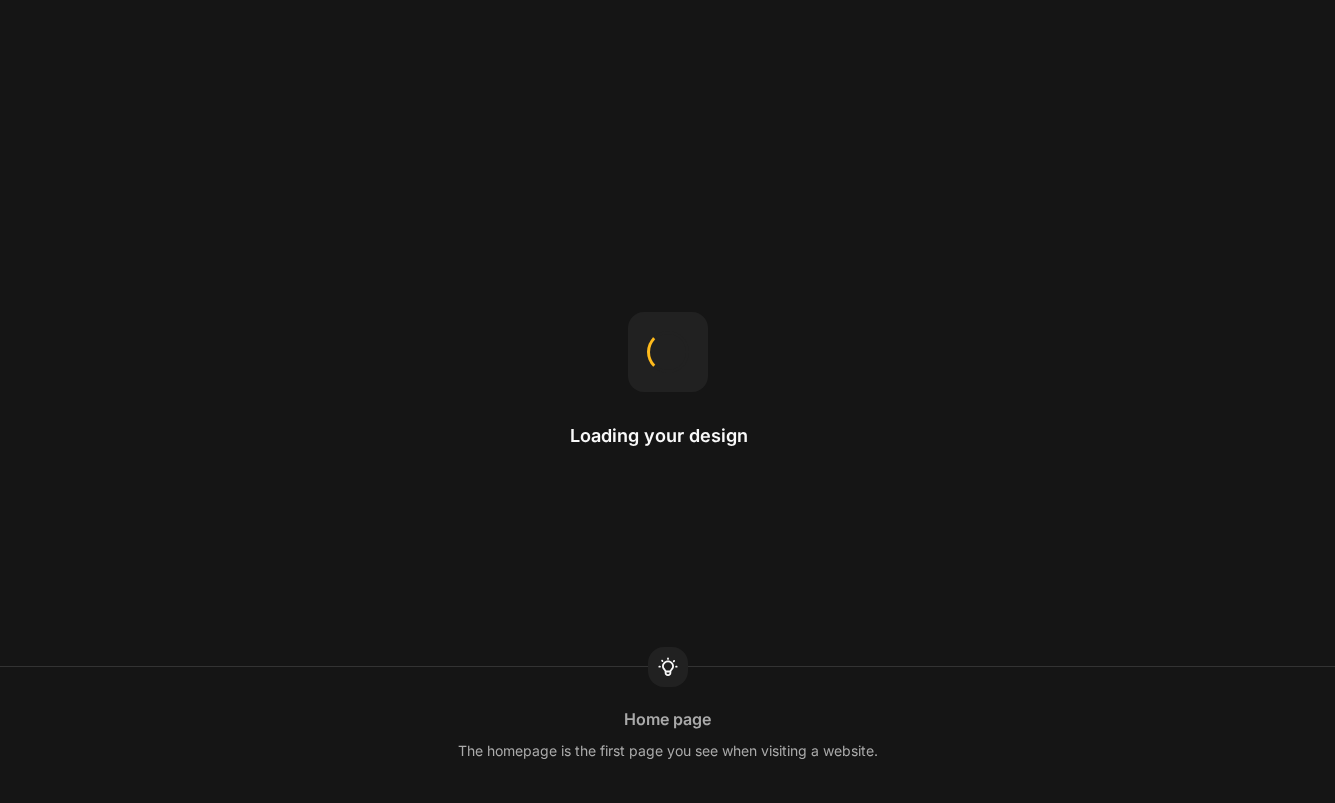 scroll, scrollTop: 0, scrollLeft: 0, axis: both 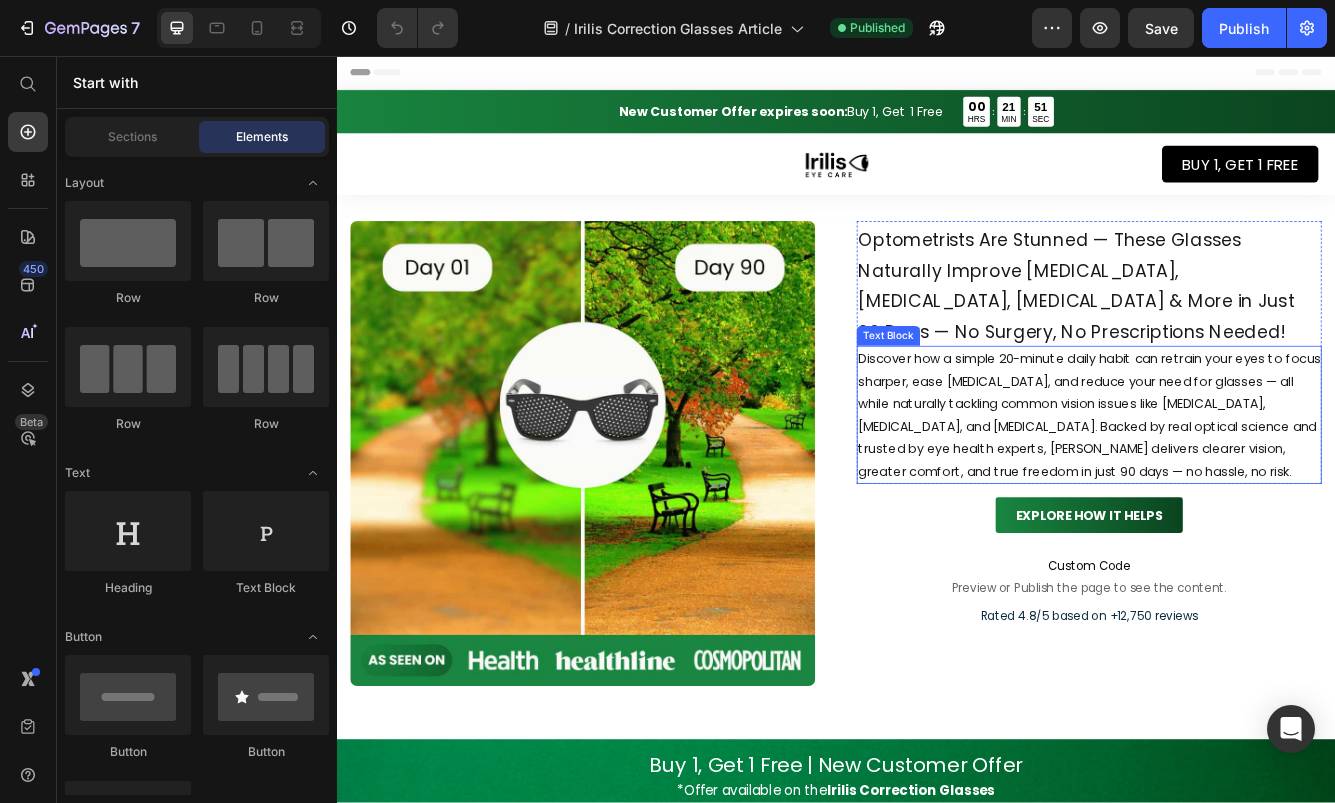 click on "Discover how a simple 20-minute daily habit can retrain your eyes to focus sharper, ease [MEDICAL_DATA], and reduce your need for glasses — all while naturally tackling common vision issues like [MEDICAL_DATA], [MEDICAL_DATA], and [MEDICAL_DATA]. Backed by real optical science and trusted by eye health experts, [PERSON_NAME] delivers clearer vision, greater comfort, and true freedom in just 90 days — no hassle, no risk." at bounding box center [1242, 488] 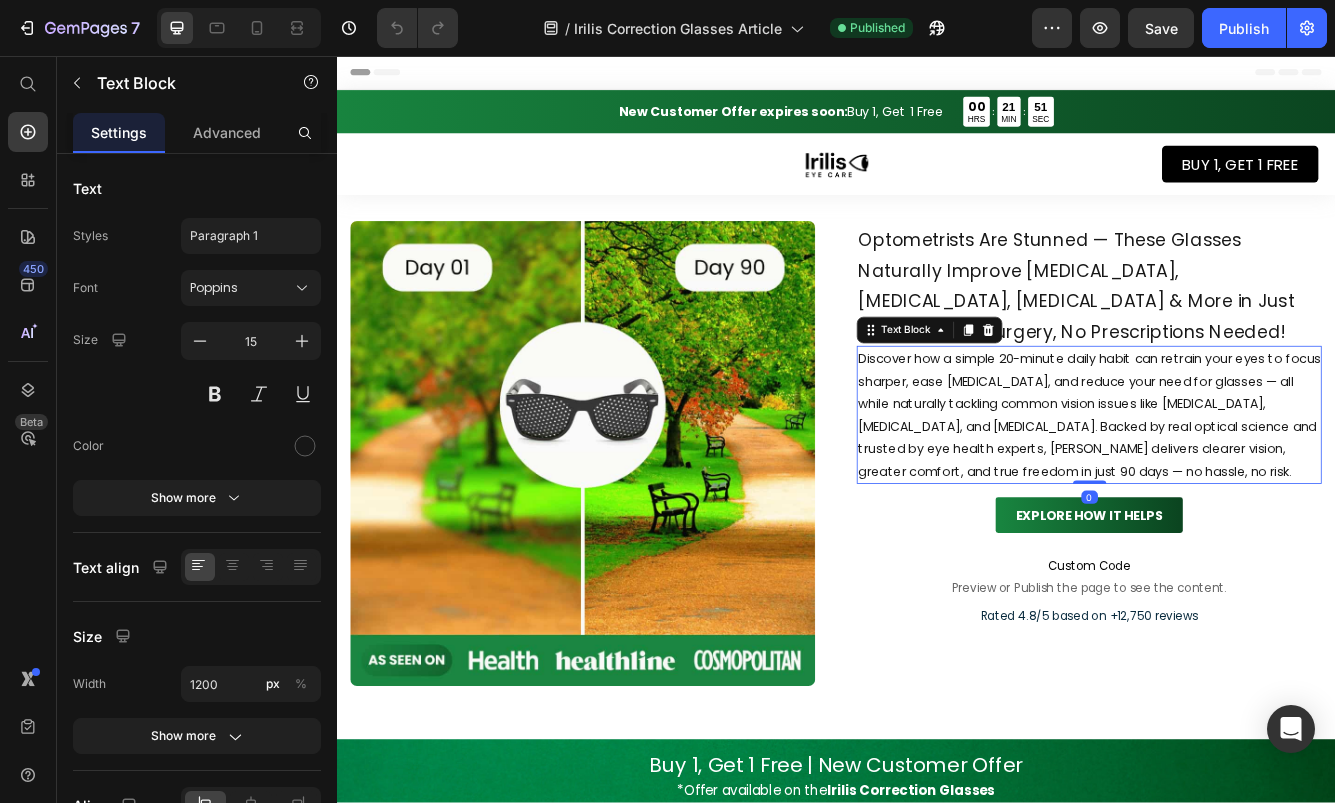 click on "Discover how a simple 20-minute daily habit can retrain your eyes to focus sharper, ease [MEDICAL_DATA], and reduce your need for glasses — all while naturally tackling common vision issues like [MEDICAL_DATA], [MEDICAL_DATA], and [MEDICAL_DATA]. Backed by real optical science and trusted by eye health experts, [PERSON_NAME] delivers clearer vision, greater comfort, and true freedom in just 90 days — no hassle, no risk." at bounding box center [1242, 488] 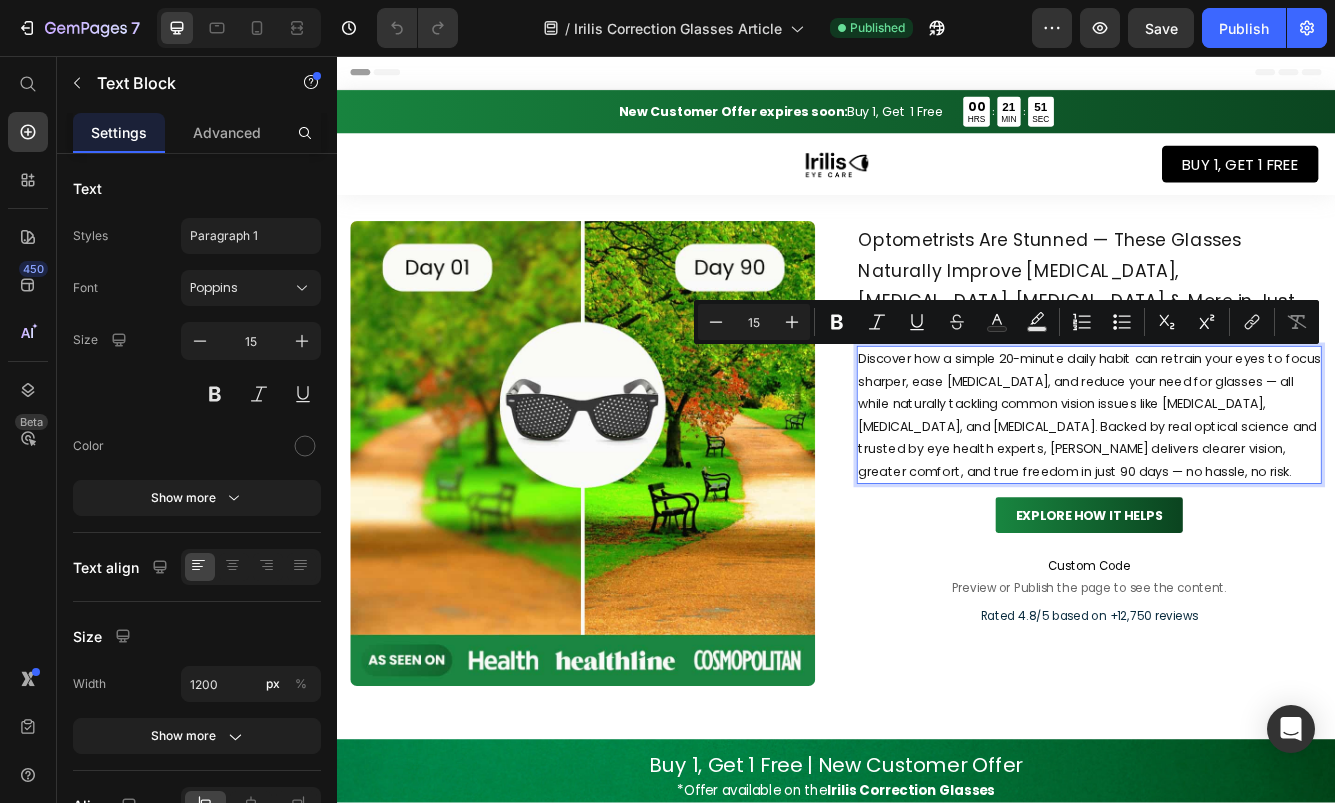 click on "Discover how a simple 20-minute daily habit can retrain your eyes to focus sharper, ease [MEDICAL_DATA], and reduce your need for glasses — all while naturally tackling common vision issues like [MEDICAL_DATA], [MEDICAL_DATA], and [MEDICAL_DATA]. Backed by real optical science and trusted by eye health experts, [PERSON_NAME] delivers clearer vision, greater comfort, and true freedom in just 90 days — no hassle, no risk." at bounding box center [1242, 488] 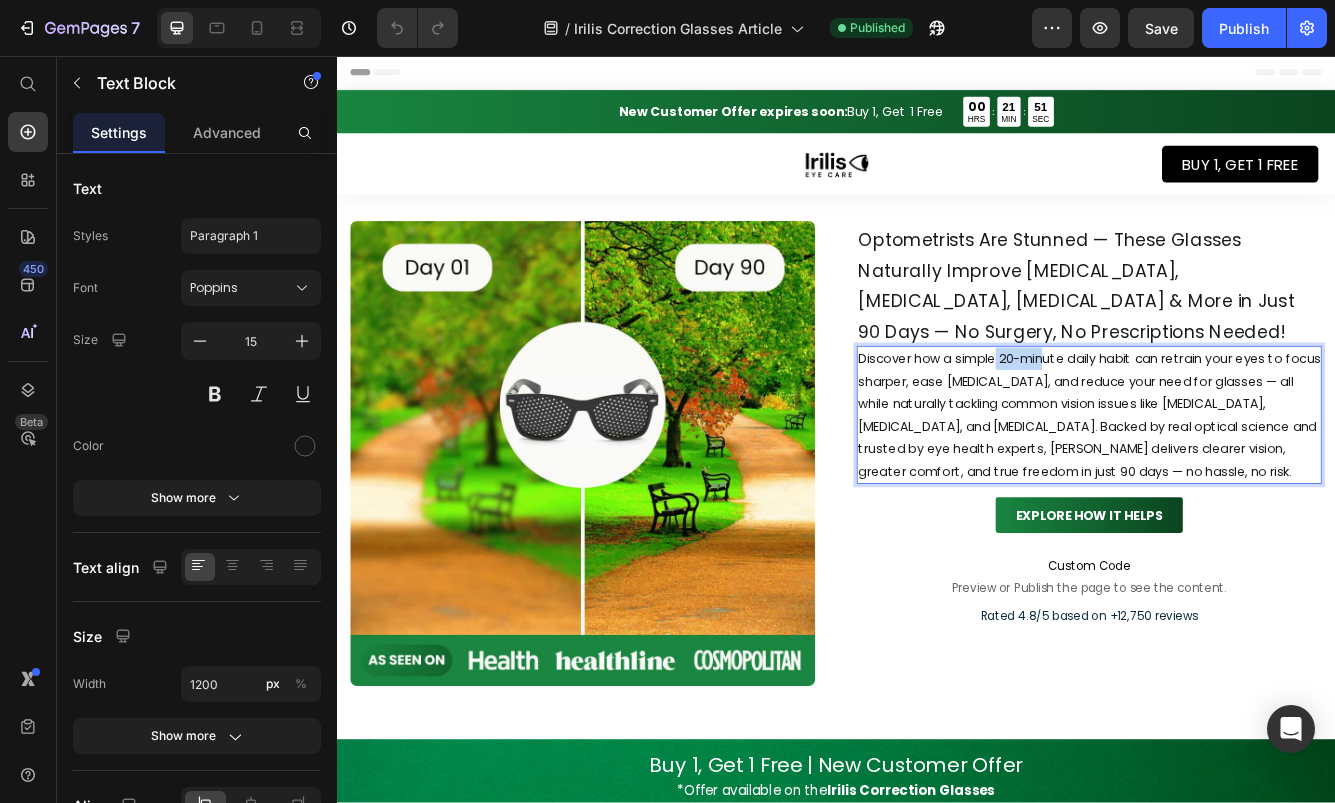 drag, startPoint x: 1130, startPoint y: 424, endPoint x: 1195, endPoint y: 426, distance: 65.03076 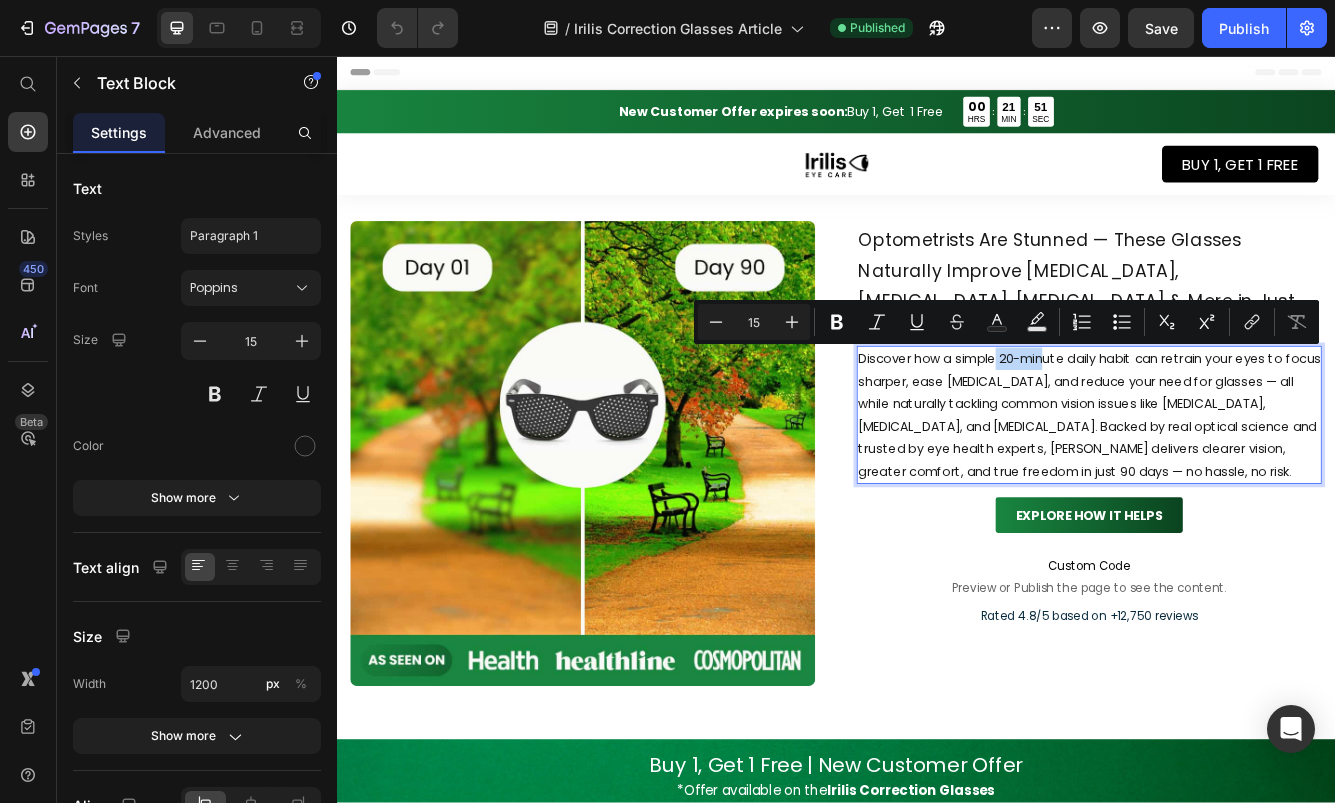 click on "Discover how a simple 20-minute daily habit can retrain your eyes to focus sharper, ease [MEDICAL_DATA], and reduce your need for glasses — all while naturally tackling common vision issues like [MEDICAL_DATA], [MEDICAL_DATA], and [MEDICAL_DATA]. Backed by real optical science and trusted by eye health experts, [PERSON_NAME] delivers clearer vision, greater comfort, and true freedom in just 90 days — no hassle, no risk." at bounding box center (1242, 488) 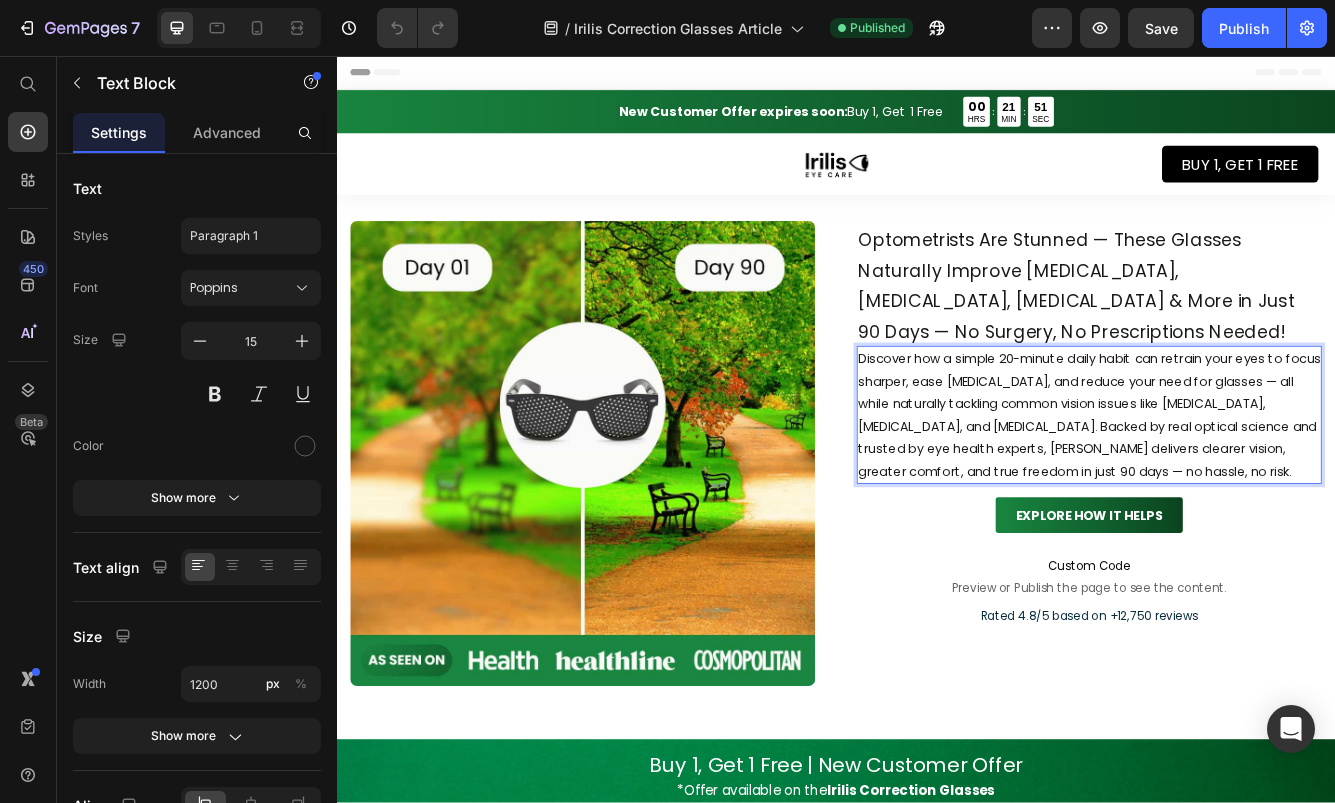 drag, startPoint x: 1079, startPoint y: 420, endPoint x: 1226, endPoint y: 423, distance: 147.03061 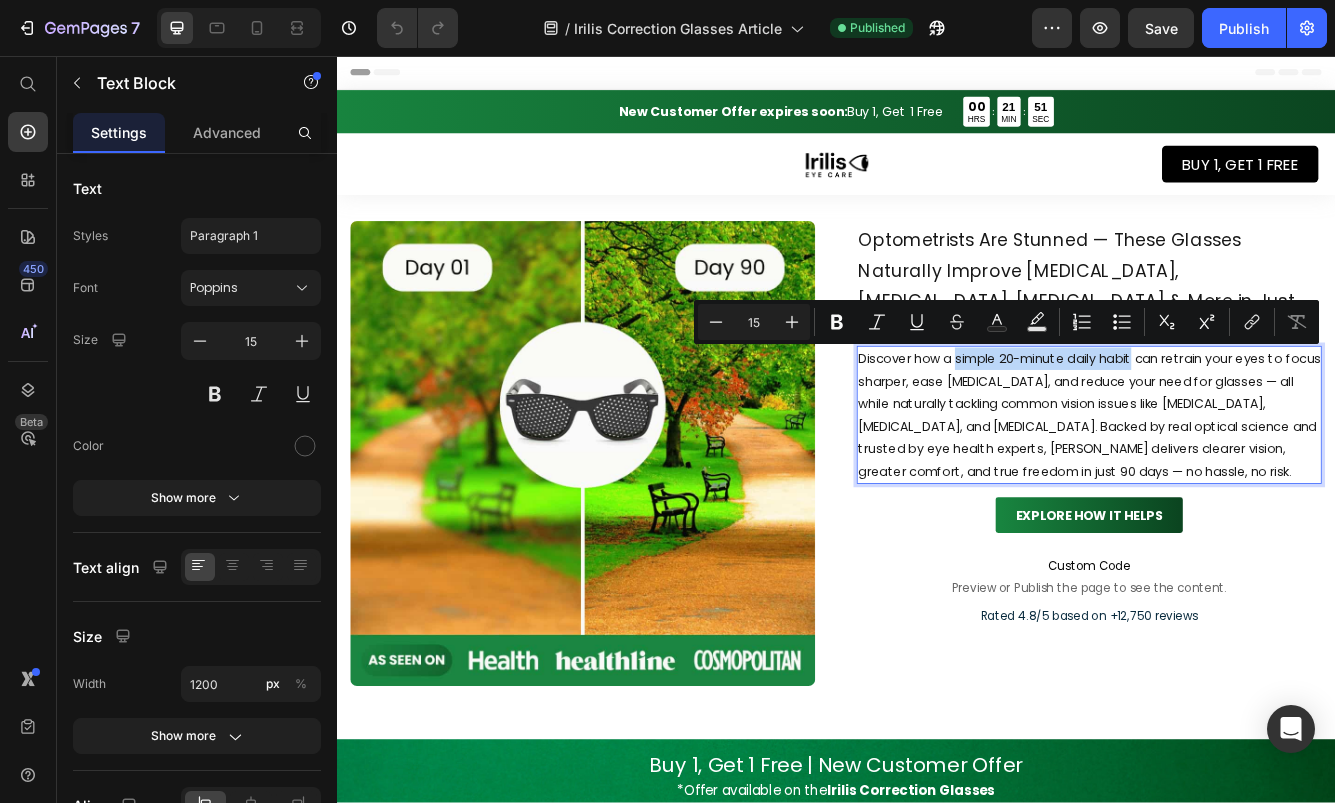 drag, startPoint x: 1299, startPoint y: 421, endPoint x: 1080, endPoint y: 428, distance: 219.11185 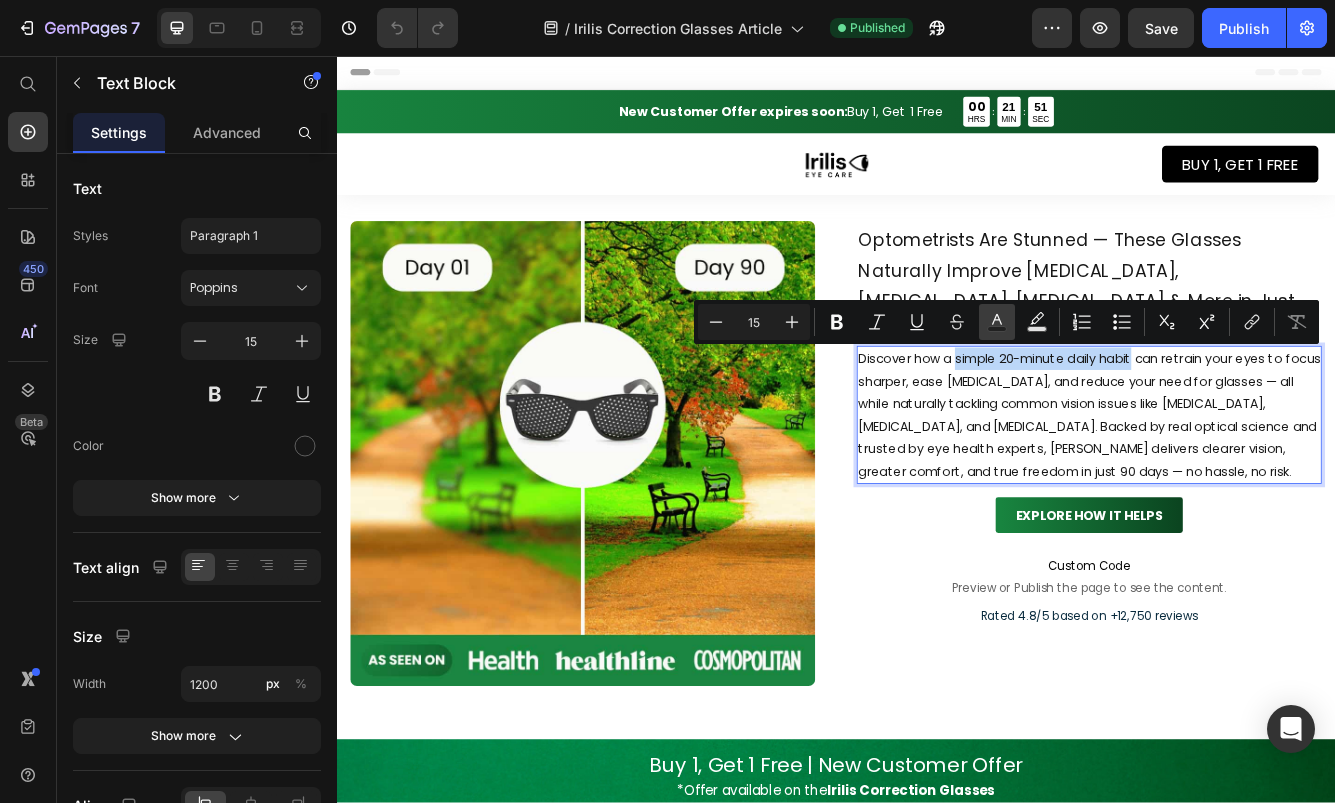 copy on "simple 20-minute daily habit" 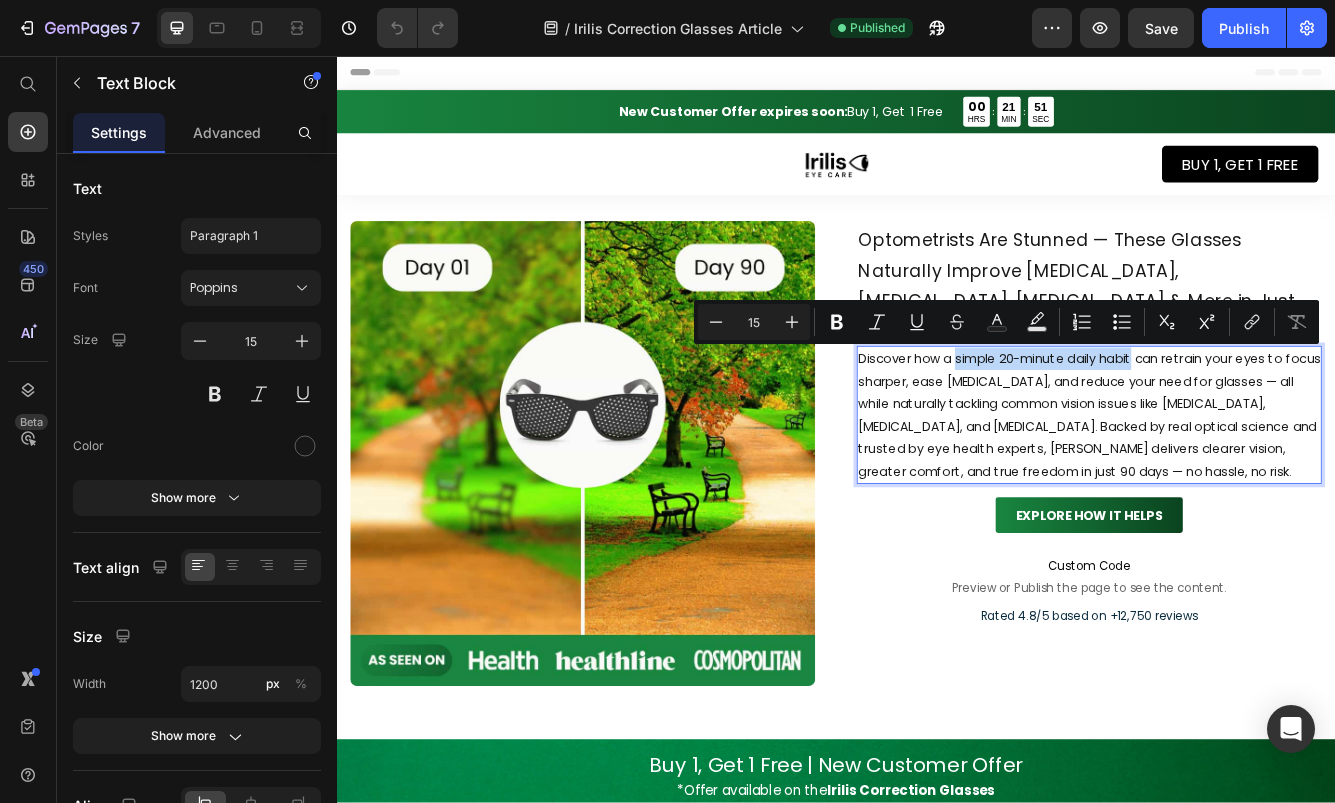 click on "Discover how a simple 20-minute daily habit can retrain your eyes to focus sharper, ease [MEDICAL_DATA], and reduce your need for glasses — all while naturally tackling common vision issues like [MEDICAL_DATA], [MEDICAL_DATA], and [MEDICAL_DATA]. Backed by real optical science and trusted by eye health experts, [PERSON_NAME] delivers clearer vision, greater comfort, and true freedom in just 90 days — no hassle, no risk." at bounding box center [1242, 488] 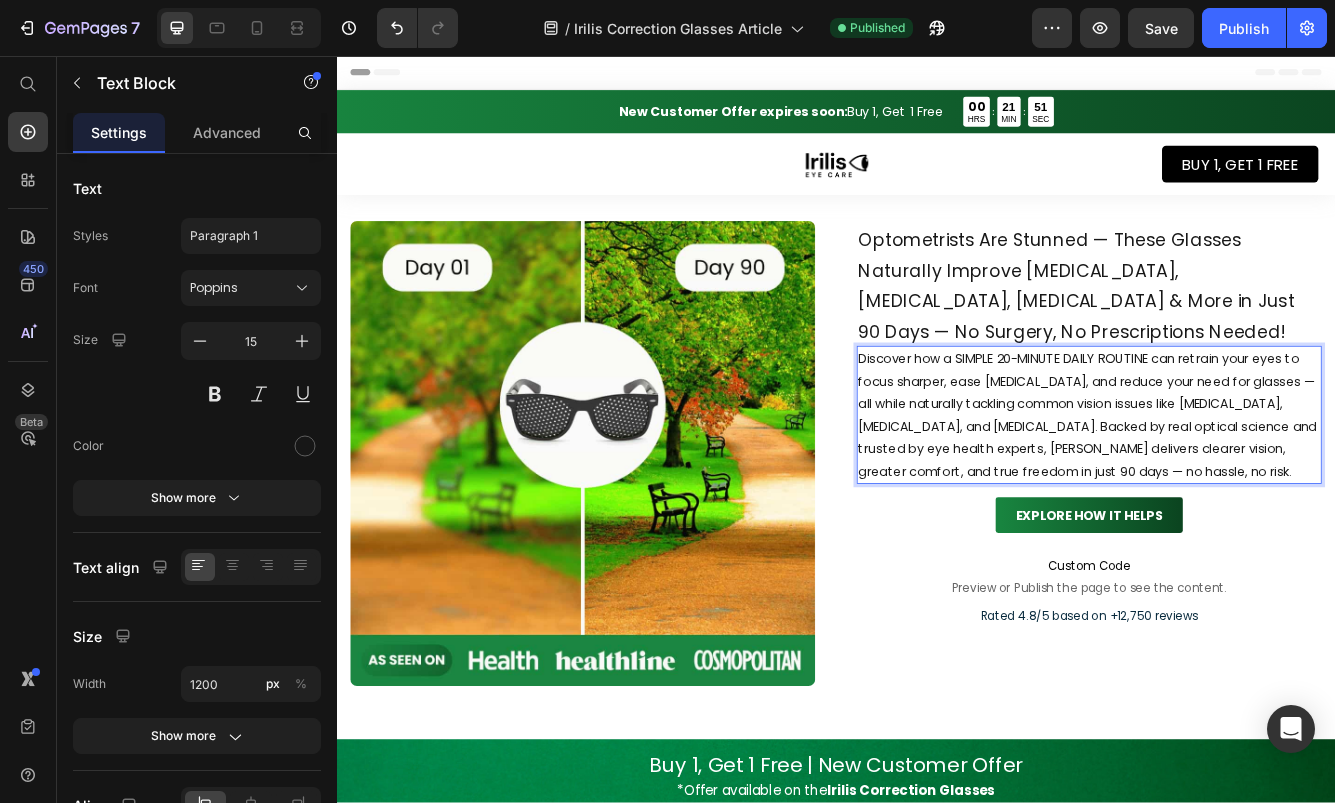 click on "Discover how a SIMPLE 20-MINUTE DAILY ROUTINE can retrain your eyes to focus sharper, ease [MEDICAL_DATA], and reduce your need for glasses — all while naturally tackling common vision issues like [MEDICAL_DATA], [MEDICAL_DATA], and [MEDICAL_DATA]. Backed by real optical science and trusted by eye health experts, [PERSON_NAME] delivers clearer vision, greater comfort, and true freedom in just 90 days — no hassle, no risk." at bounding box center (1242, 488) 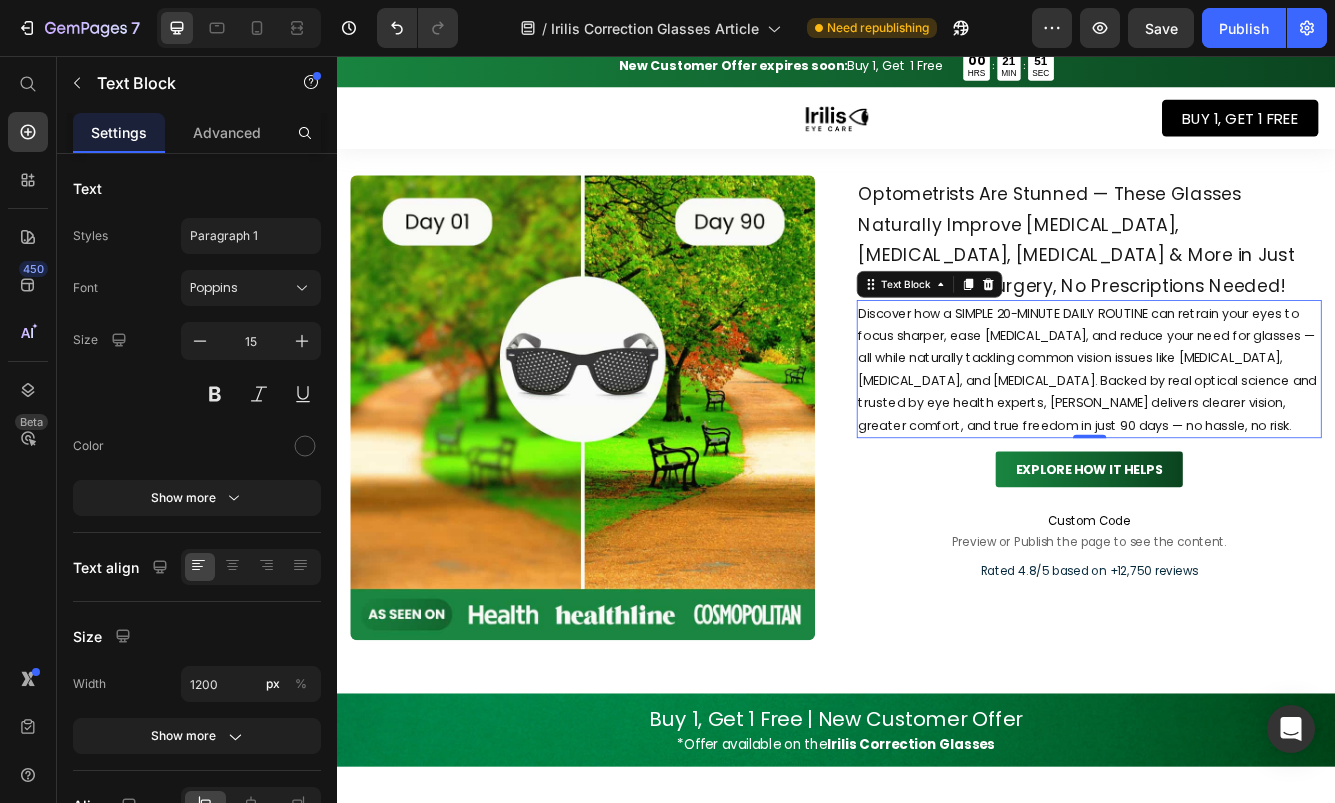 scroll, scrollTop: 0, scrollLeft: 0, axis: both 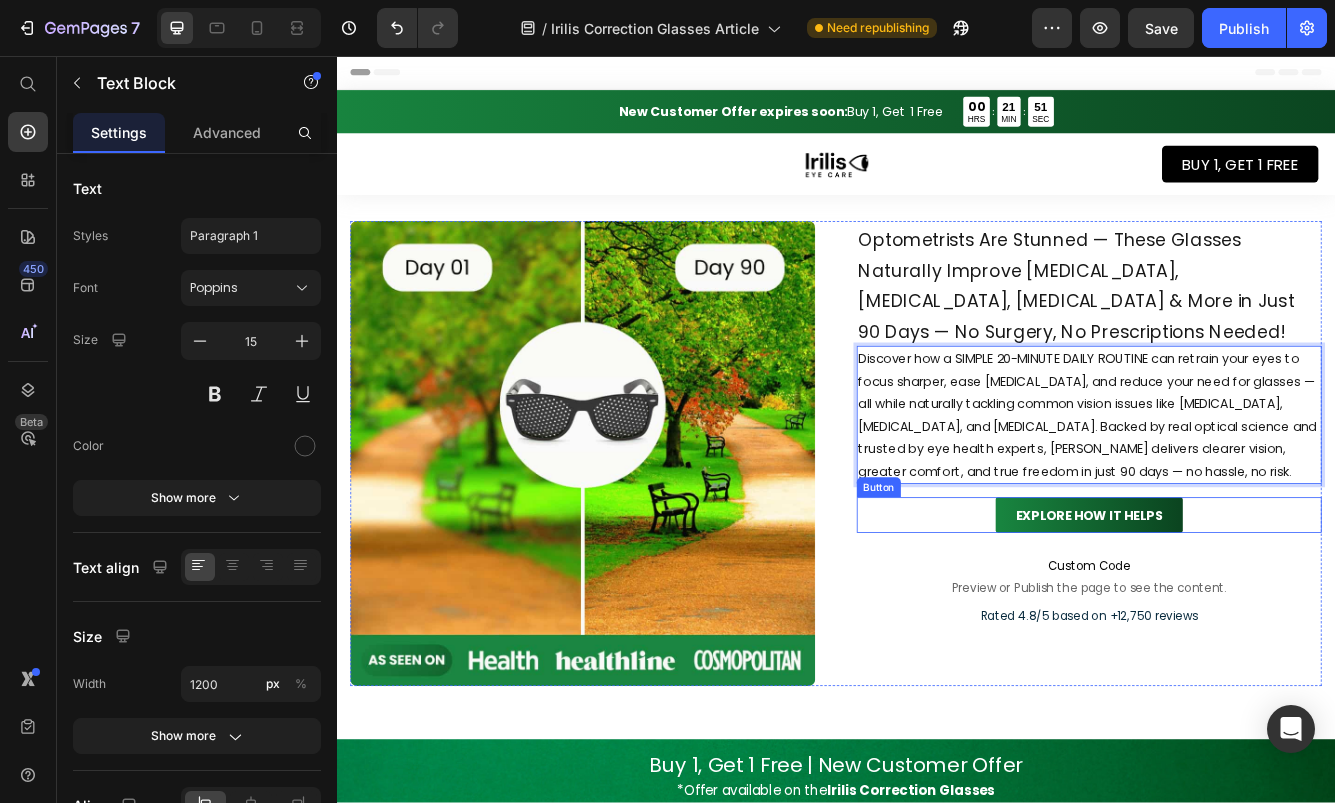 click on "EXPLORE HOW IT HELPS [PERSON_NAME]" at bounding box center [1241, 608] 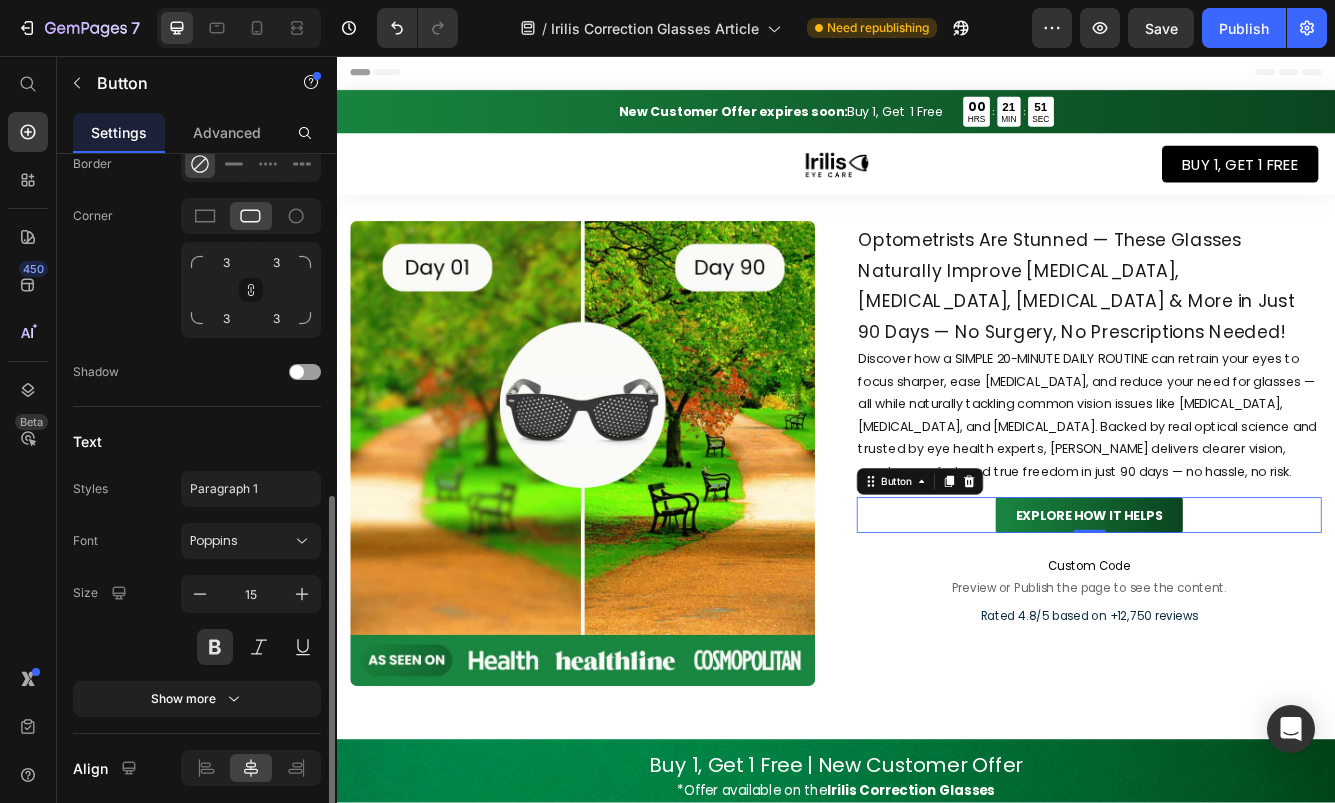 scroll, scrollTop: 791, scrollLeft: 0, axis: vertical 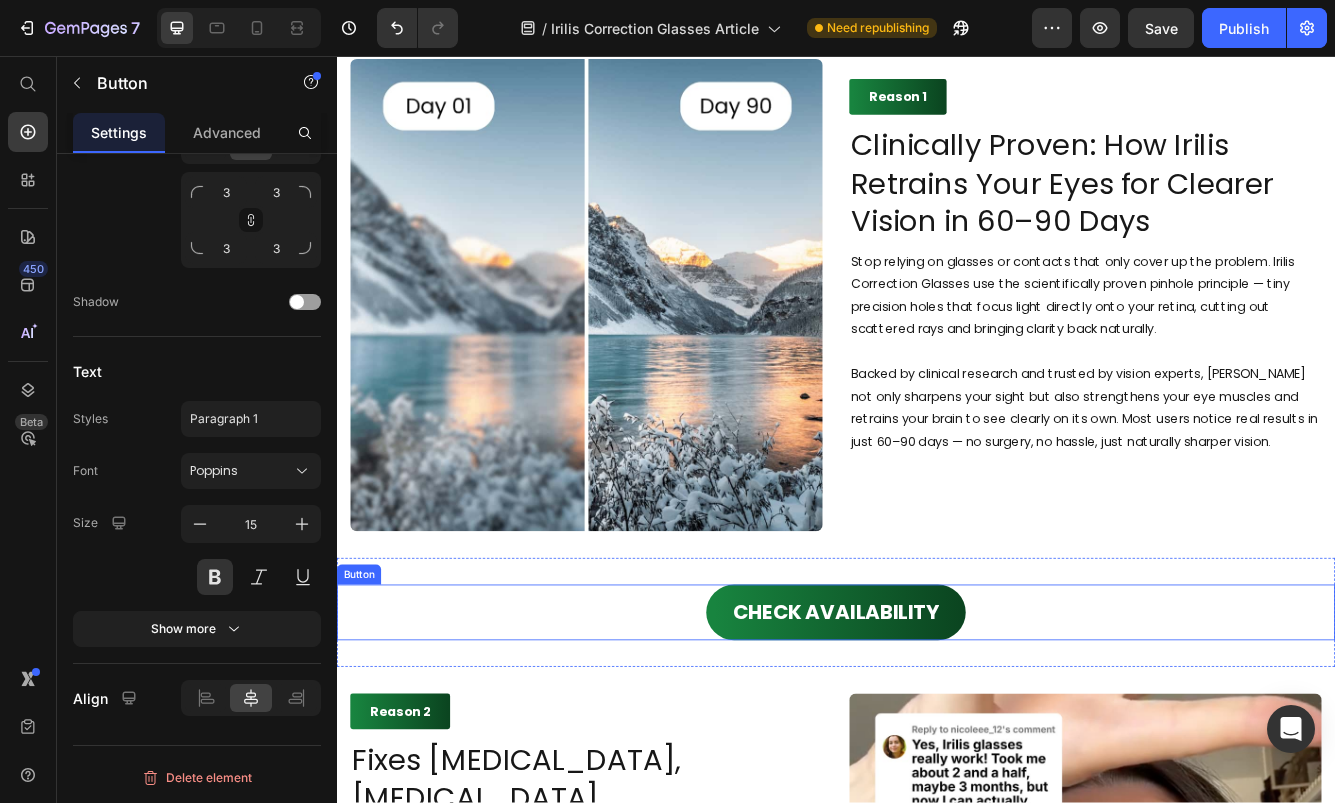 click on "CHECK AVAILABILITY Button" at bounding box center [937, 725] 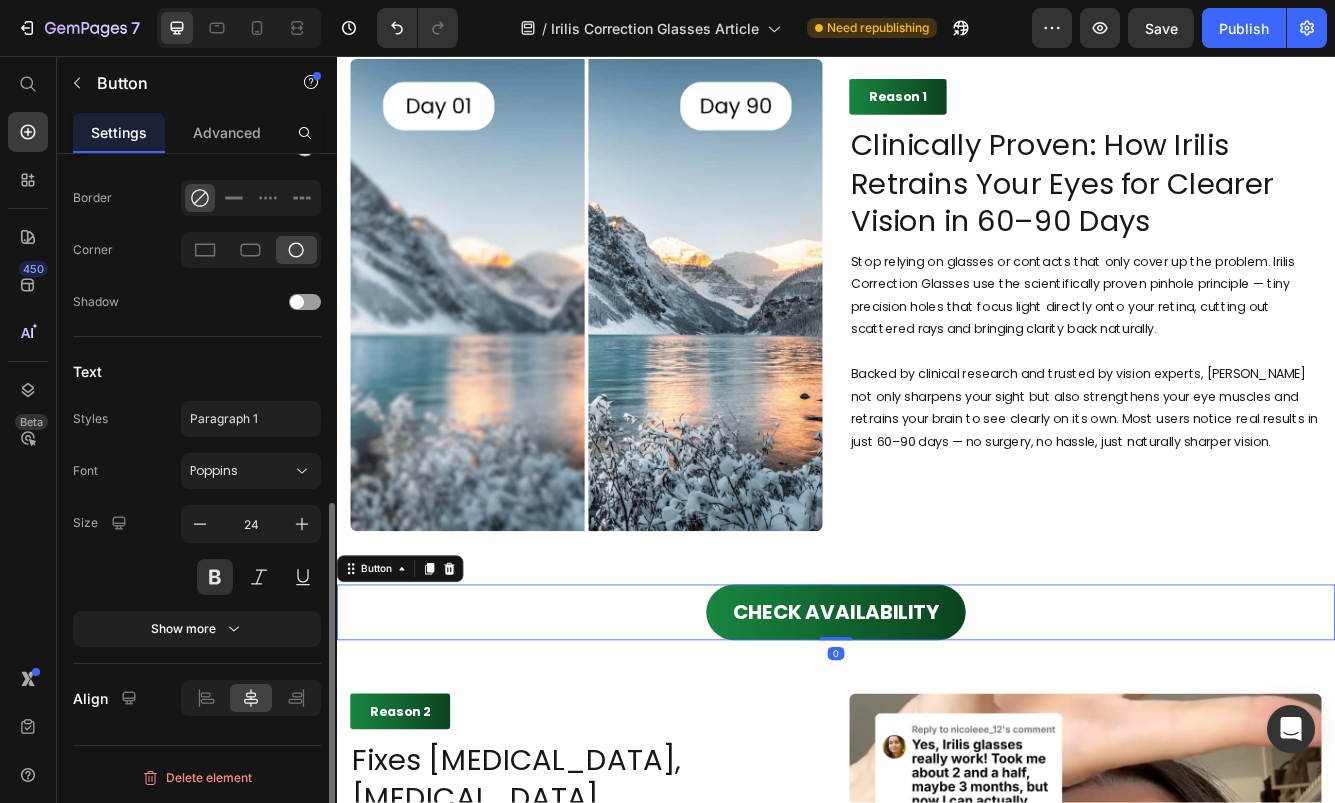 scroll, scrollTop: 687, scrollLeft: 0, axis: vertical 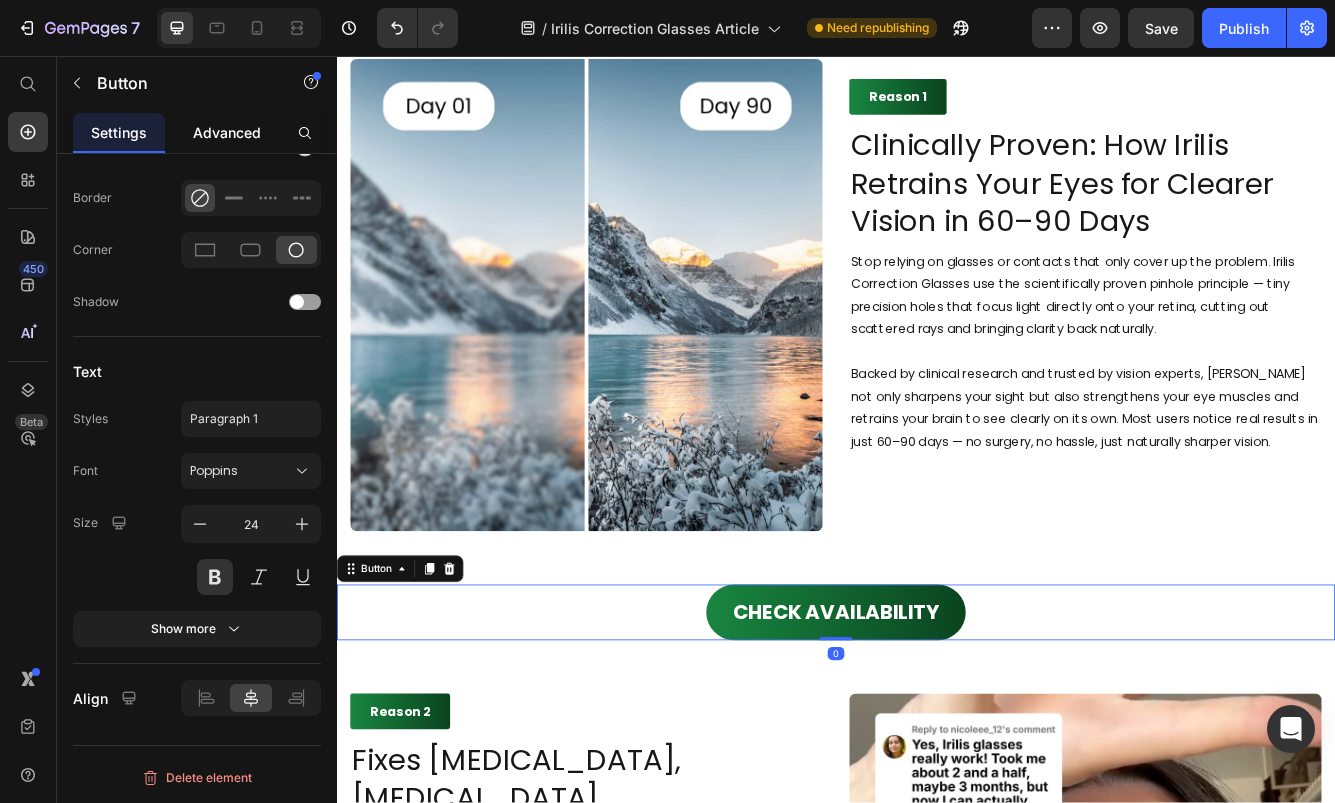 click on "Advanced" at bounding box center [227, 132] 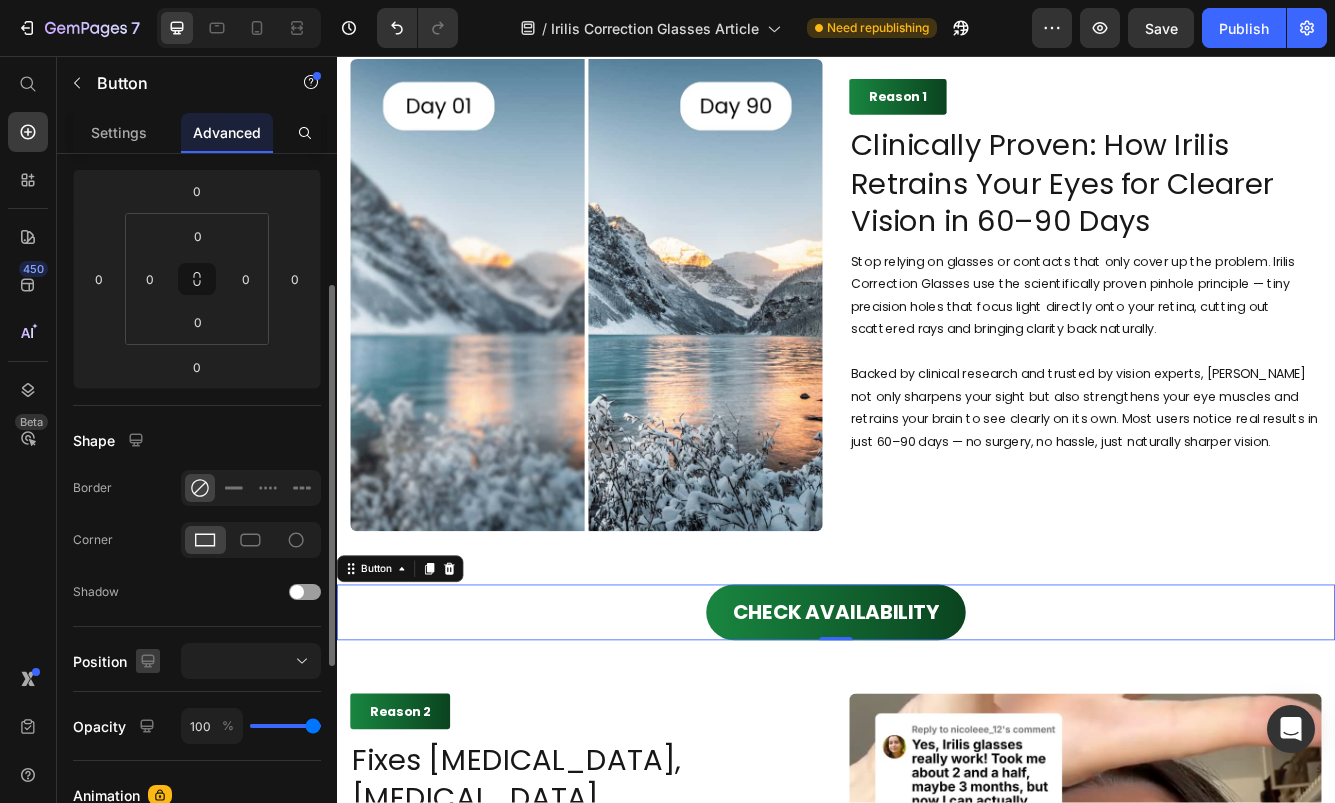 scroll, scrollTop: 235, scrollLeft: 0, axis: vertical 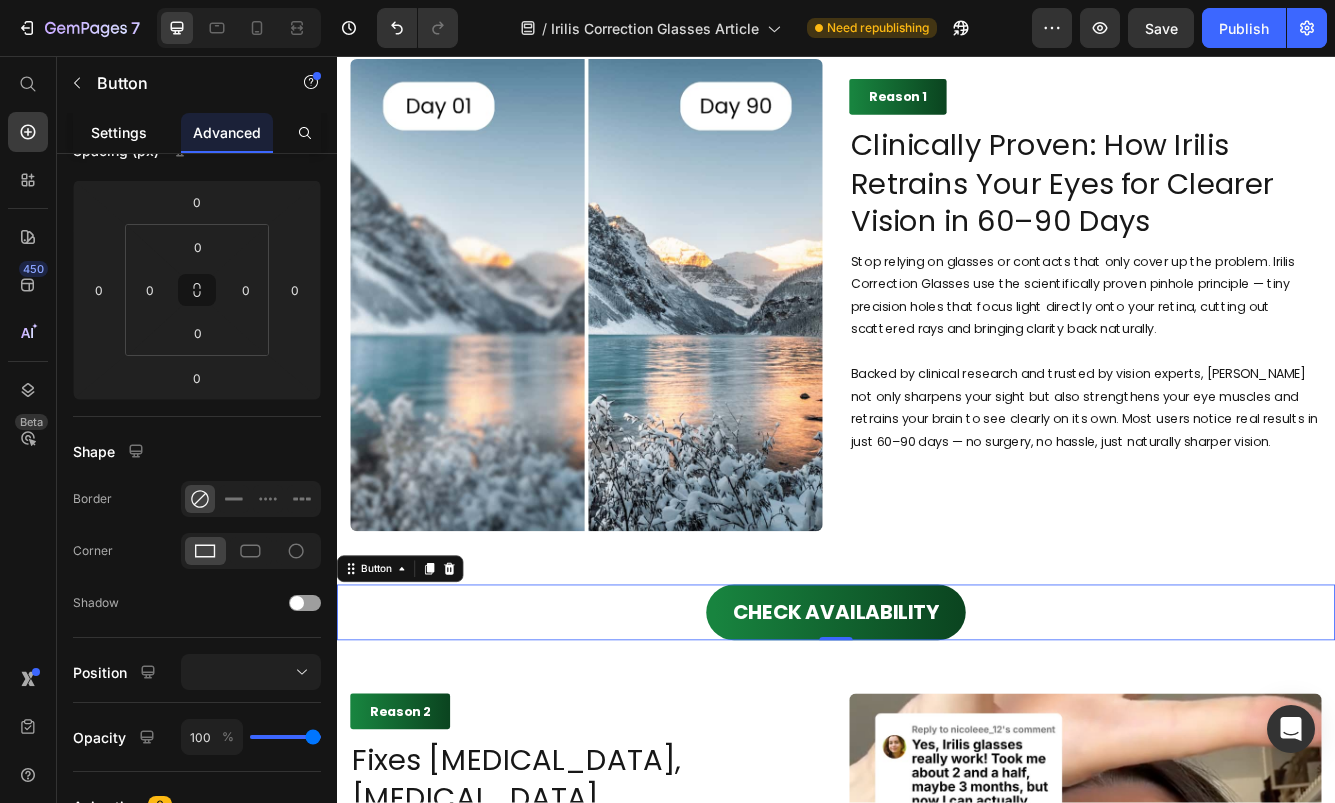 click on "Settings" 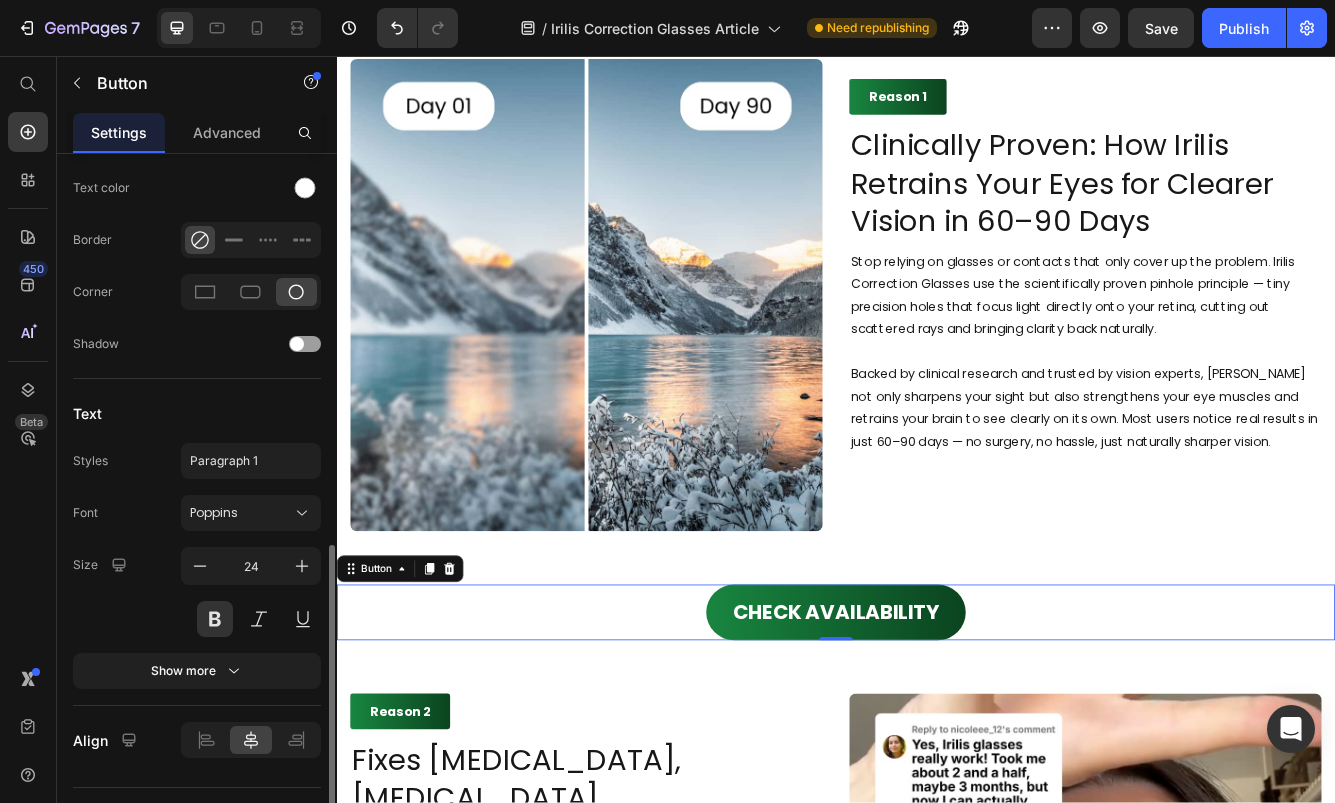 scroll, scrollTop: 687, scrollLeft: 0, axis: vertical 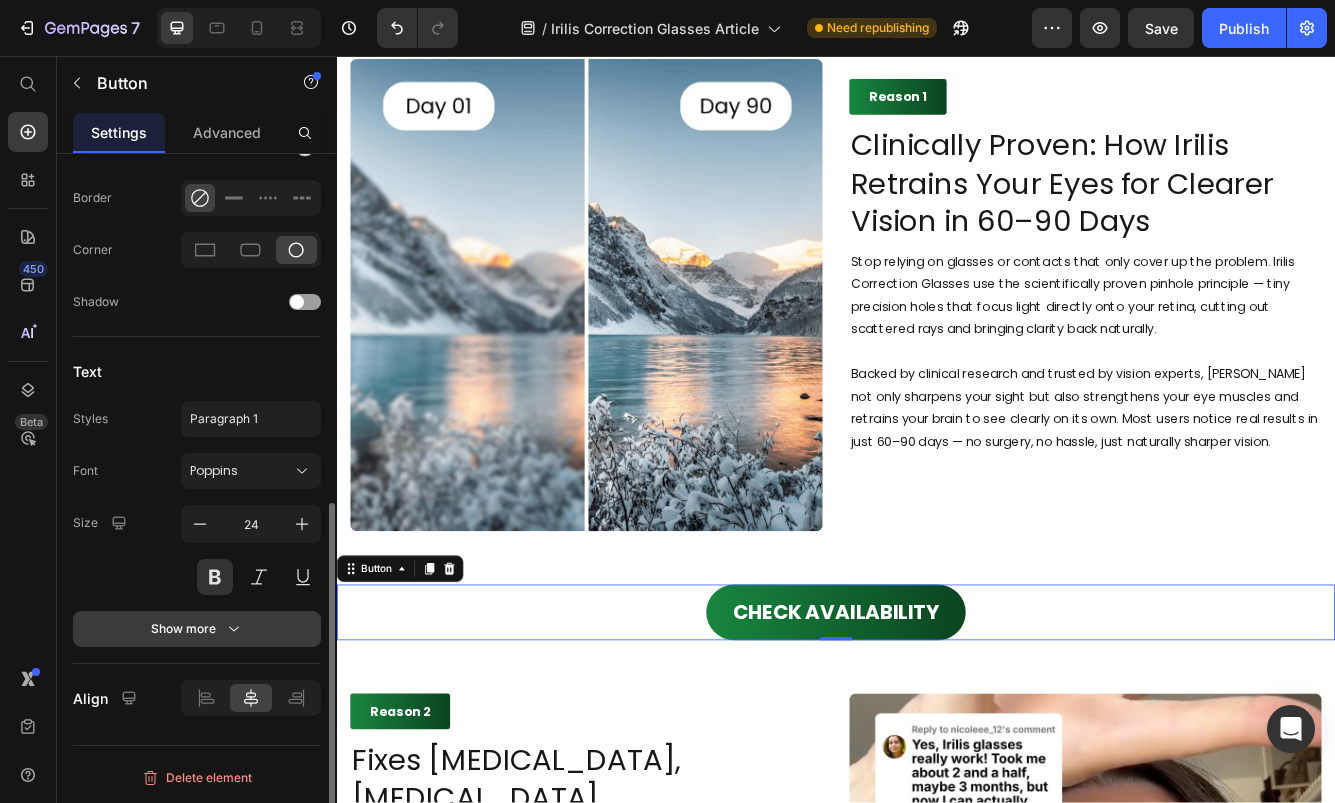click on "Show more" at bounding box center [197, 629] 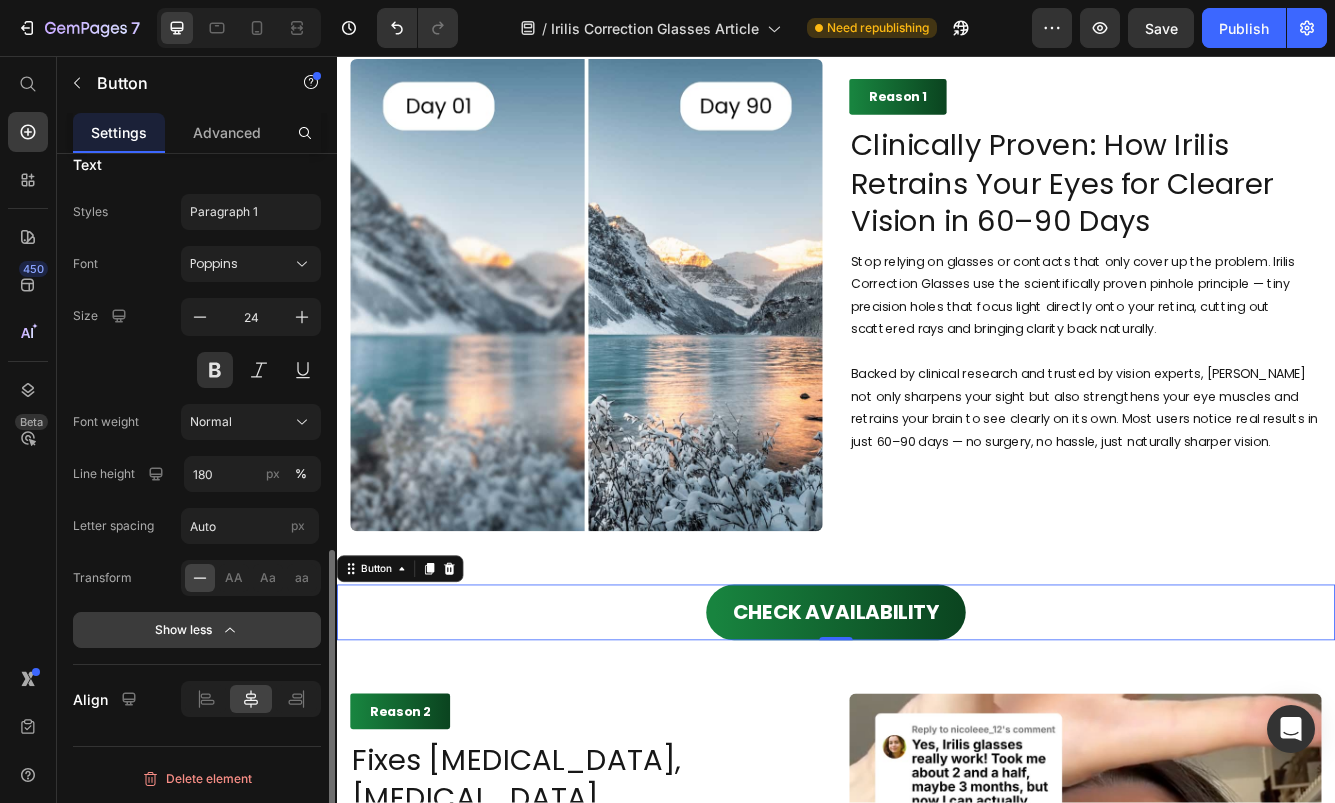 scroll, scrollTop: 895, scrollLeft: 0, axis: vertical 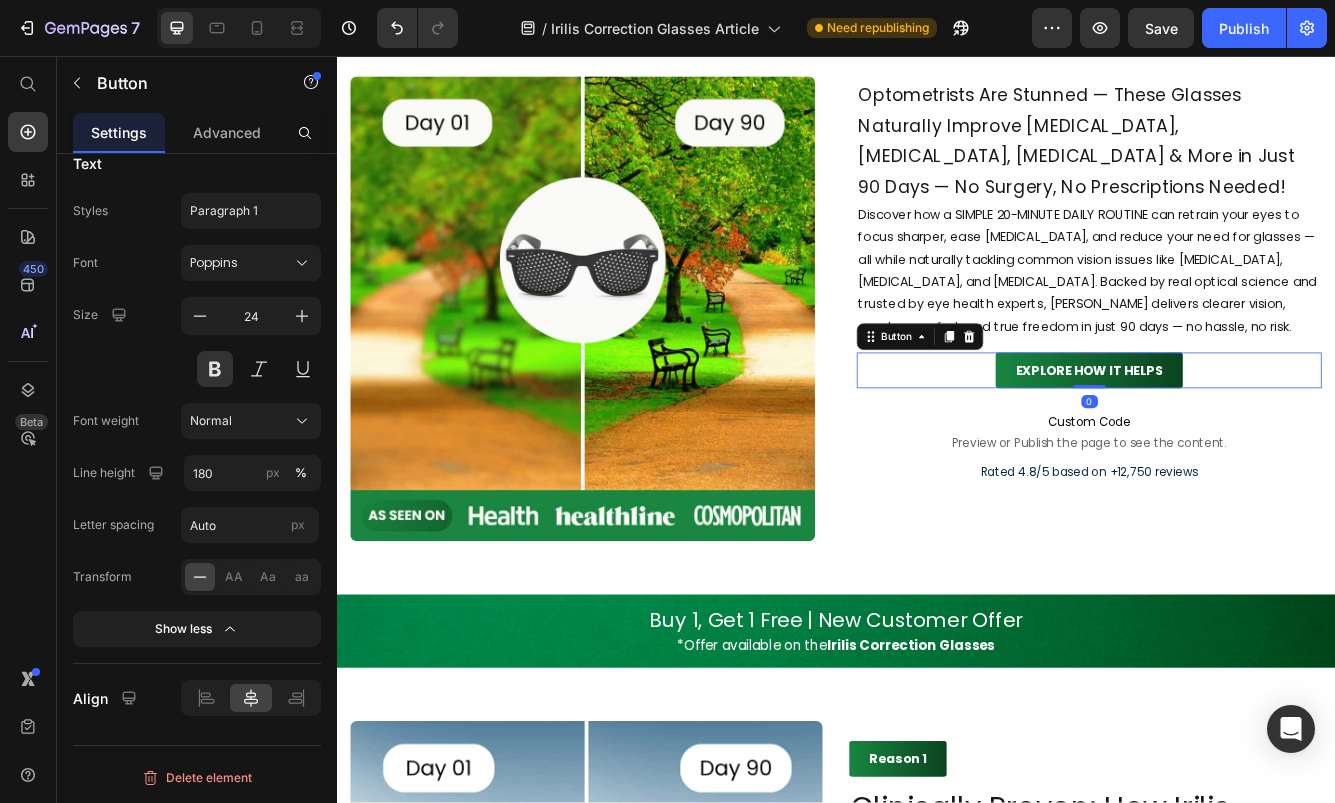 click on "EXPLORE HOW IT HELPS Button   0" at bounding box center (1241, 434) 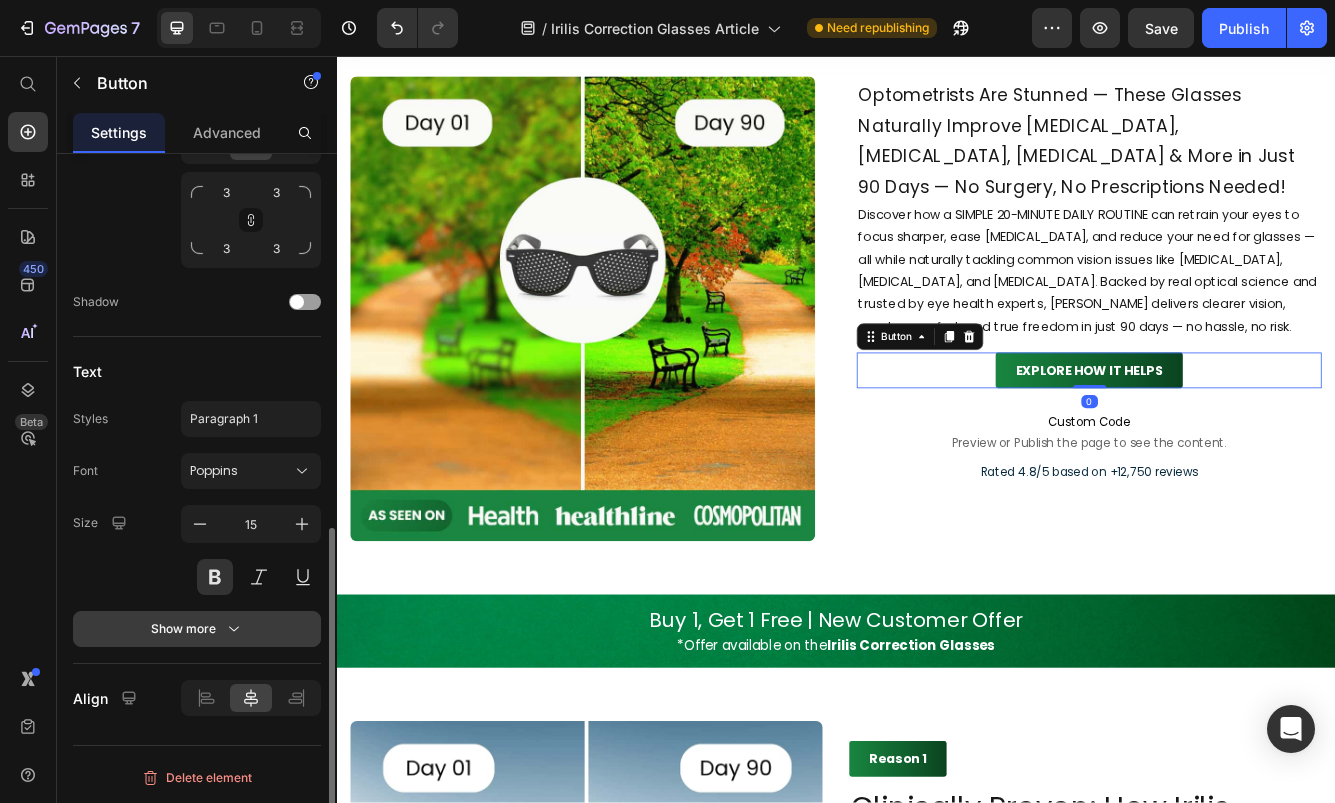 click on "Show more" at bounding box center (197, 629) 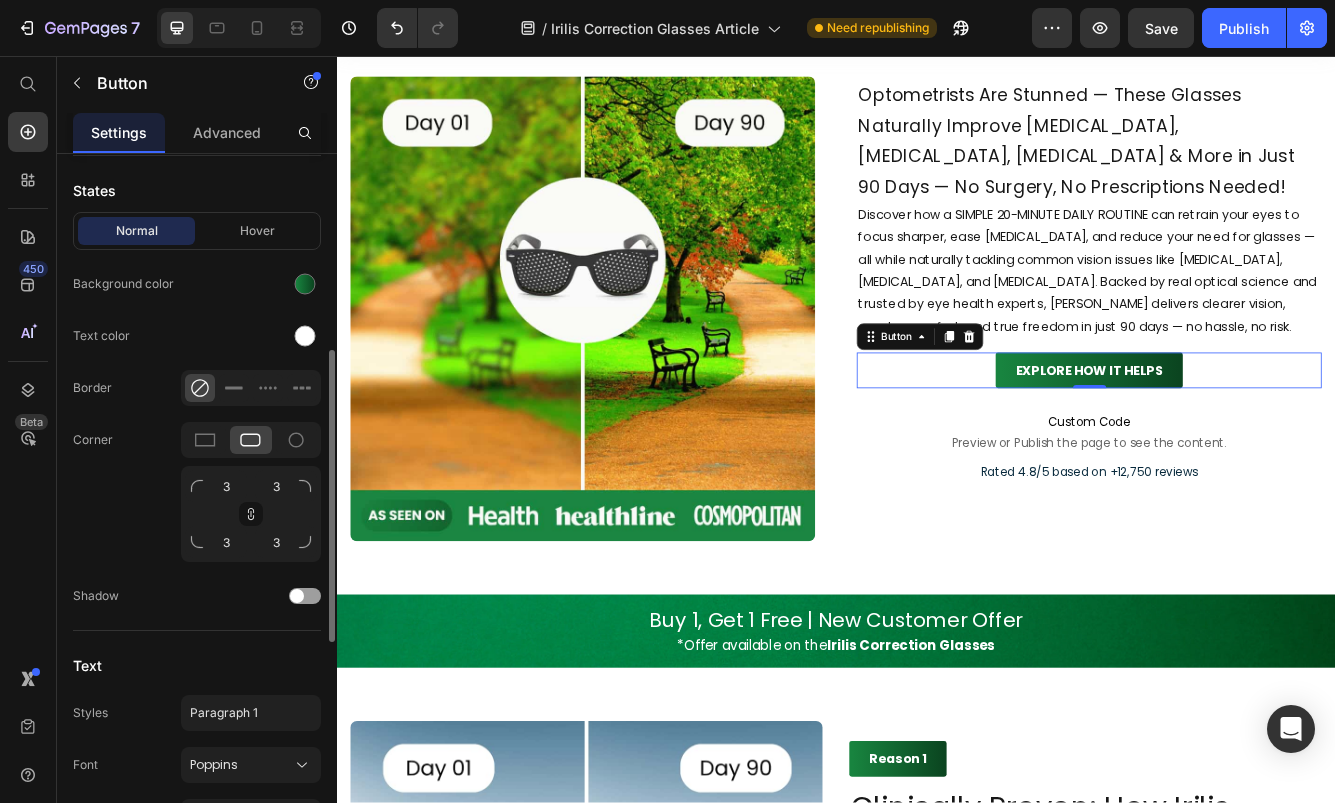 scroll, scrollTop: 488, scrollLeft: 0, axis: vertical 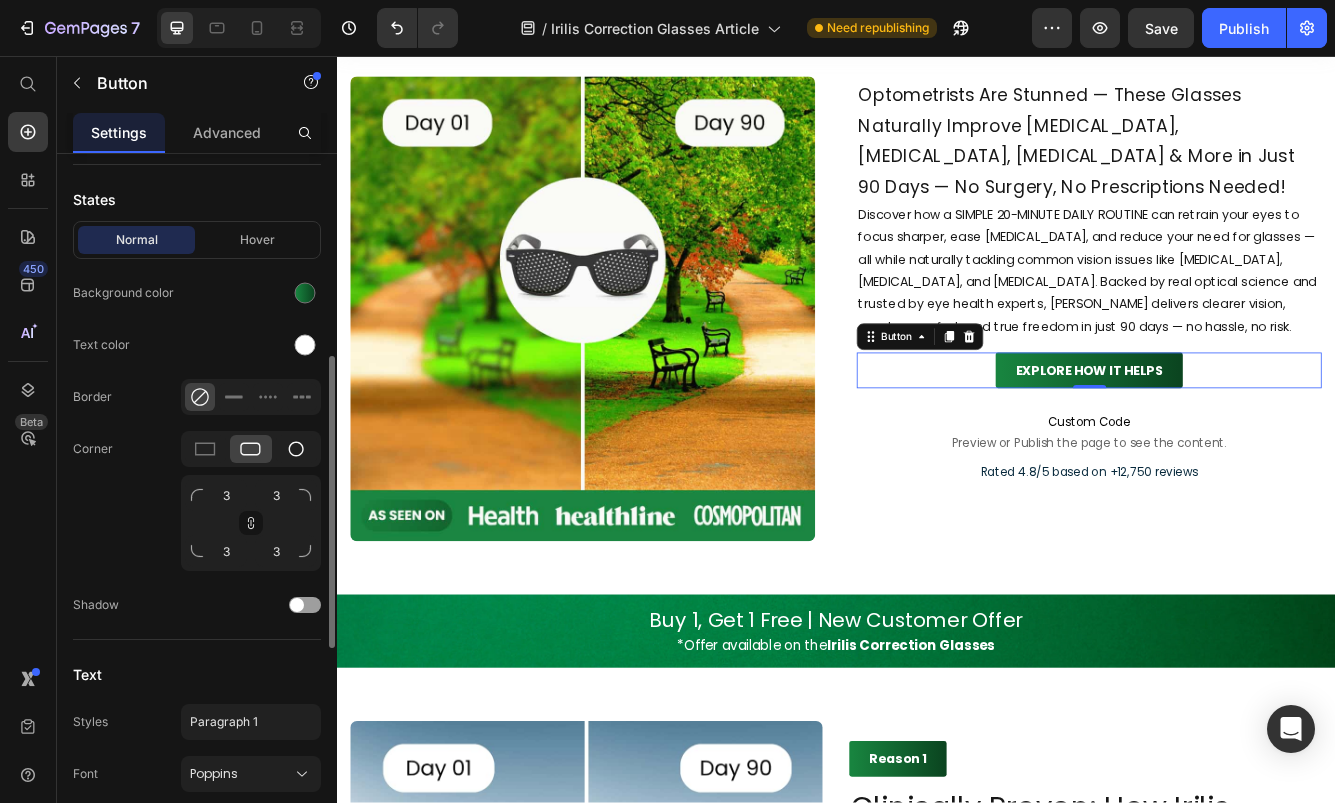 click 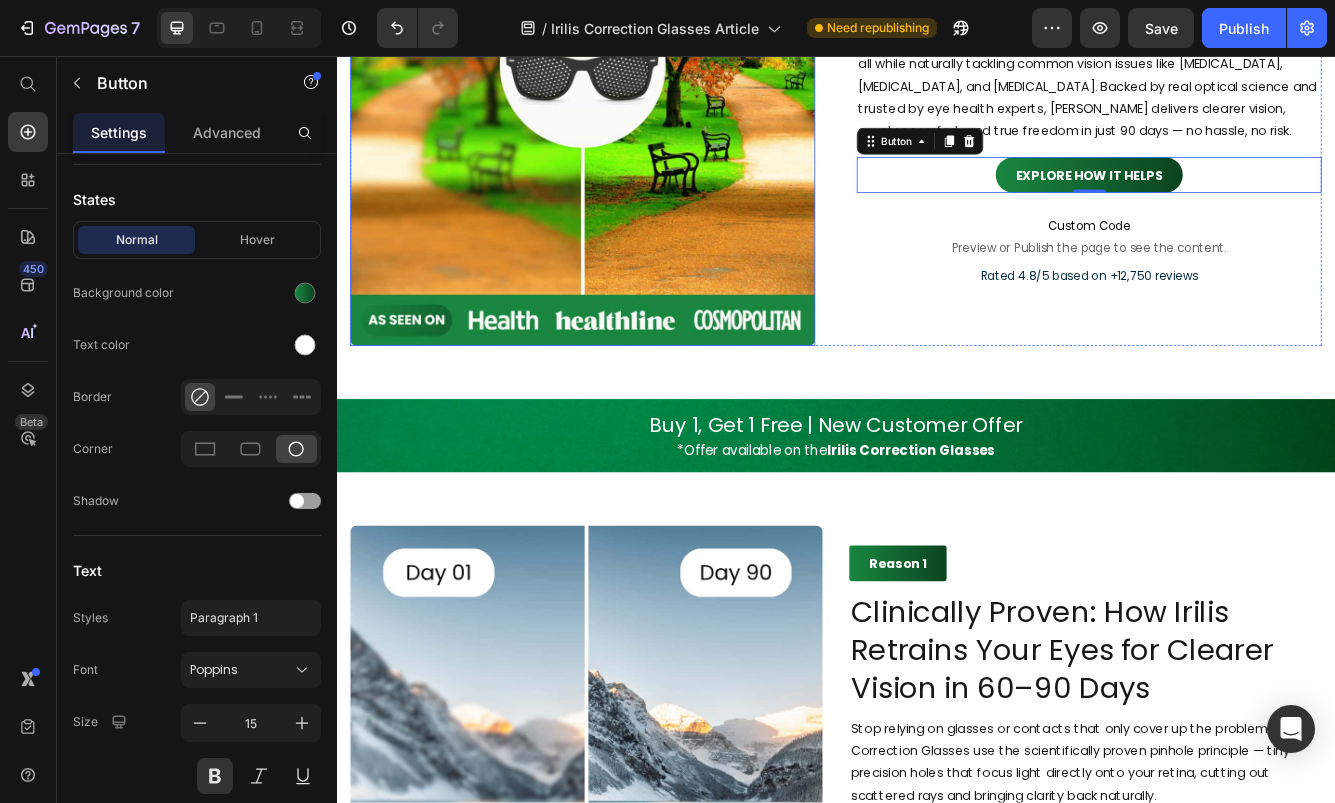 scroll, scrollTop: 464, scrollLeft: 0, axis: vertical 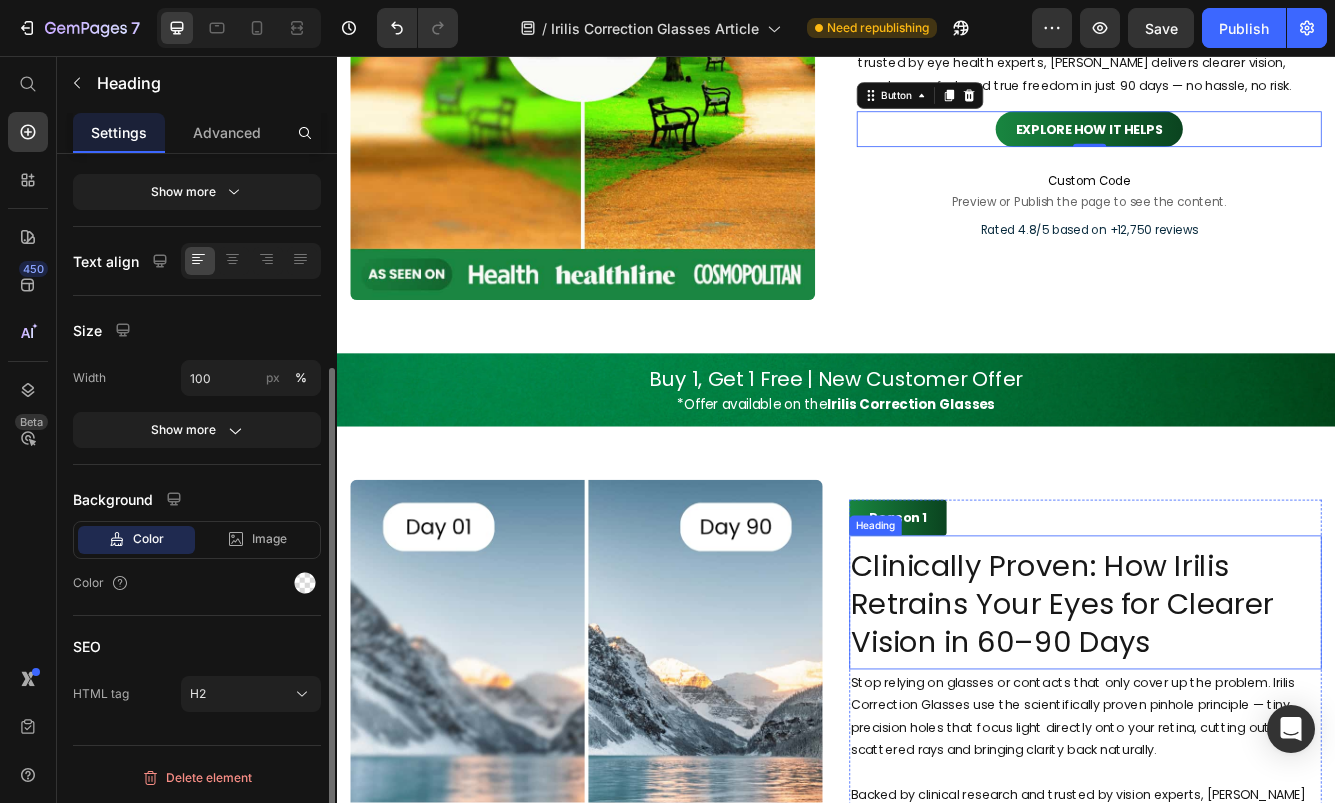 click on "Clinically Proven: How Irilis Retrains Your Eyes for Clearer Vision in 60–90 Days" at bounding box center [1237, 715] 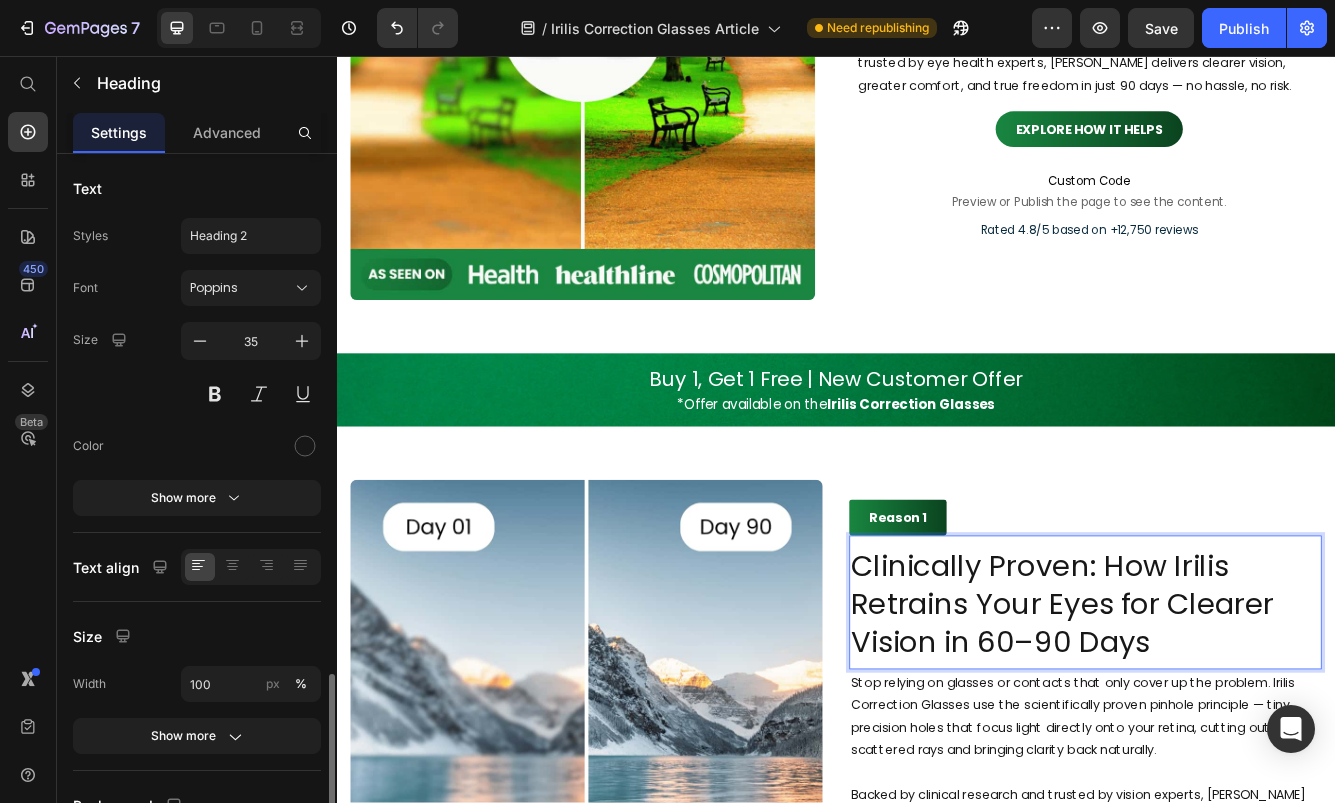 click on "Clinically Proven: How Irilis Retrains Your Eyes for Clearer Vision in 60–90 Days" at bounding box center [1237, 715] 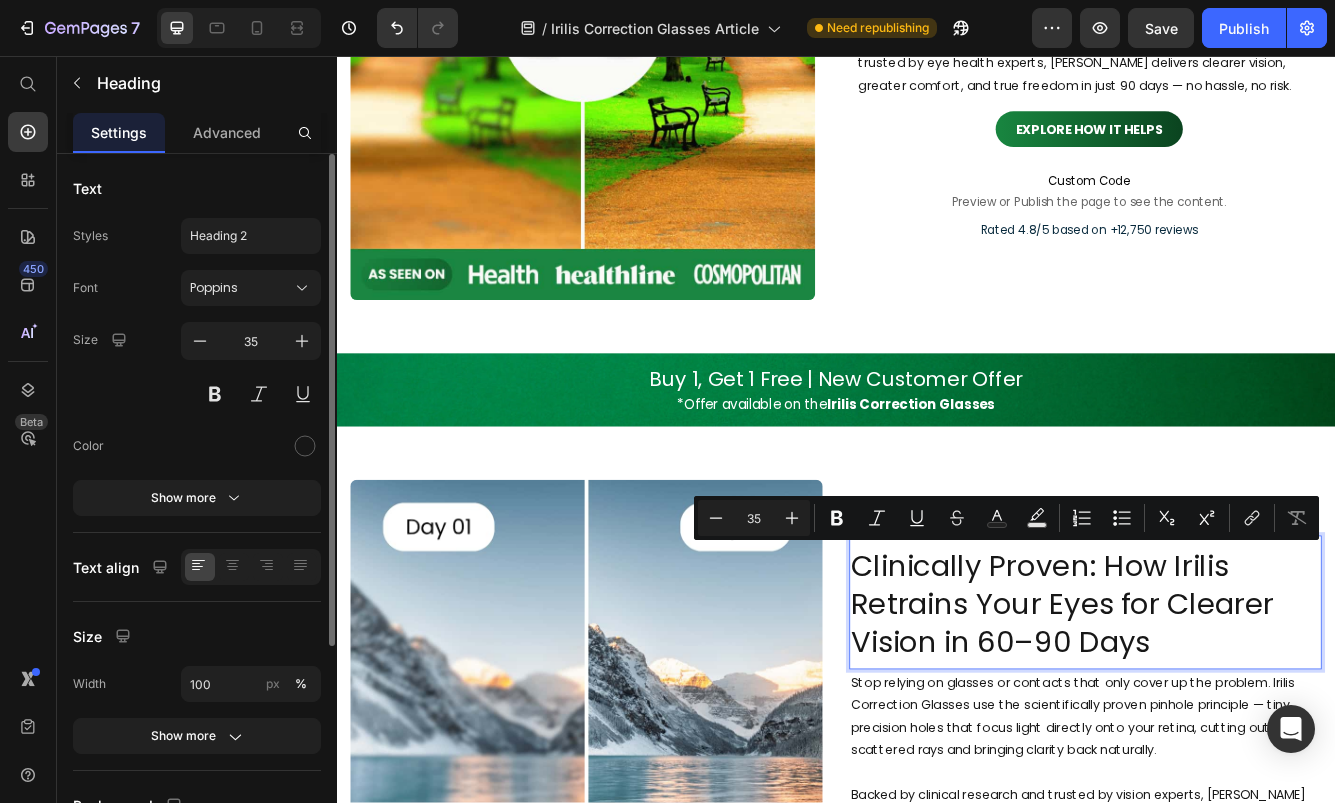 click on "Clinically Proven: How Irilis Retrains Your Eyes for Clearer Vision in 60–90 Days" at bounding box center (1237, 715) 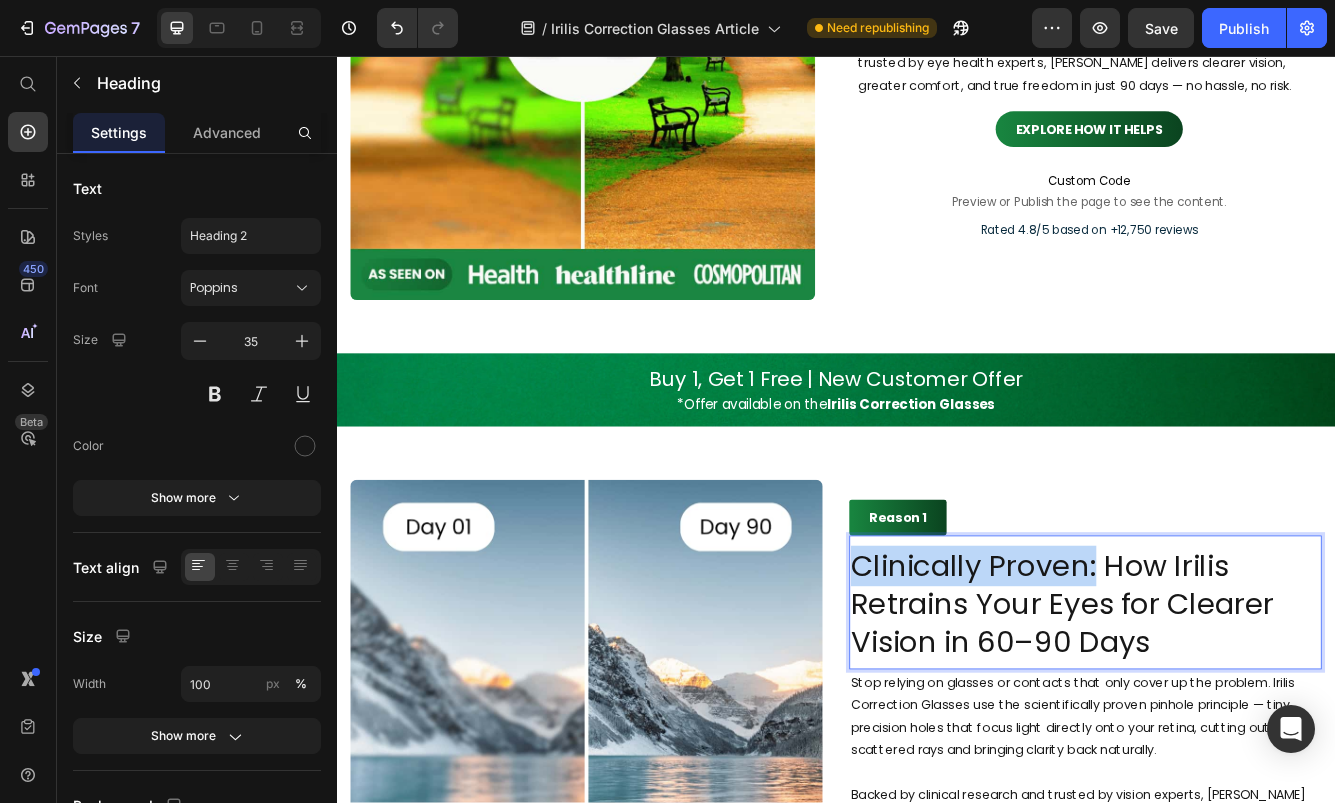 drag, startPoint x: 1247, startPoint y: 676, endPoint x: 952, endPoint y: 676, distance: 295 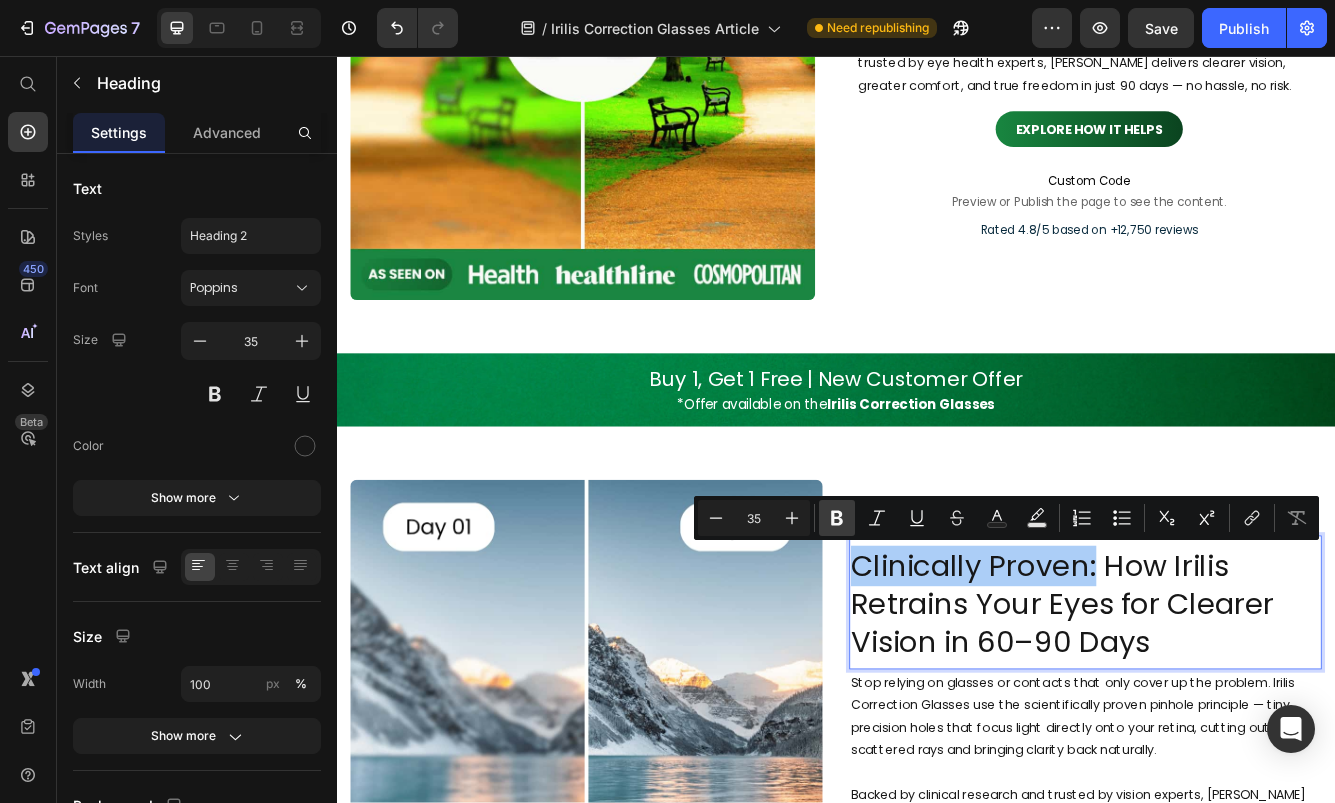 click 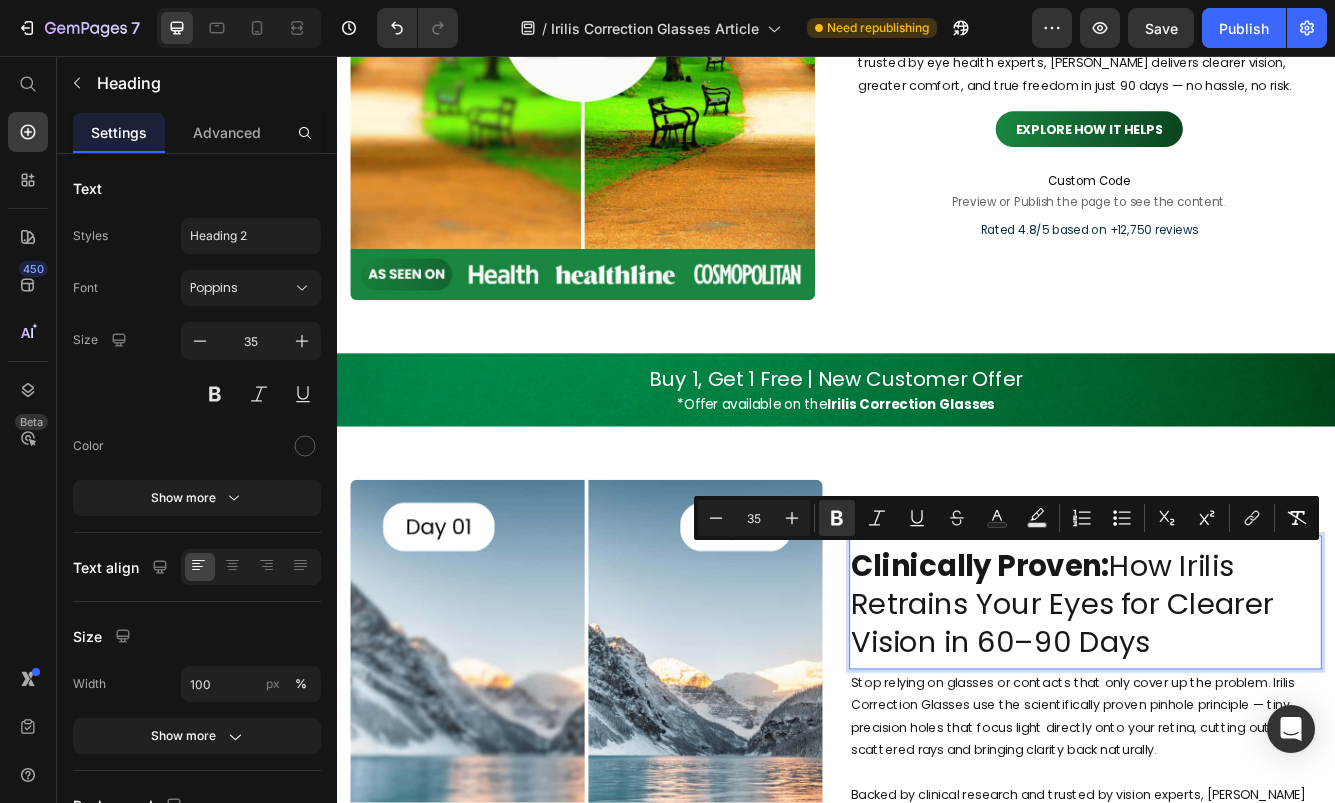 click on "Clinically Proven:  How Irilis Retrains Your Eyes for Clearer Vision in 60–90 Days" at bounding box center (1237, 715) 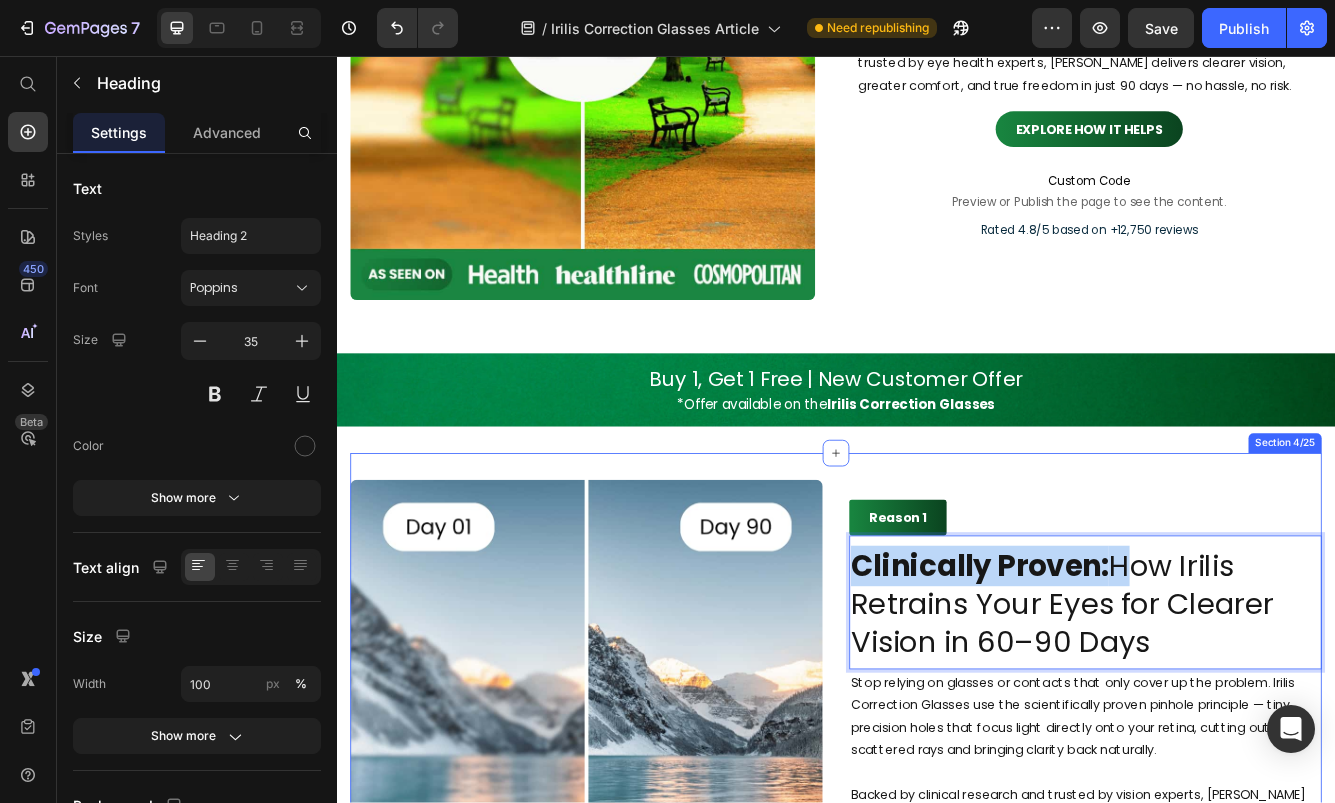 drag, startPoint x: 1272, startPoint y: 670, endPoint x: 925, endPoint y: 668, distance: 347.00577 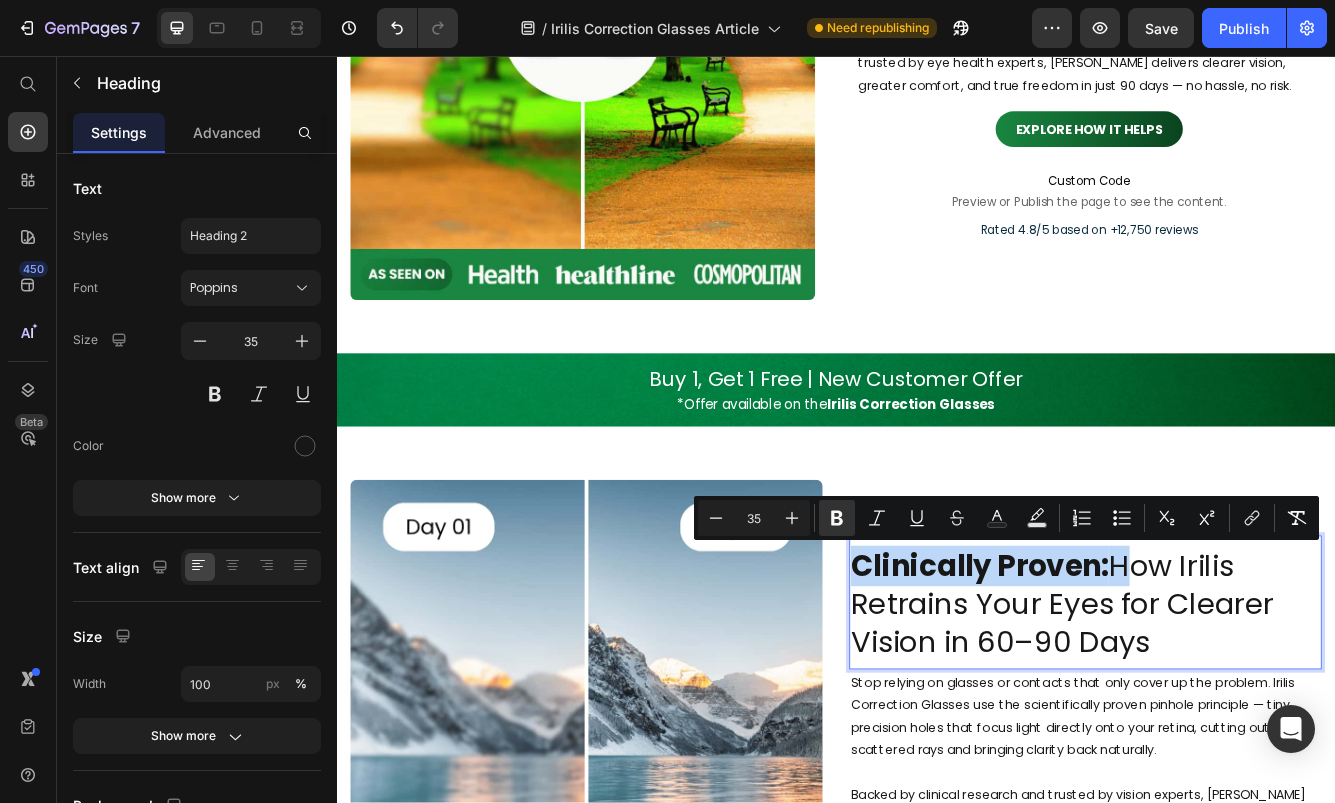 click on "Clinically Proven:" at bounding box center [1110, 669] 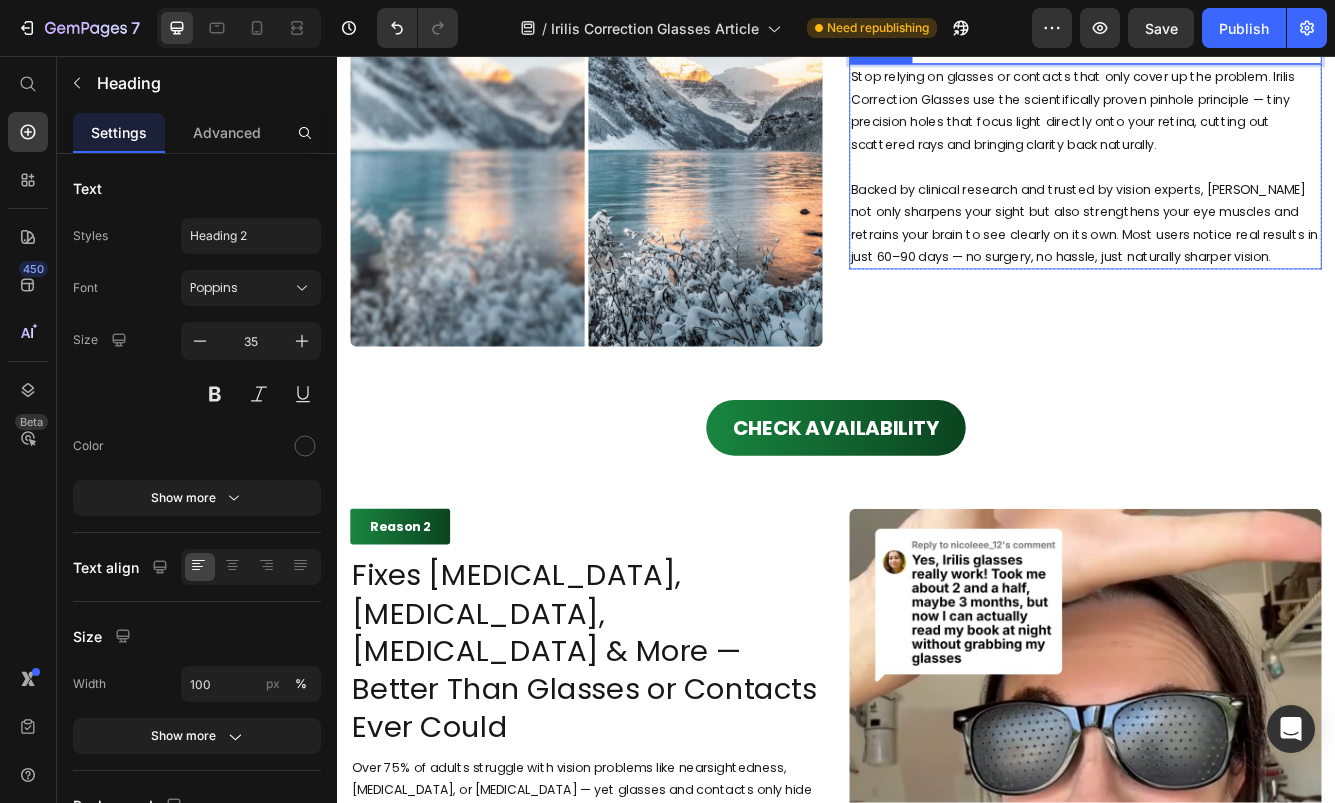 scroll, scrollTop: 1391, scrollLeft: 0, axis: vertical 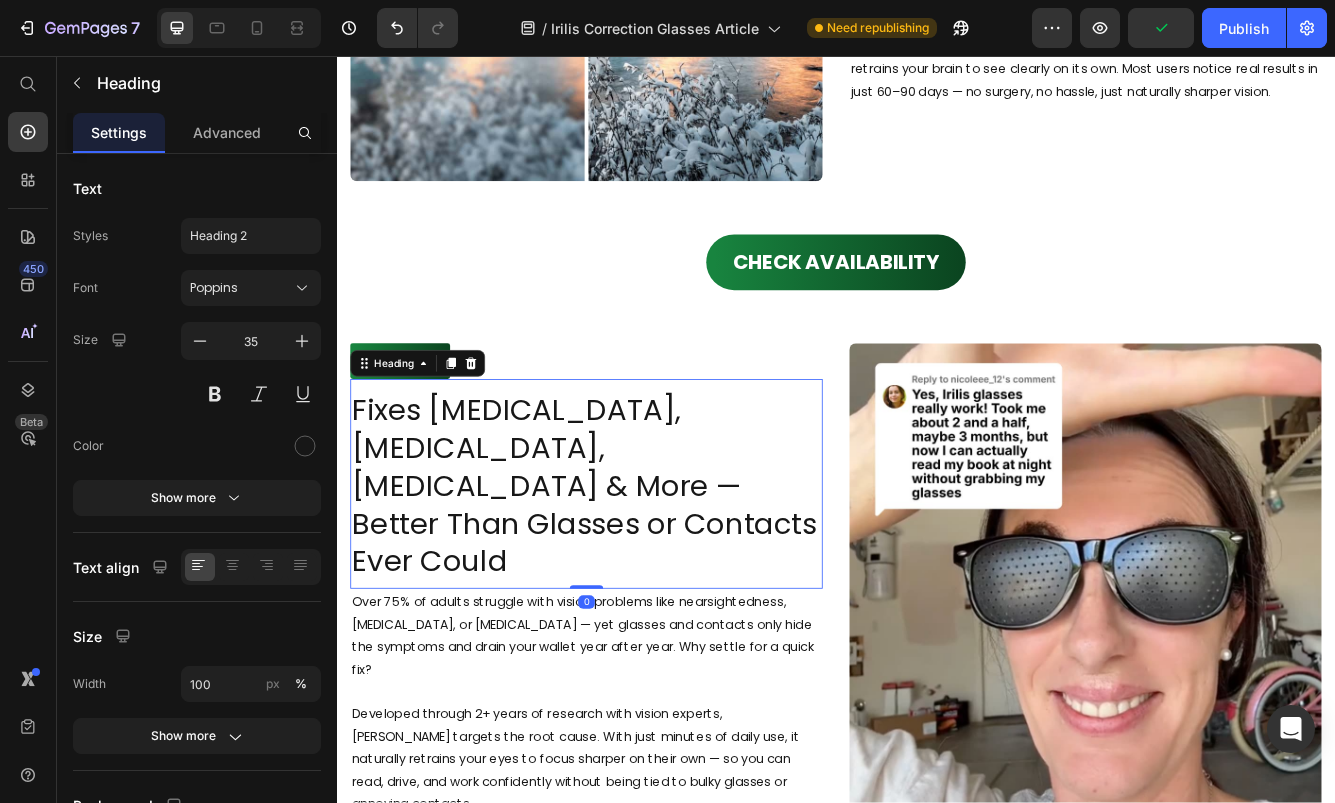 click on "Fixes [MEDICAL_DATA], [MEDICAL_DATA], [MEDICAL_DATA] & More — Better Than Glasses or Contacts Ever Could" at bounding box center (637, 573) 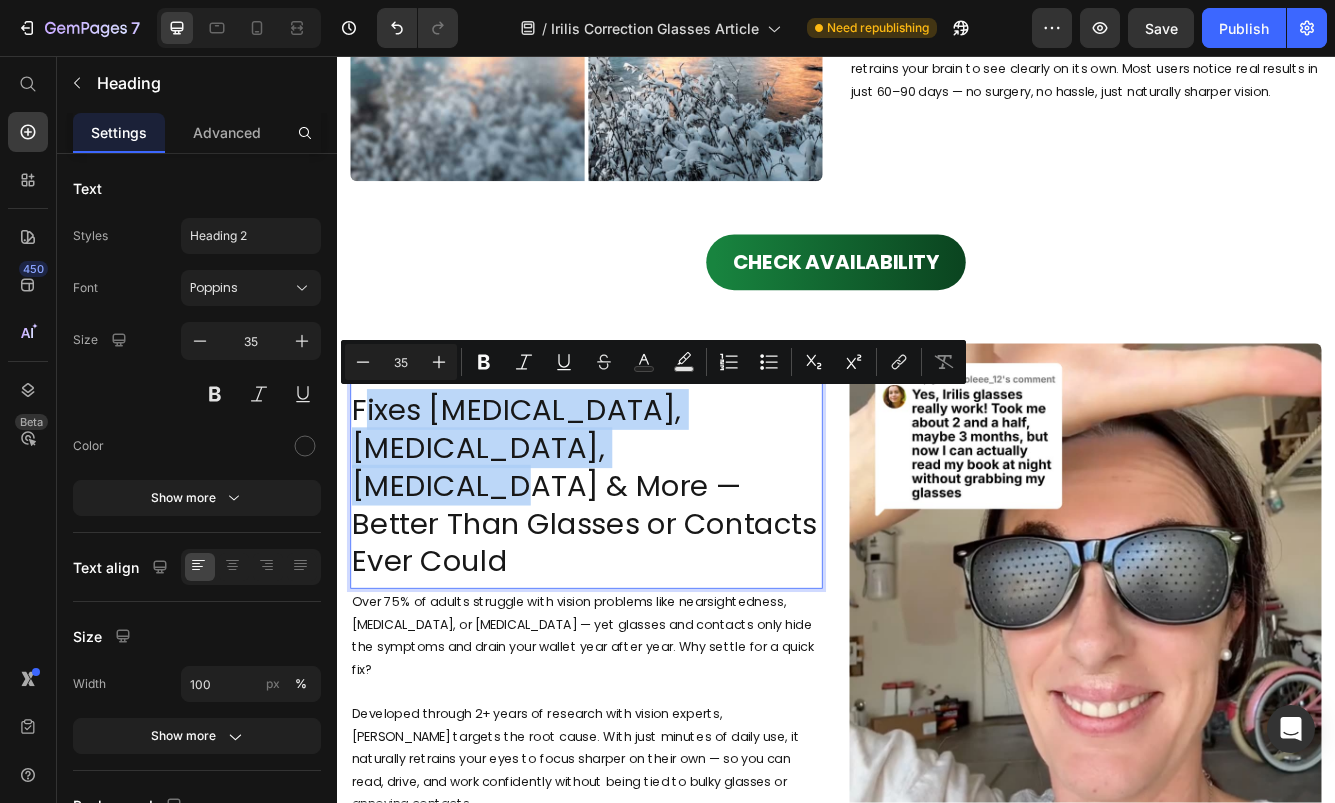 drag, startPoint x: 708, startPoint y: 527, endPoint x: 367, endPoint y: 496, distance: 342.4062 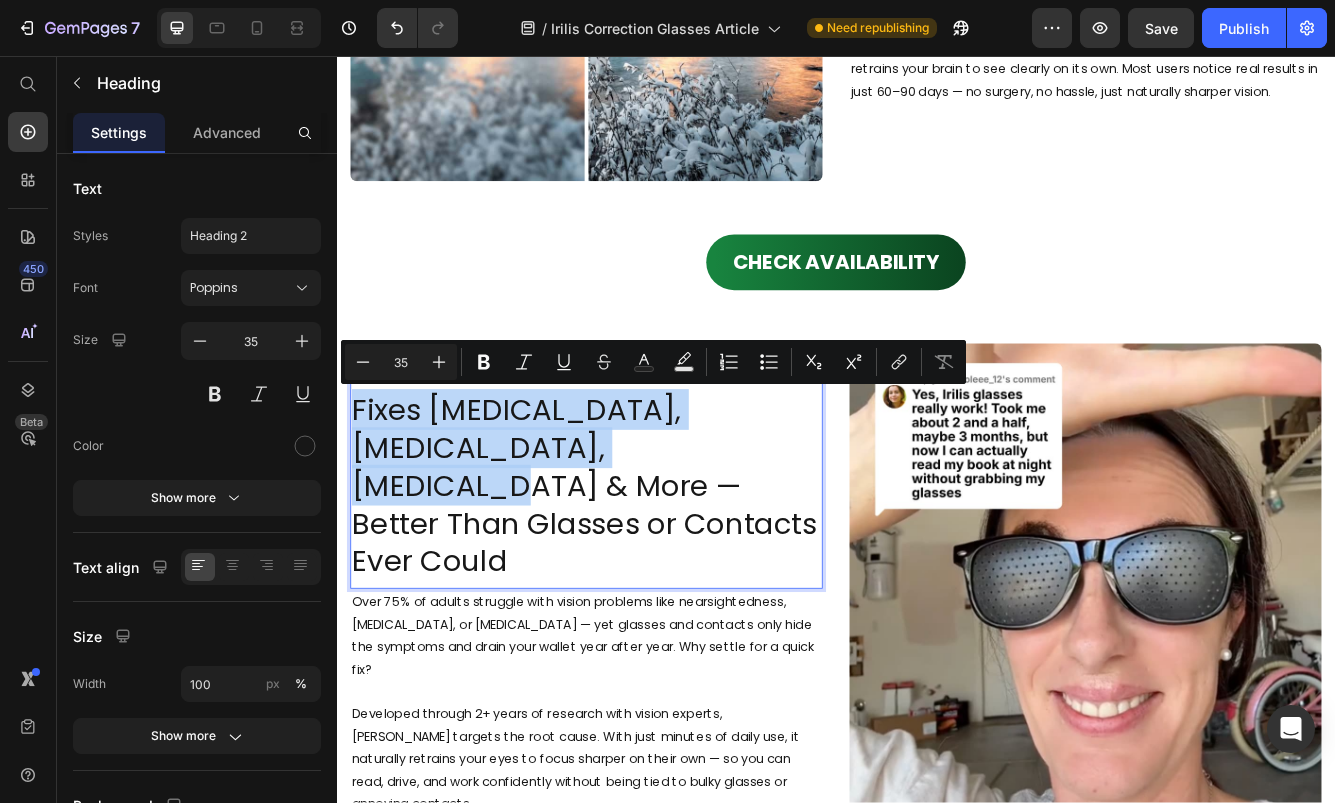 drag, startPoint x: 356, startPoint y: 478, endPoint x: 705, endPoint y: 530, distance: 352.85266 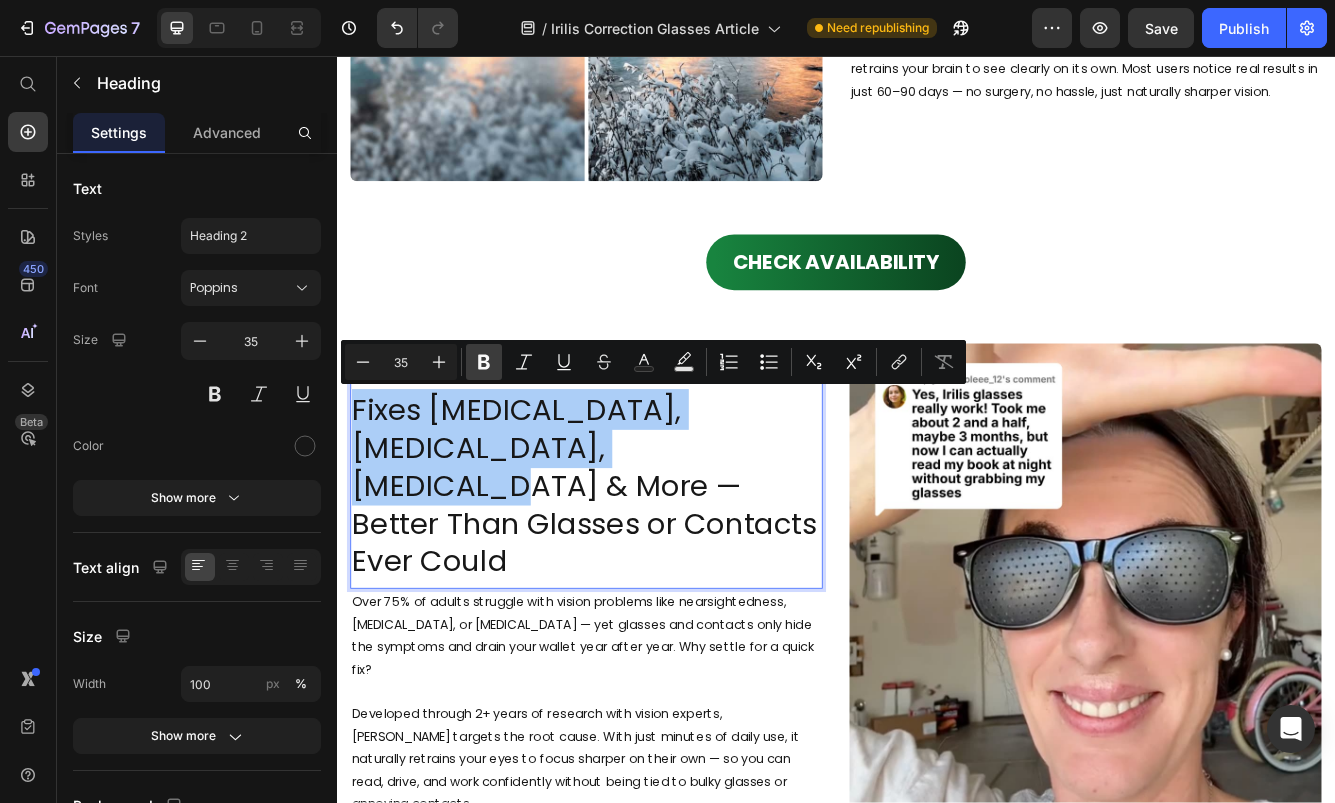 drag, startPoint x: 483, startPoint y: 365, endPoint x: 234, endPoint y: 520, distance: 293.30188 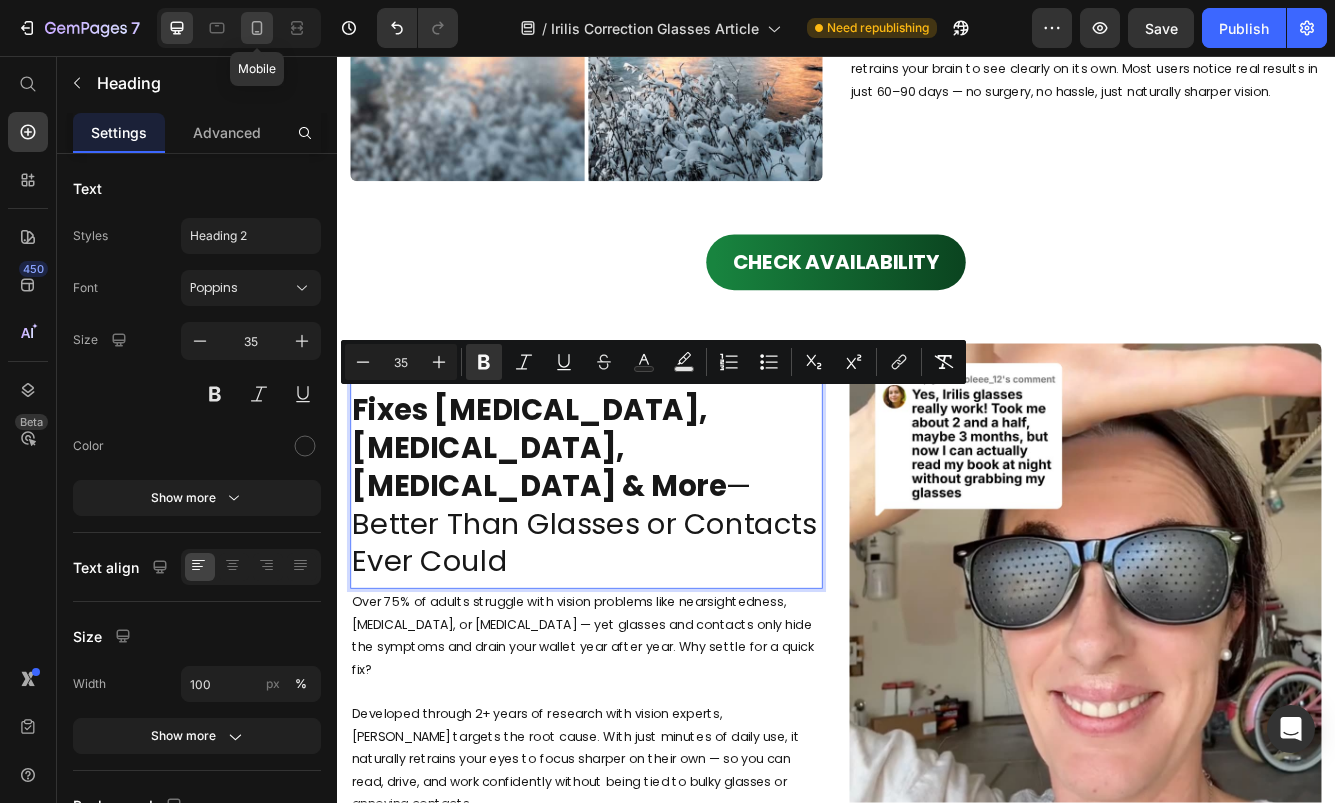 click 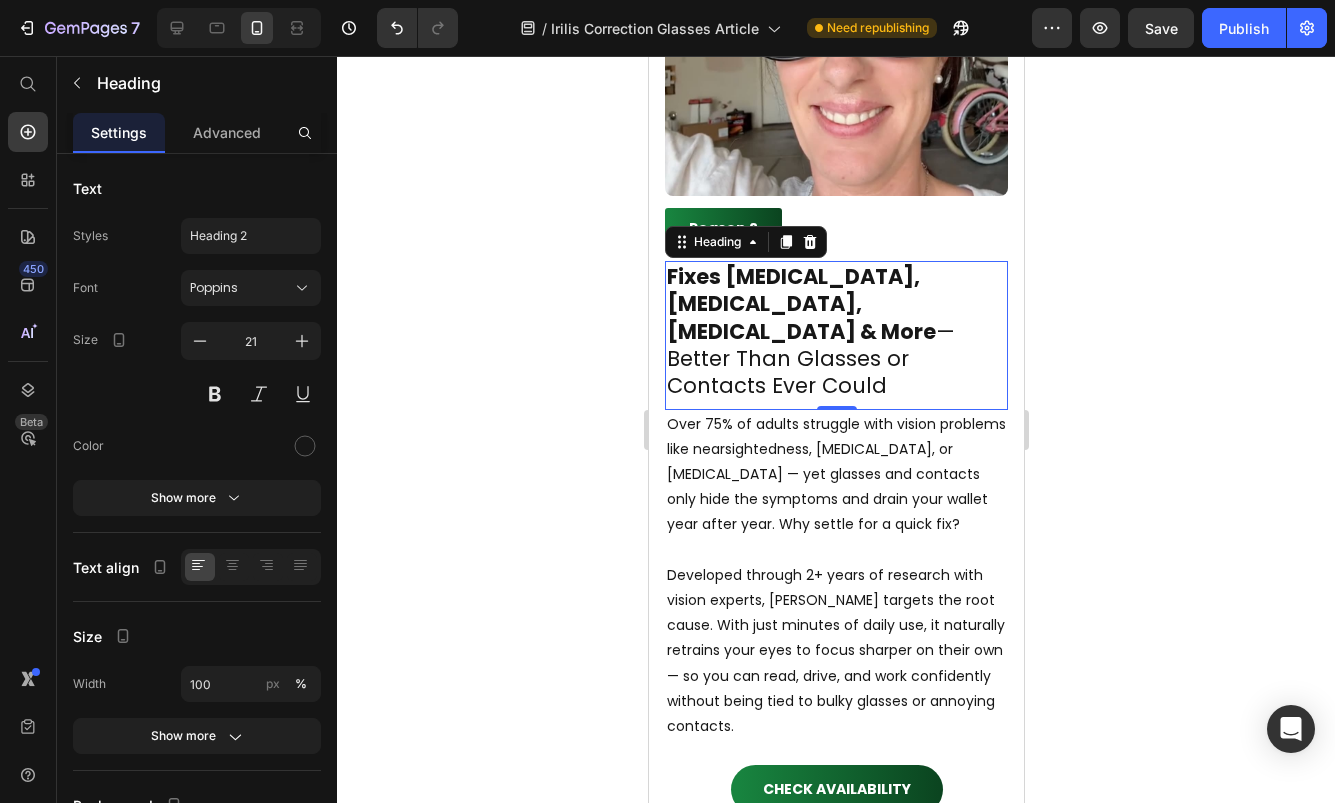 scroll, scrollTop: 2430, scrollLeft: 0, axis: vertical 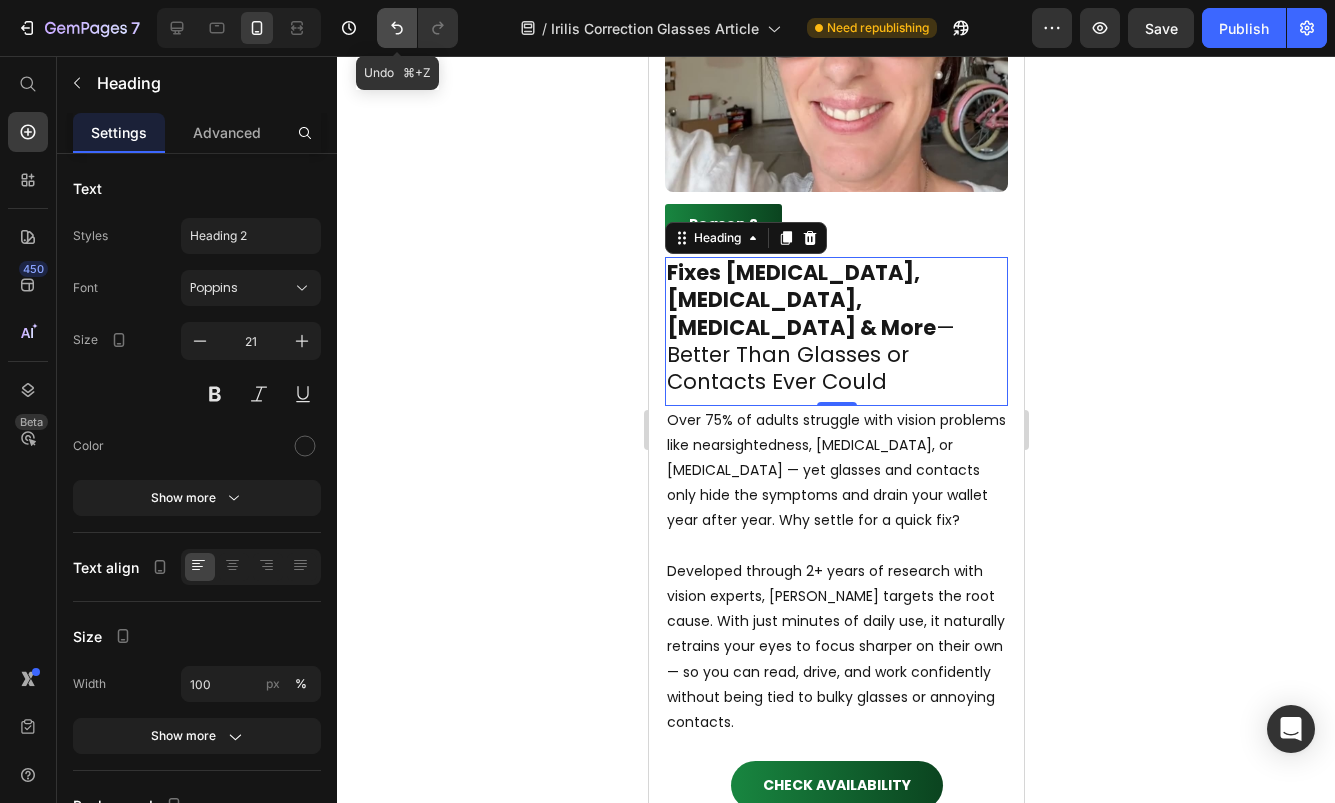 click 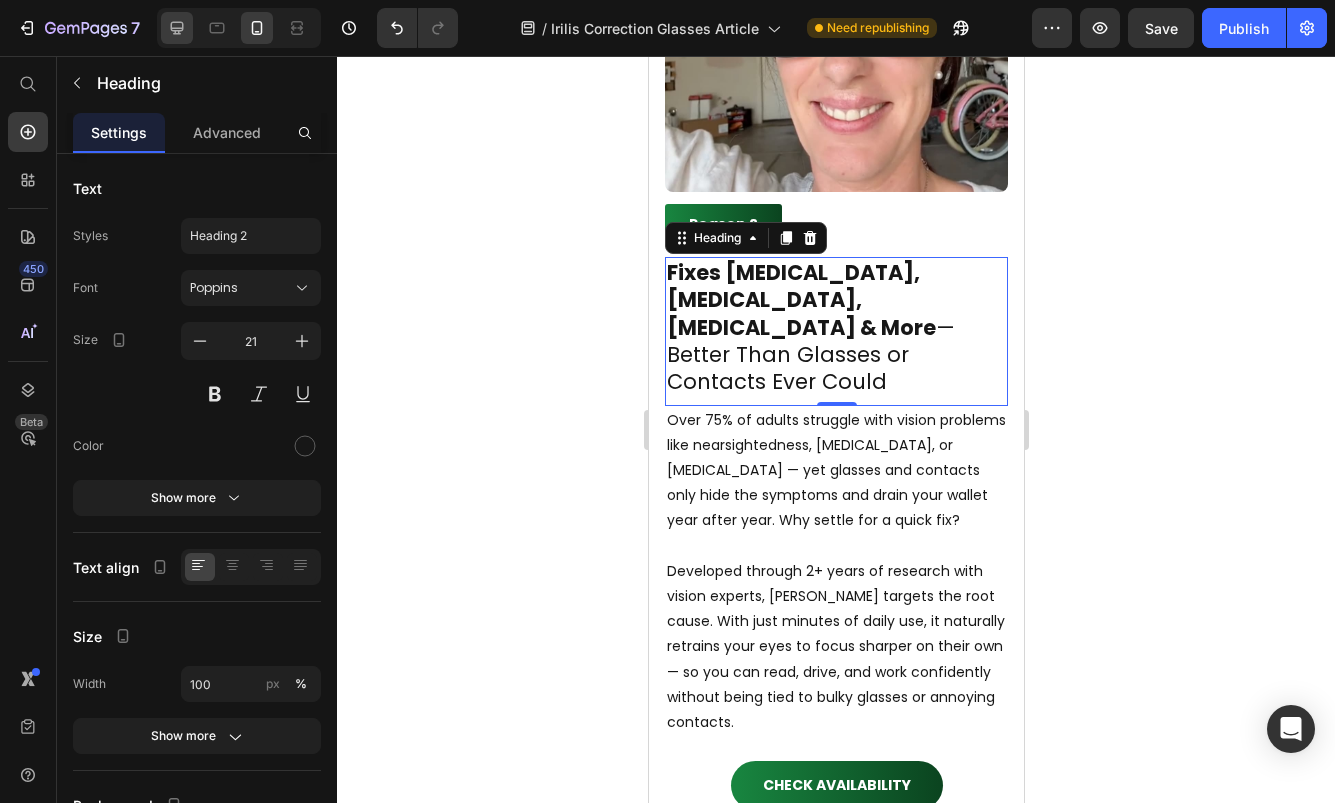 click 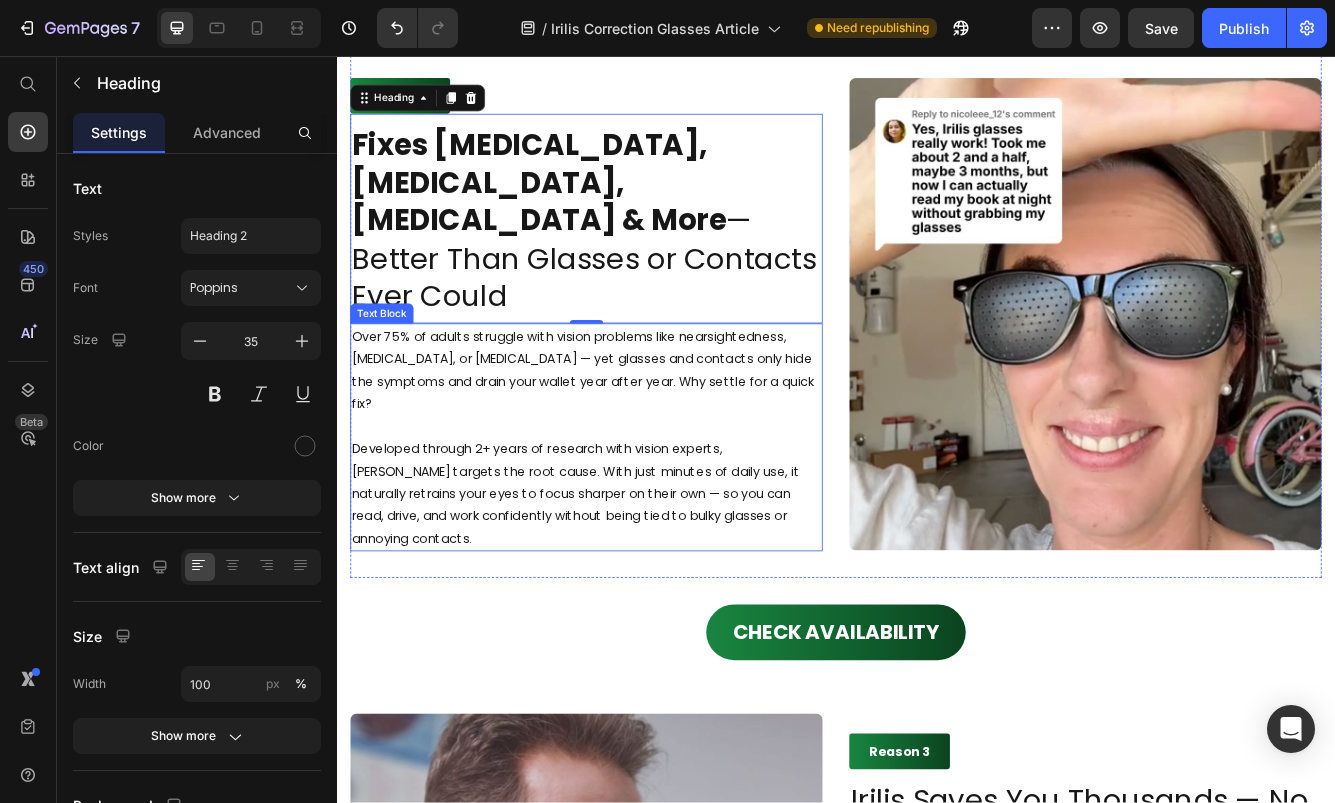 scroll, scrollTop: 1891, scrollLeft: 0, axis: vertical 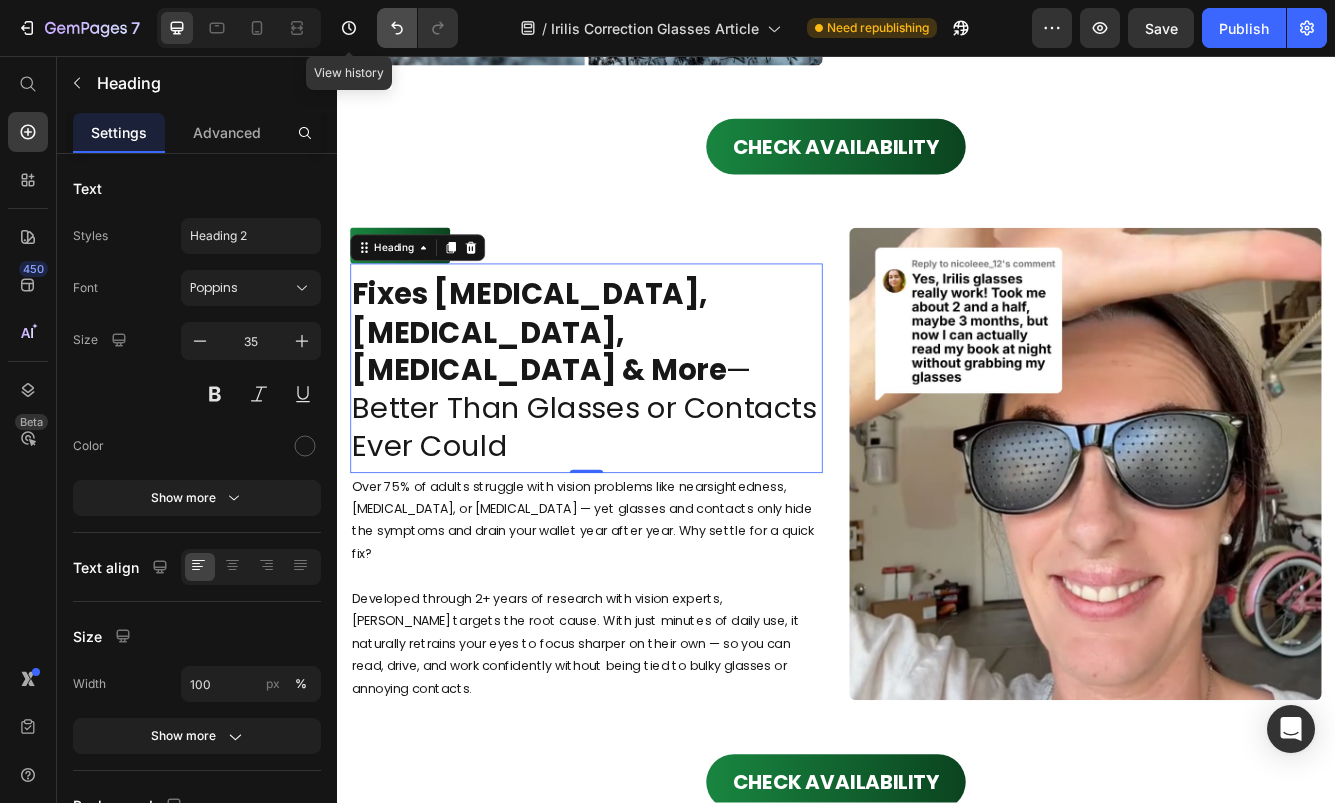 click 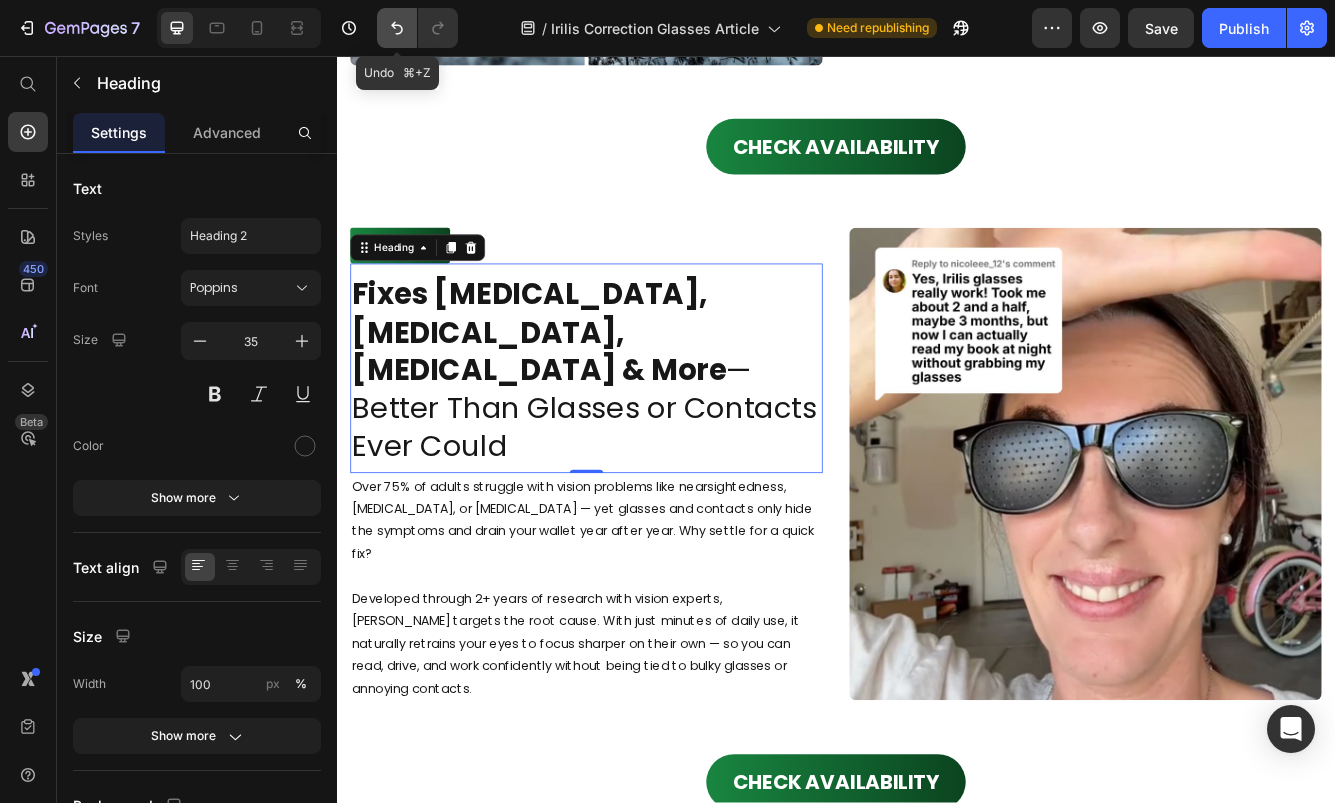click 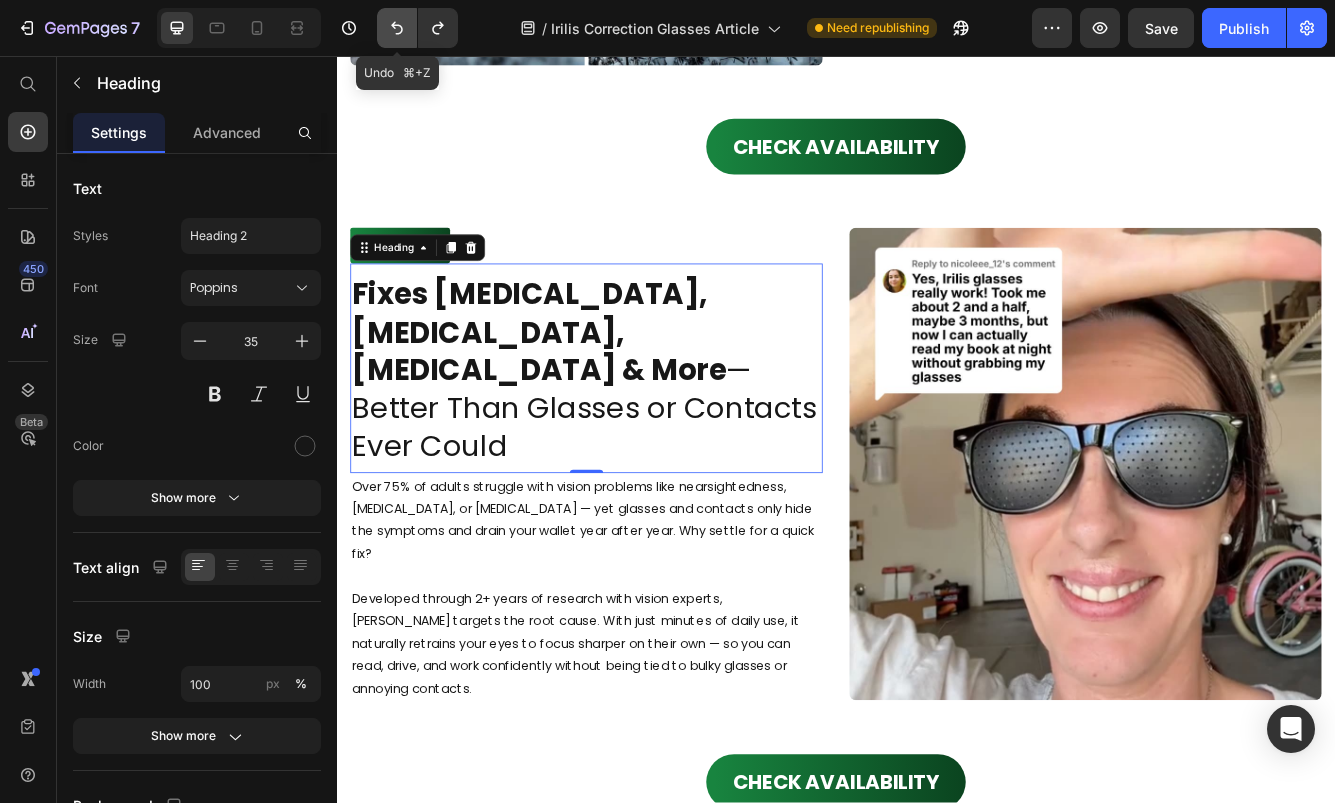 click 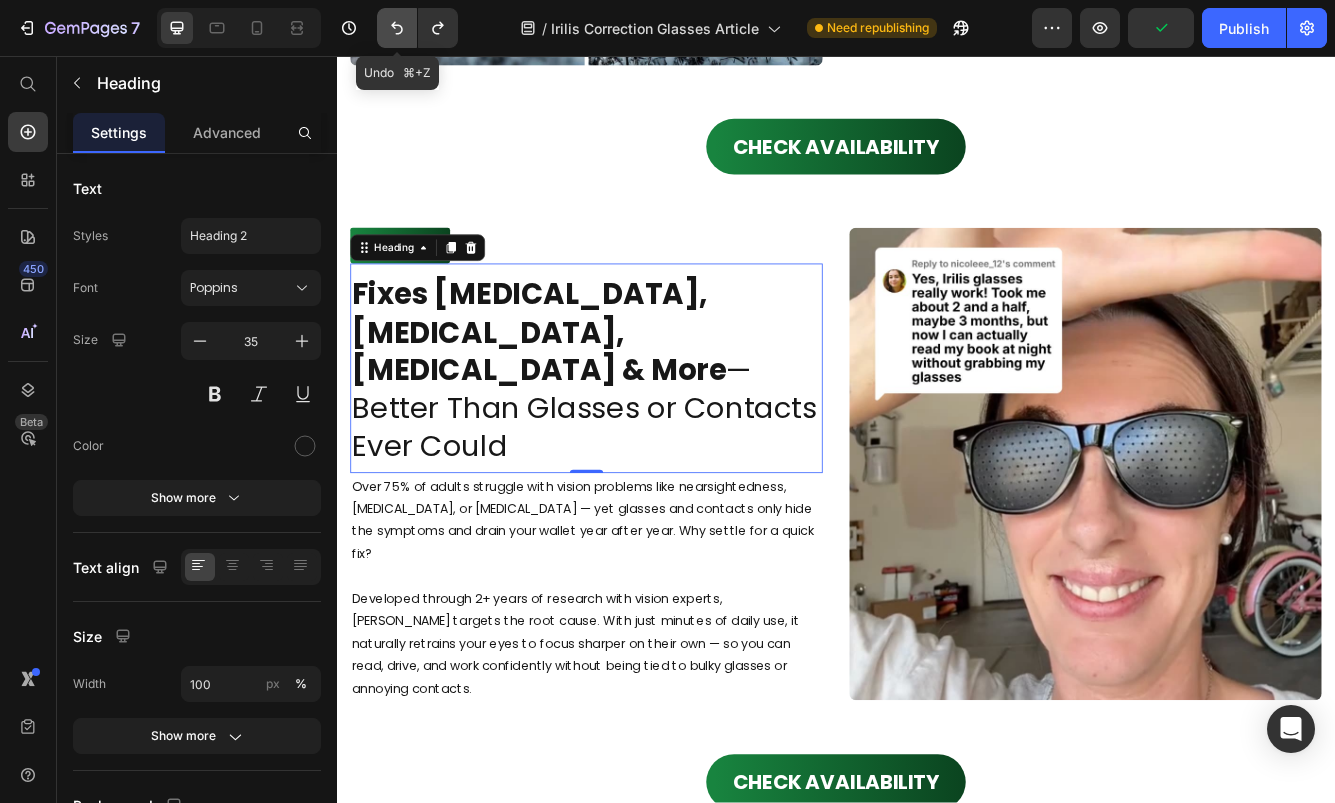 click 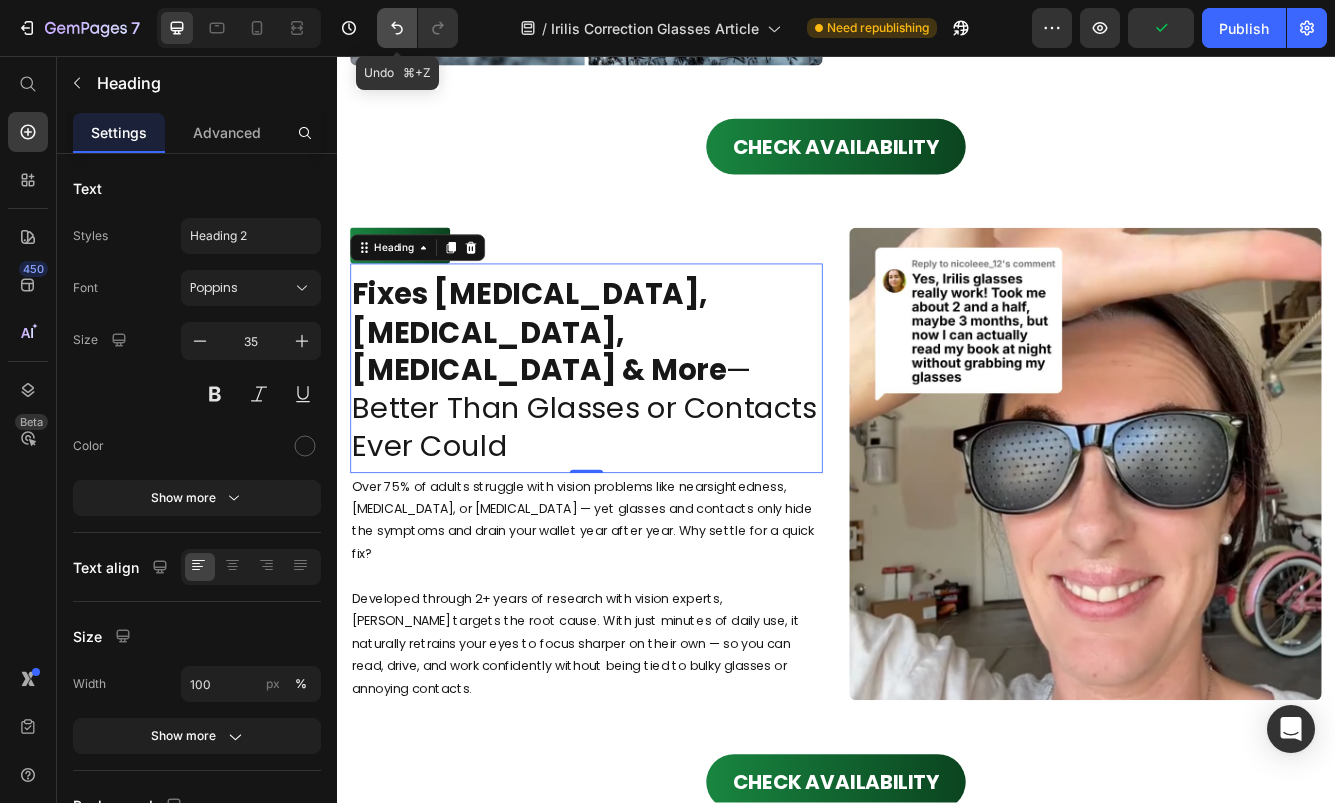 click 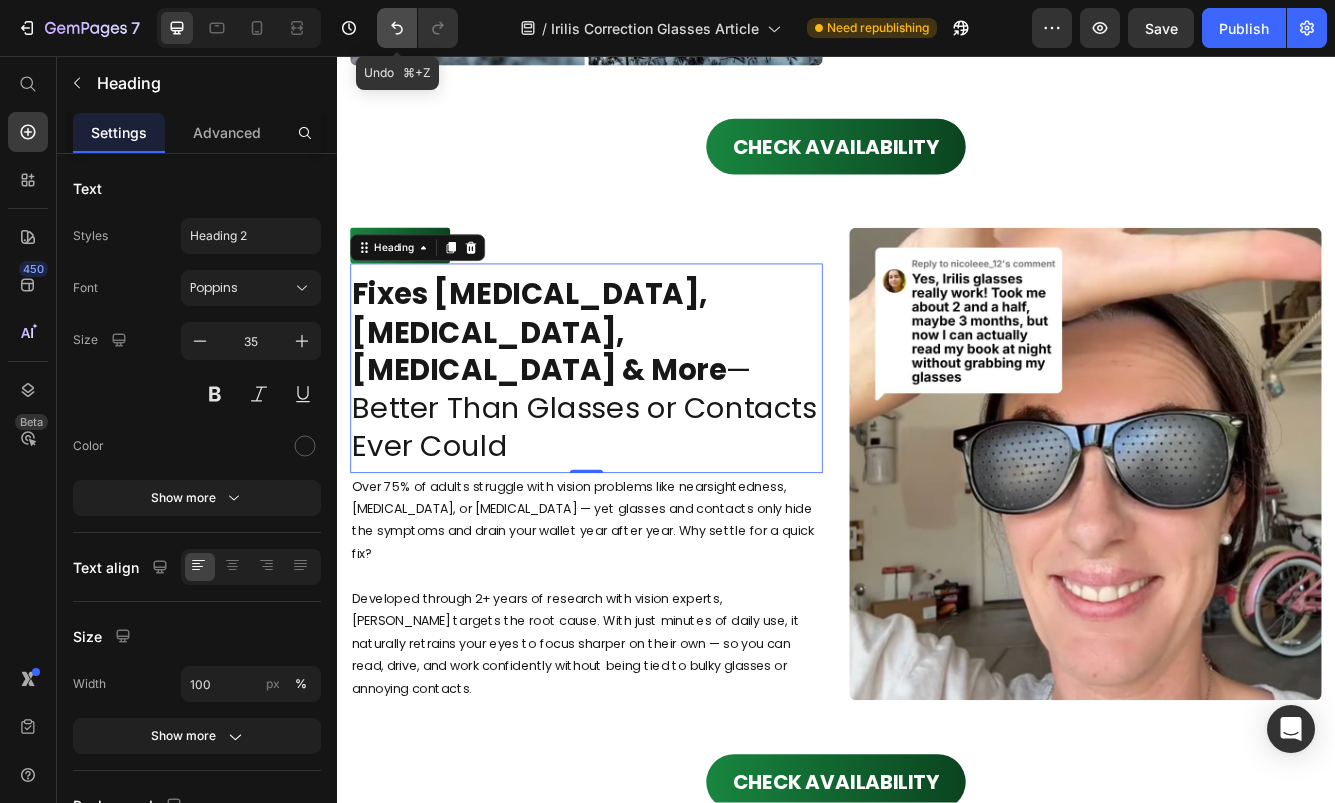 click 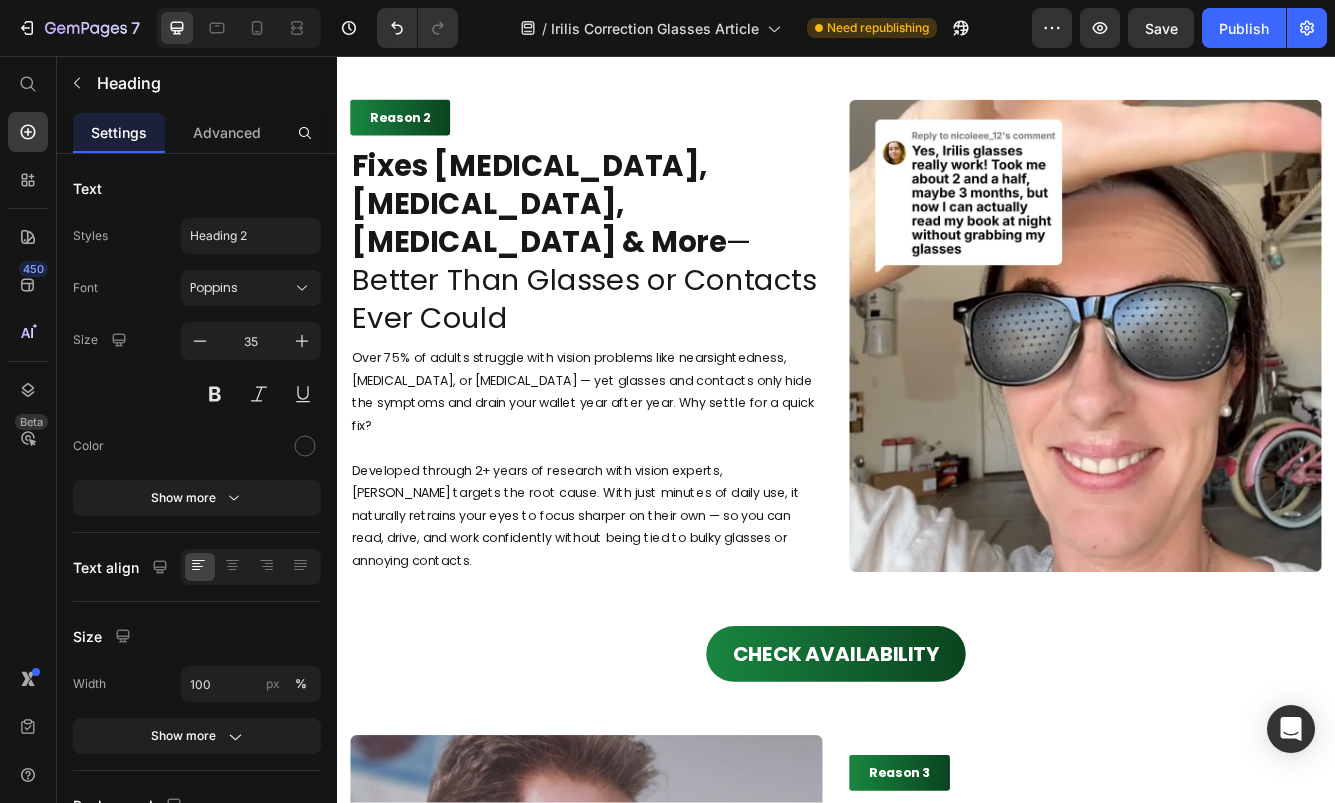 scroll, scrollTop: 1572, scrollLeft: 0, axis: vertical 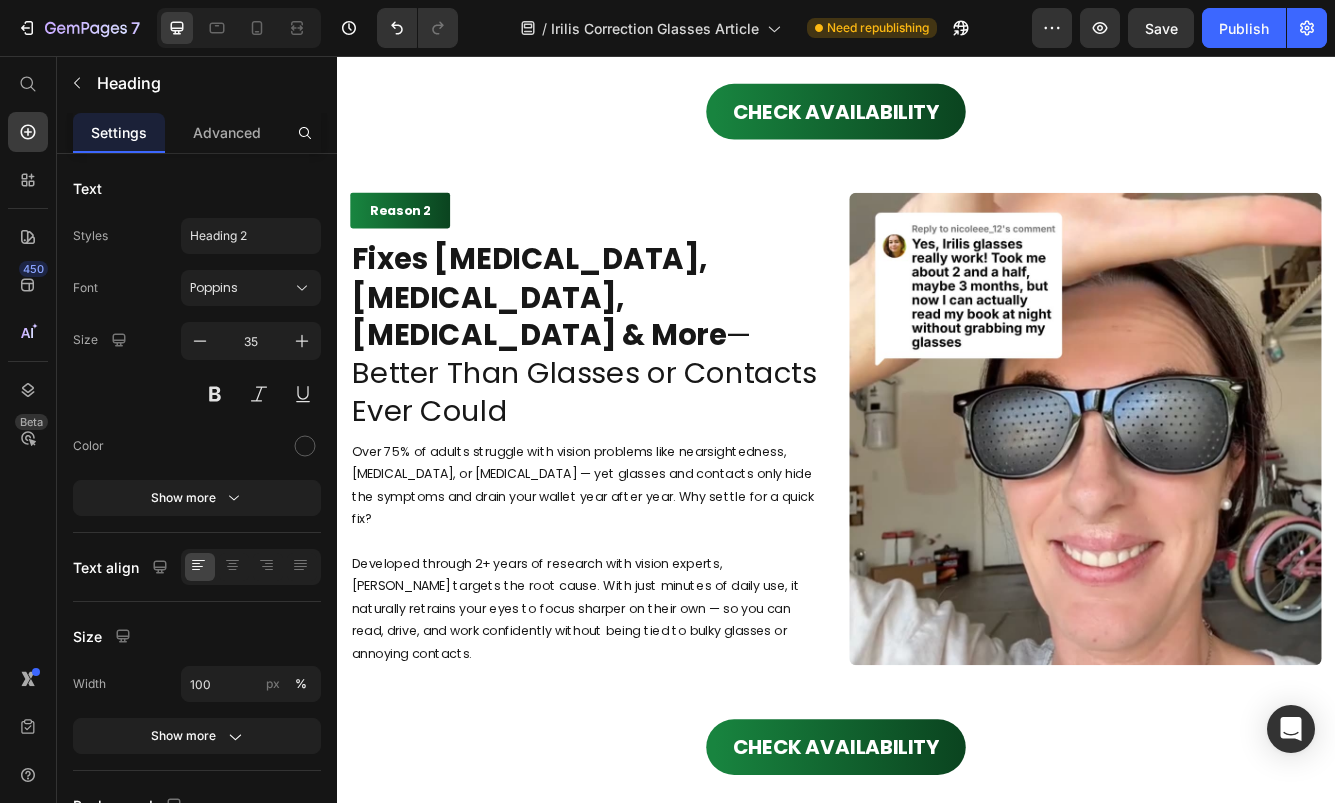 click on "Fixes [MEDICAL_DATA], [MEDICAL_DATA], [MEDICAL_DATA] & More" at bounding box center [580, 346] 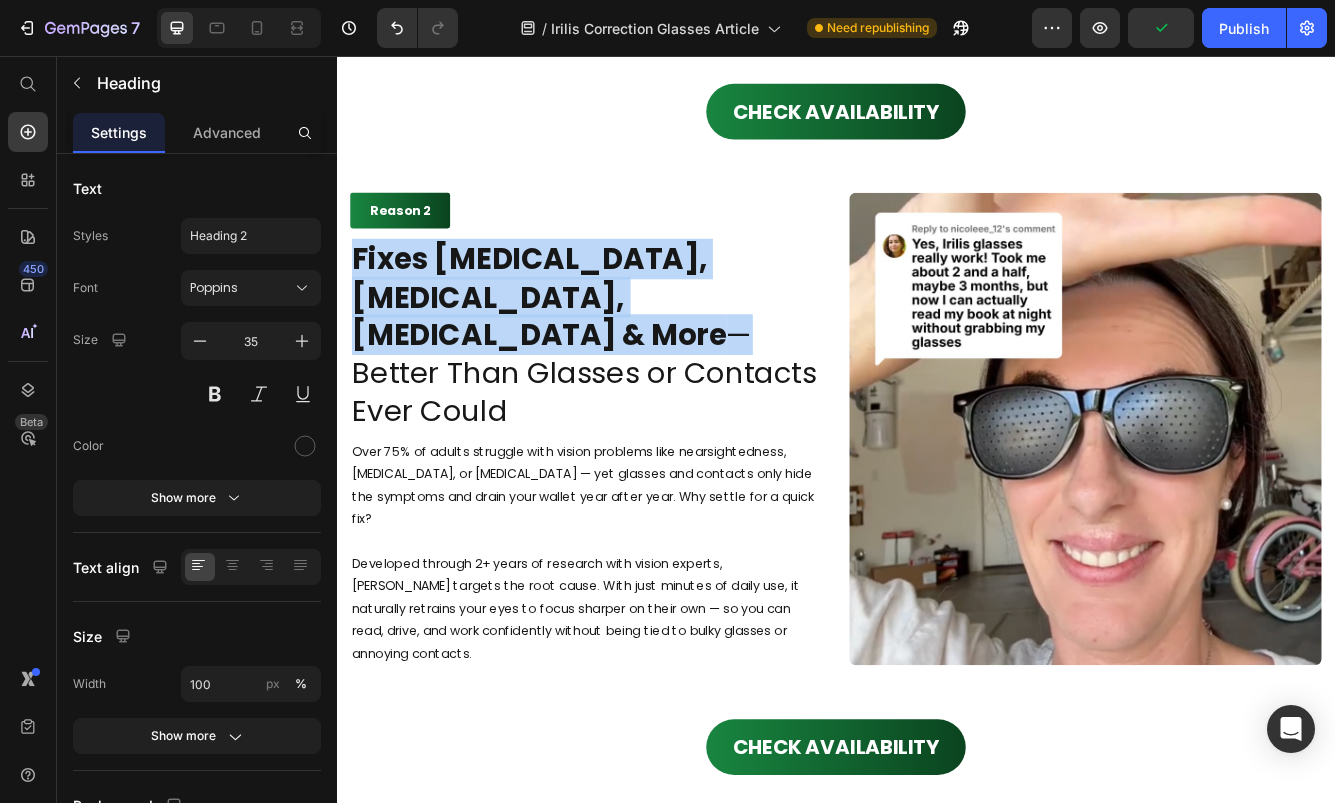 drag, startPoint x: 734, startPoint y: 351, endPoint x: 353, endPoint y: 304, distance: 383.888 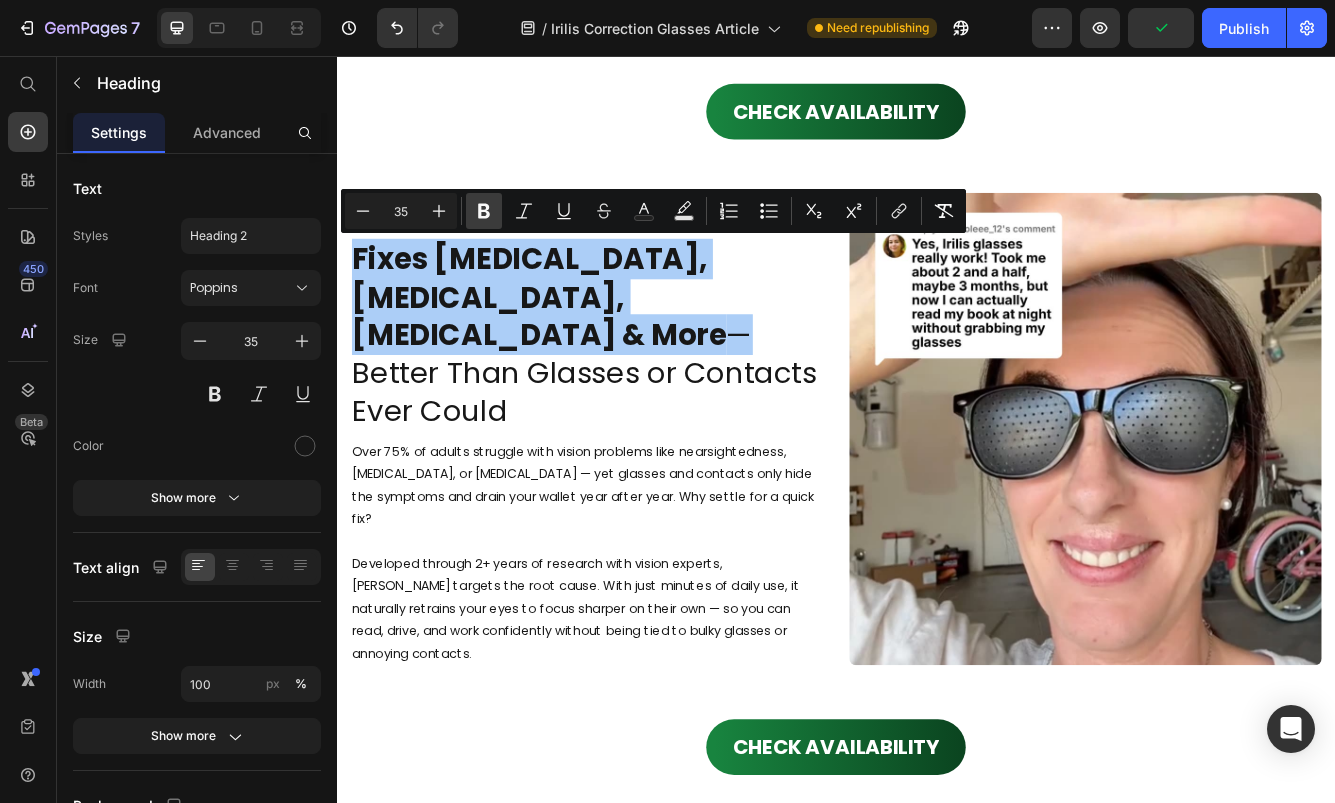 click 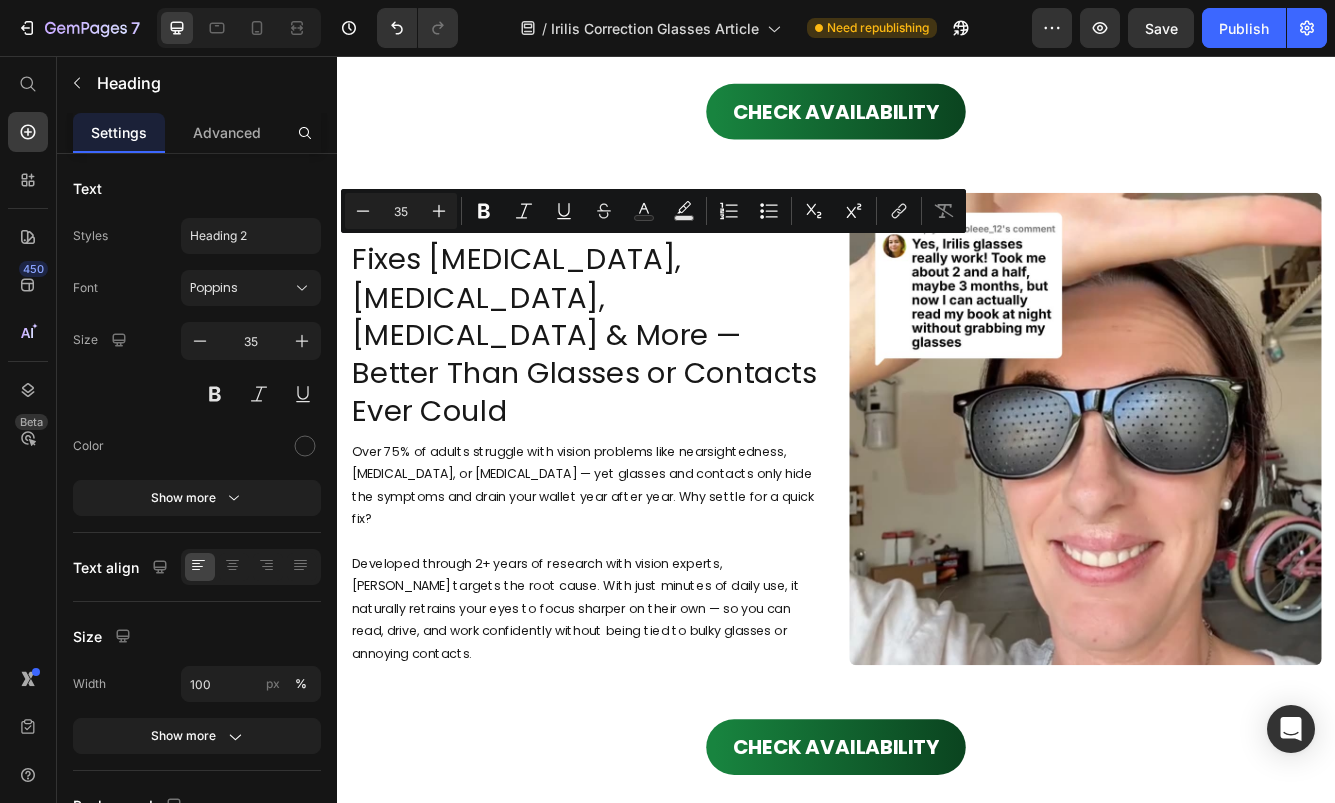 click on "Fixes [MEDICAL_DATA], [MEDICAL_DATA], [MEDICAL_DATA] & More — Better Than Glasses or Contacts Ever Could" at bounding box center (637, 392) 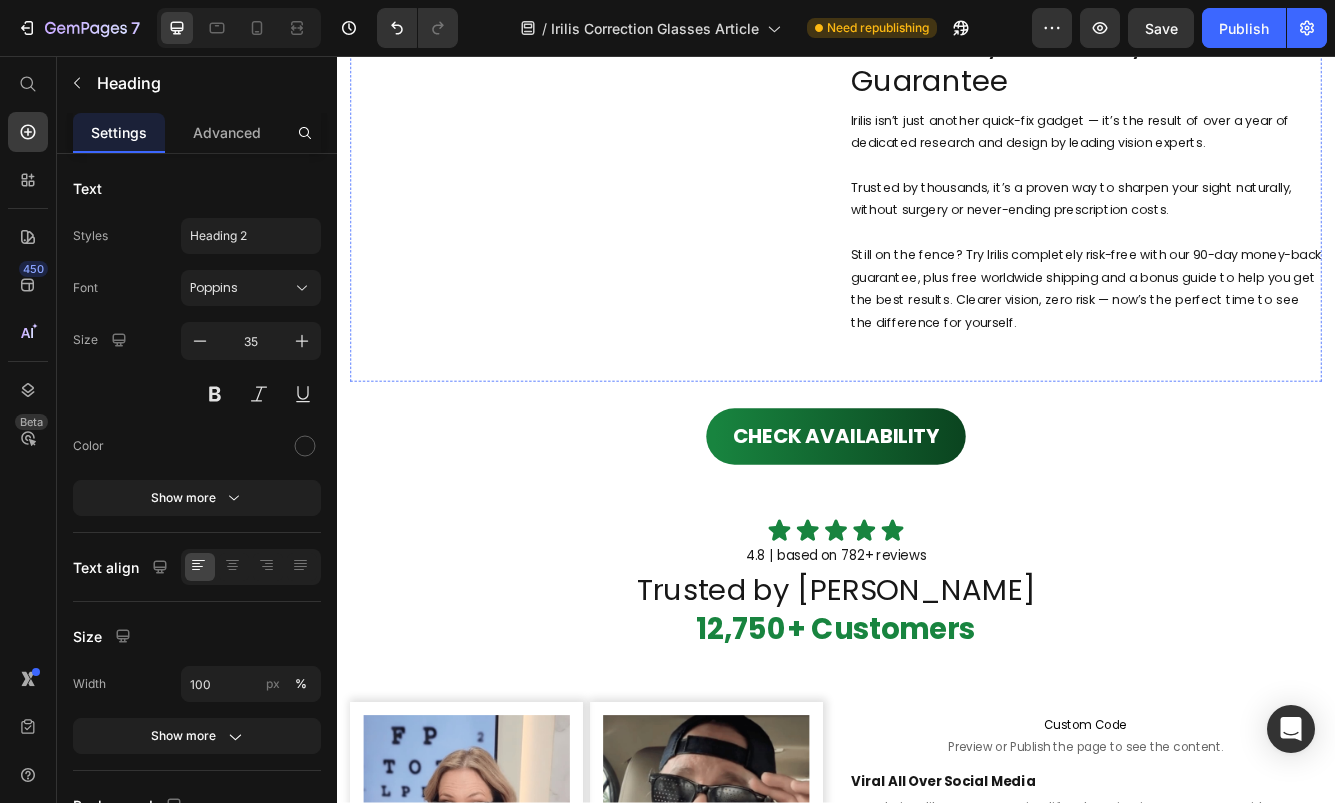 scroll, scrollTop: 3998, scrollLeft: 0, axis: vertical 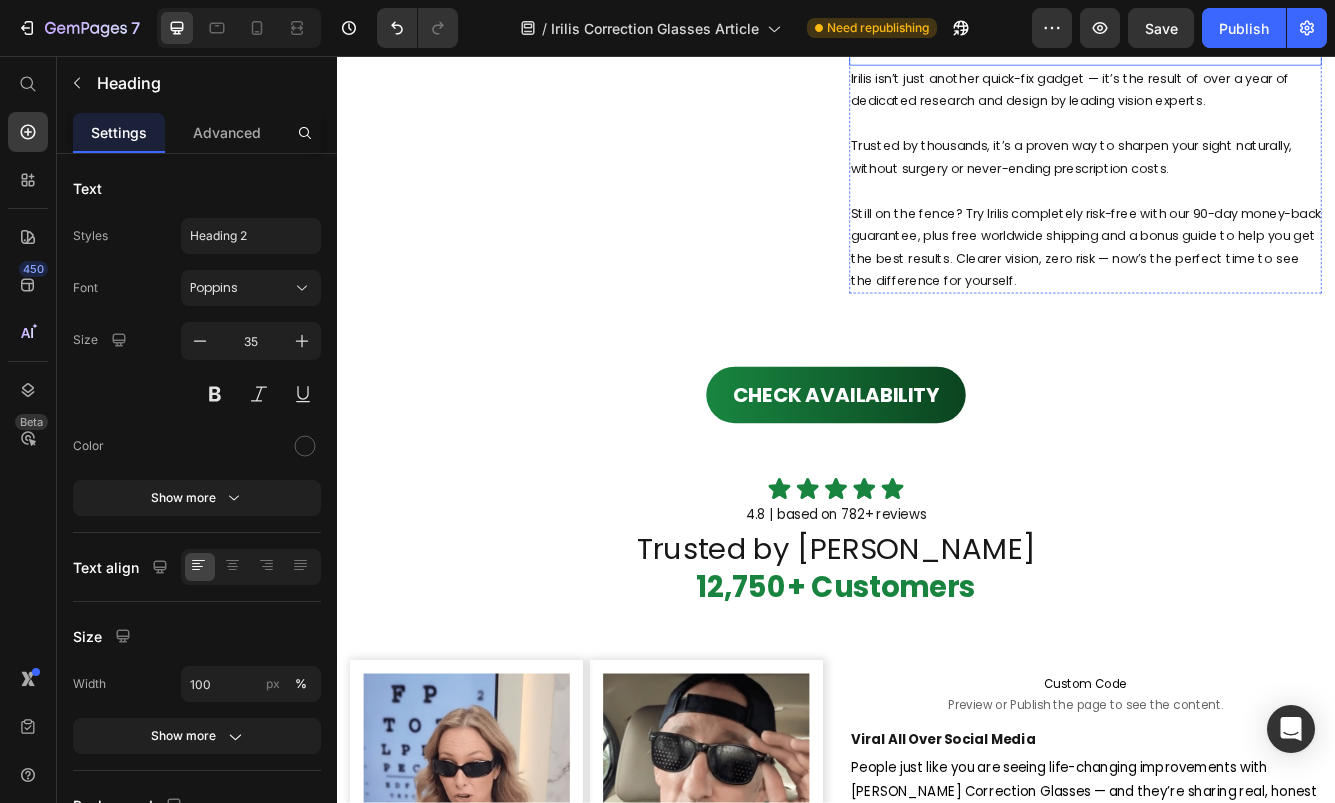 click on "Created by Top Optometrists — Backed by a 90-Day Risk-Free Guarantee" at bounding box center [1237, -10] 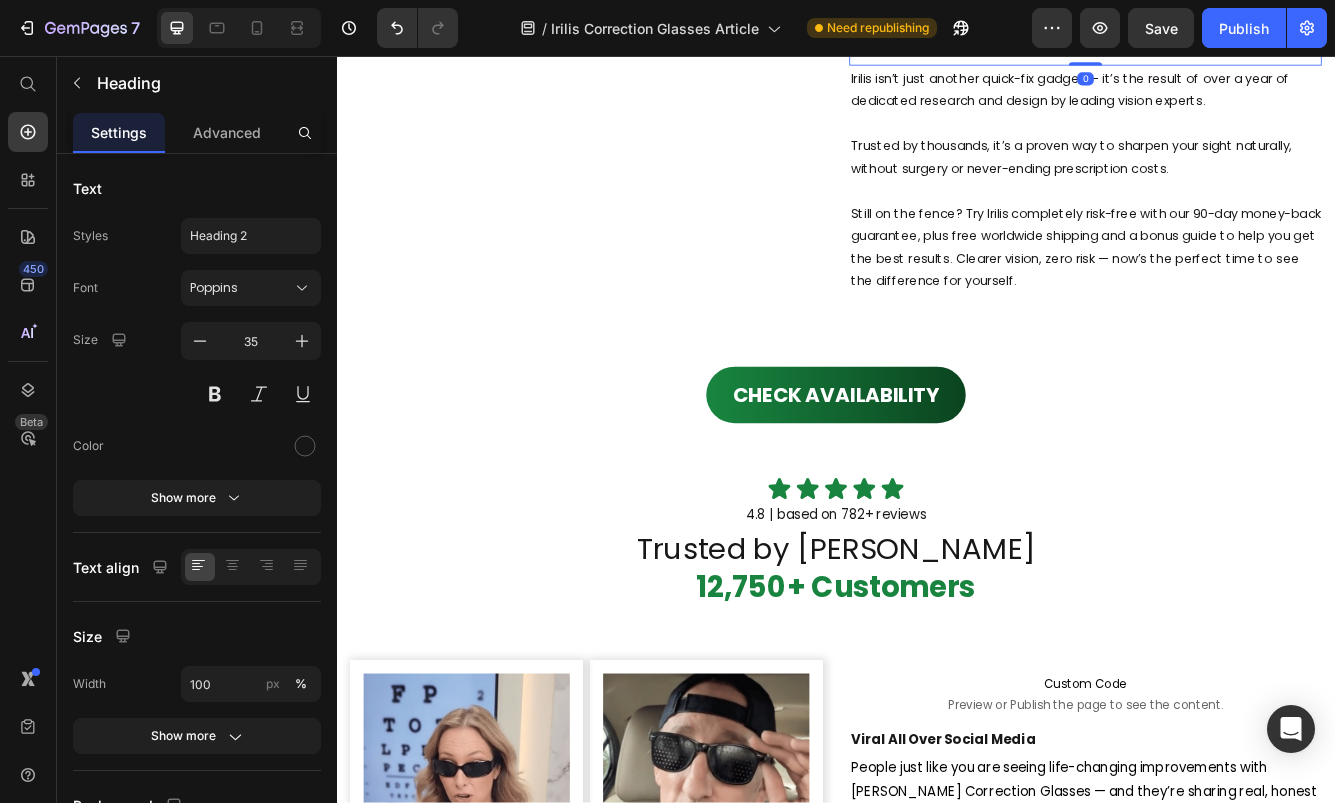 click on "Created by Top Optometrists — Backed by a 90-Day Risk-Free Guarantee" at bounding box center [1237, -10] 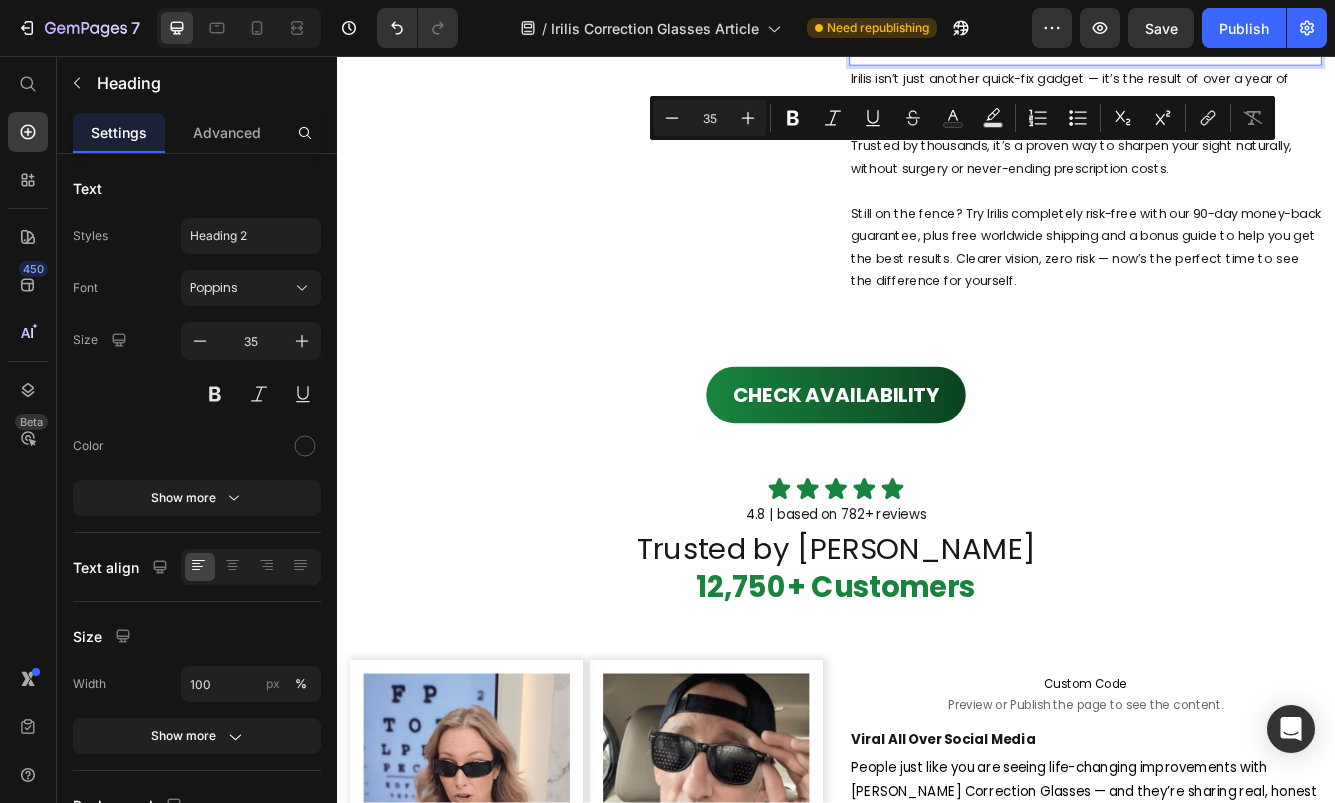 click on "Created by Top Optometrists — Backed by a 90-Day Risk-Free Guarantee" at bounding box center [1237, -10] 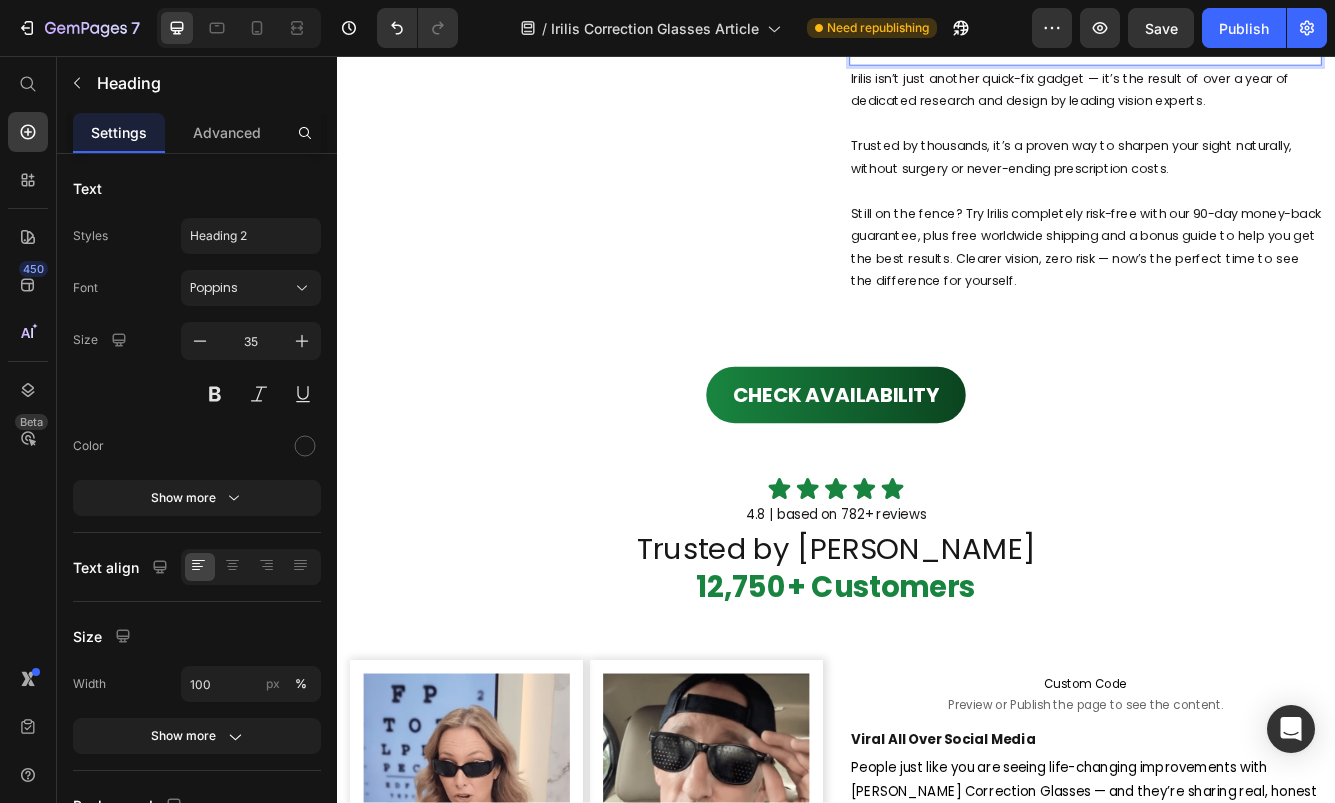 click on "Designed by Top Optometrists — Backed by a 90-Day Risk-Free Guarantee" at bounding box center (1237, -10) 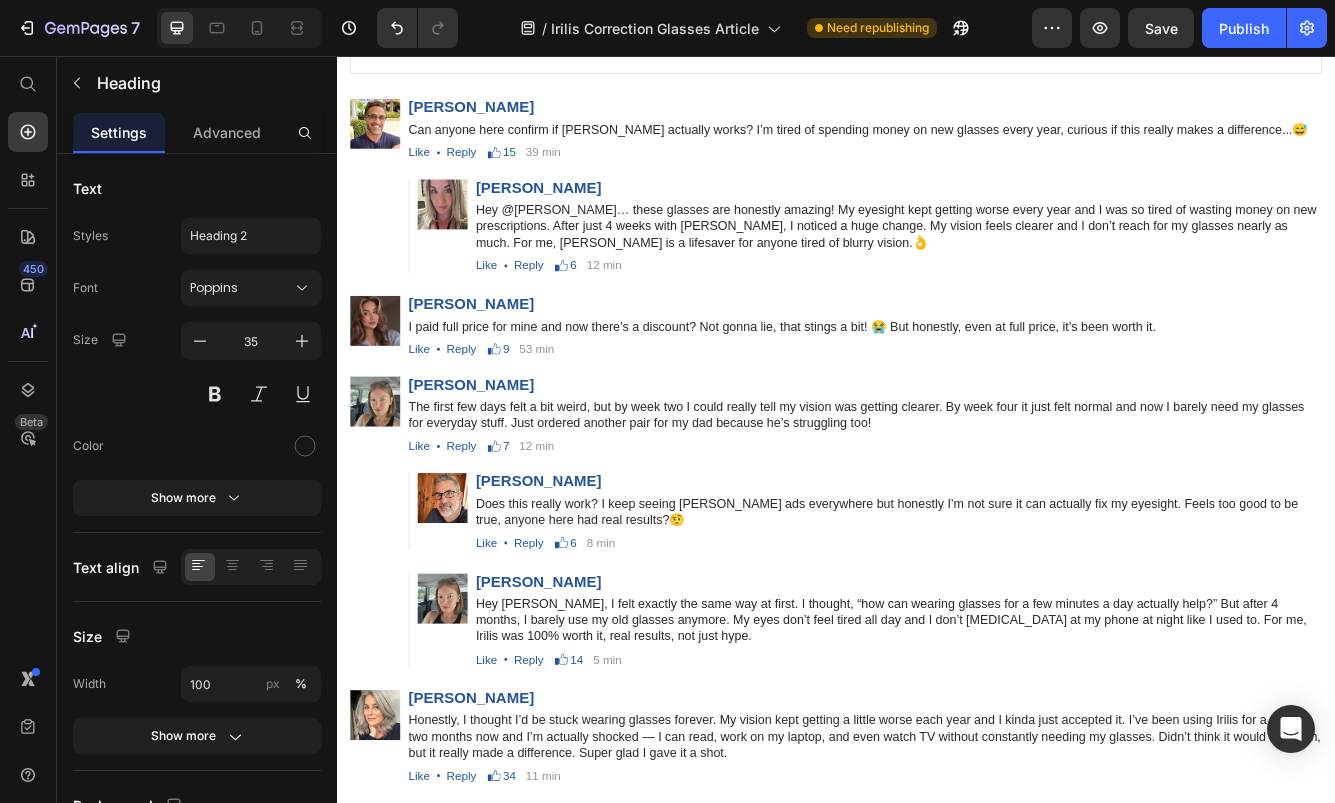 scroll, scrollTop: 8149, scrollLeft: 0, axis: vertical 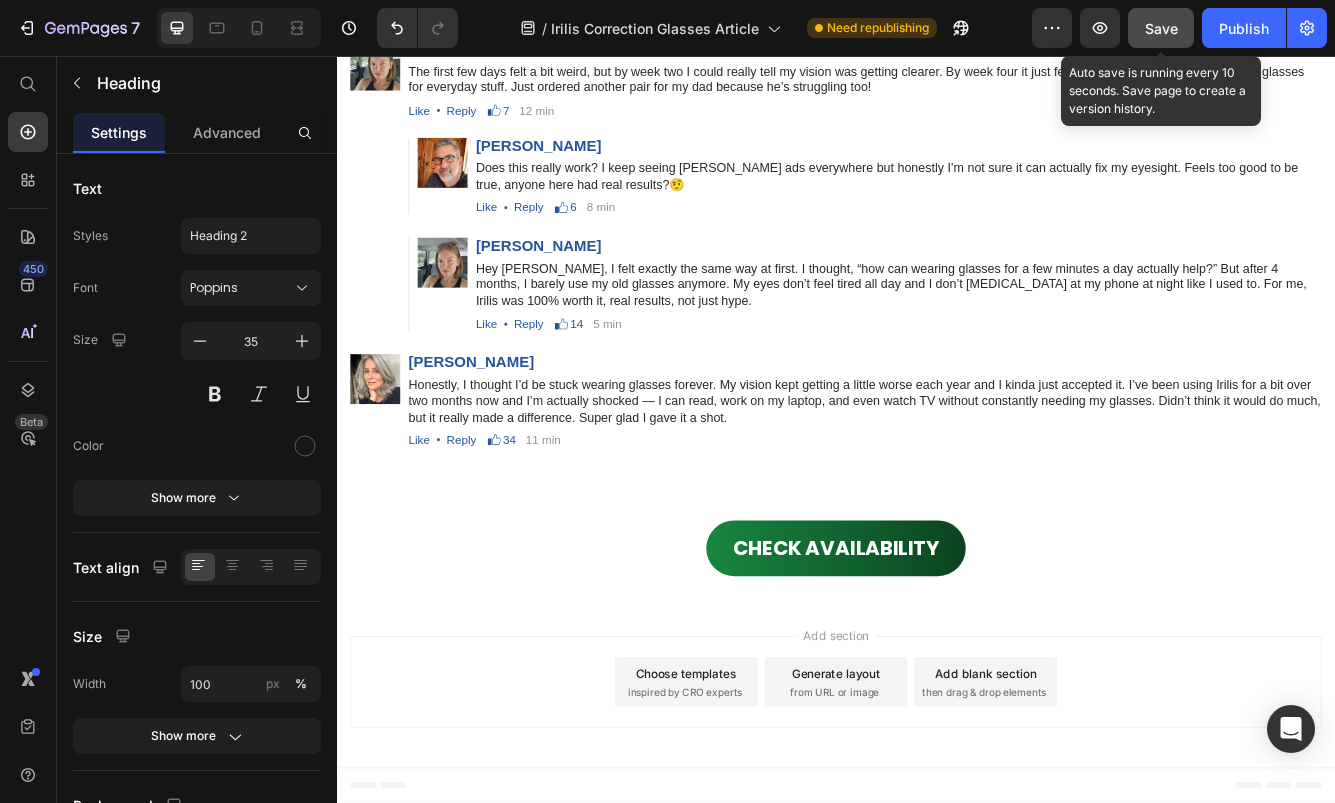 click on "Save" at bounding box center [1161, 28] 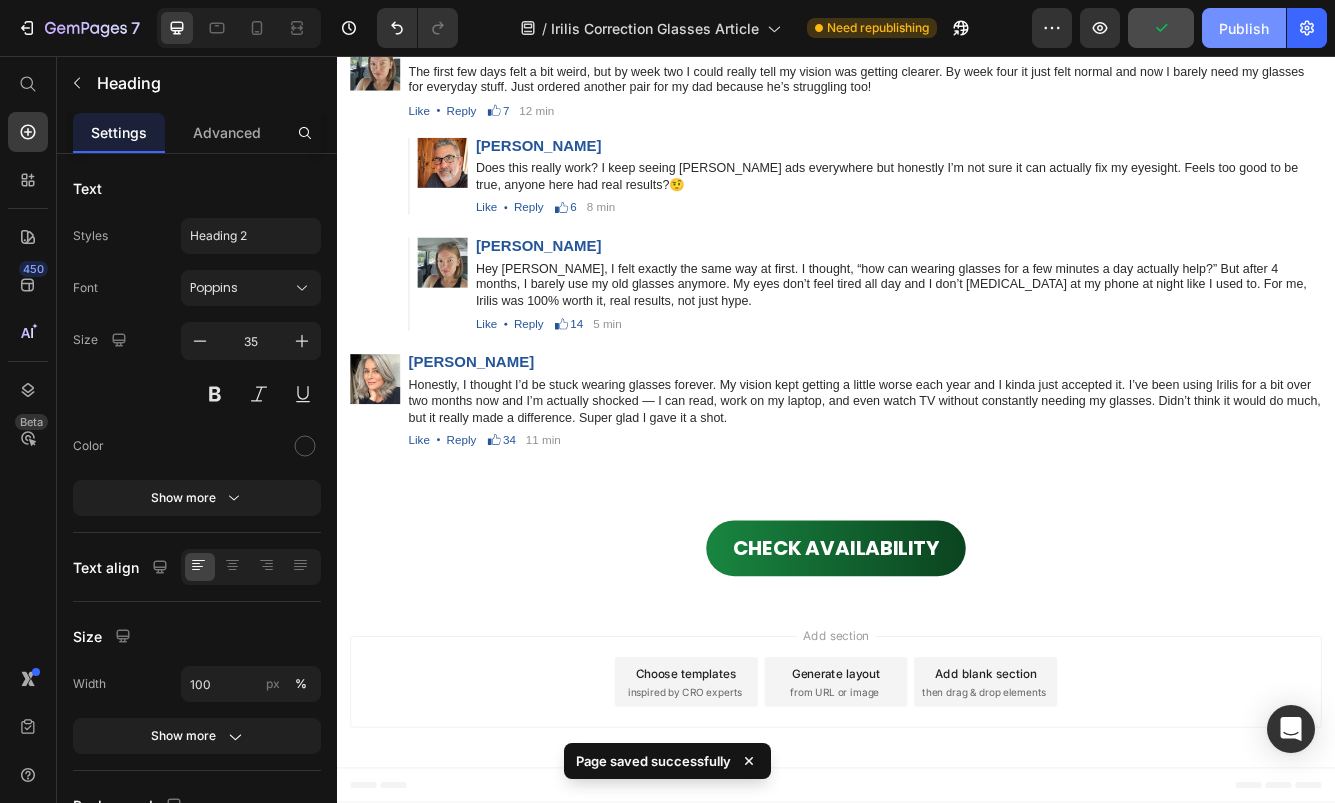 click on "Publish" 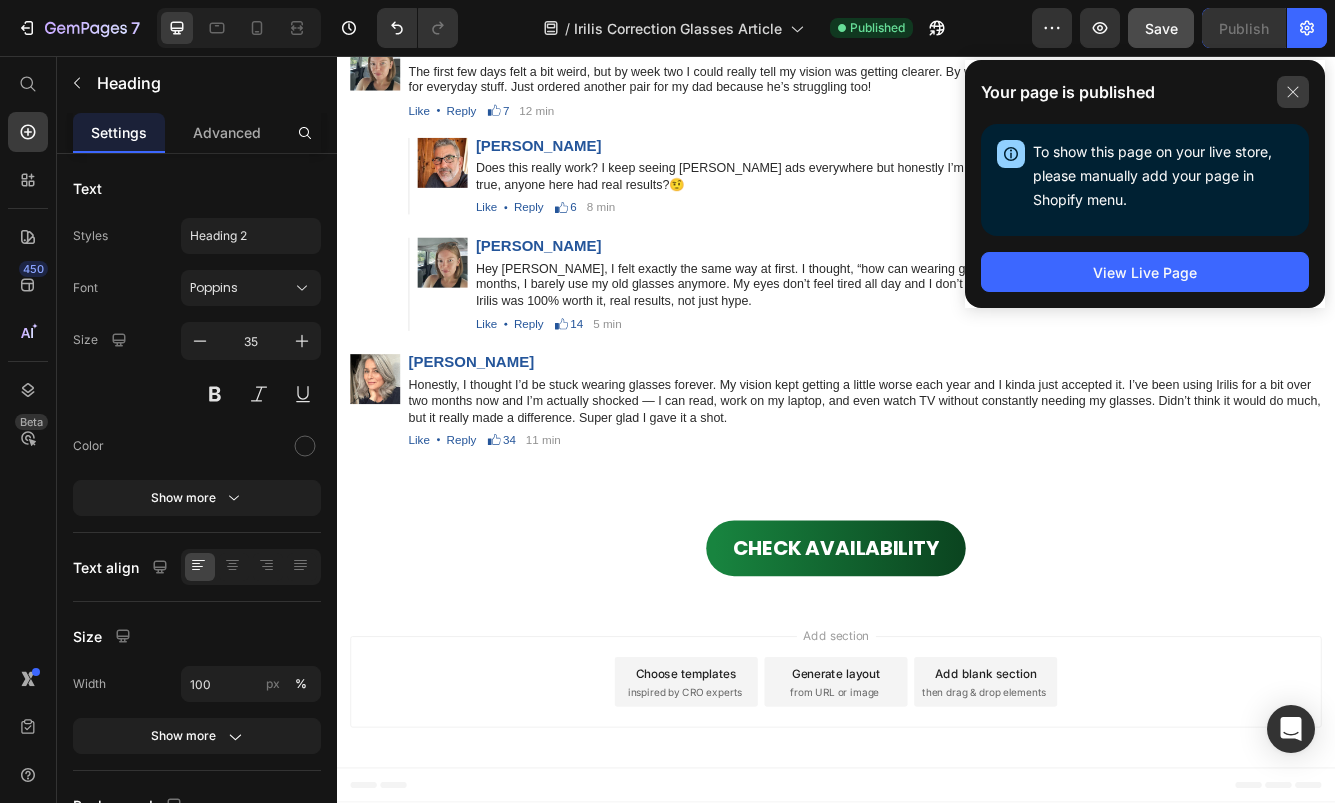 click 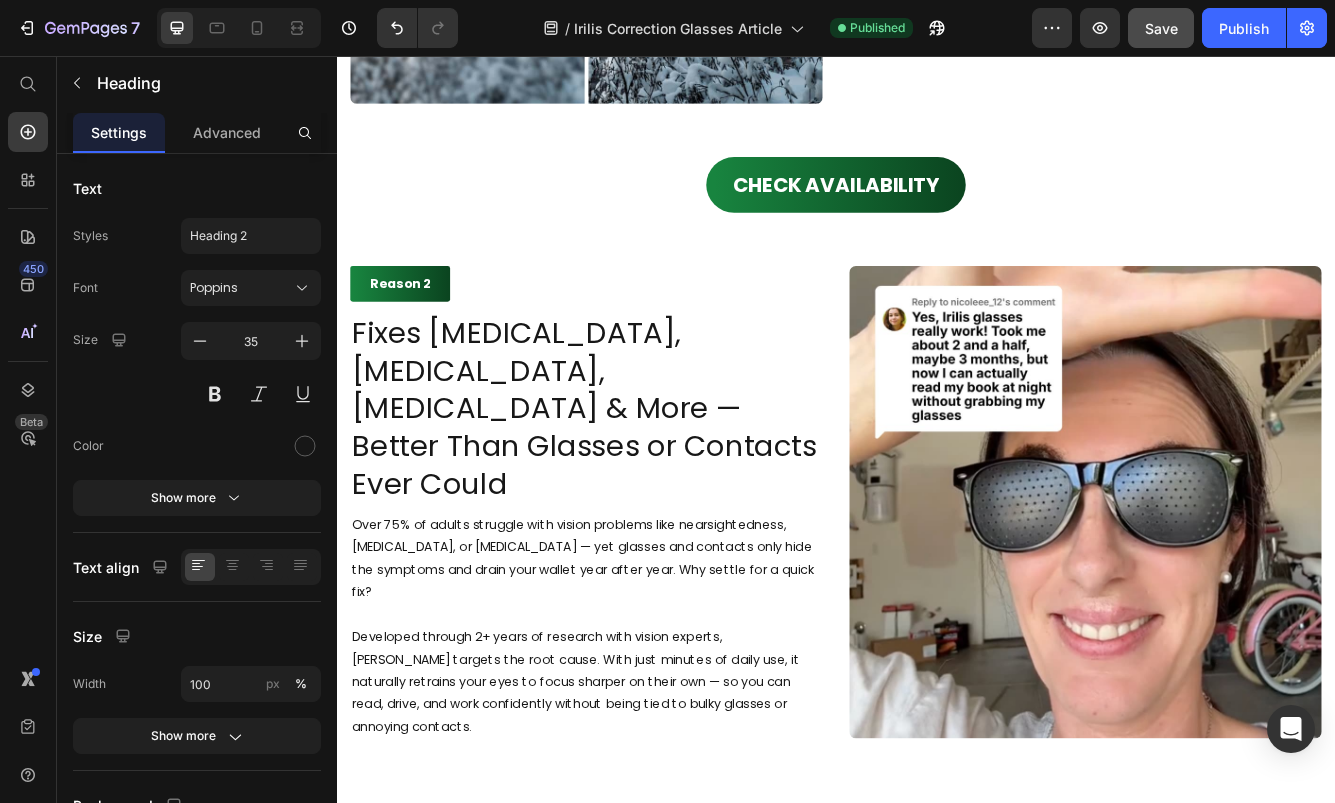 scroll, scrollTop: 0, scrollLeft: 0, axis: both 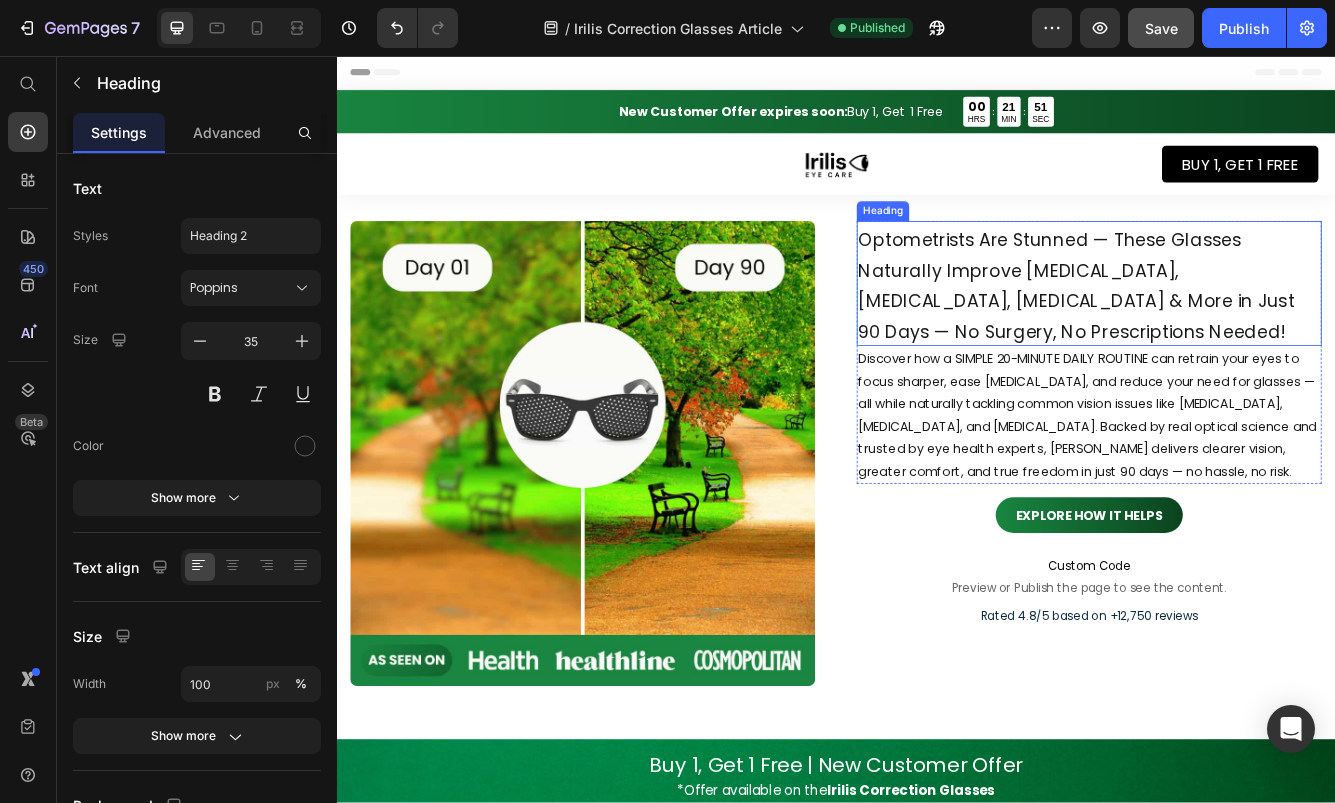 click on "Optometrists Are Stunned — These Glasses Naturally Improve [MEDICAL_DATA], [MEDICAL_DATA], [MEDICAL_DATA] & More in Just 90 Days — No Surgery, No Prescriptions Needed!" at bounding box center (1226, 332) 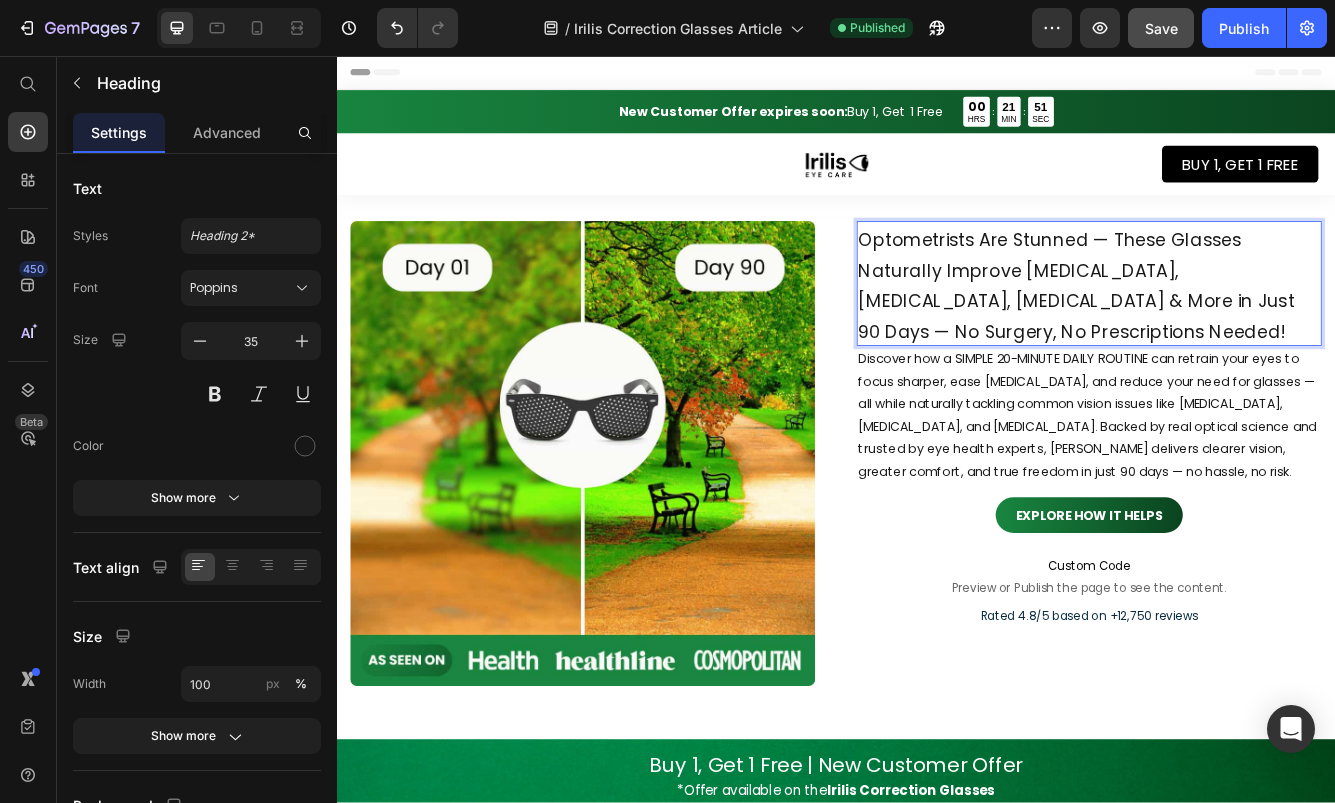 click on "Optometrists Are Stunned — These Glasses Naturally Improve [MEDICAL_DATA], [MEDICAL_DATA], [MEDICAL_DATA] & More in Just 90 Days — No Surgery, No Prescriptions Needed!" at bounding box center [1226, 332] 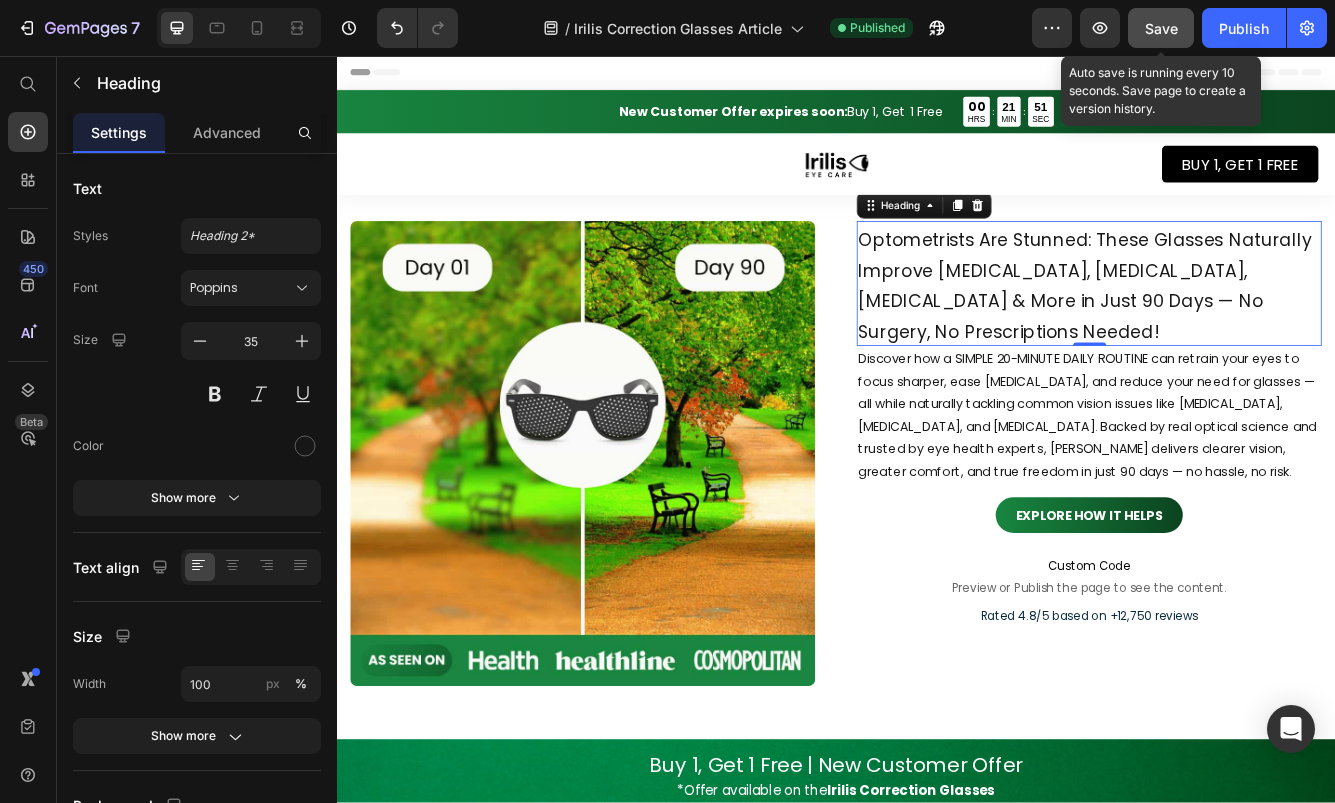 click on "Save" 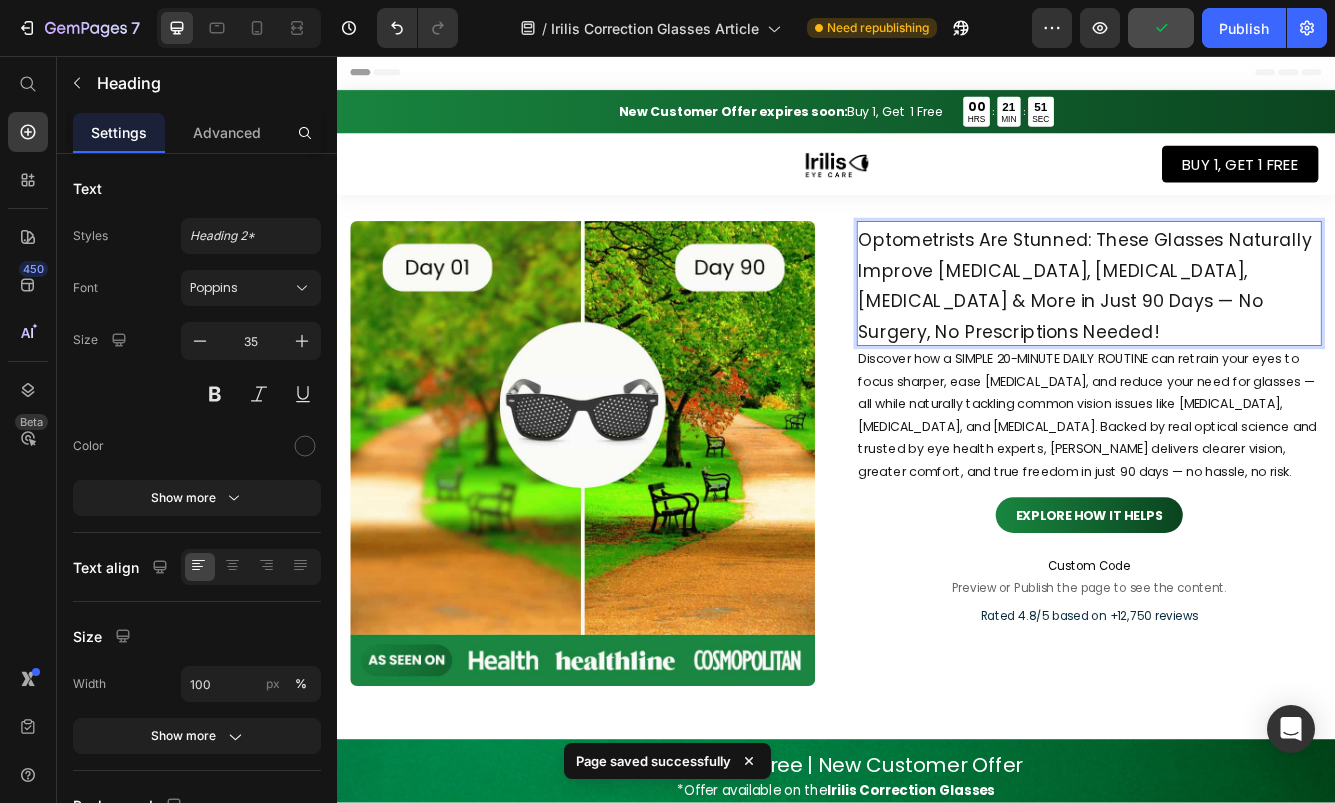 click on "Optometrists Are Stunned: These Glasses Naturally Improve [MEDICAL_DATA], [MEDICAL_DATA], [MEDICAL_DATA] & More in Just 90 Days — No Surgery, No Prescriptions Needed!" at bounding box center (1236, 332) 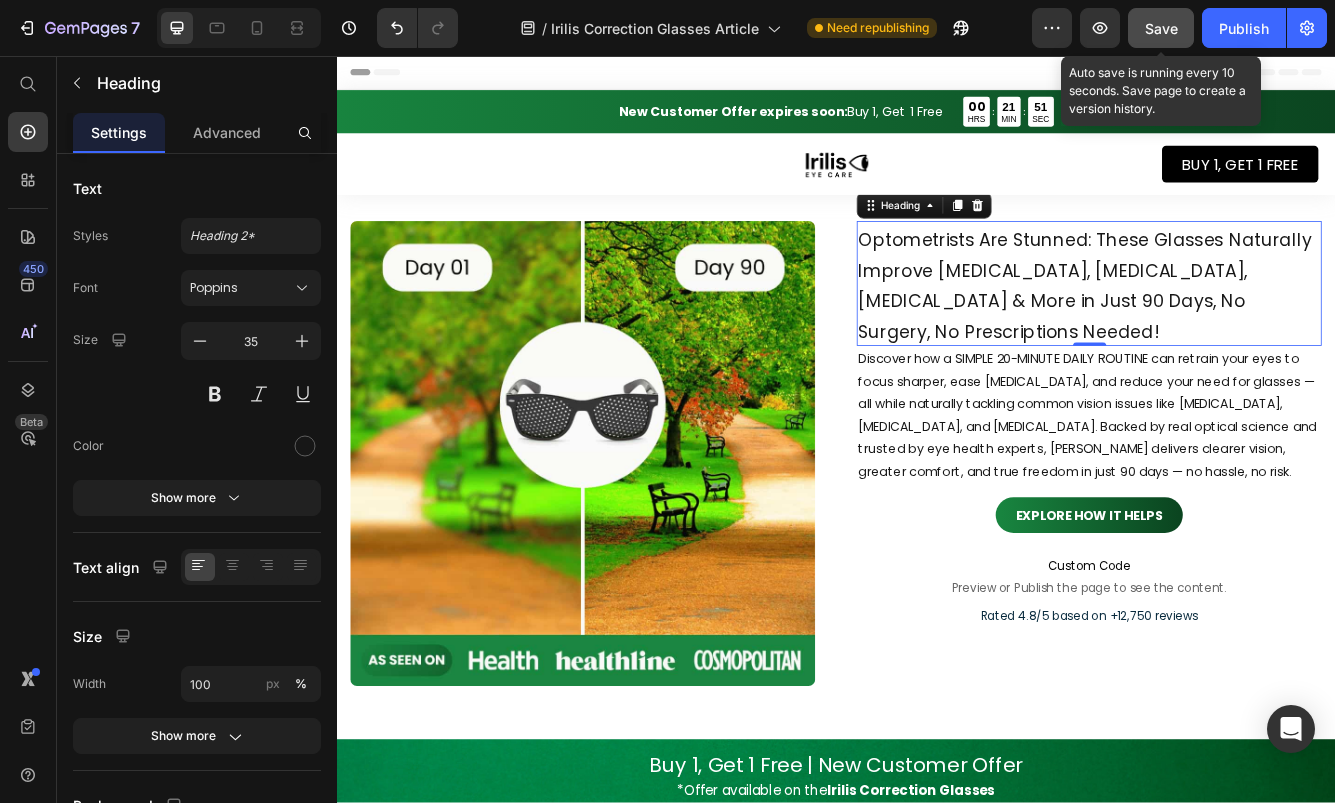 click on "Save" at bounding box center (1161, 28) 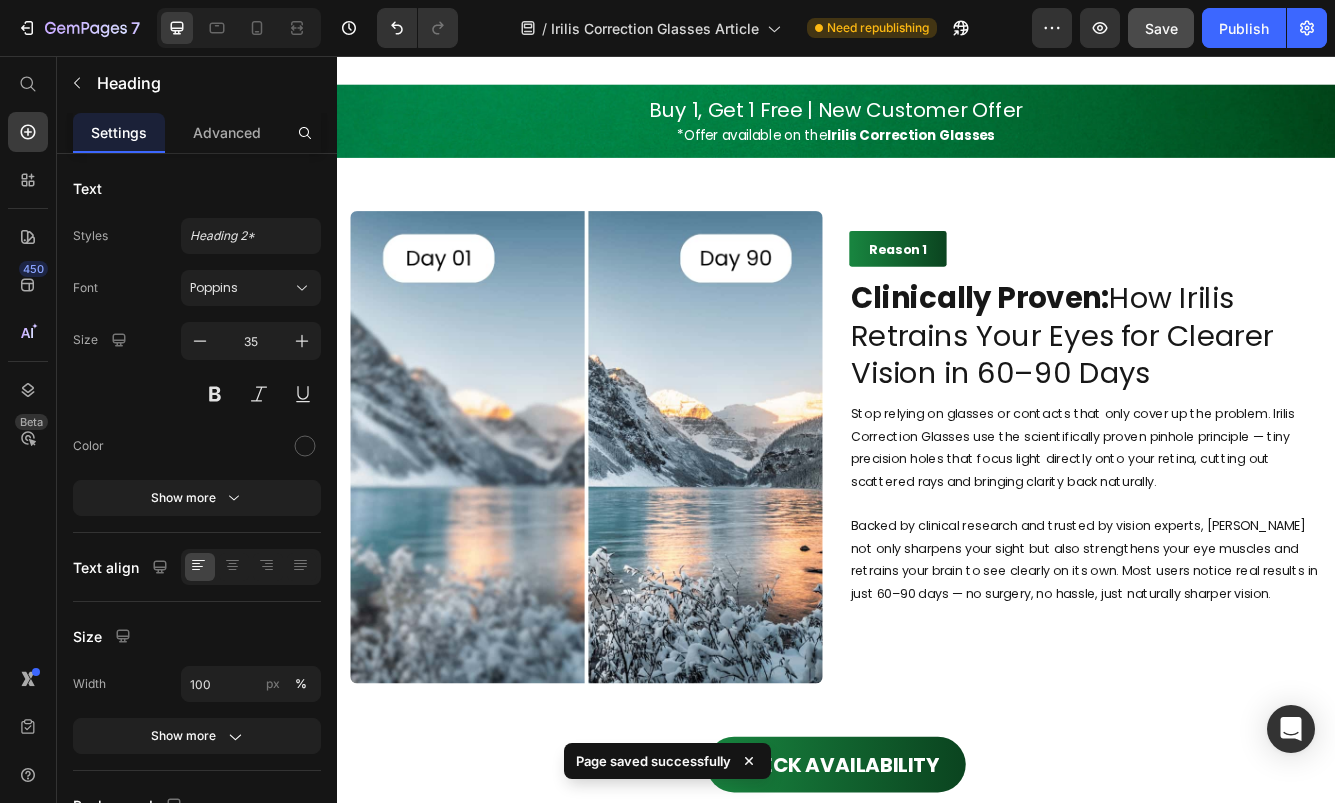 scroll, scrollTop: 1410, scrollLeft: 0, axis: vertical 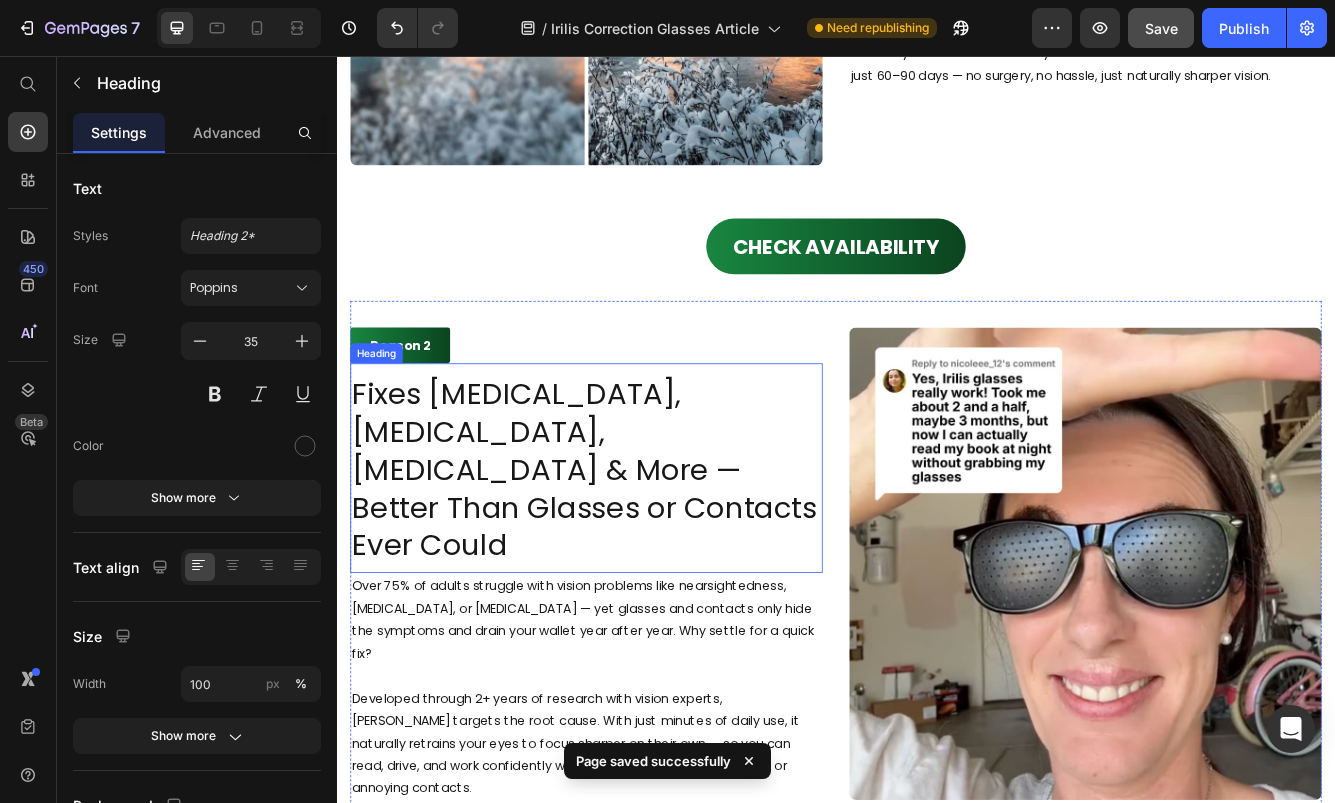 click on "Fixes [MEDICAL_DATA], [MEDICAL_DATA], [MEDICAL_DATA] & More — Better Than Glasses or Contacts Ever Could" at bounding box center (637, 554) 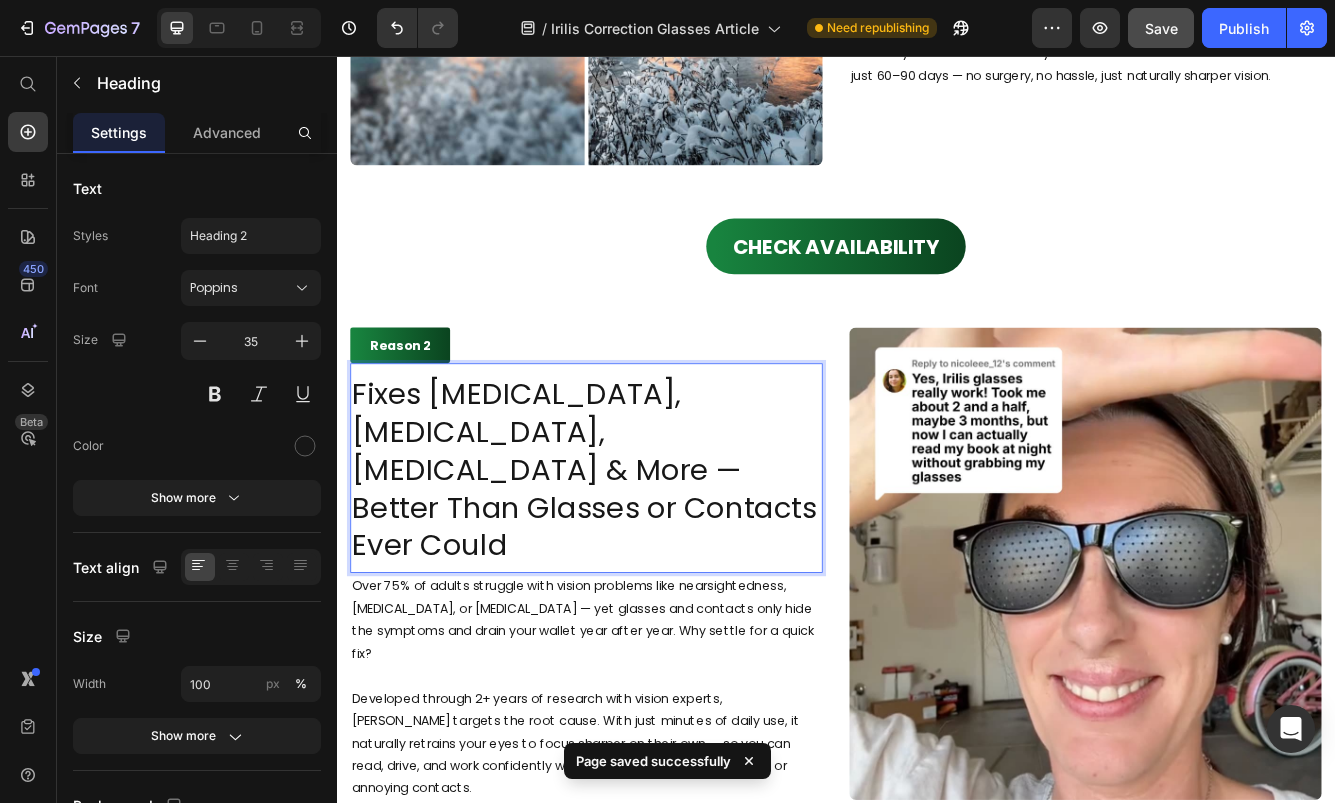 click on "Fixes [MEDICAL_DATA], [MEDICAL_DATA], [MEDICAL_DATA] & More — Better Than Glasses or Contacts Ever Could" at bounding box center (637, 554) 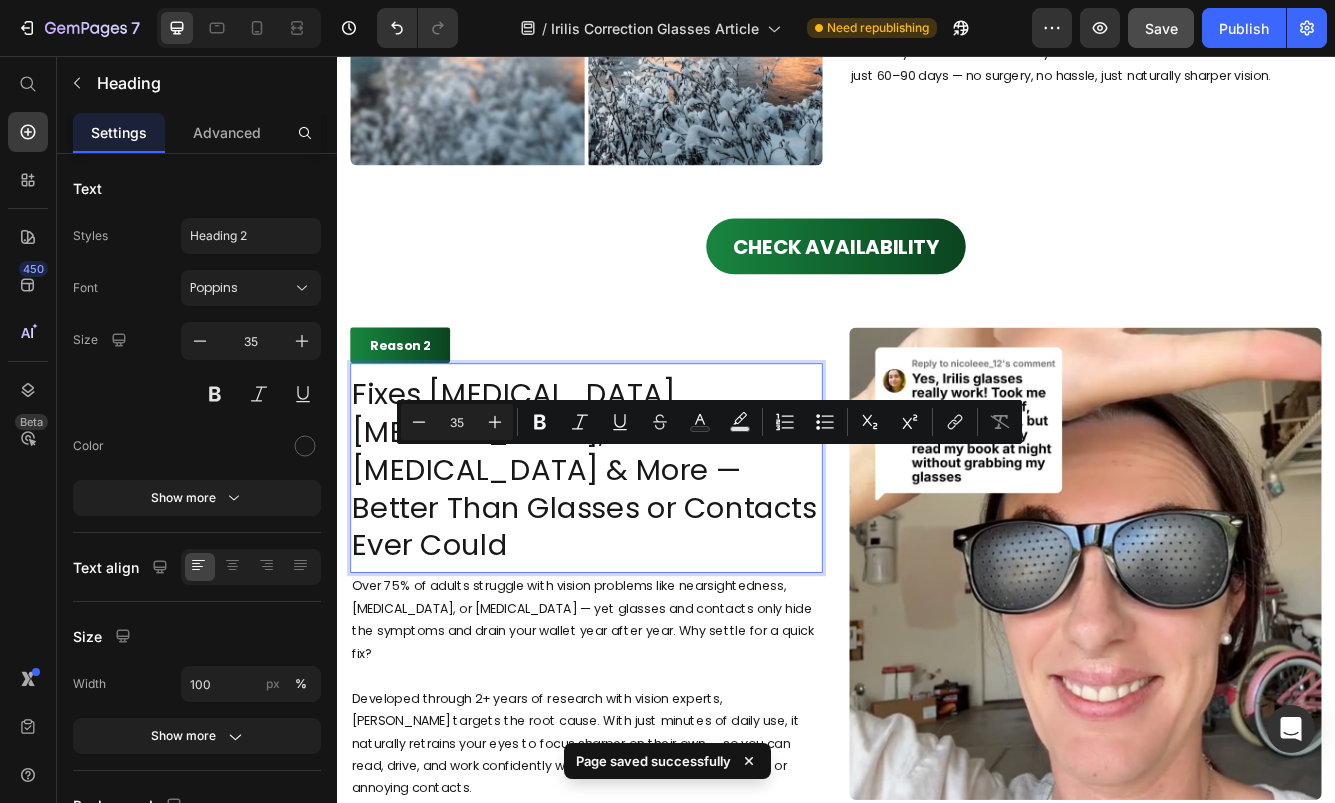 click on "Minus 35 Plus Bold Italic Underline       Strikethrough
Text Color
Text Background Color Numbered List Bulleted List Subscript Superscript       link Remove Format" at bounding box center [709, 422] 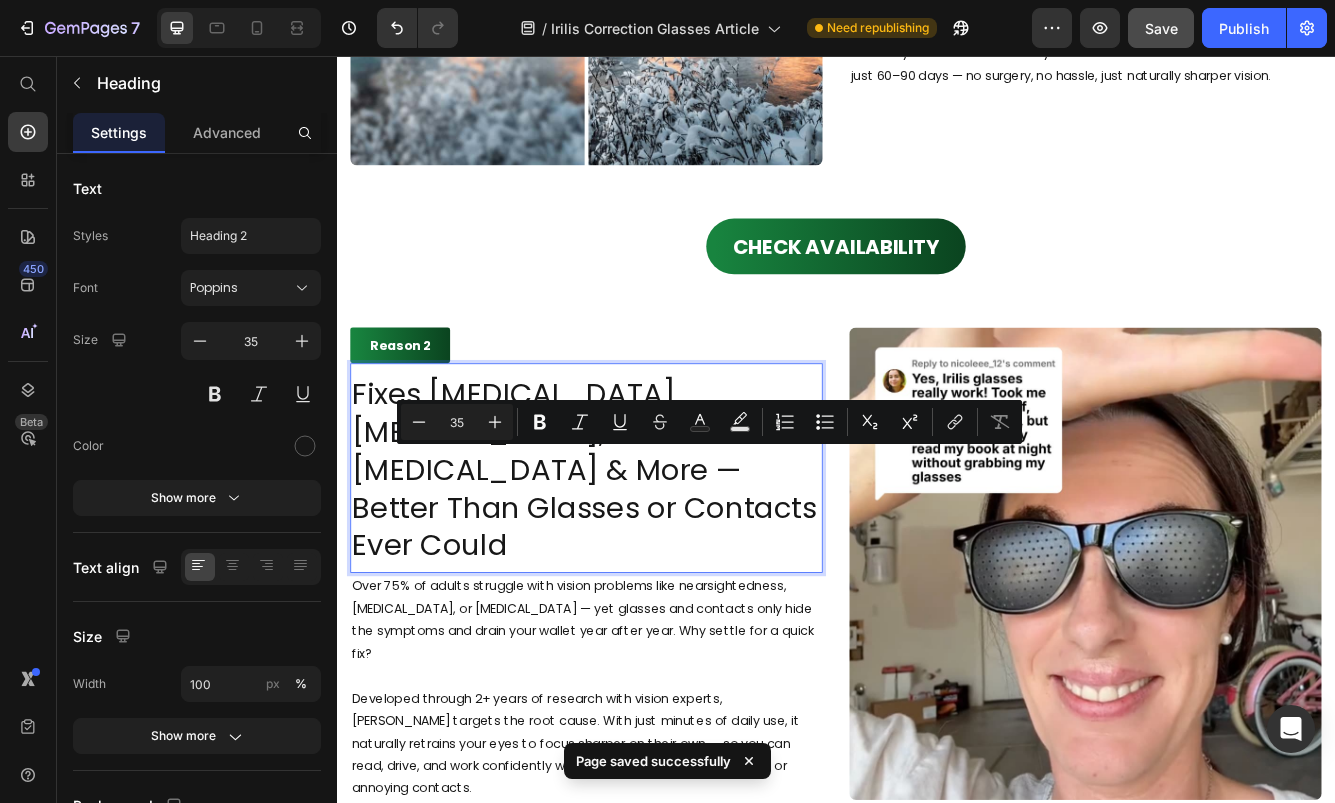 click on "Fixes [MEDICAL_DATA], [MEDICAL_DATA], [MEDICAL_DATA] & More — Better Than Glasses or Contacts Ever Could" at bounding box center (637, 554) 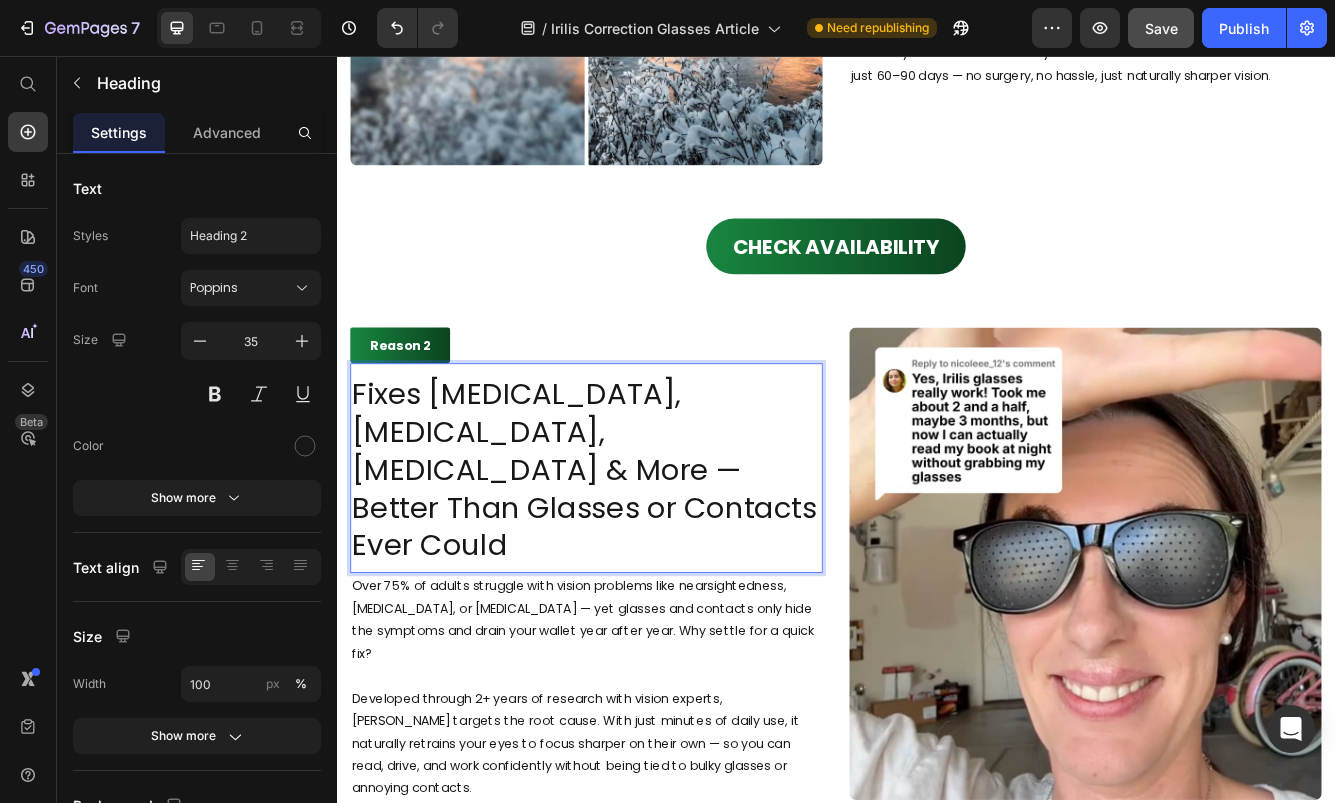 click on "Fixes [MEDICAL_DATA], [MEDICAL_DATA], [MEDICAL_DATA] & More — Better Than Glasses or Contacts Ever Could" at bounding box center (637, 554) 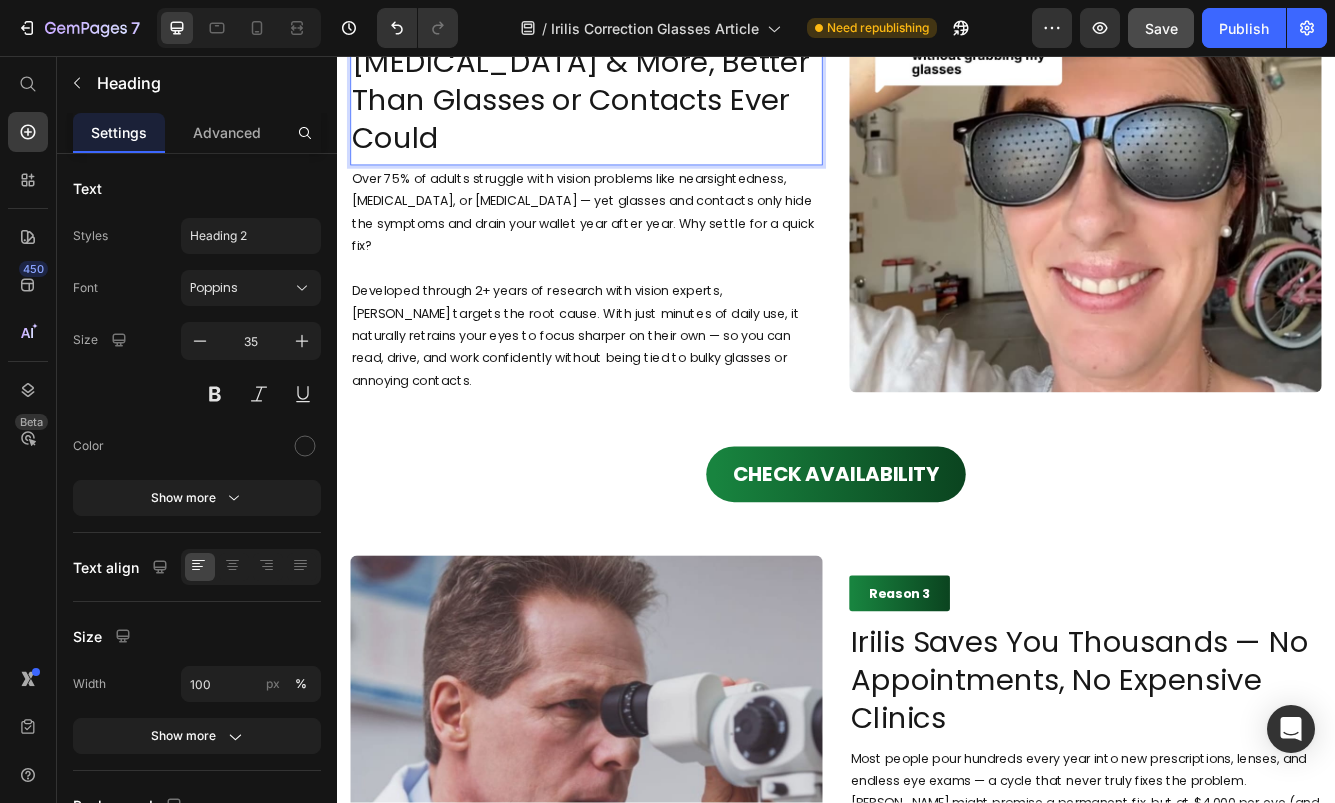 scroll, scrollTop: 2316, scrollLeft: 0, axis: vertical 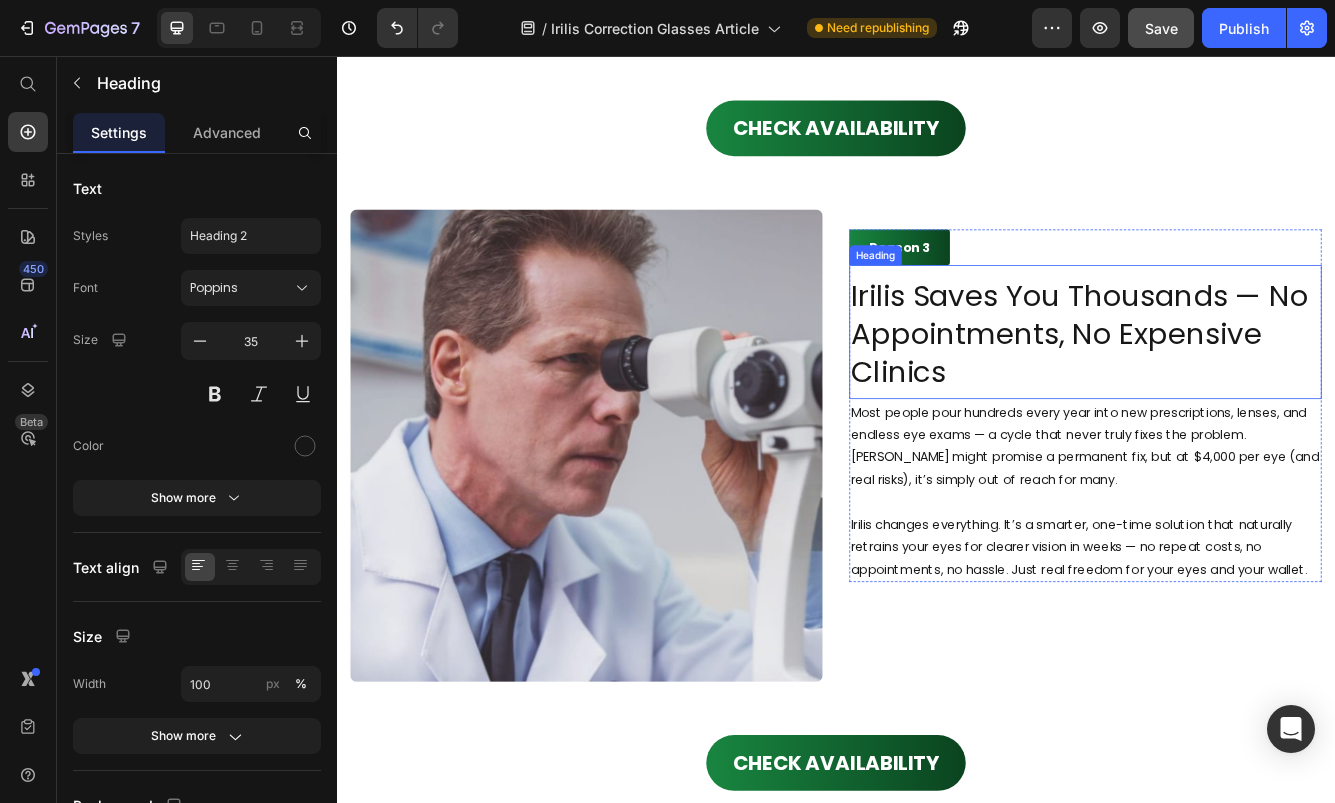 click on "Irilis Saves You Thousands — No Appointments, No Expensive Clinics" at bounding box center [1237, 390] 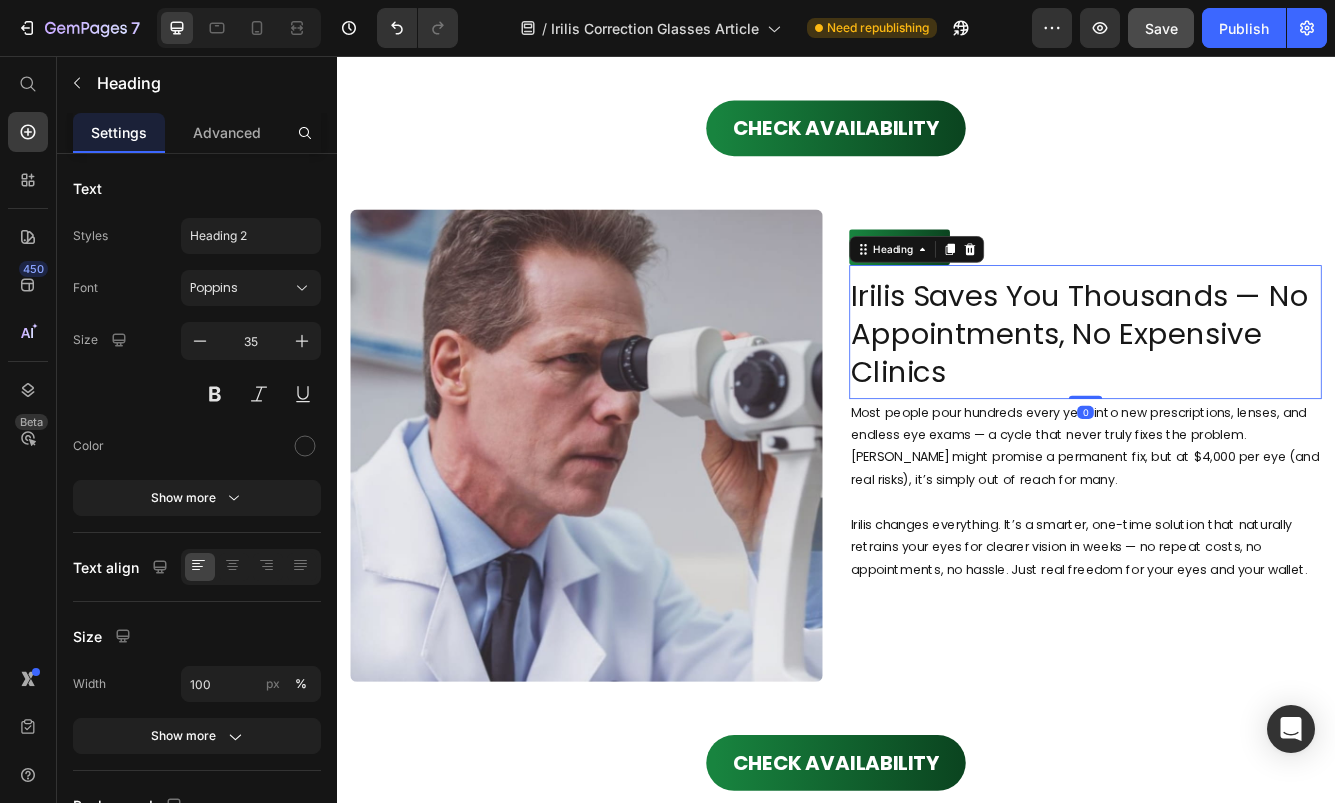 click on "Irilis Saves You Thousands — No Appointments, No Expensive Clinics" at bounding box center (1237, 390) 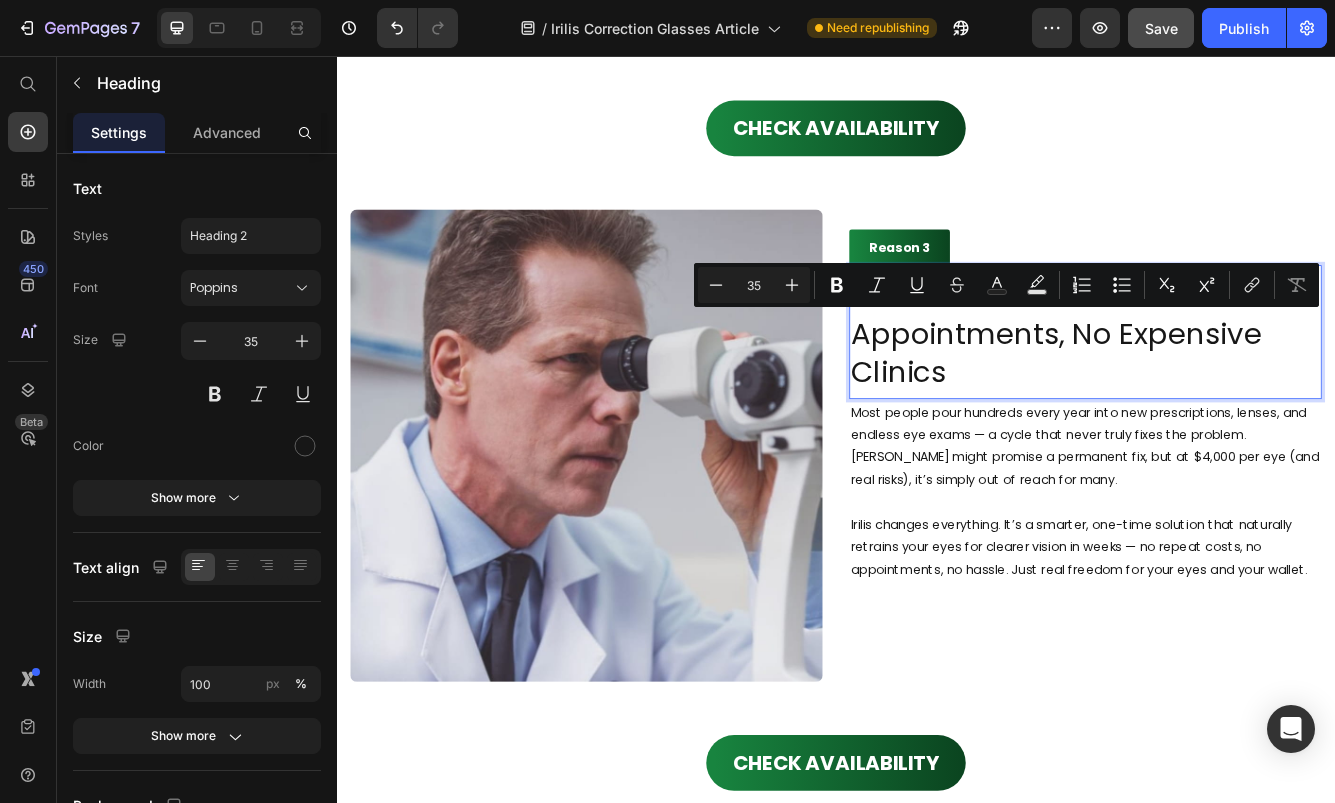 click on "Minus 35 Plus Bold Italic Underline       Strikethrough
Text Color
Text Background Color Numbered List Bulleted List Subscript Superscript       link Remove Format" at bounding box center [1006, 285] 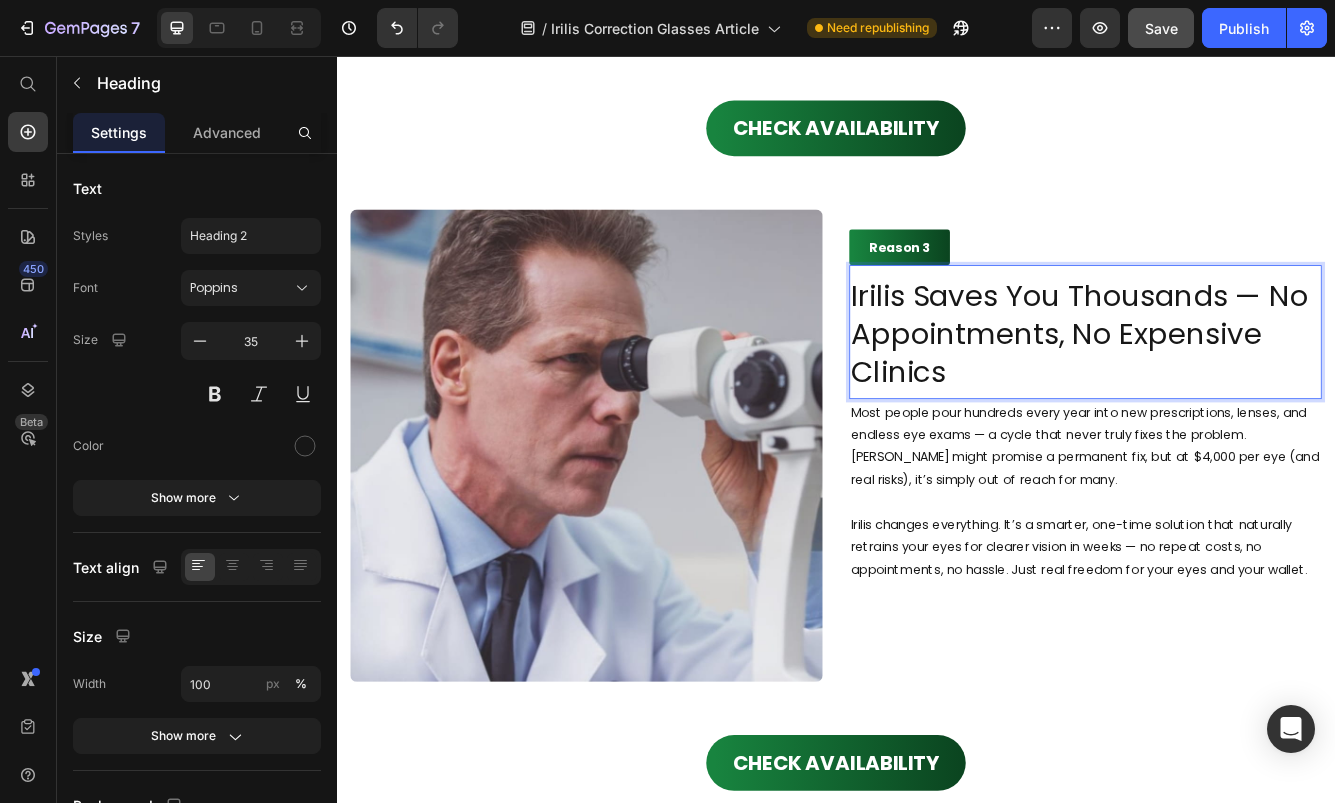click on "Irilis Saves You Thousands — No Appointments, No Expensive Clinics" at bounding box center (1237, 390) 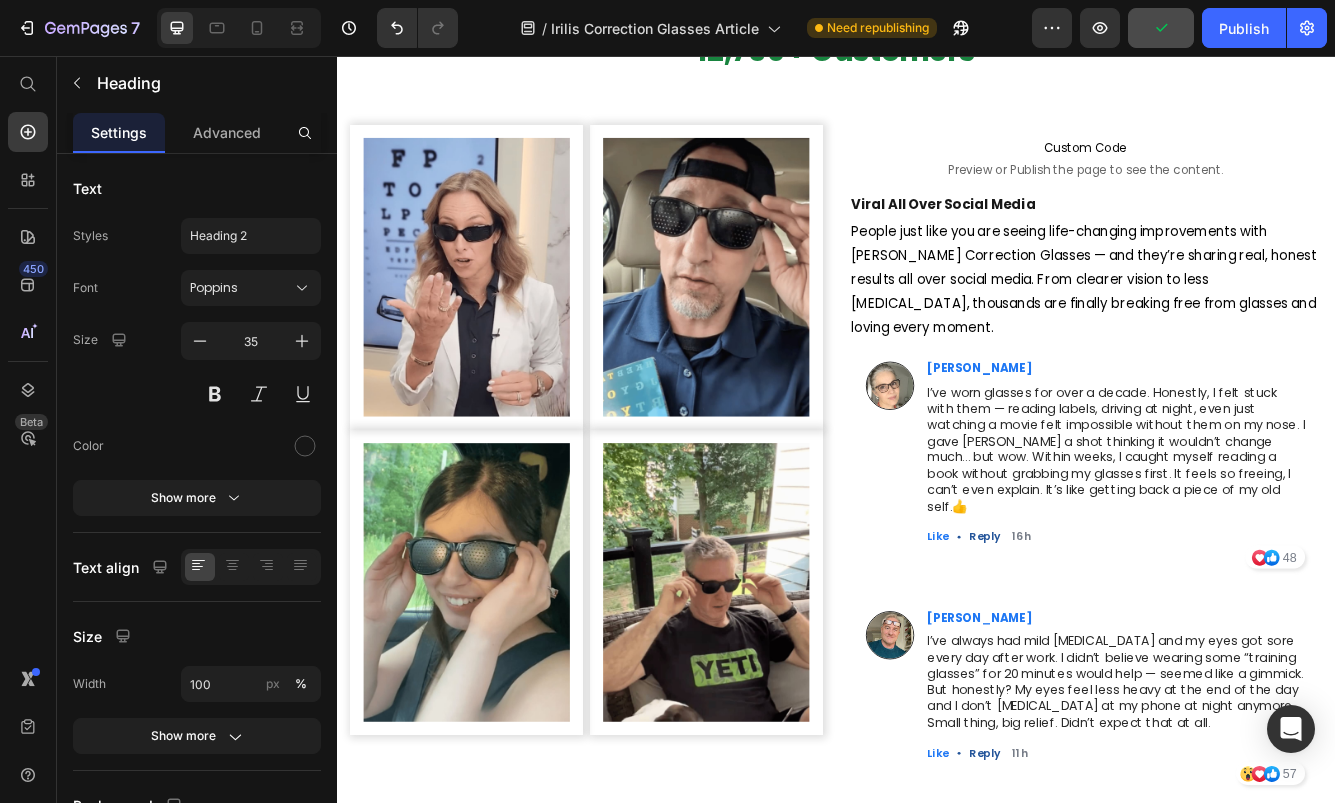 scroll, scrollTop: 5614, scrollLeft: 0, axis: vertical 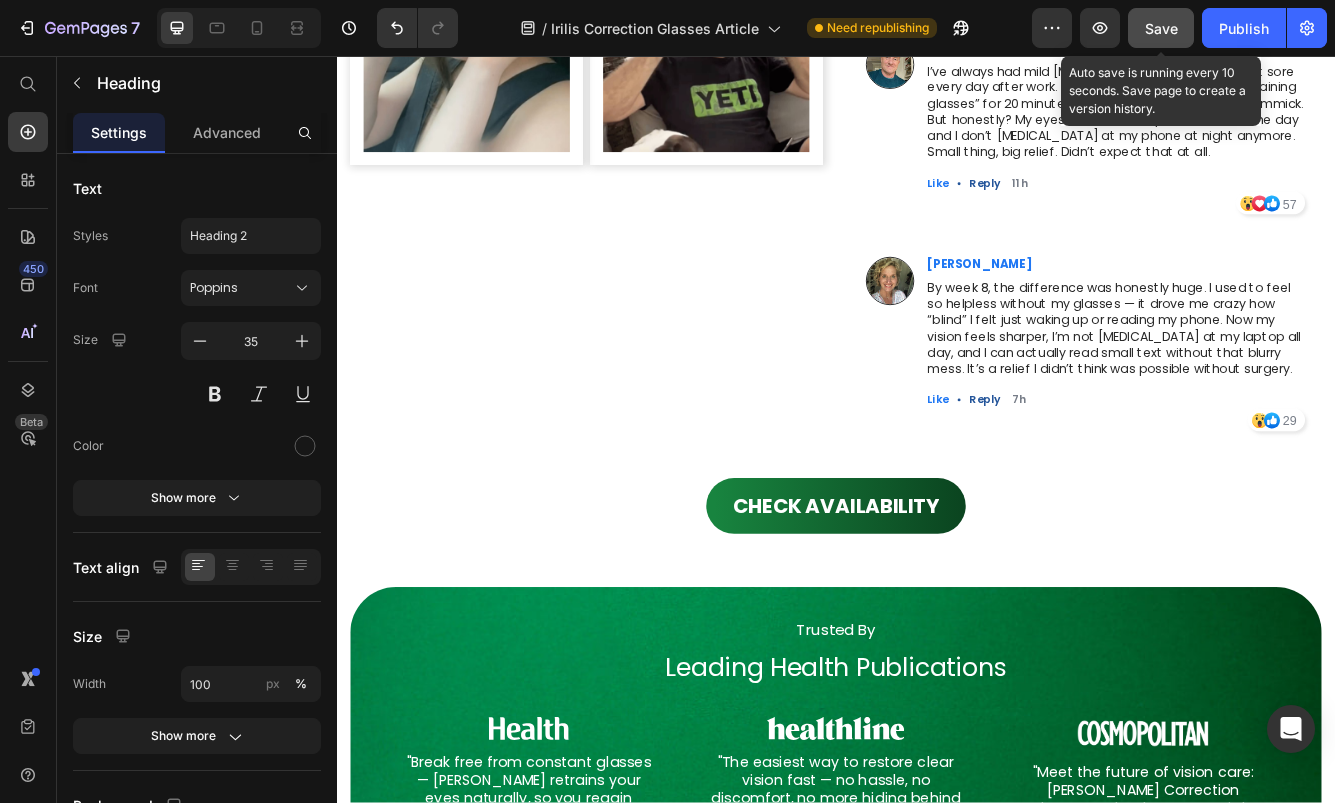 click on "Save" at bounding box center (1161, 28) 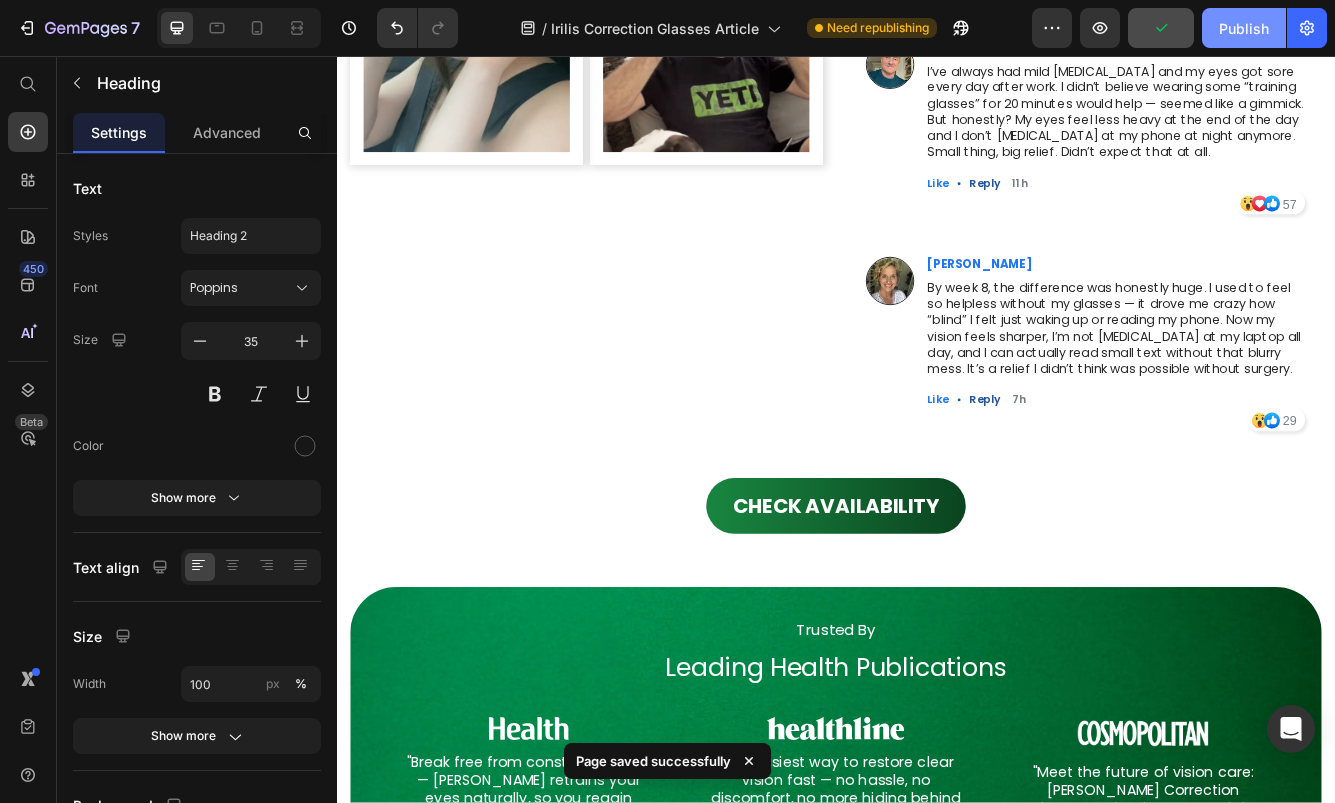 click on "Publish" 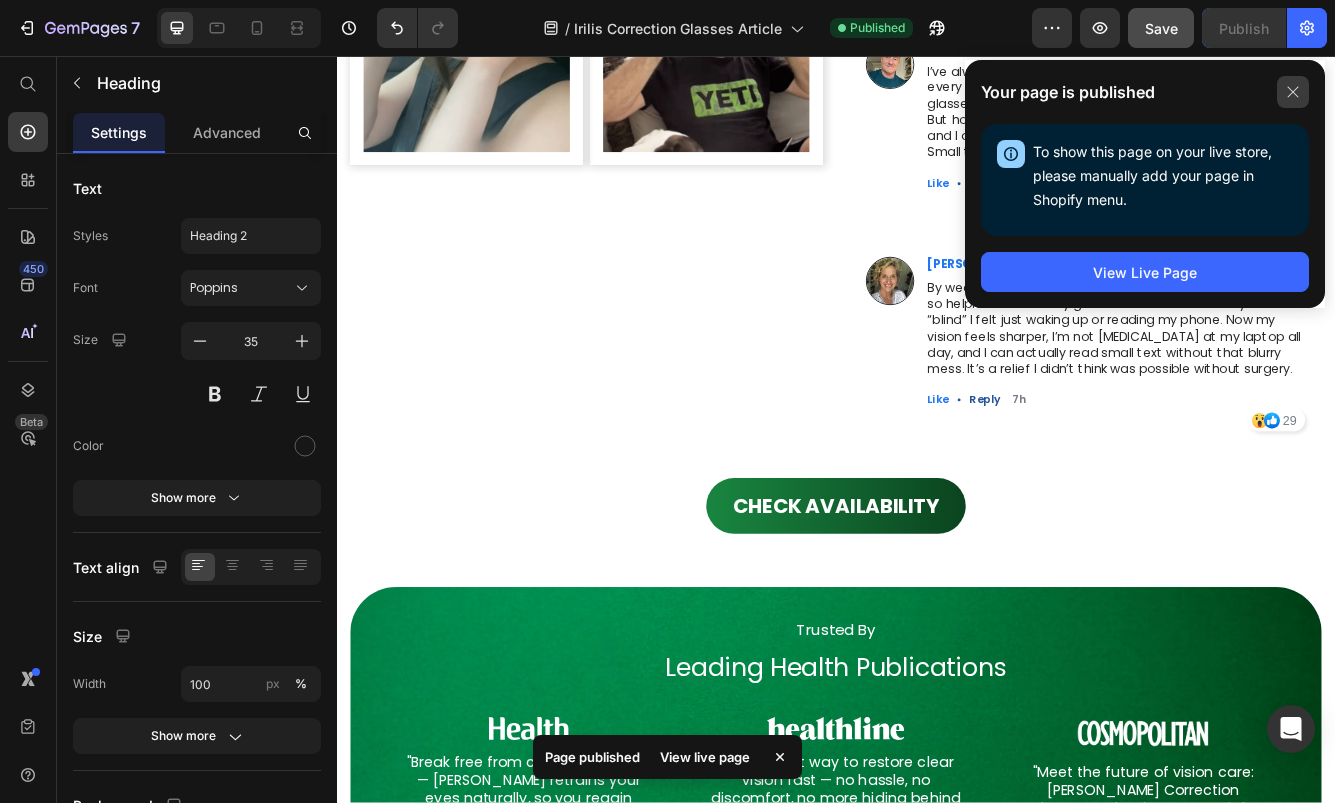 click 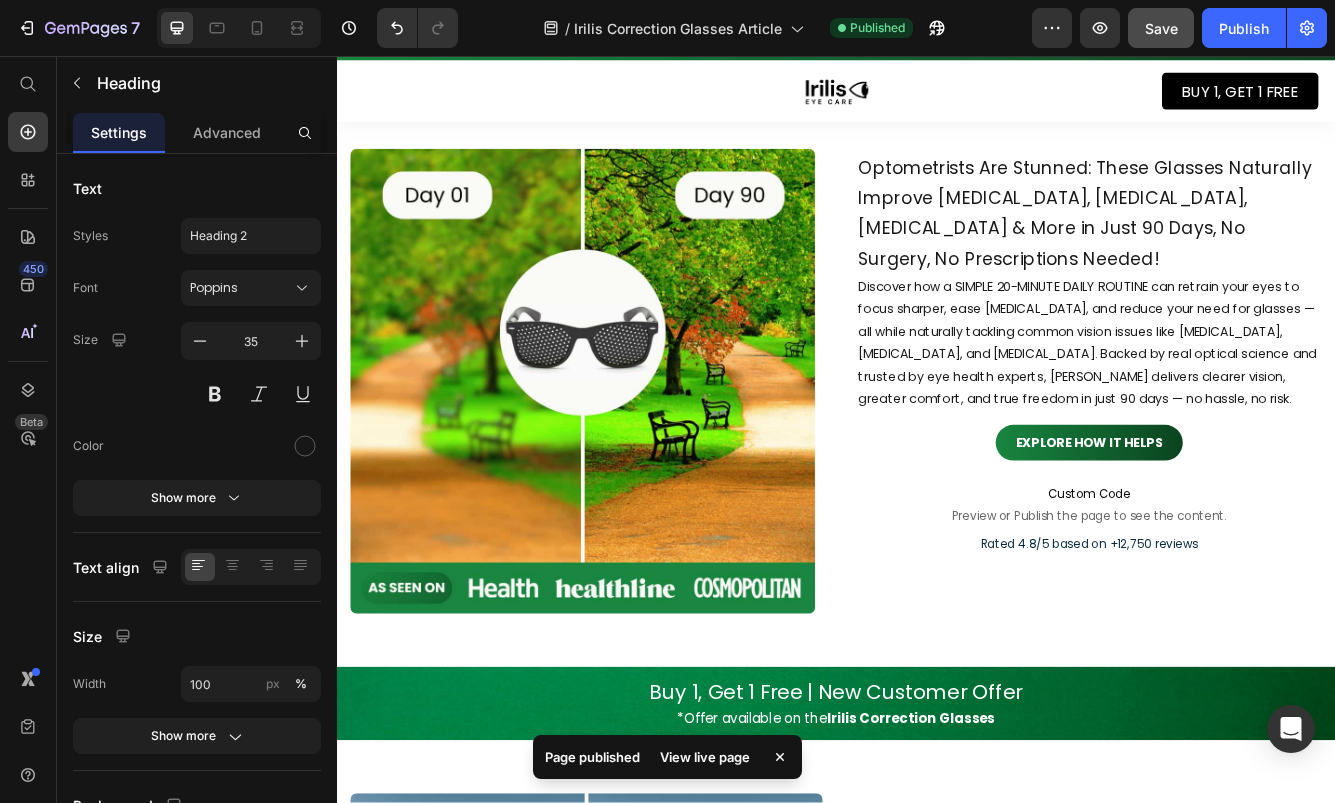 scroll, scrollTop: 0, scrollLeft: 0, axis: both 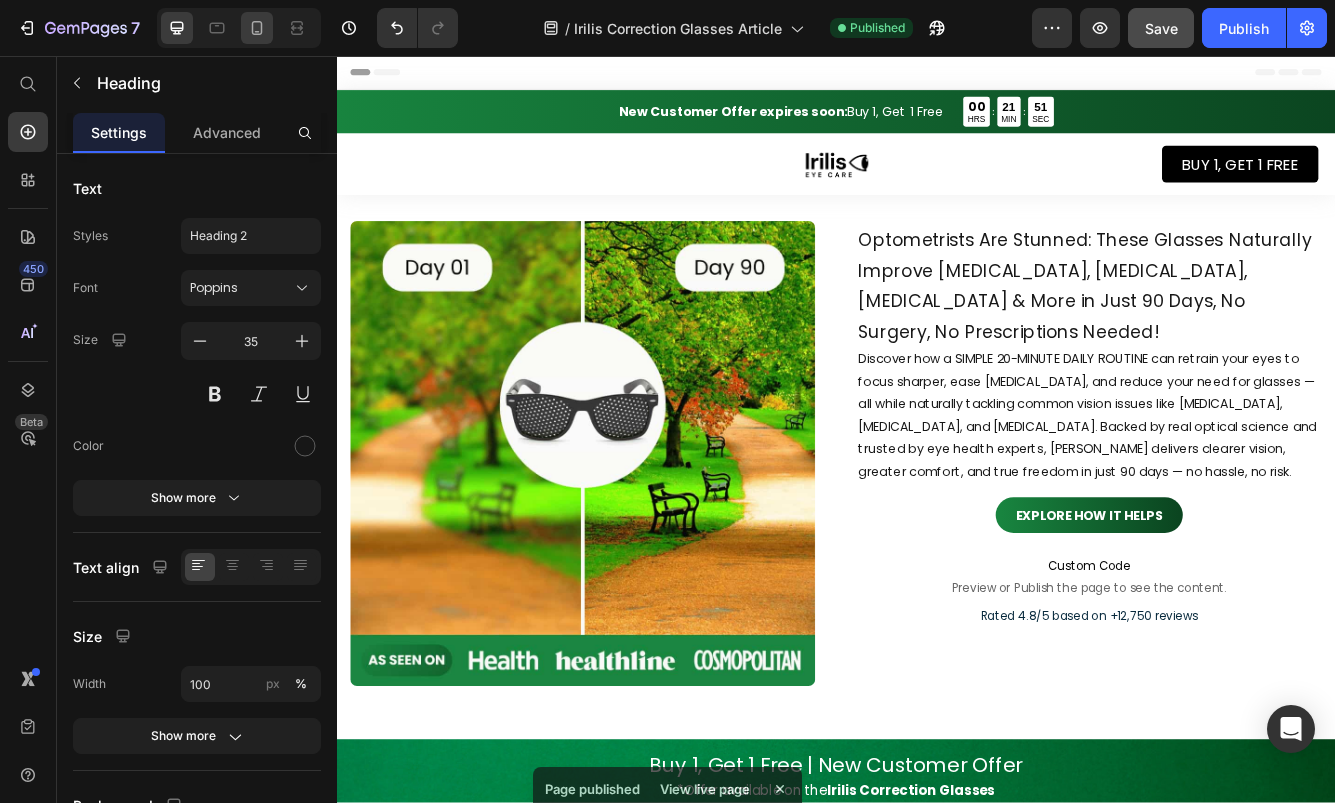 click 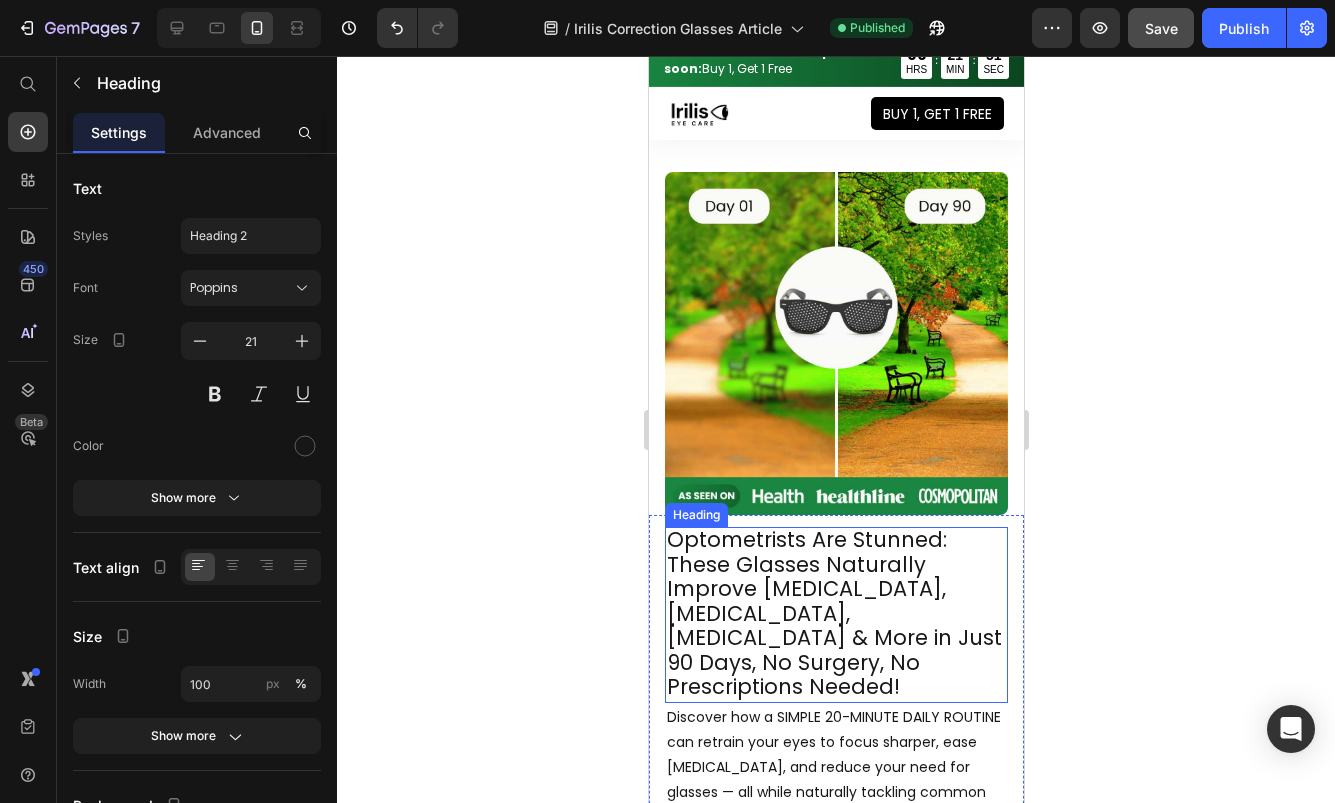 scroll, scrollTop: 215, scrollLeft: 0, axis: vertical 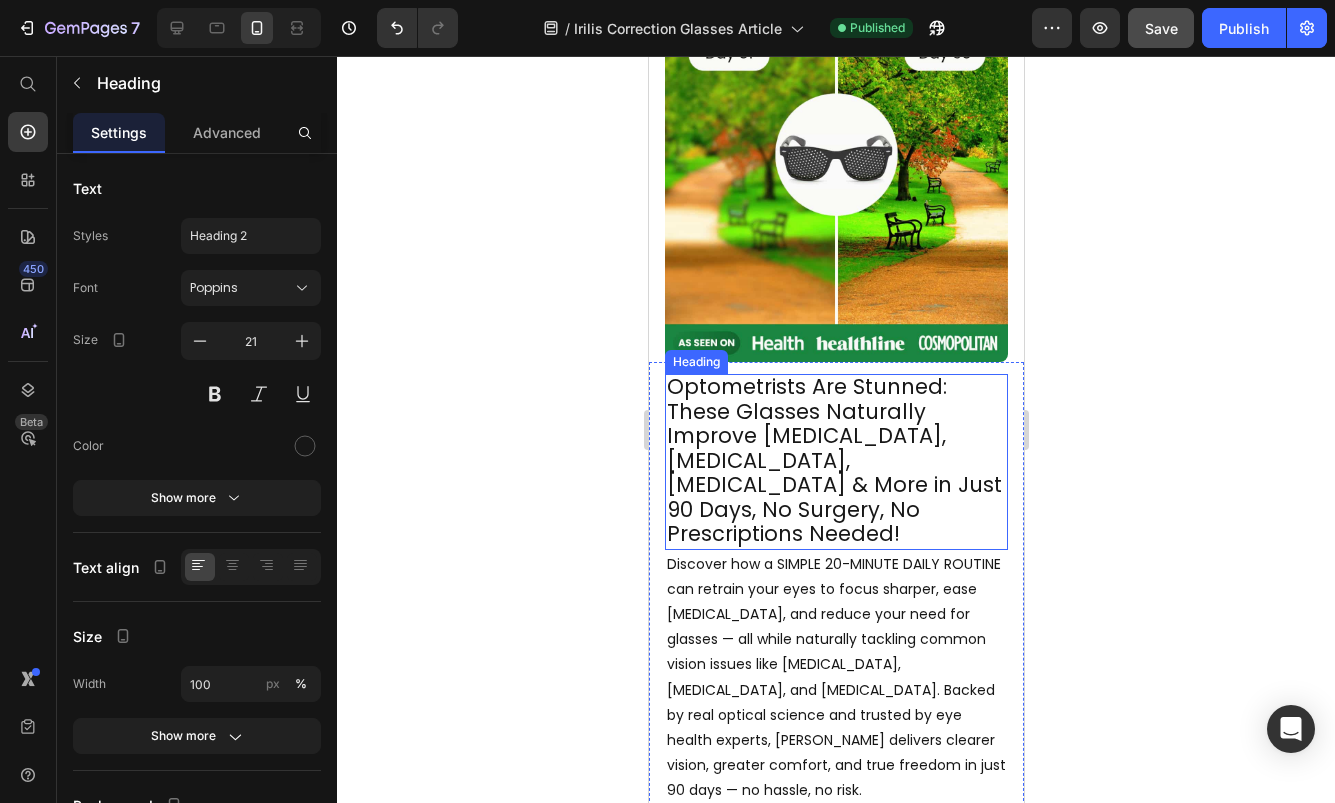 click on "Optometrists Are Stunned: These Glasses Naturally Improve [MEDICAL_DATA], [MEDICAL_DATA], [MEDICAL_DATA] & More in Just 90 Days, No Surgery, No Prescriptions Needed!" at bounding box center (835, 462) 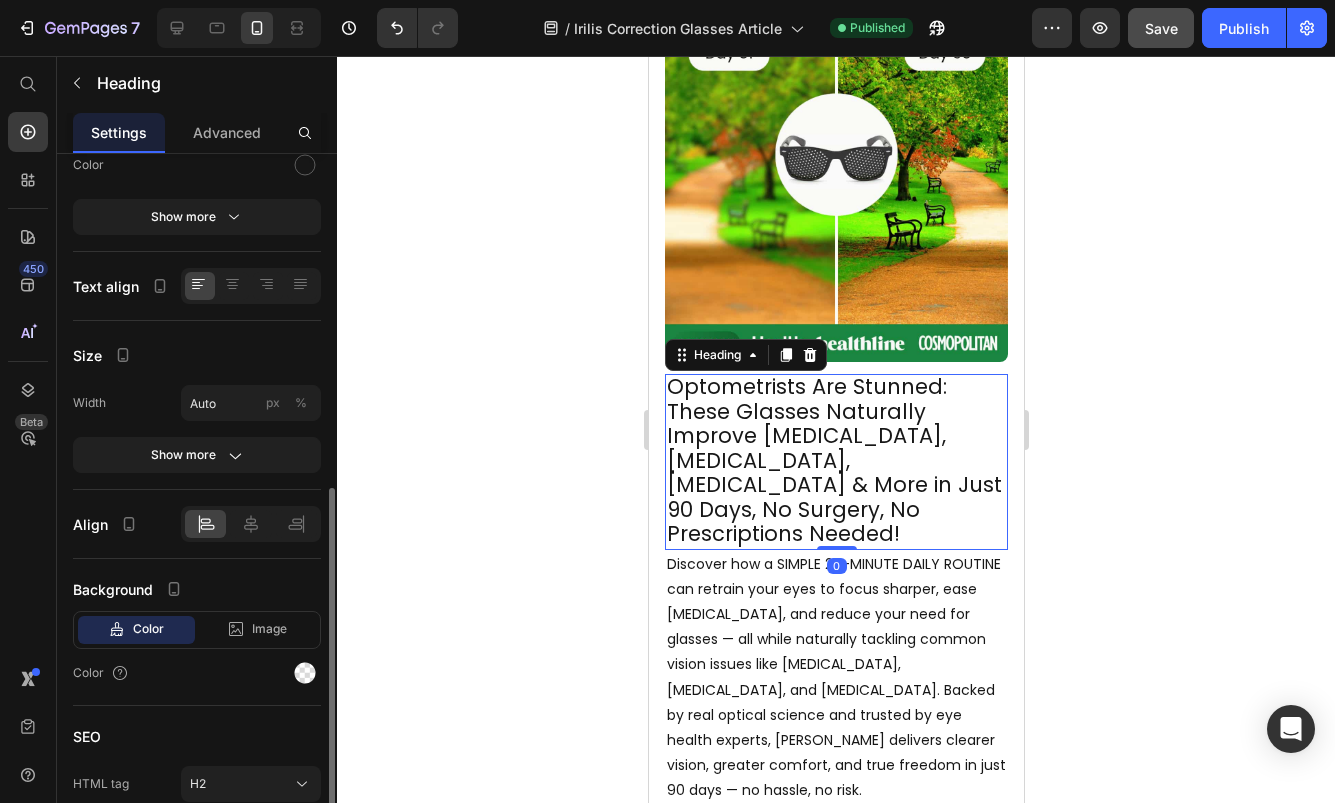 scroll, scrollTop: 371, scrollLeft: 0, axis: vertical 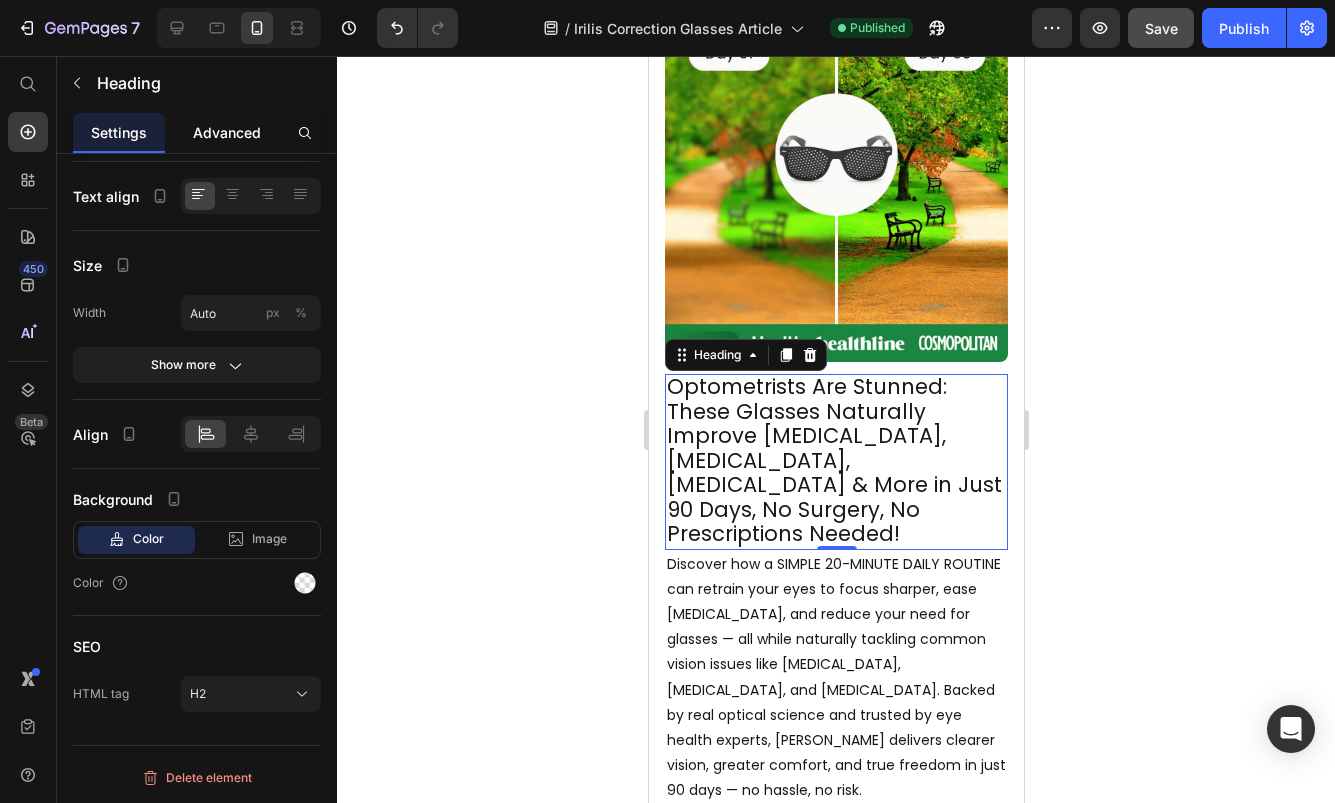 click on "Advanced" 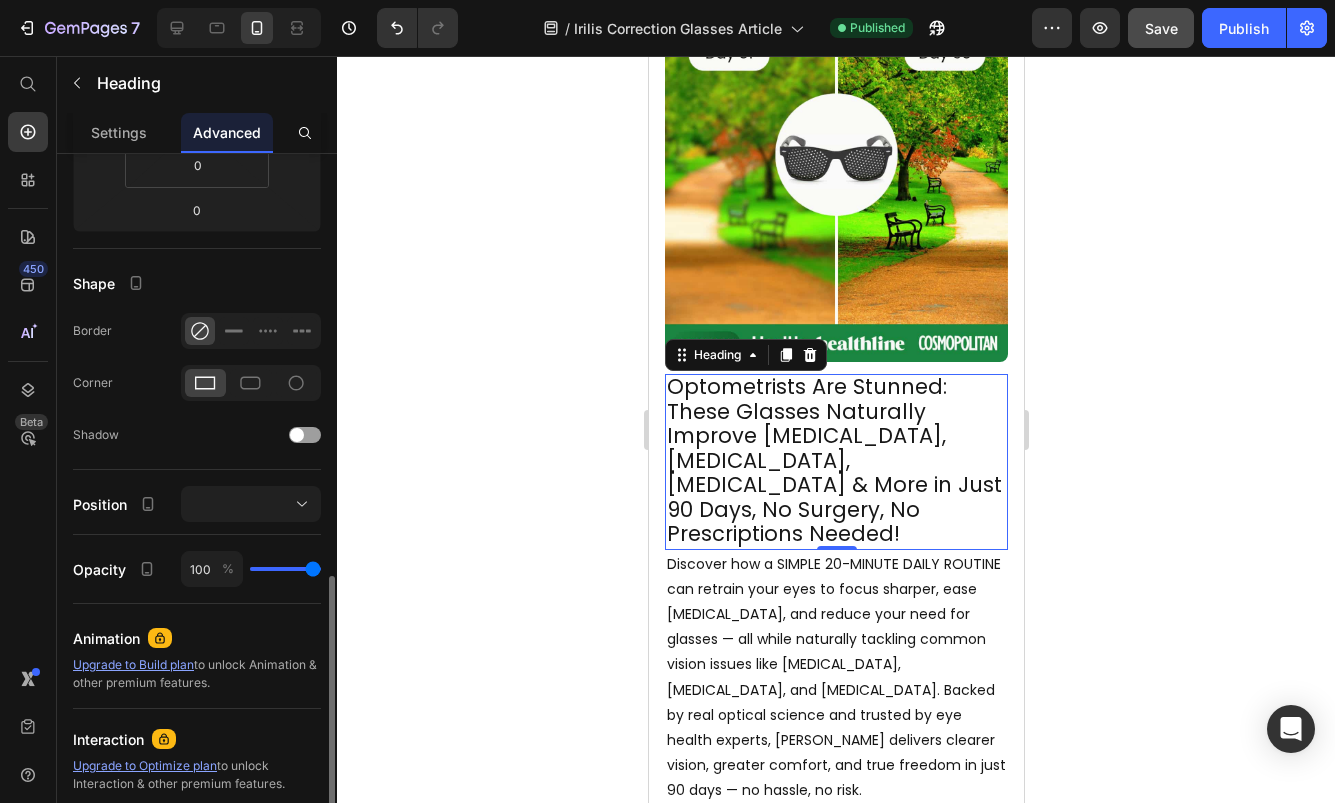 scroll, scrollTop: 535, scrollLeft: 0, axis: vertical 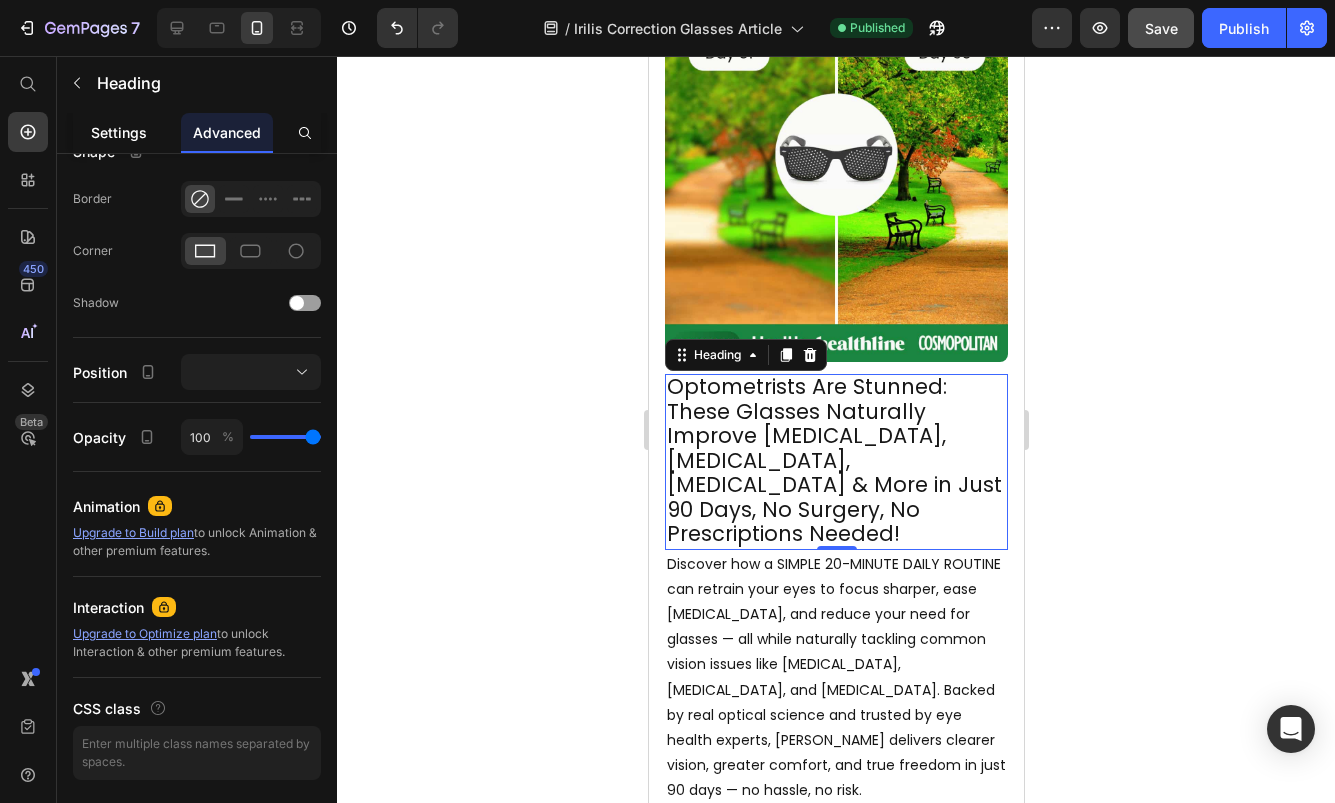 click on "Settings" at bounding box center (119, 132) 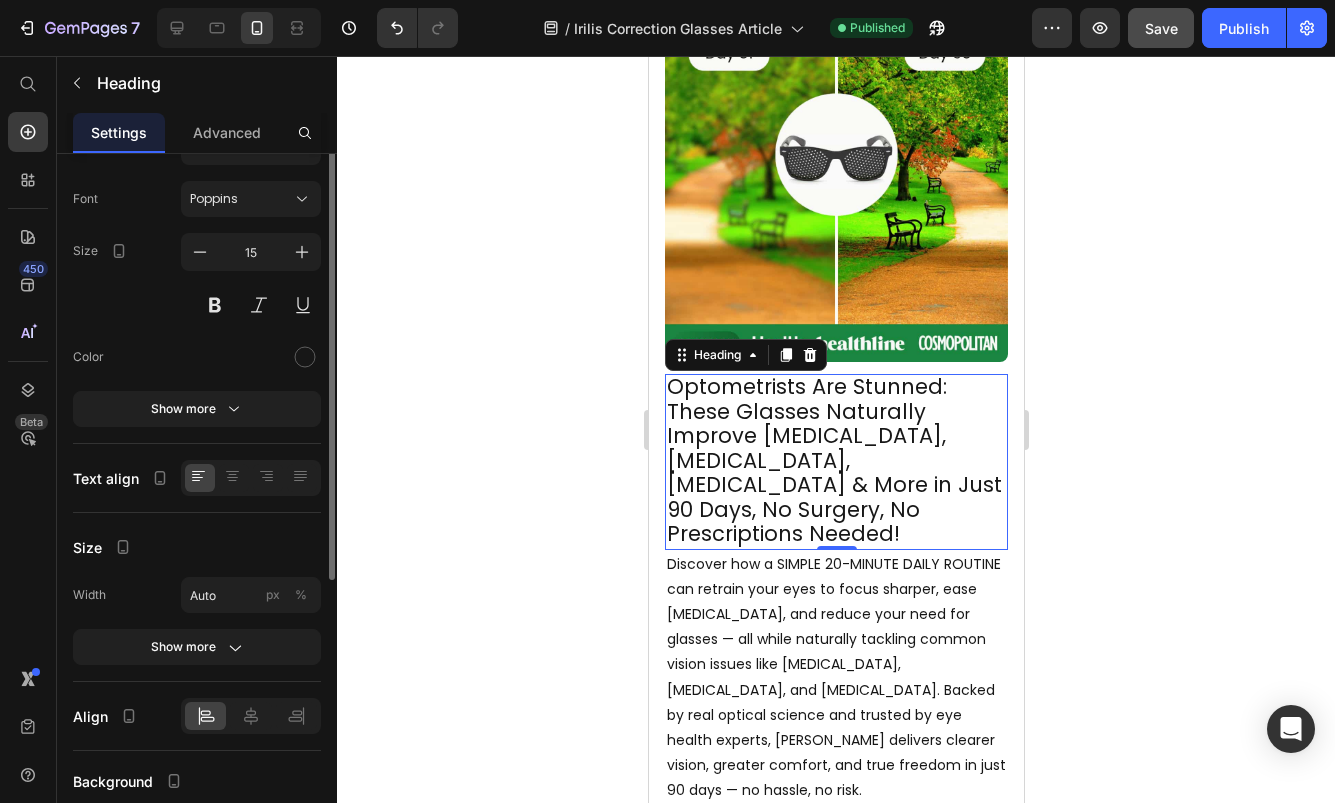 scroll, scrollTop: 32, scrollLeft: 0, axis: vertical 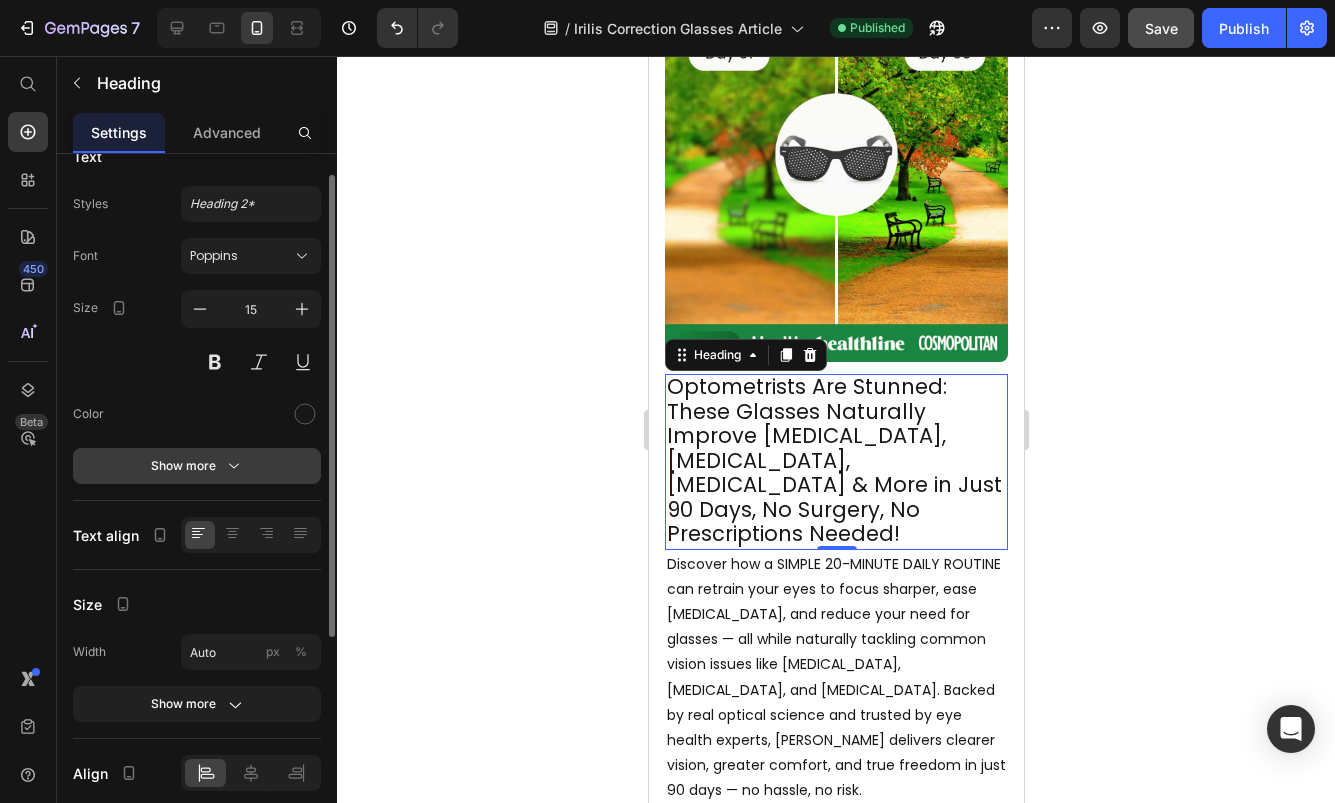 click 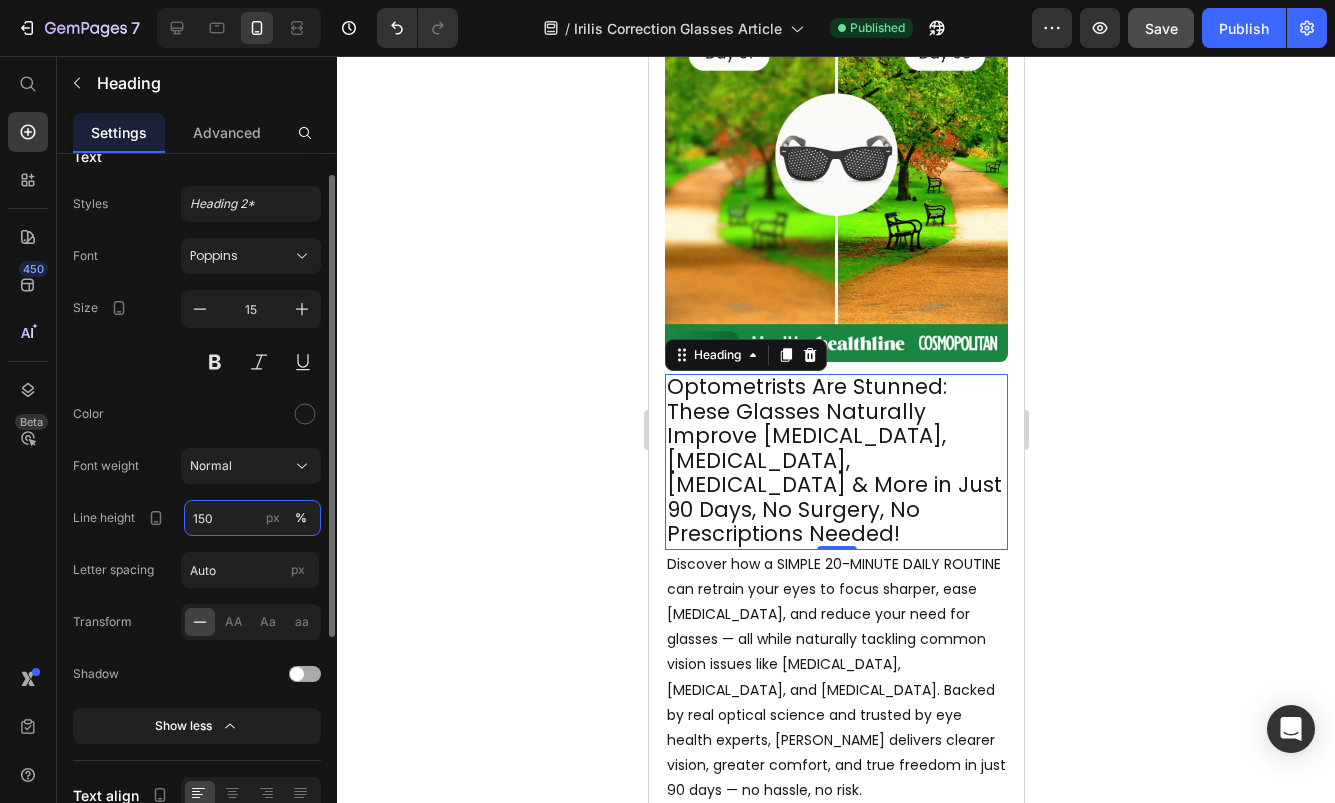 click on "150" at bounding box center [252, 518] 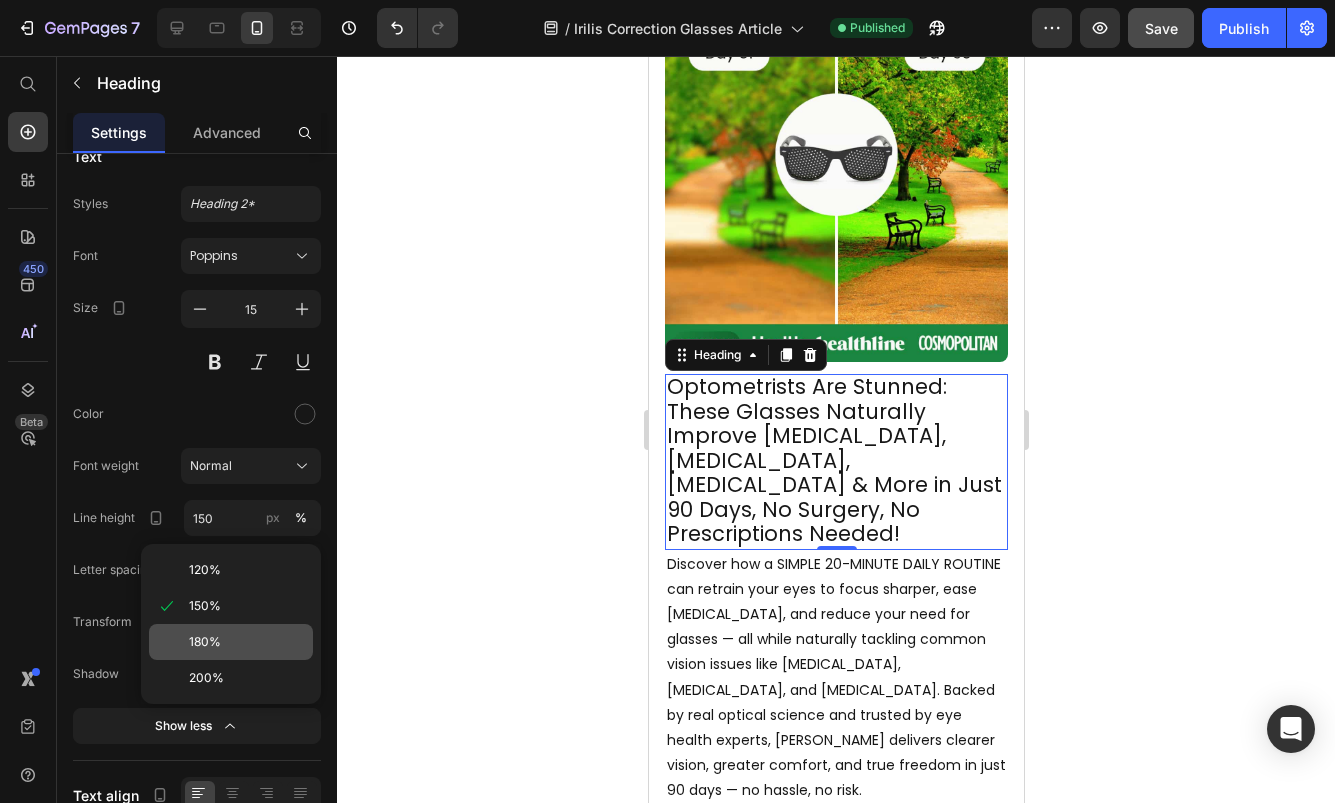 click on "180%" at bounding box center [205, 642] 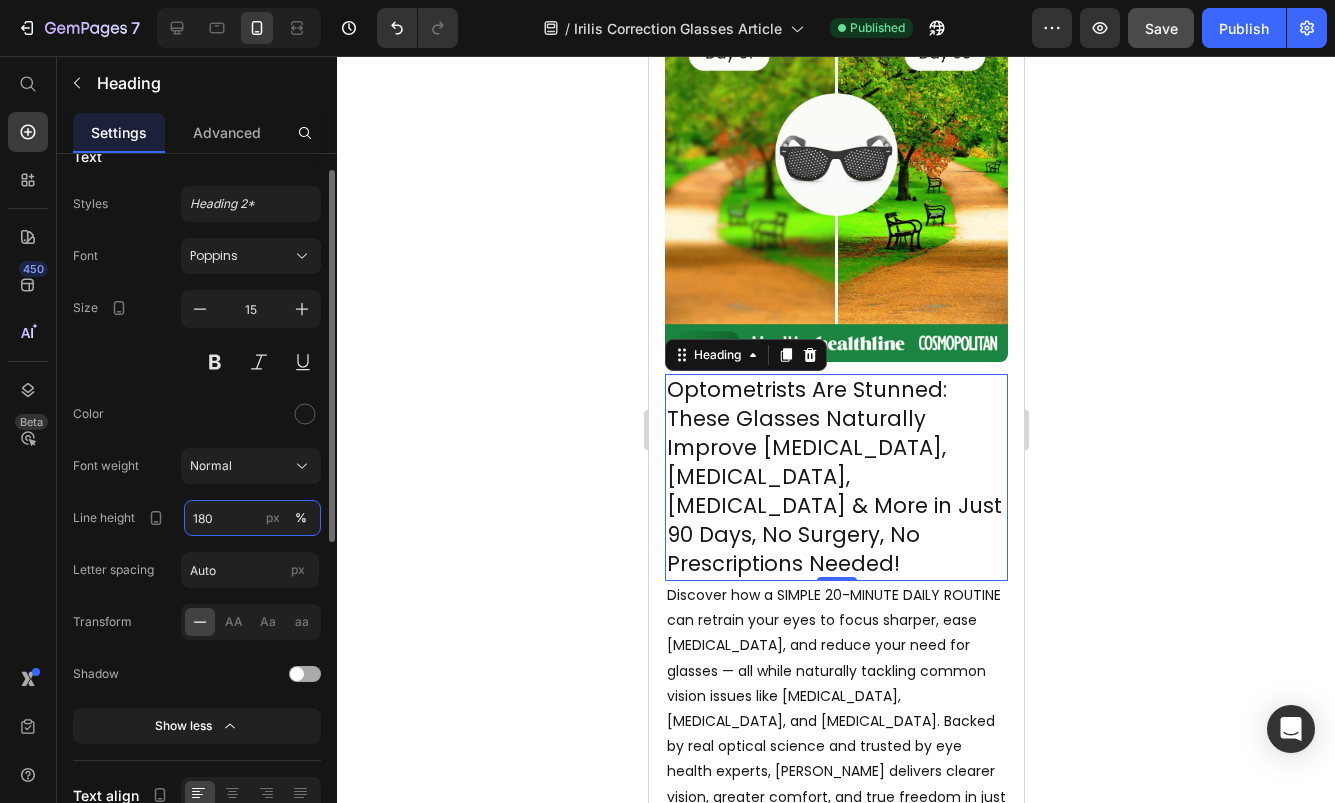 click on "180" at bounding box center [252, 518] 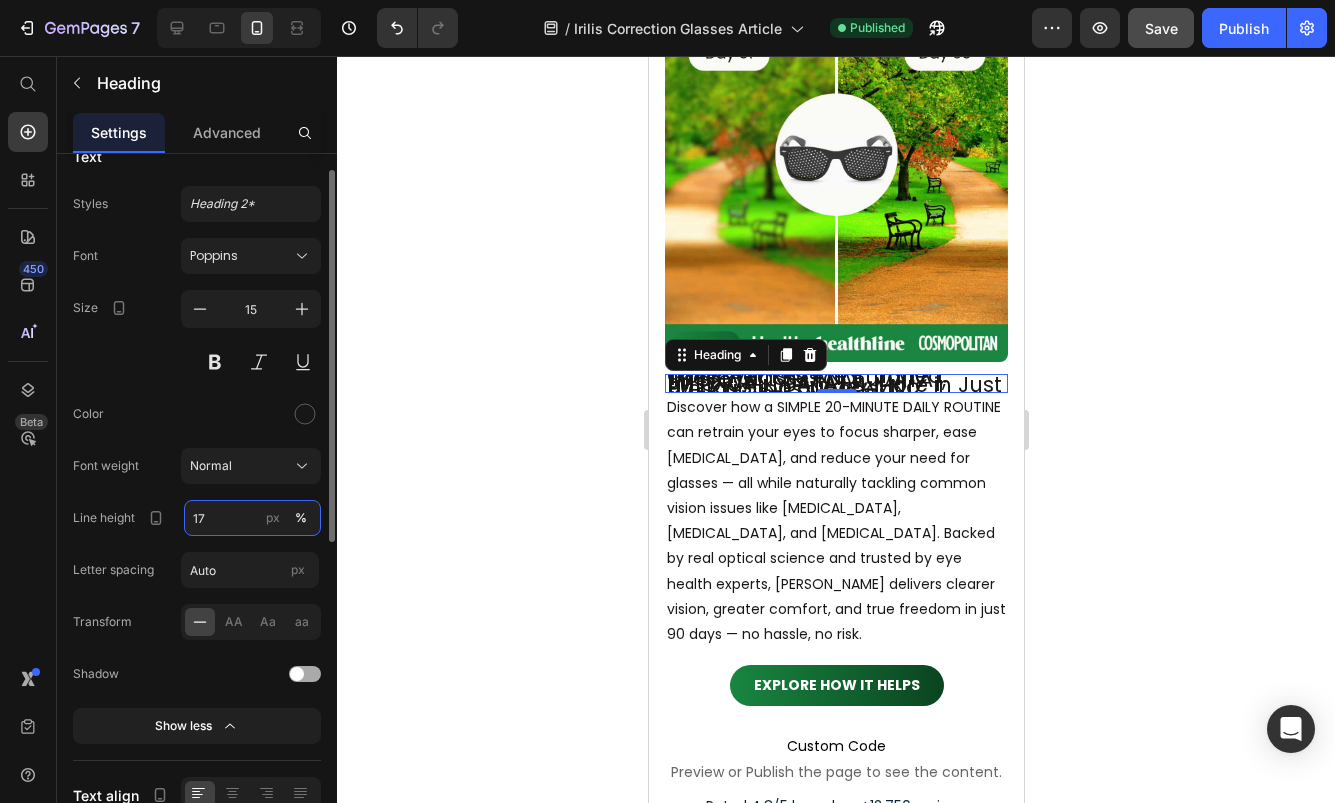 type on "170" 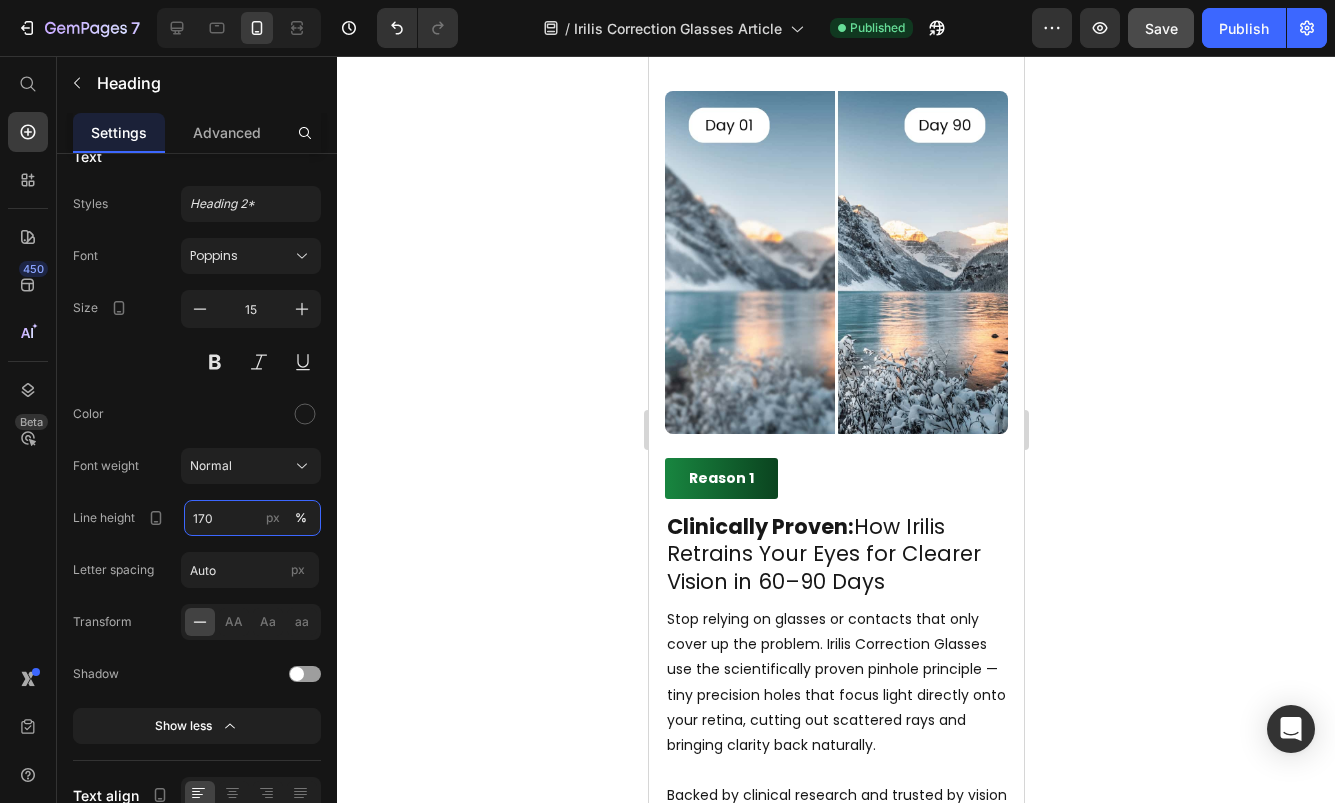 scroll, scrollTop: 1249, scrollLeft: 0, axis: vertical 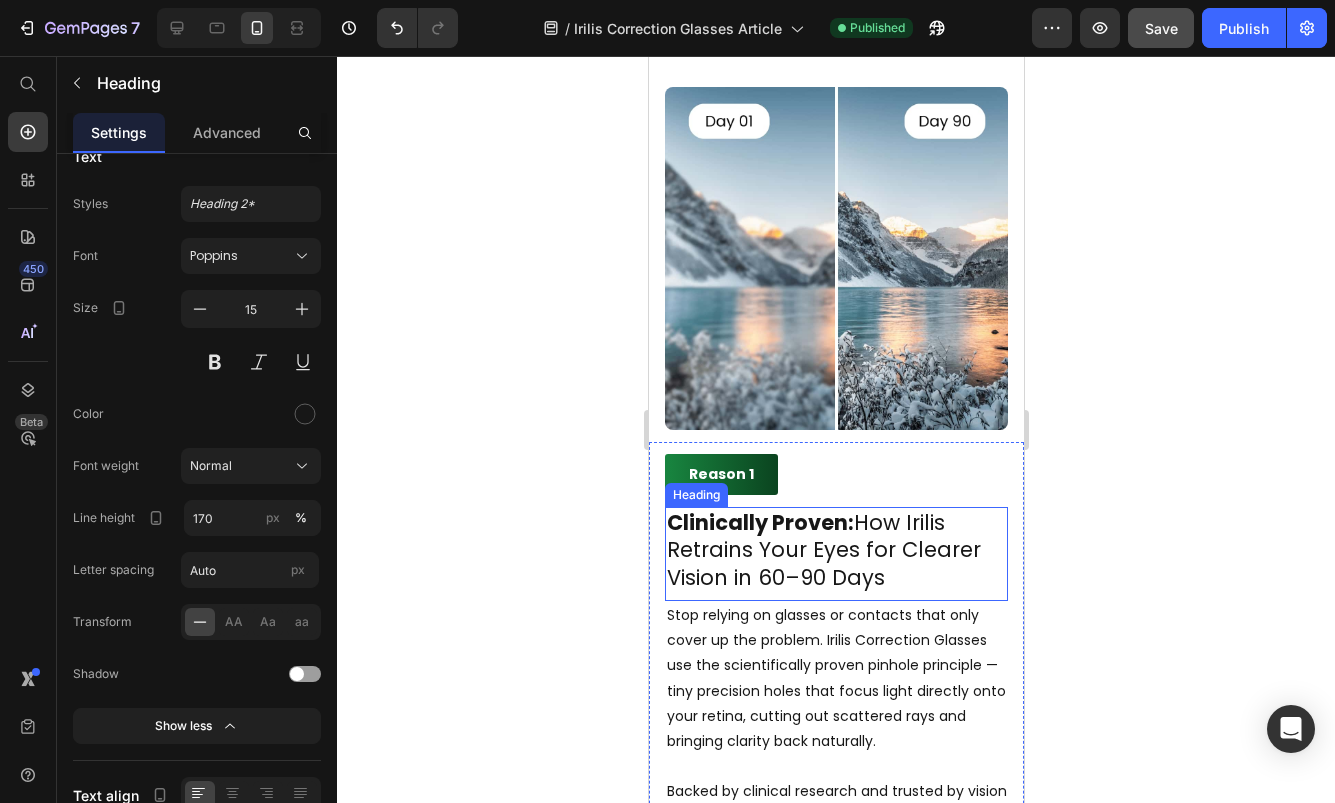 click on "Clinically Proven:" at bounding box center (759, 522) 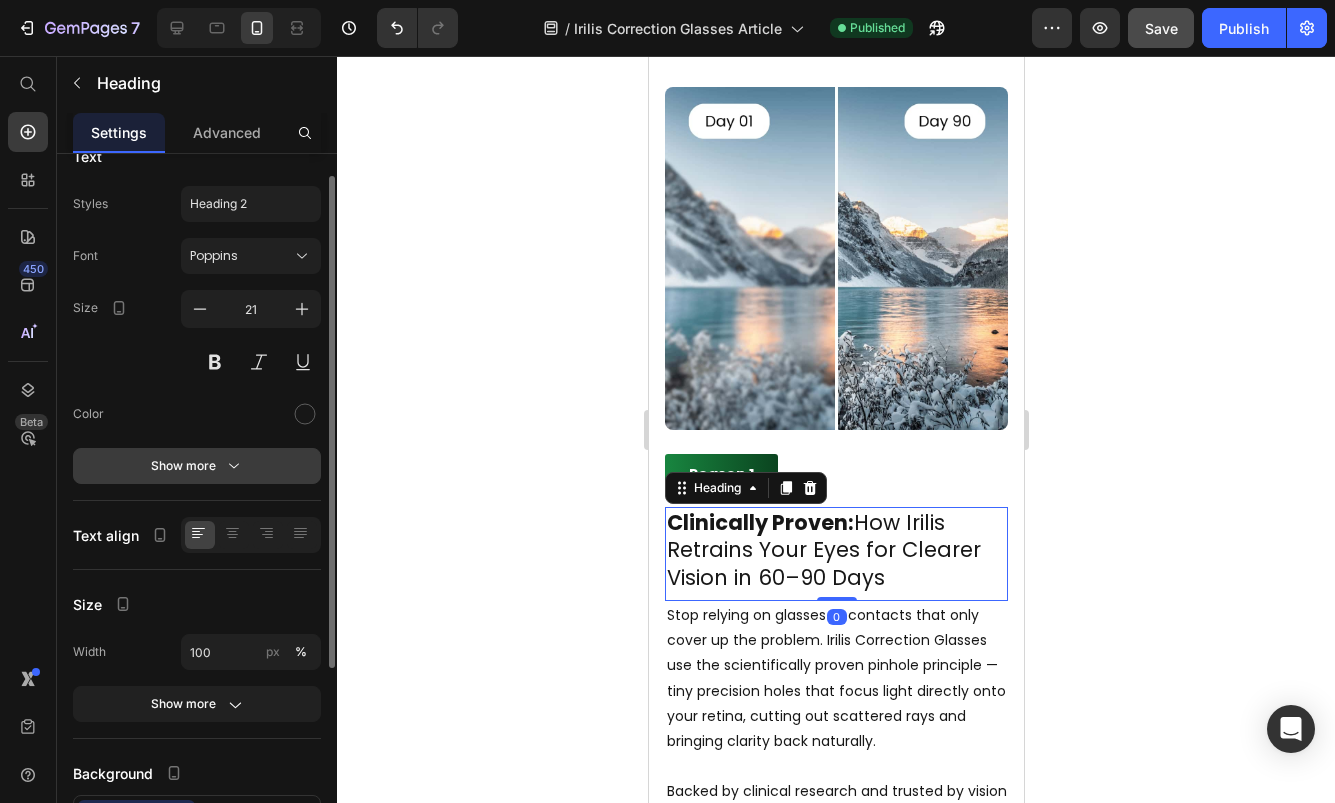 click on "Show more" at bounding box center (197, 466) 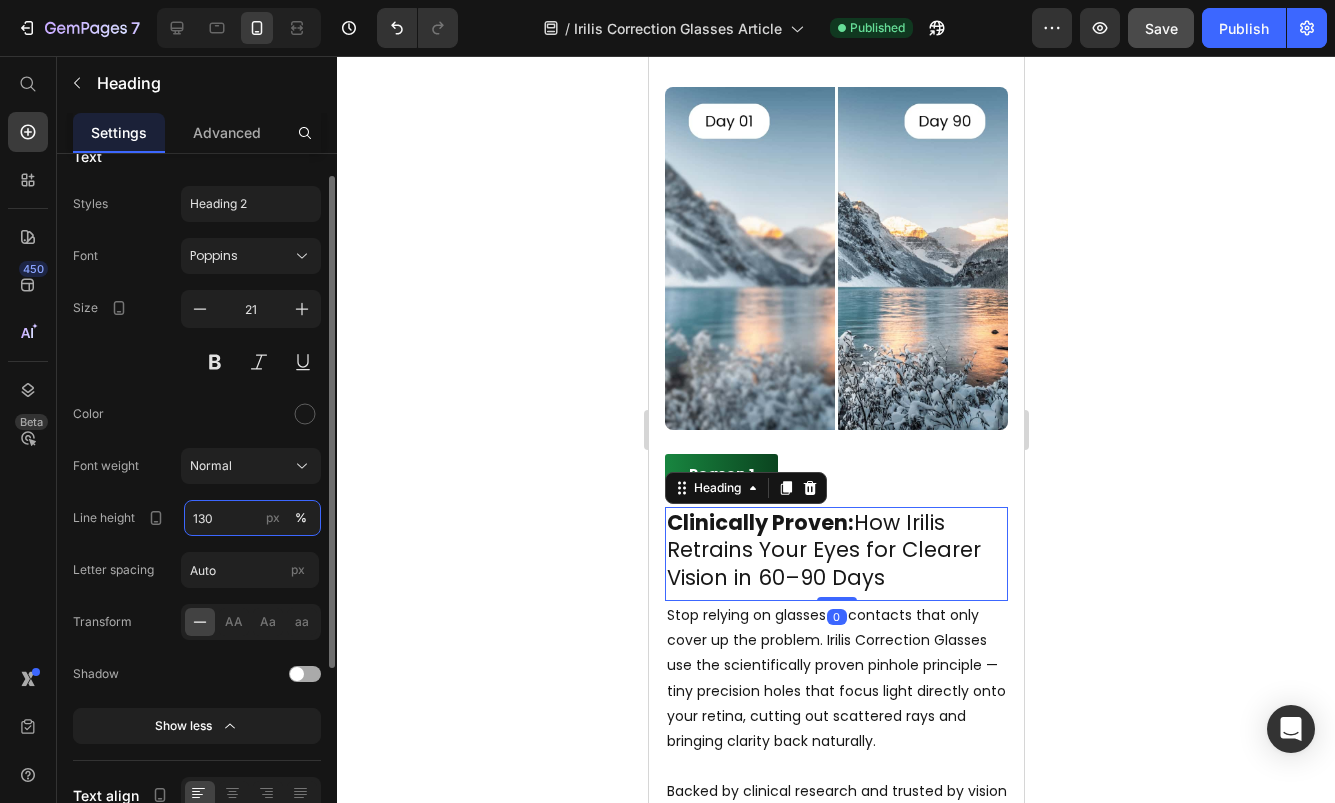 click on "130" at bounding box center [252, 518] 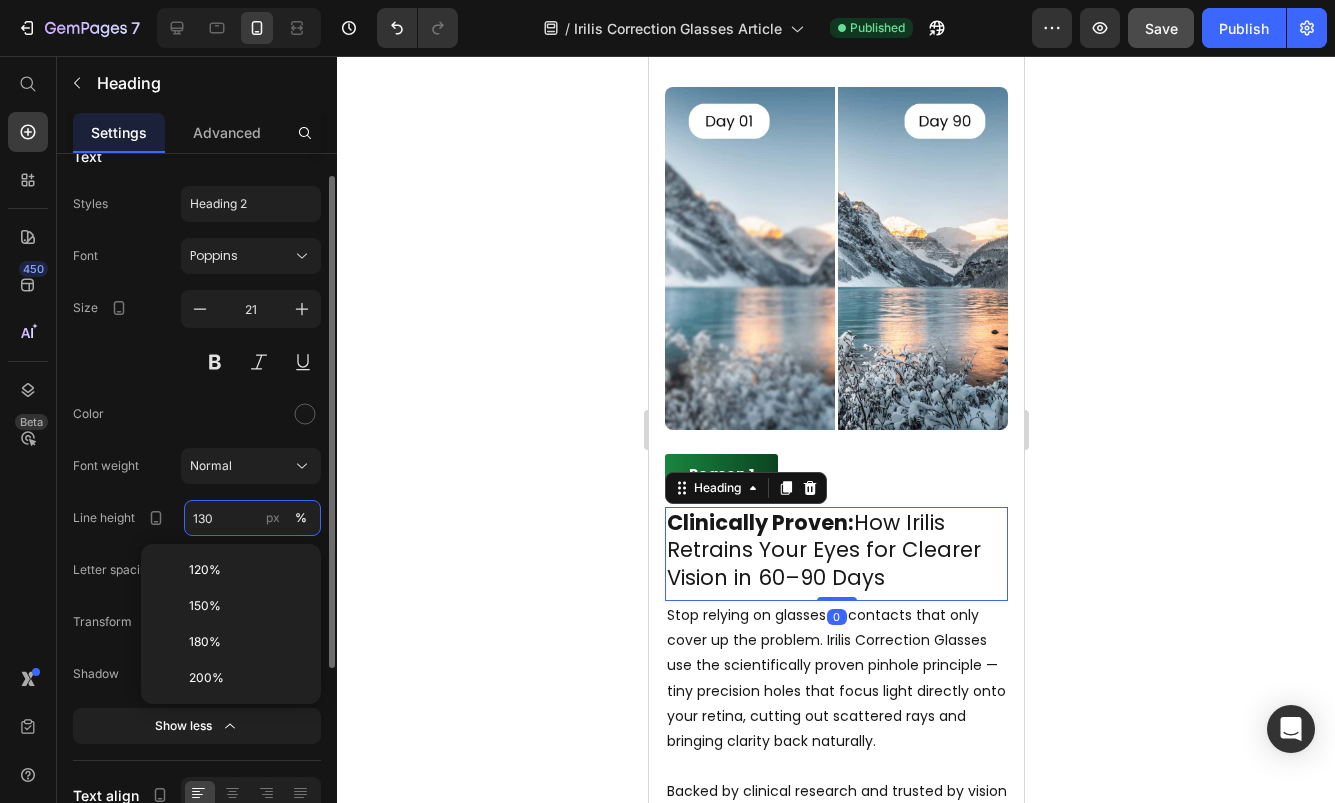 click on "130" at bounding box center [252, 518] 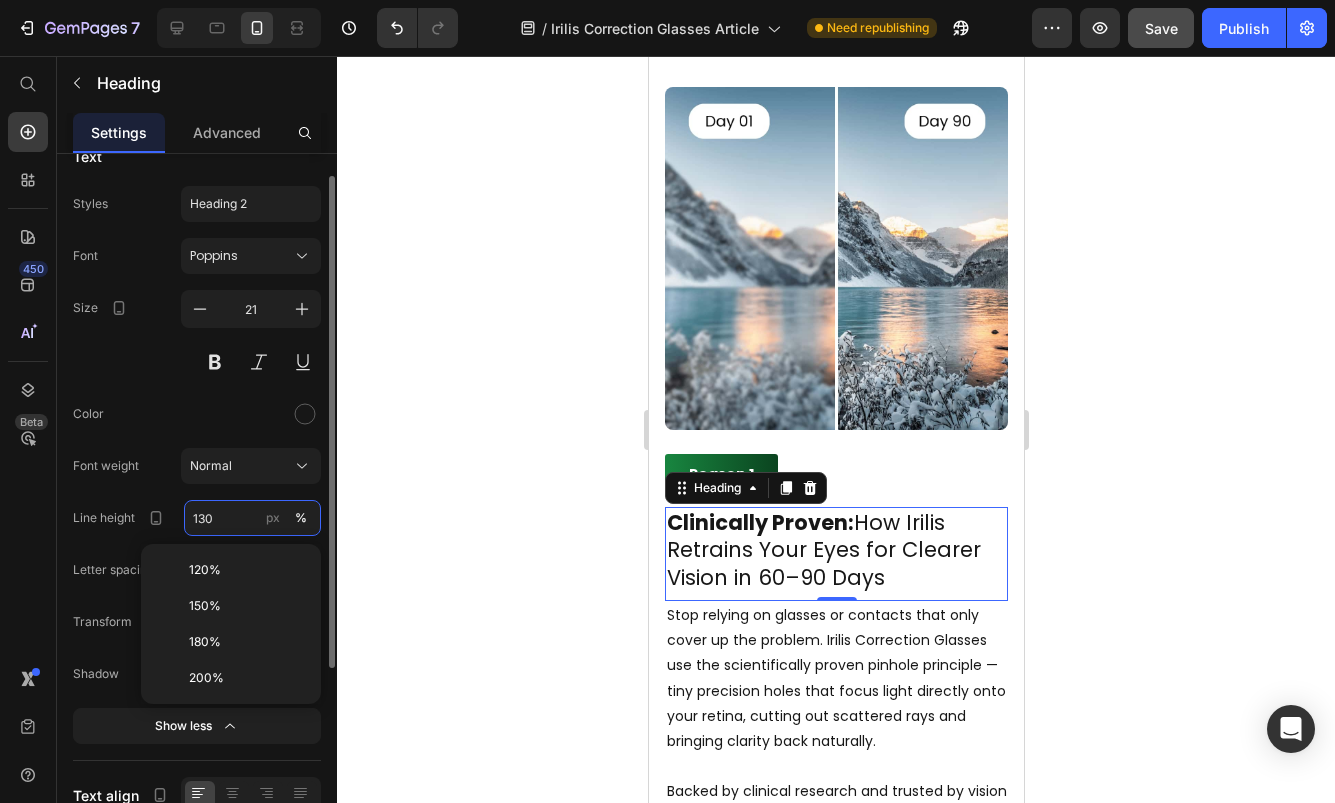 click on "130" at bounding box center (252, 518) 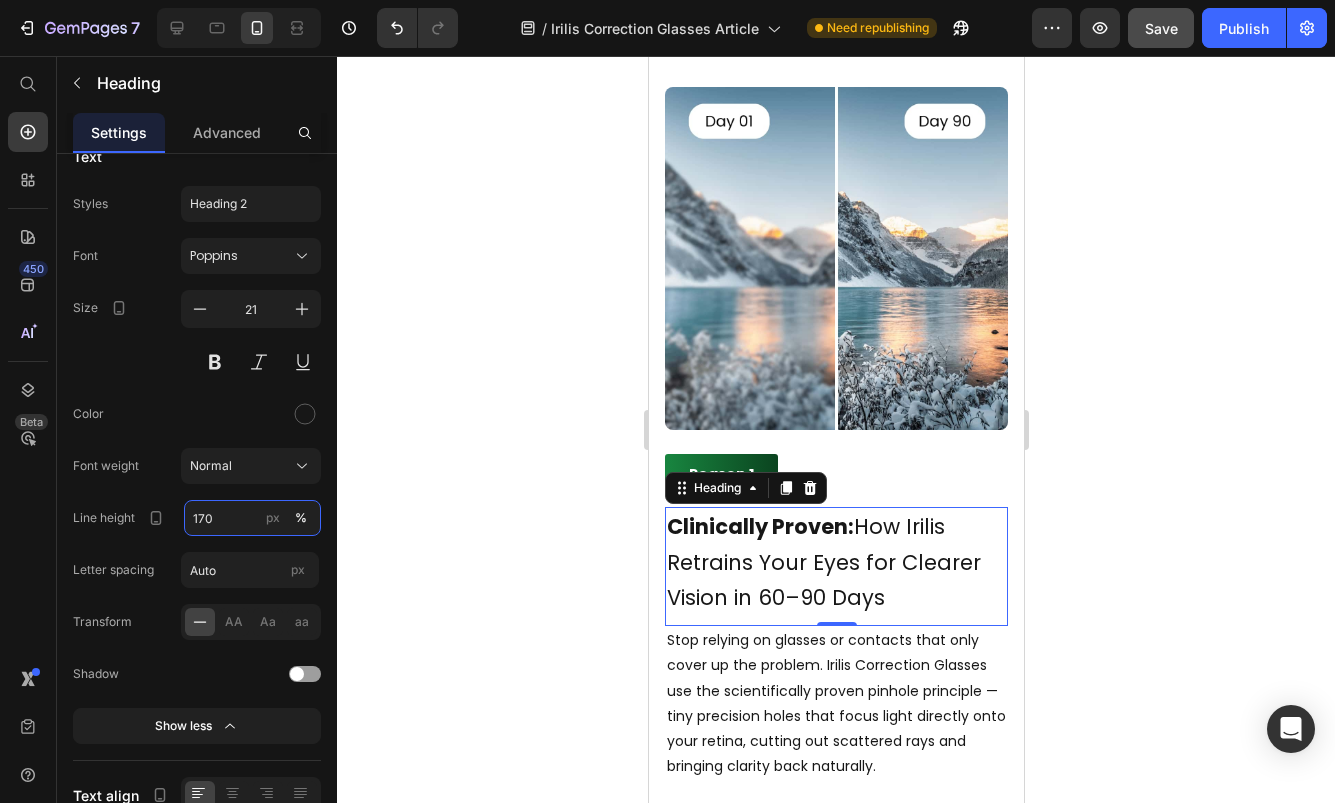 type on "170" 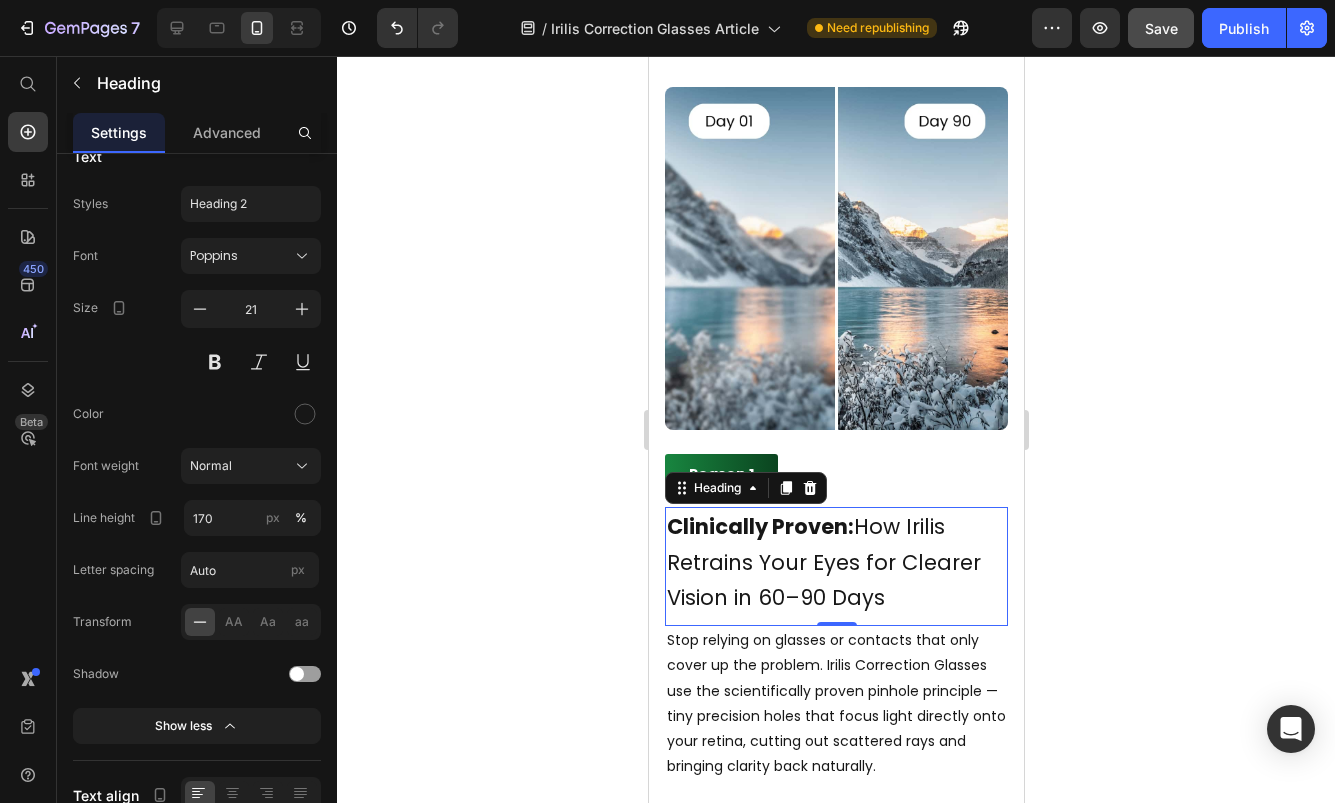 click 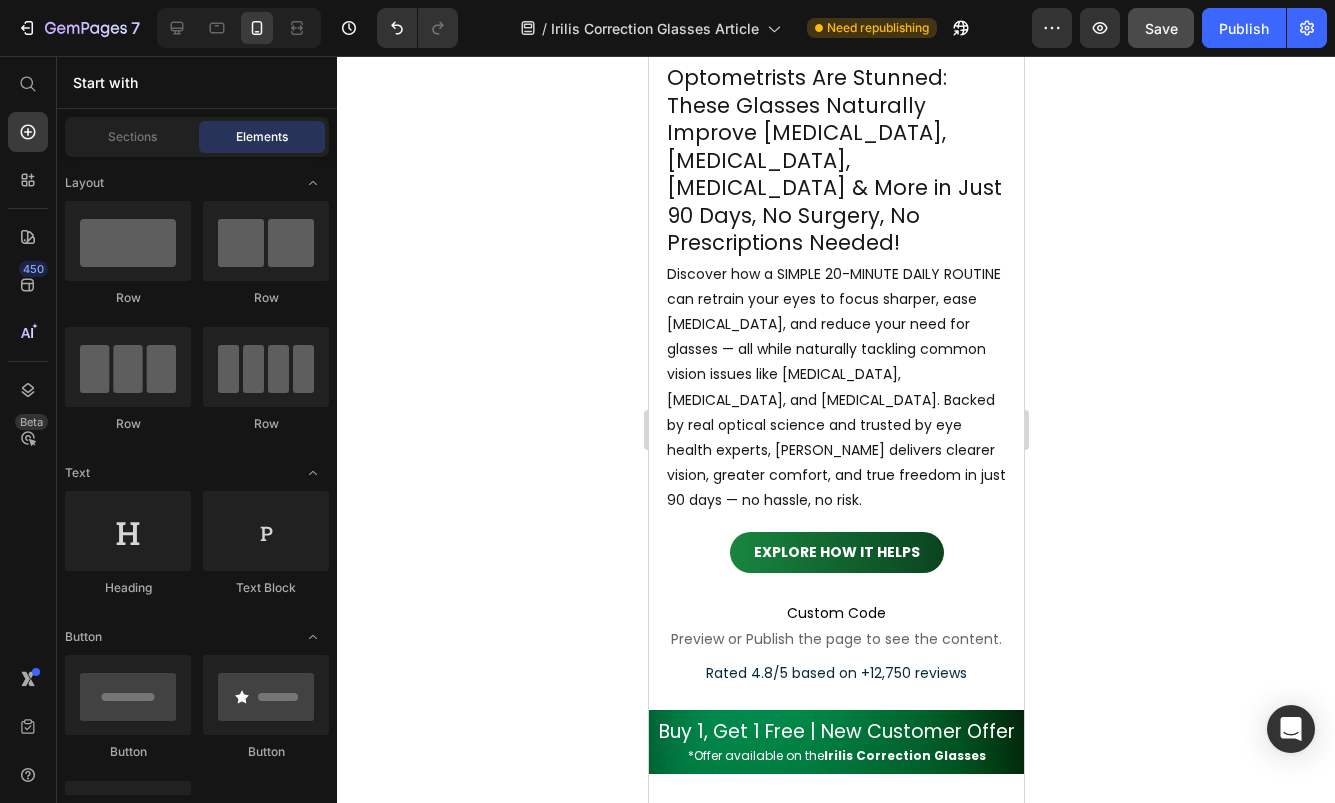 scroll, scrollTop: 390, scrollLeft: 0, axis: vertical 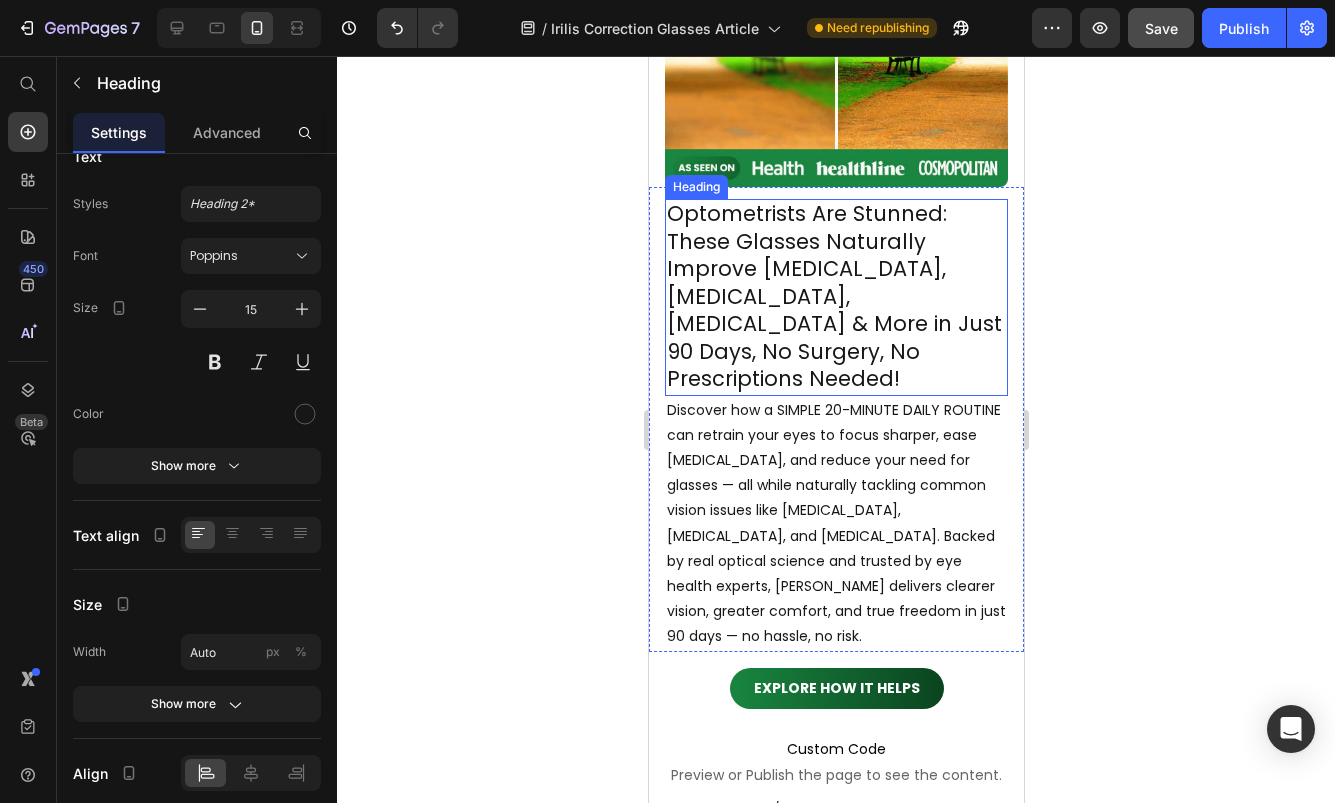 click on "Optometrists Are Stunned: These Glasses Naturally Improve [MEDICAL_DATA], [MEDICAL_DATA], [MEDICAL_DATA] & More in Just 90 Days, No Surgery, No Prescriptions Needed!" at bounding box center (833, 296) 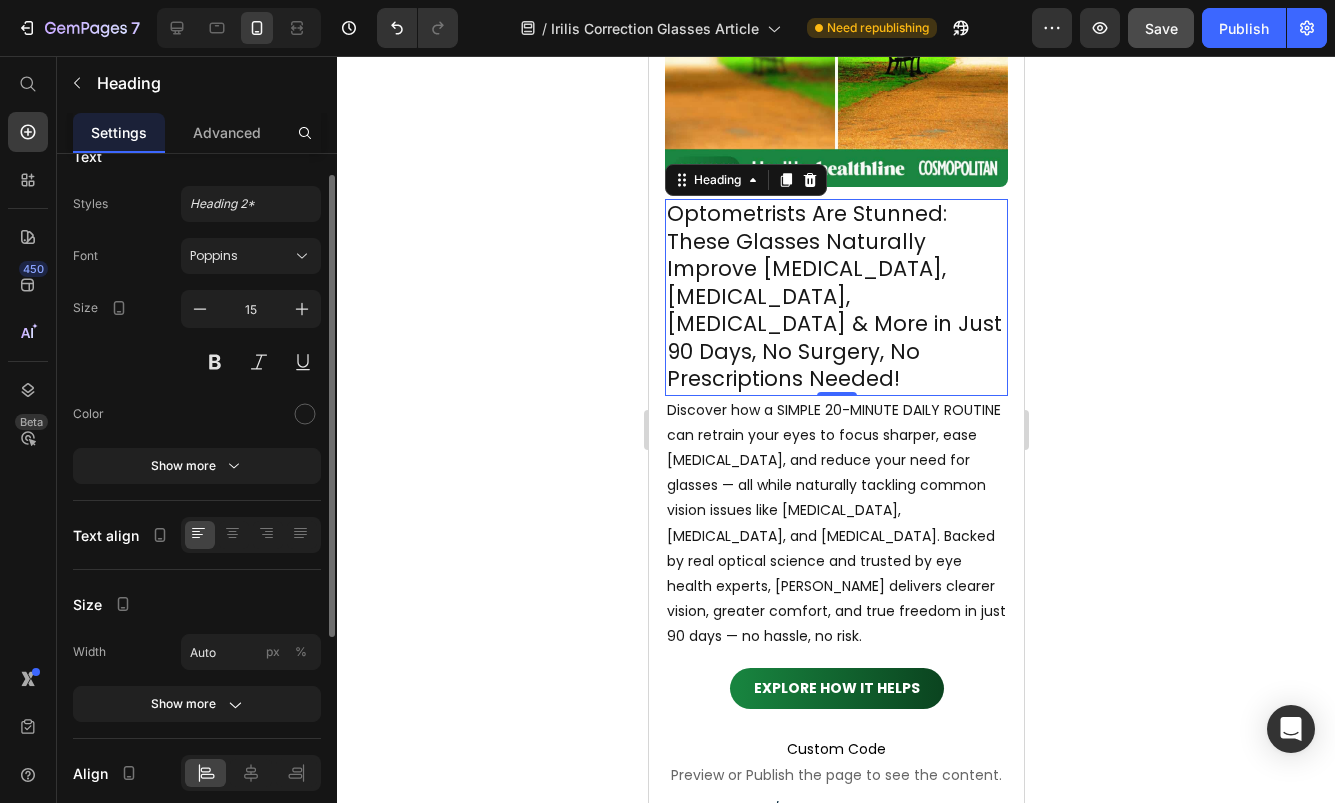 click on "Text Styles Heading 2* Font Poppins Size 15 Color Show more" 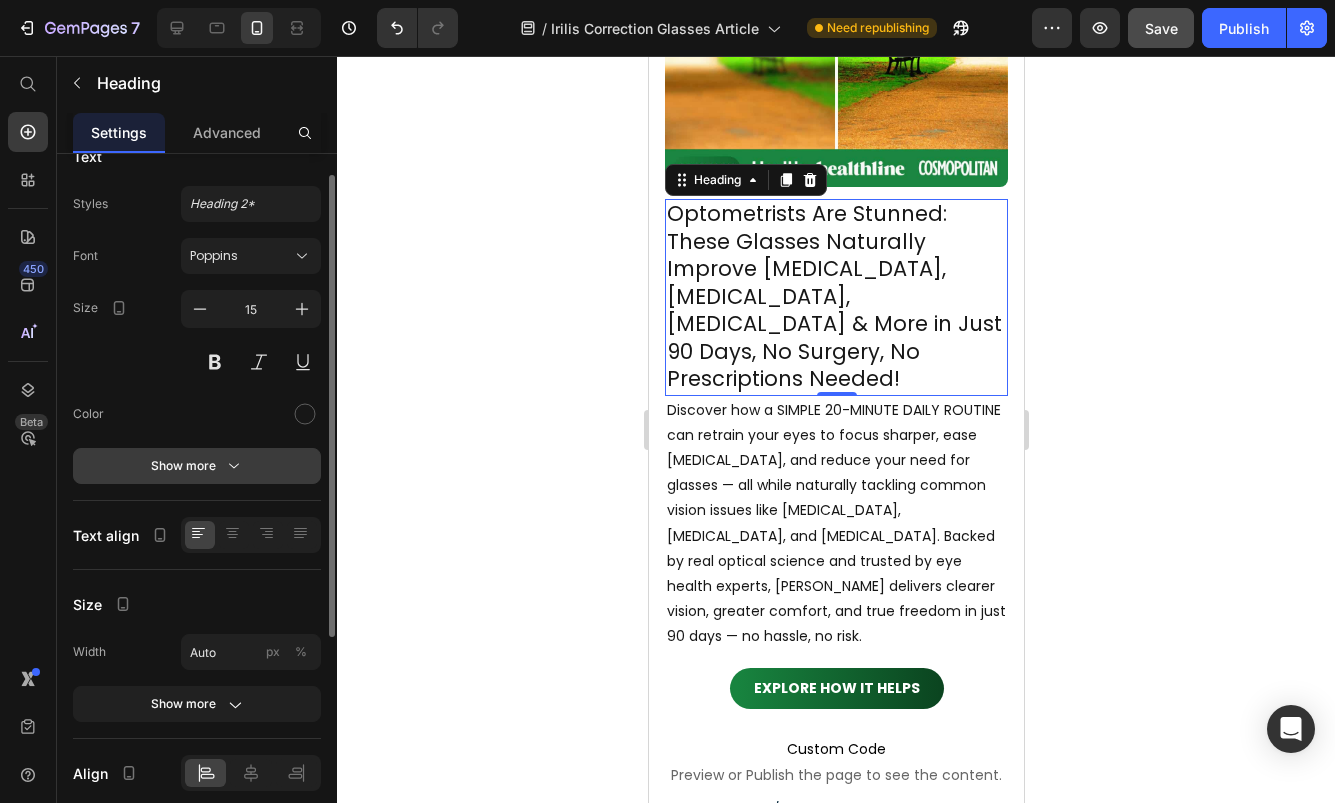 click on "Show more" at bounding box center [197, 466] 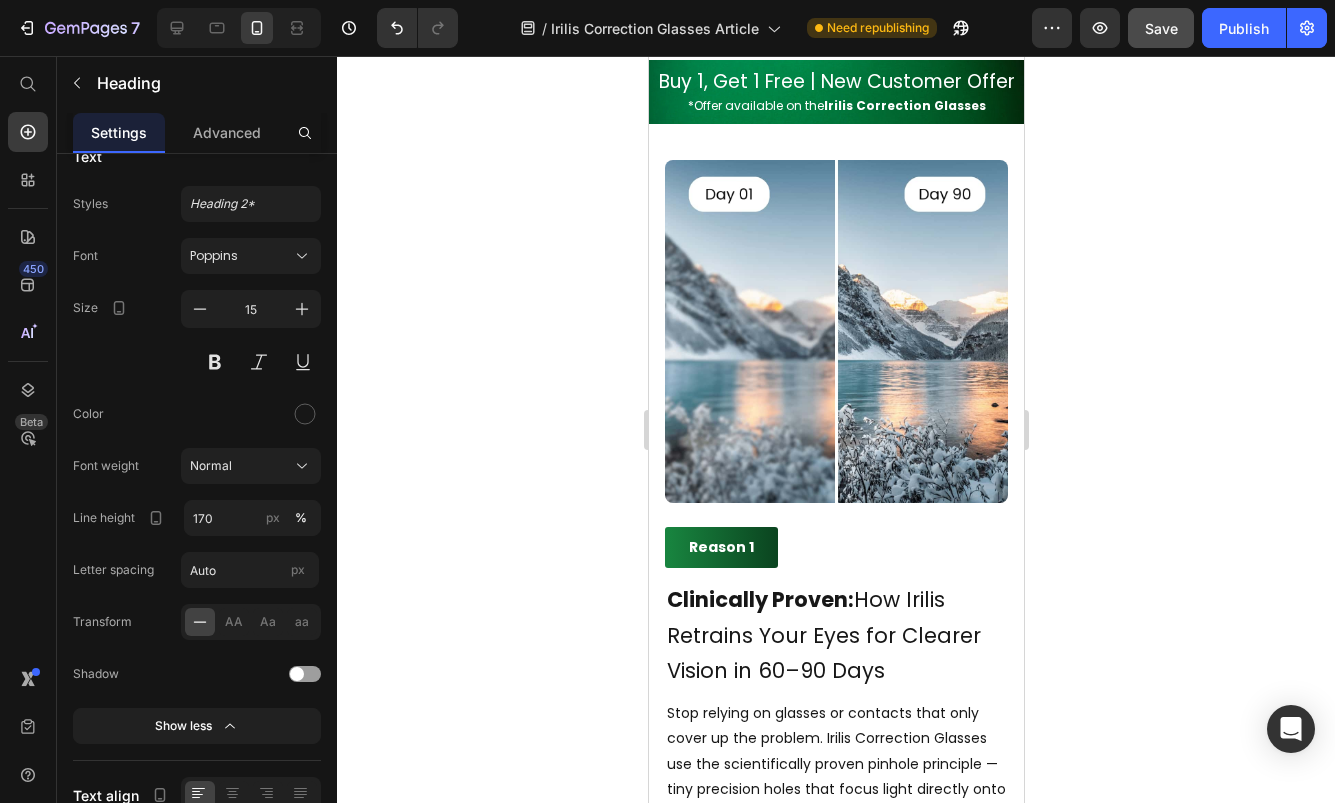 scroll, scrollTop: 1419, scrollLeft: 0, axis: vertical 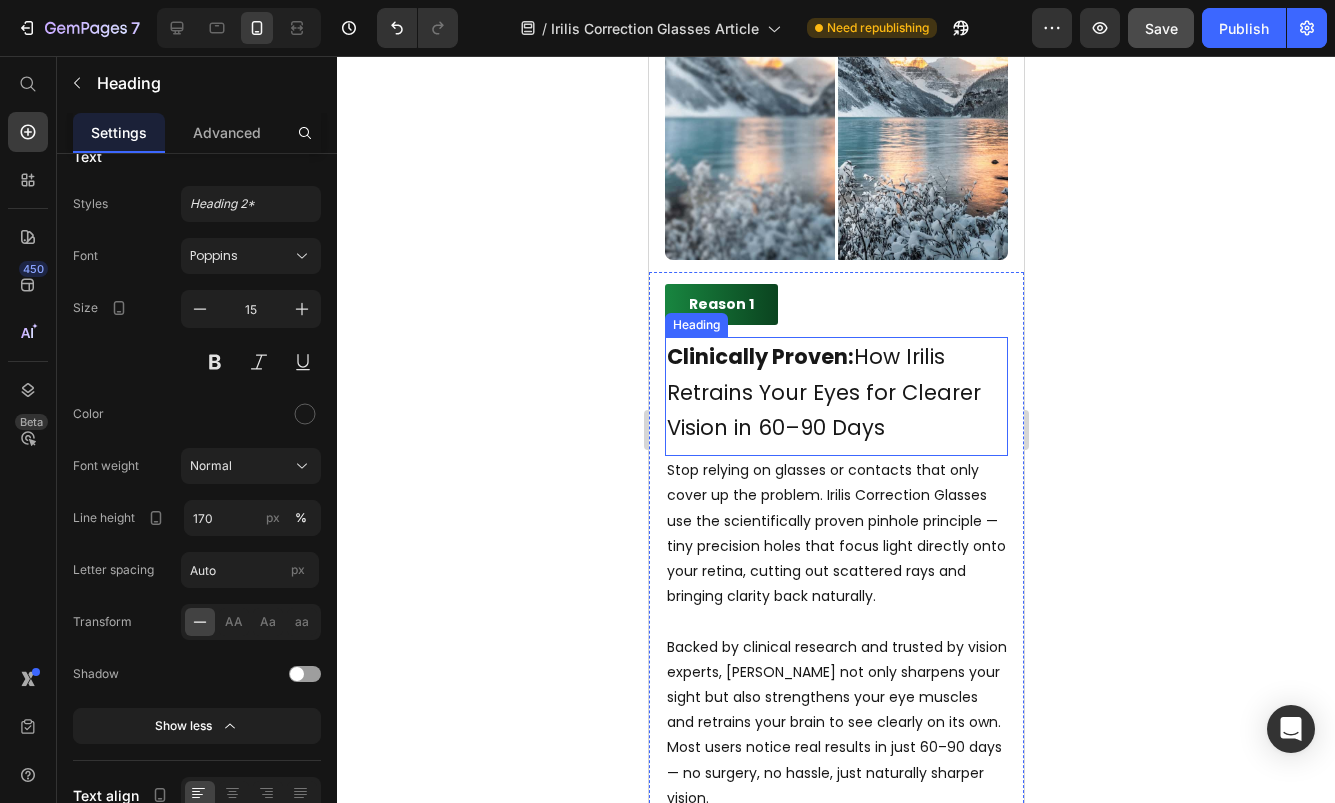 click on "Clinically Proven:  How Irilis Retrains Your Eyes for Clearer Vision in 60–90 Days" at bounding box center [835, 392] 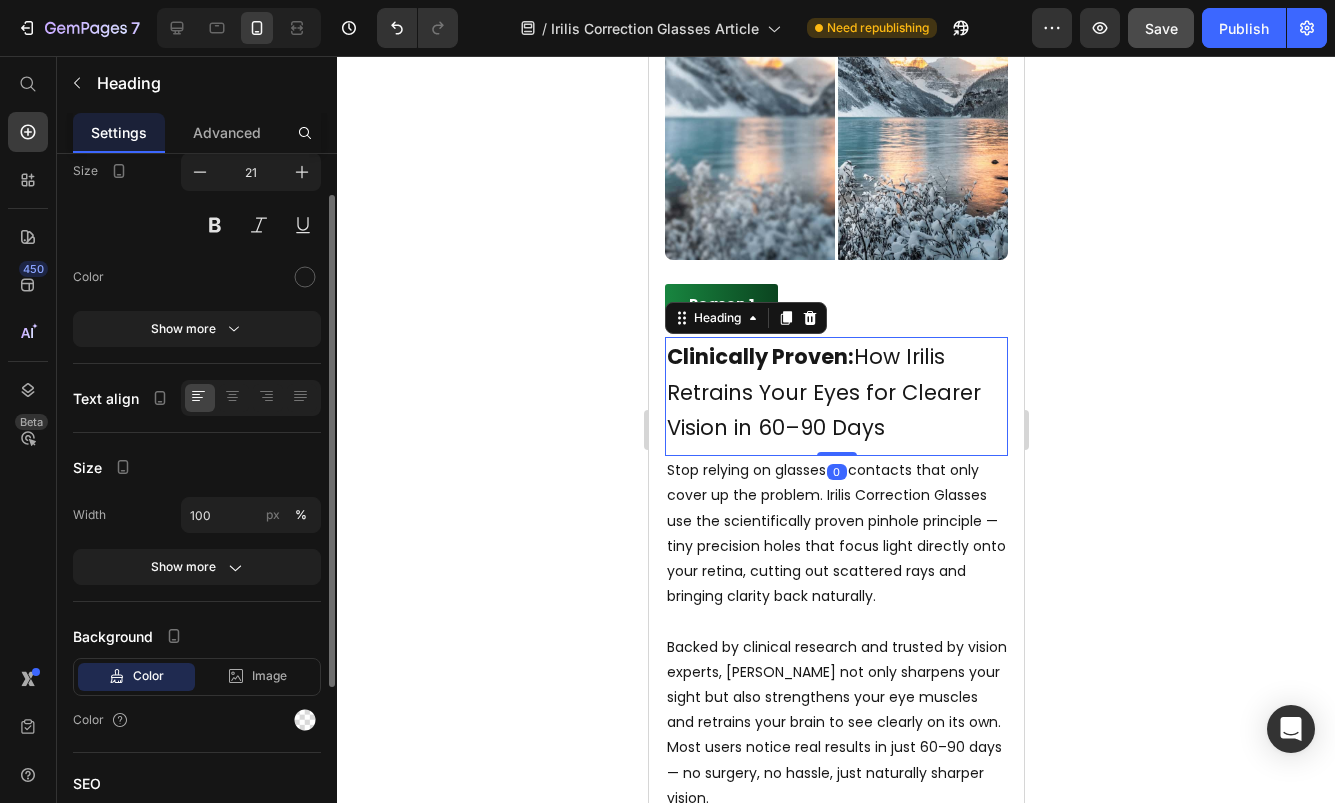 scroll, scrollTop: 230, scrollLeft: 0, axis: vertical 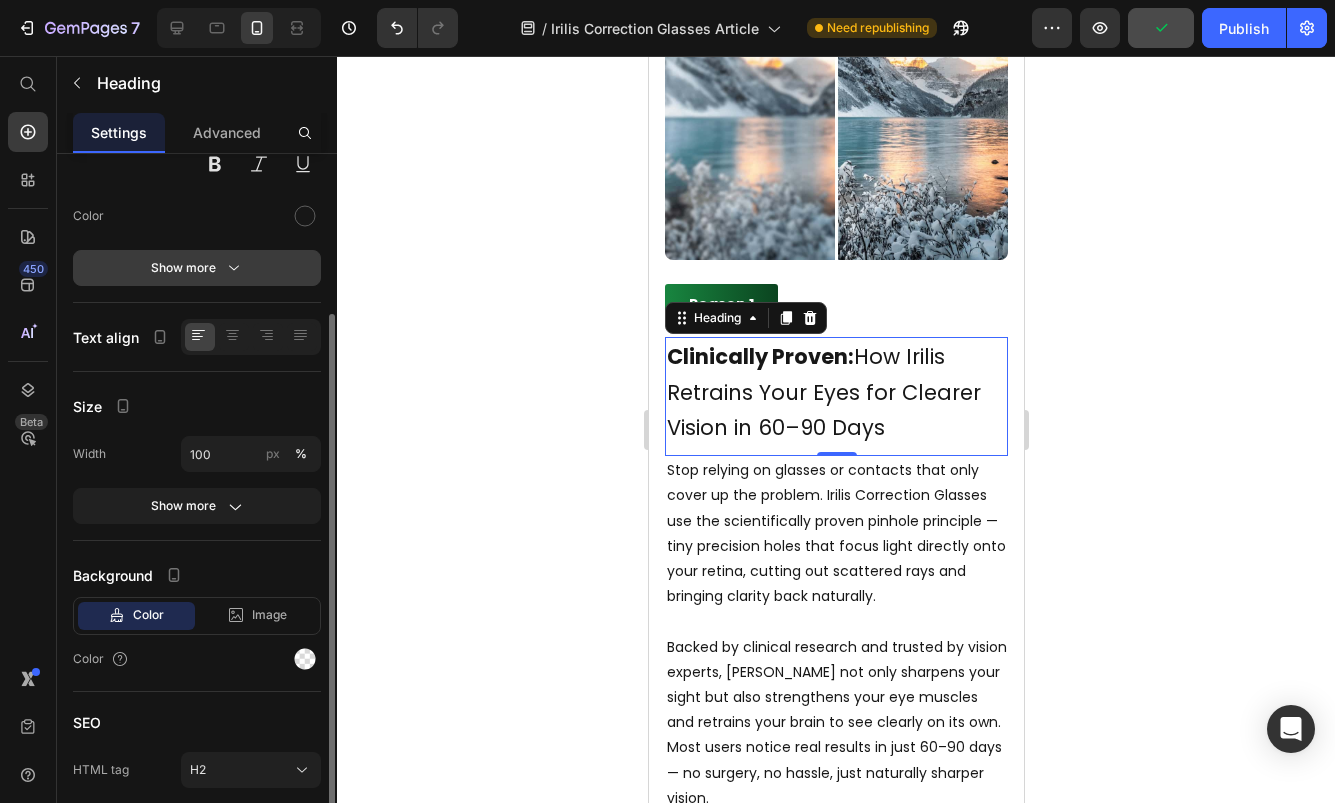 click on "Show more" at bounding box center (197, 268) 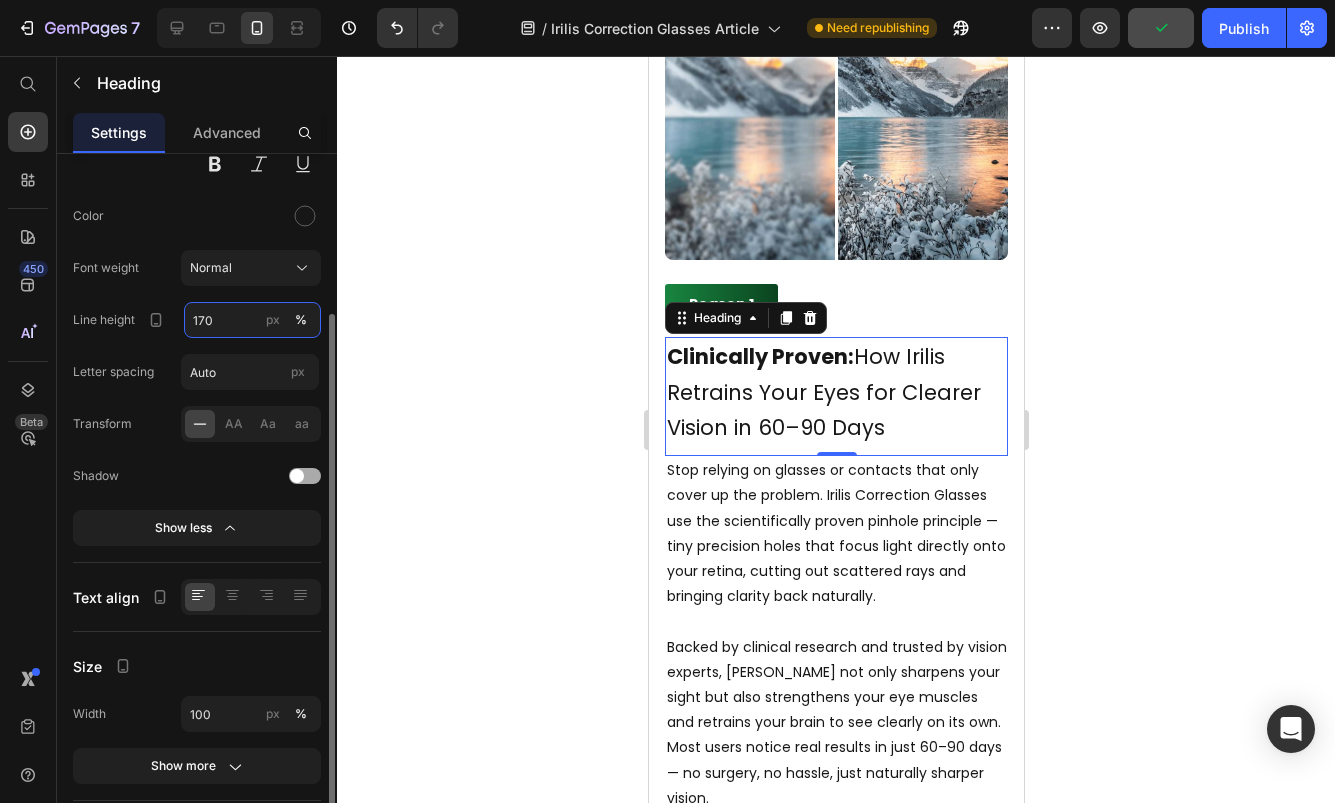 click on "170" at bounding box center (252, 320) 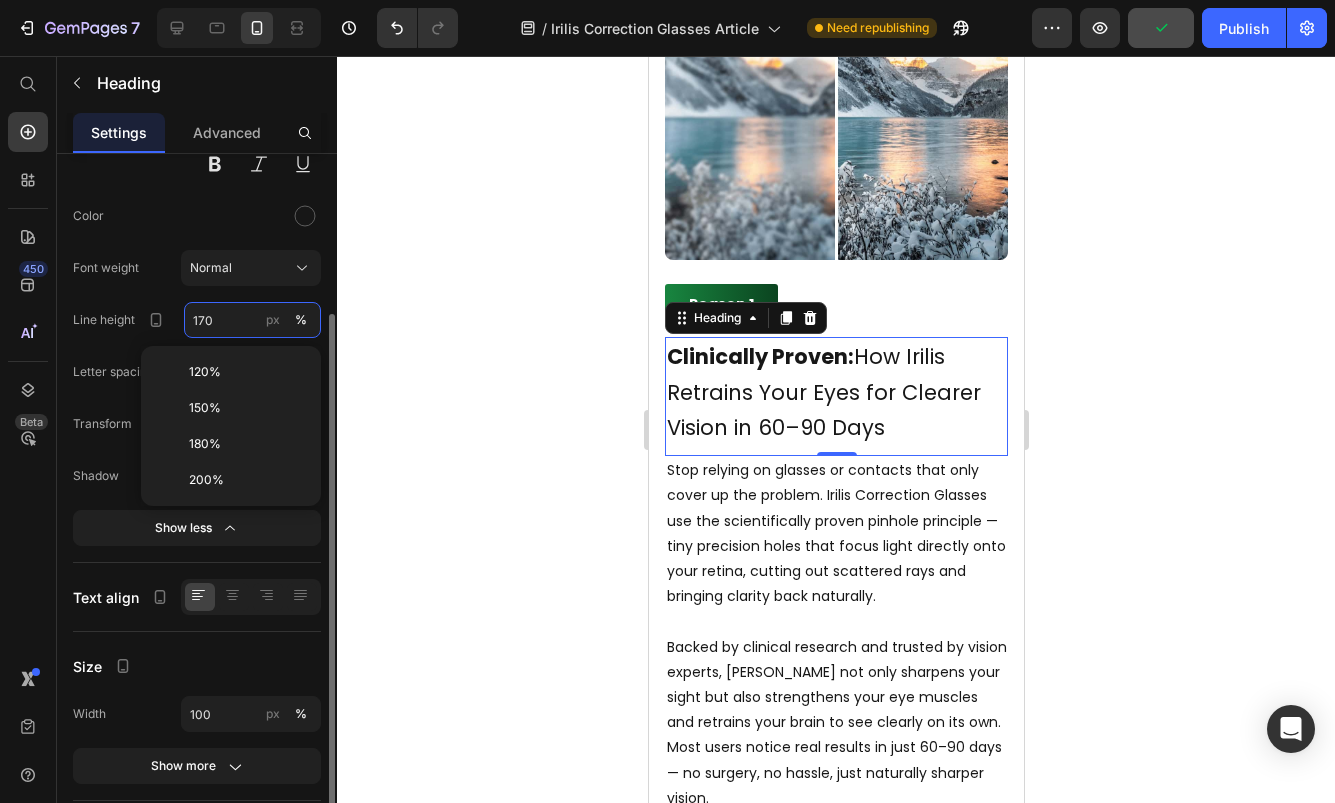 click on "170" at bounding box center [252, 320] 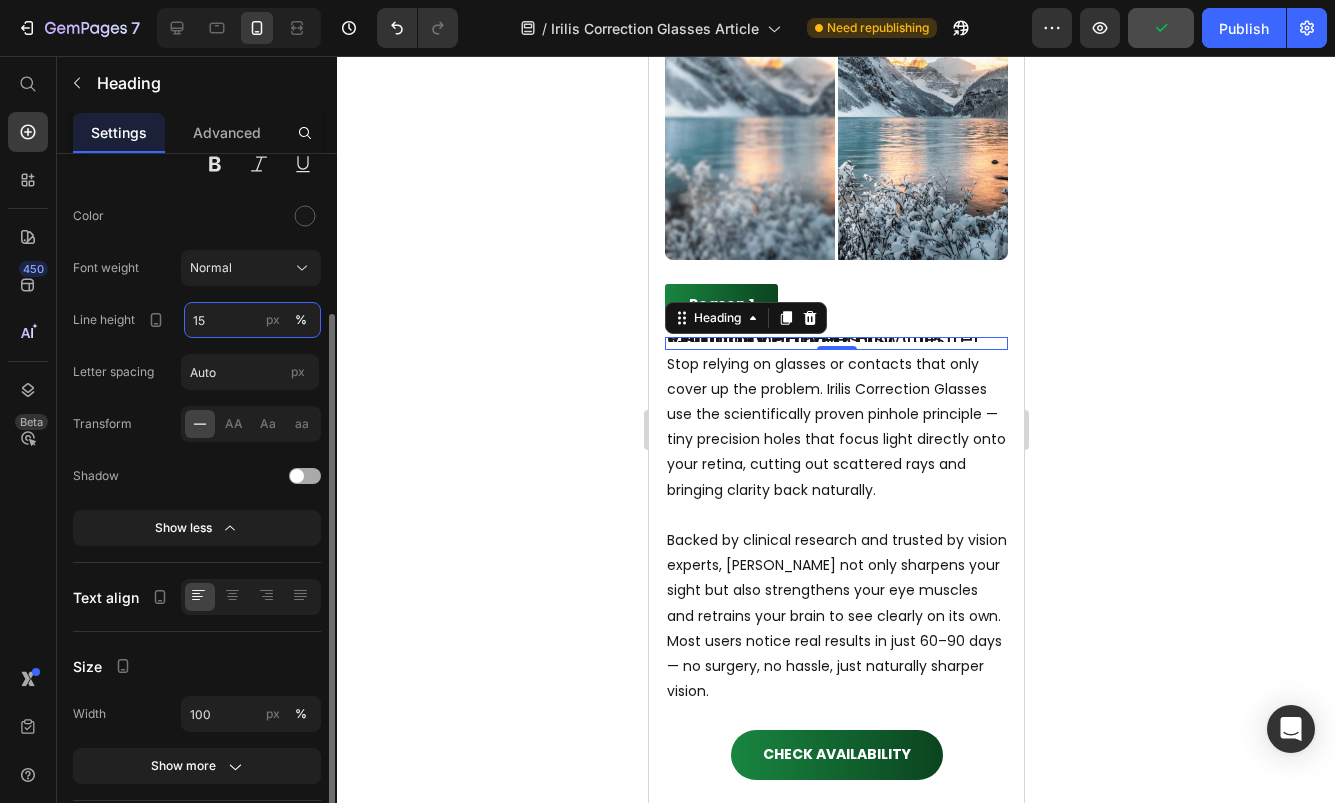 type on "150" 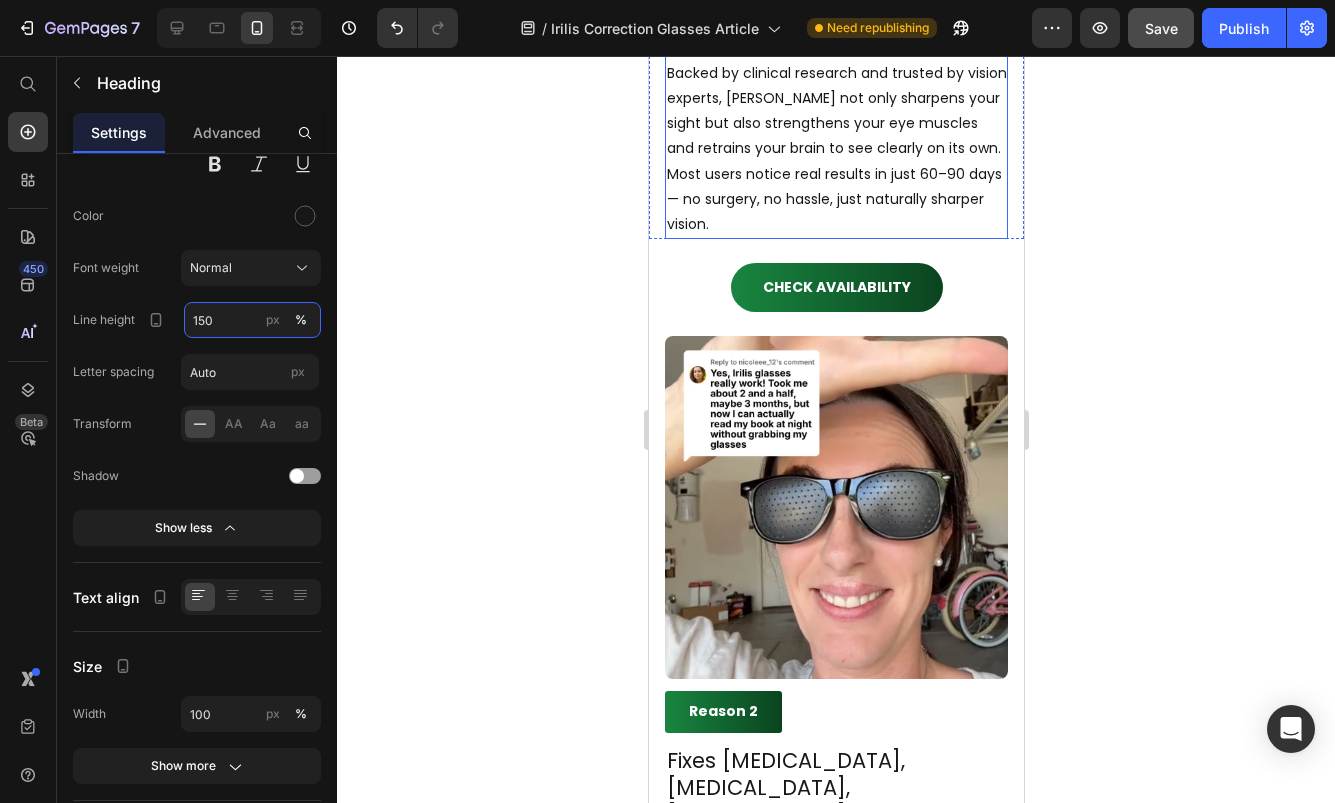 scroll, scrollTop: 2230, scrollLeft: 0, axis: vertical 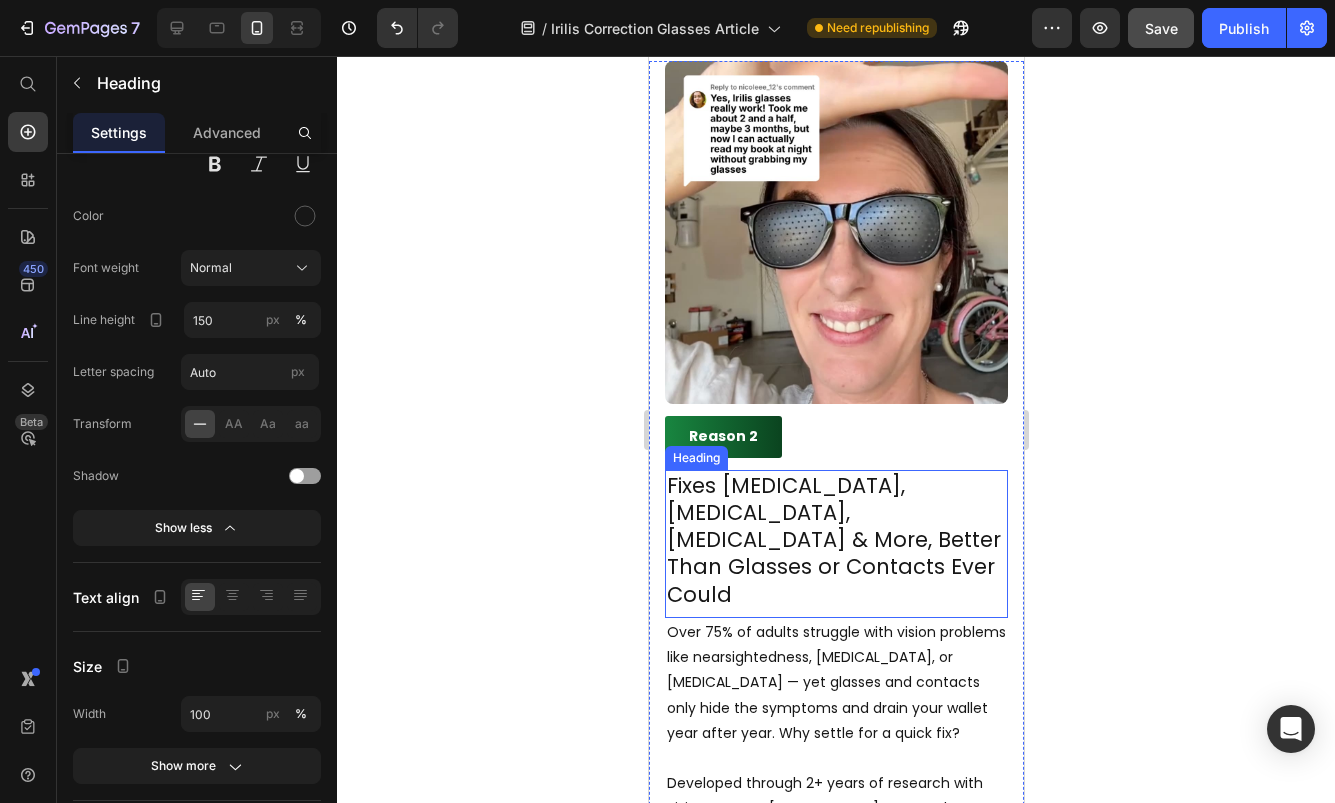 click on "Fixes [MEDICAL_DATA], [MEDICAL_DATA], [MEDICAL_DATA] & More, Better Than Glasses or Contacts Ever Could" at bounding box center (835, 540) 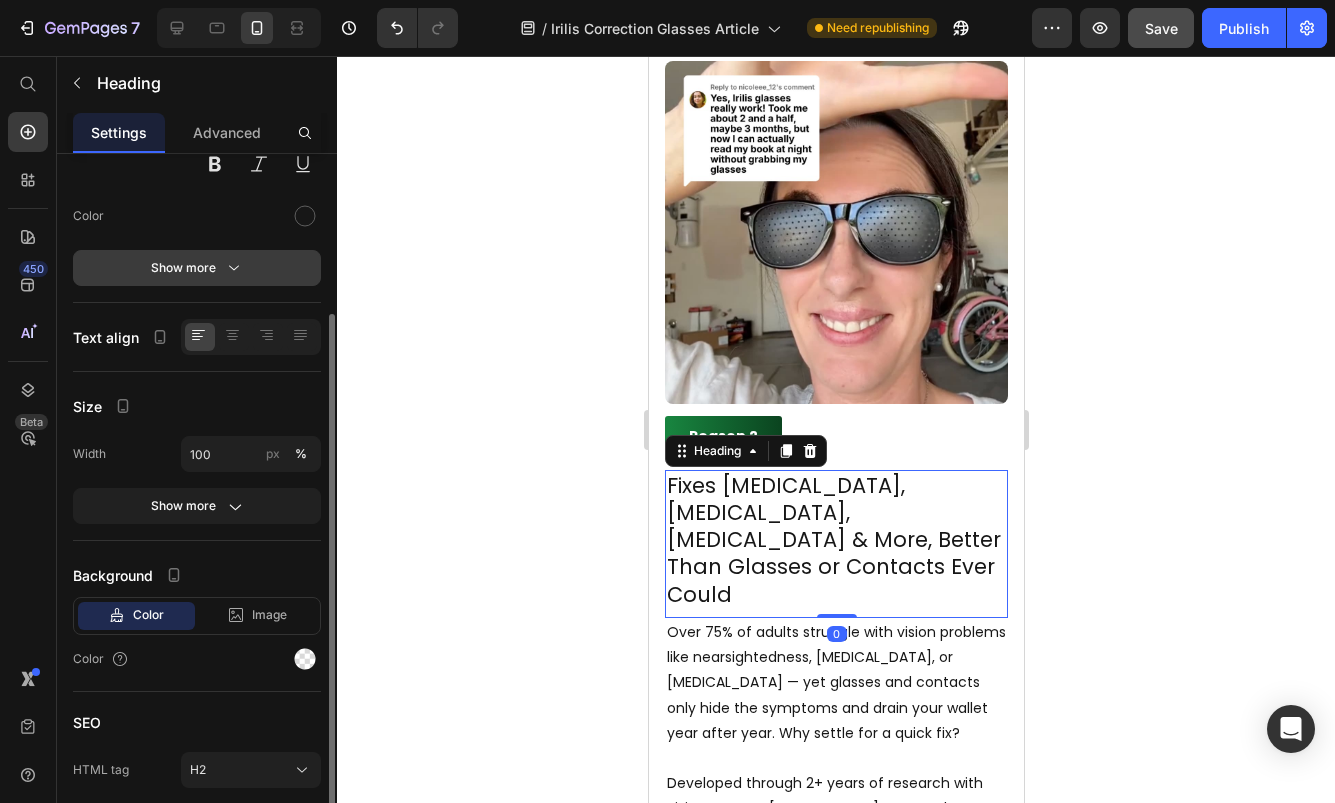 click on "Show more" at bounding box center [197, 268] 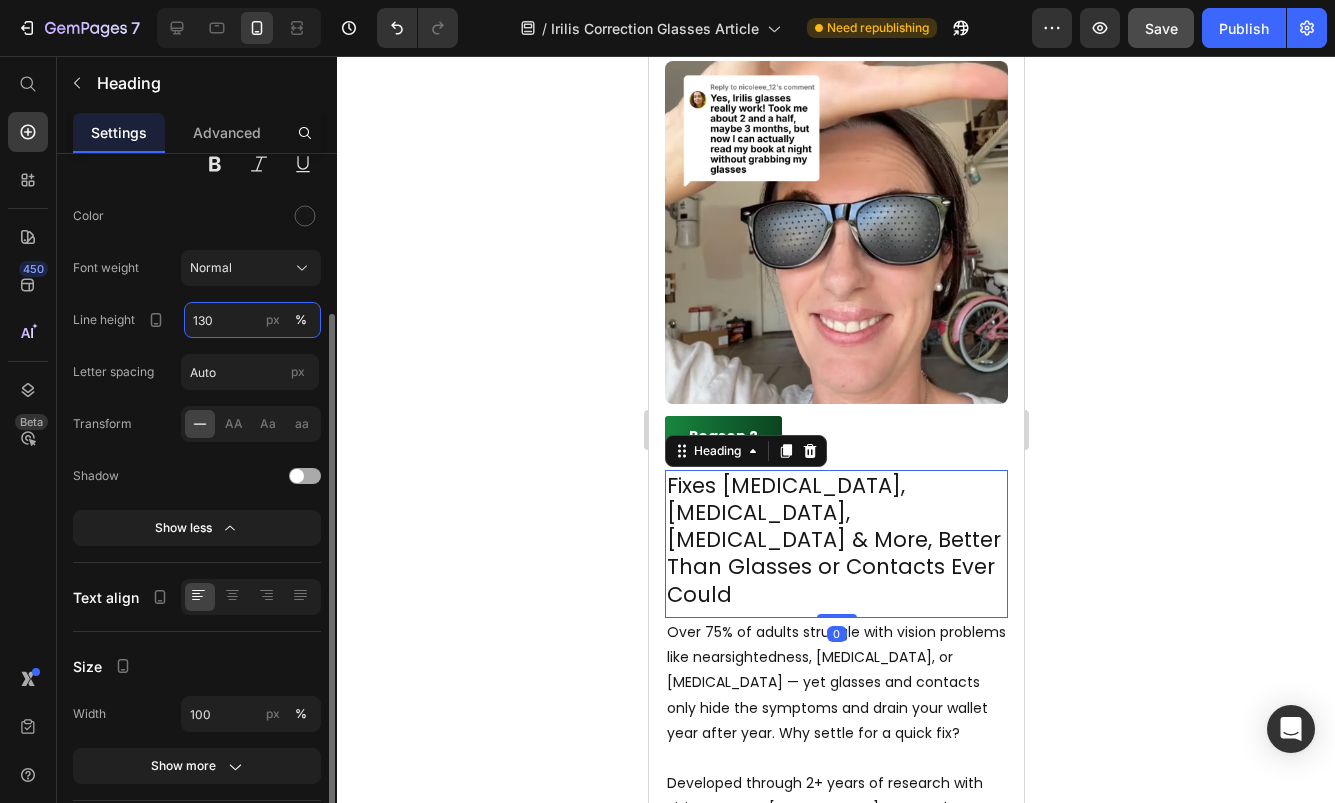 click on "130" at bounding box center [252, 320] 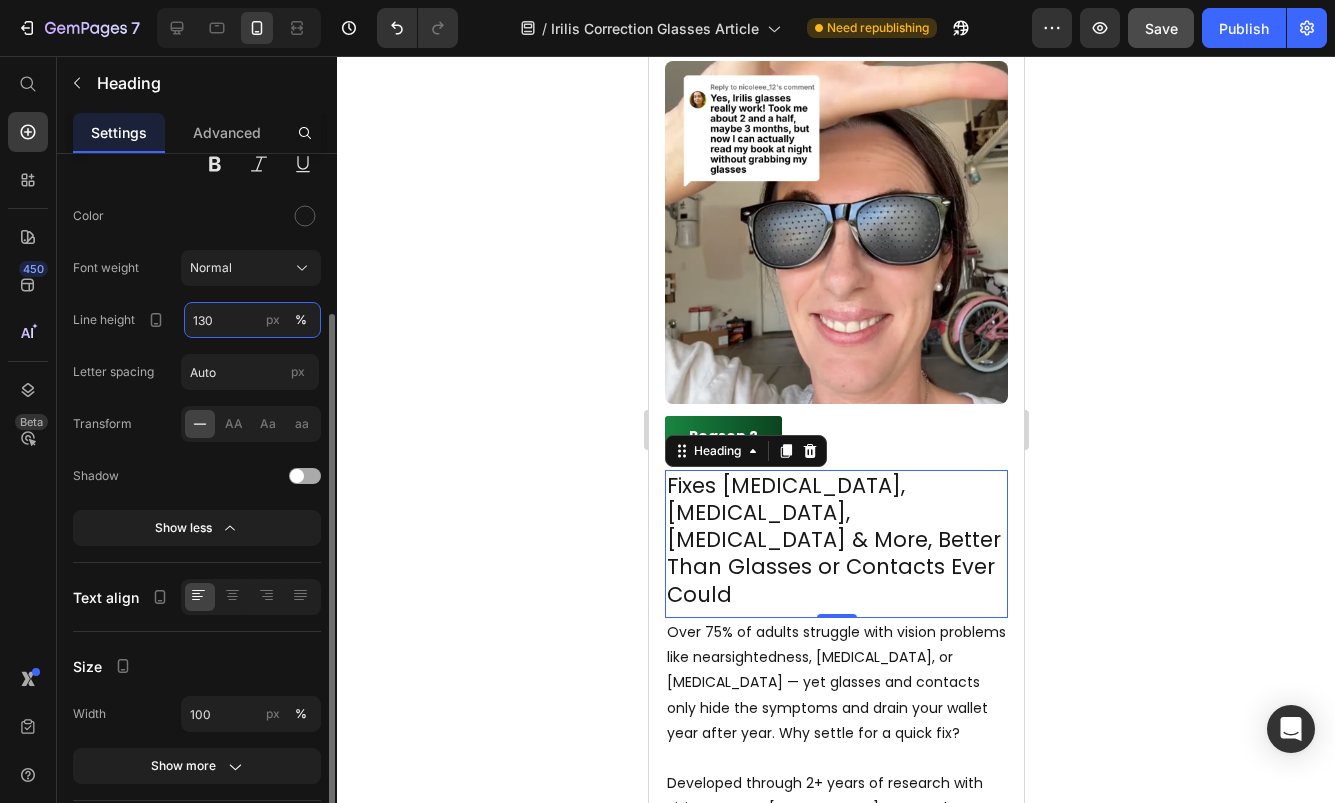 click on "130" at bounding box center [252, 320] 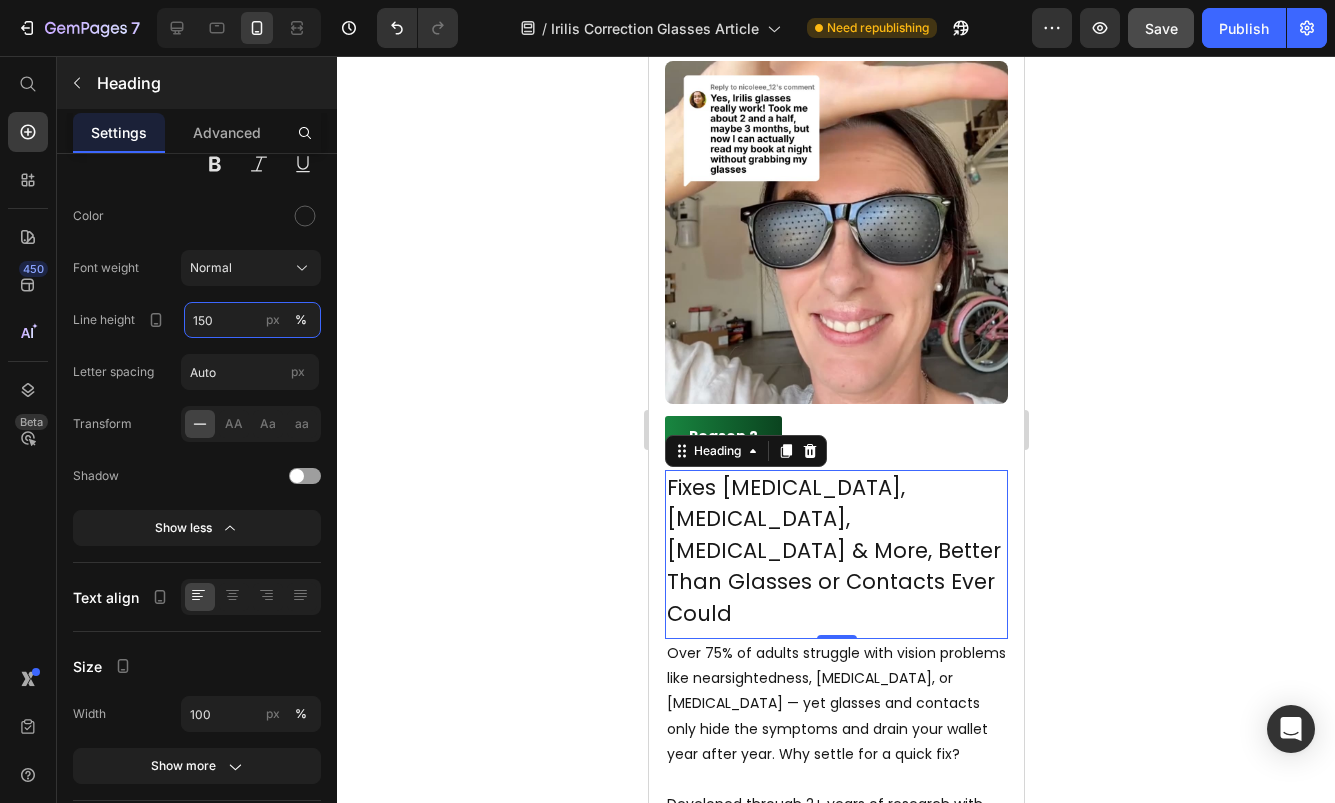 type on "150" 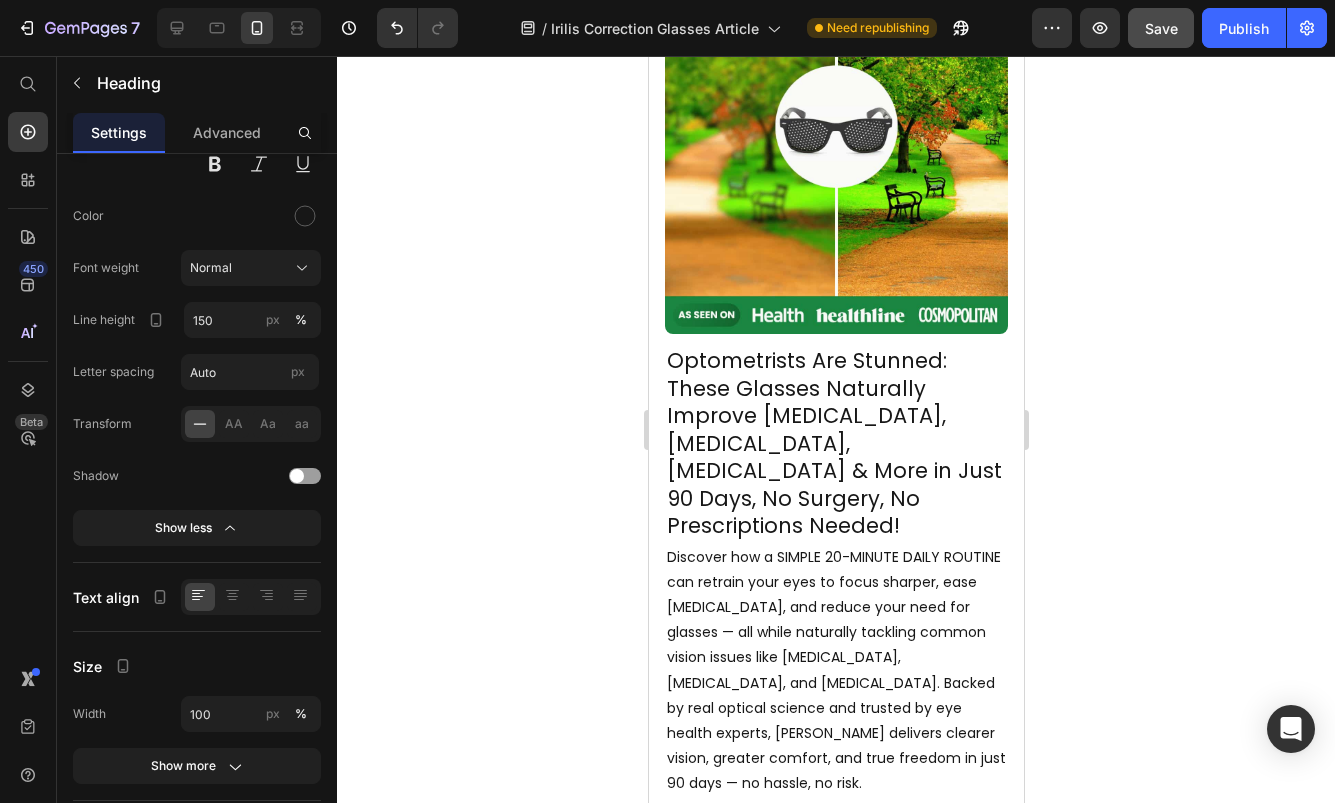scroll, scrollTop: 193, scrollLeft: 0, axis: vertical 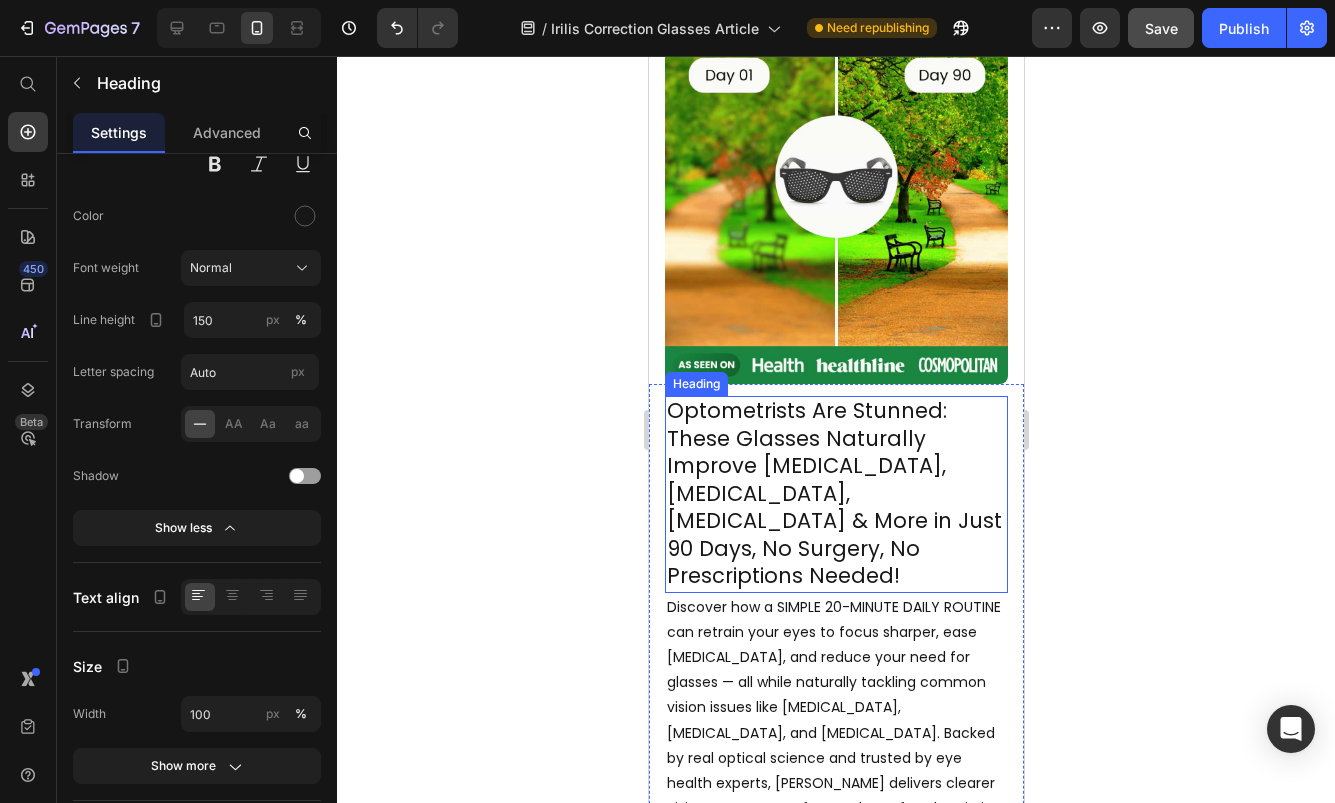 click on "Optometrists Are Stunned: These Glasses Naturally Improve [MEDICAL_DATA], [MEDICAL_DATA], [MEDICAL_DATA] & More in Just 90 Days, No Surgery, No Prescriptions Needed!" at bounding box center [833, 493] 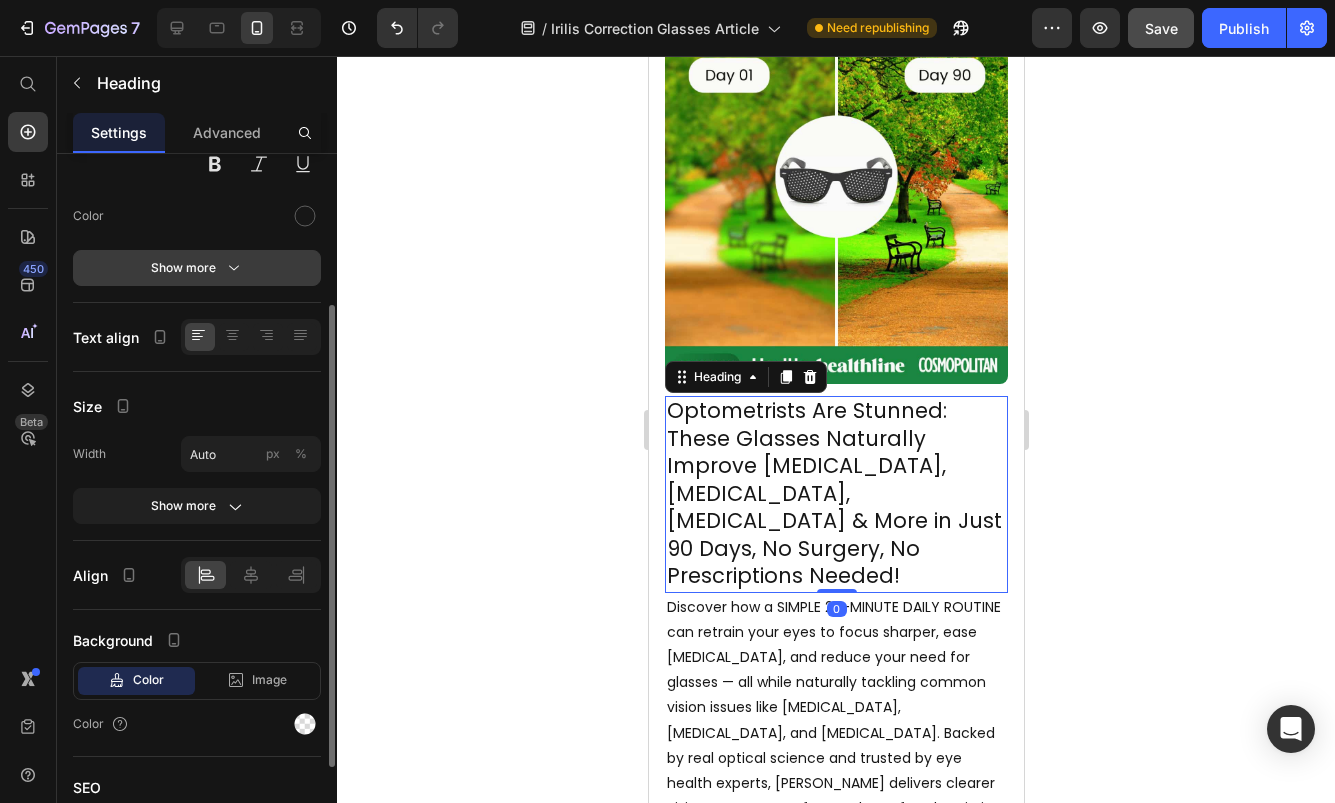 click on "Show more" at bounding box center (197, 268) 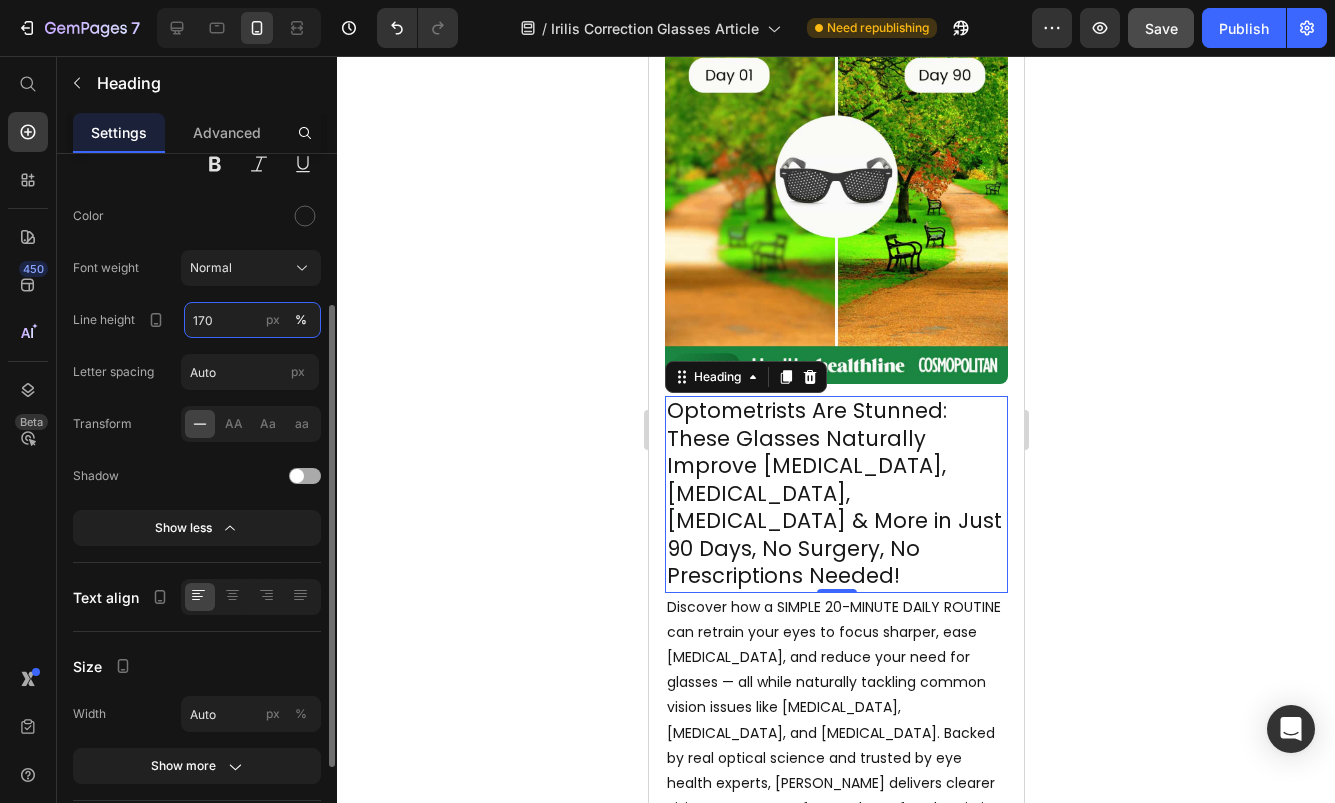click on "170" at bounding box center [252, 320] 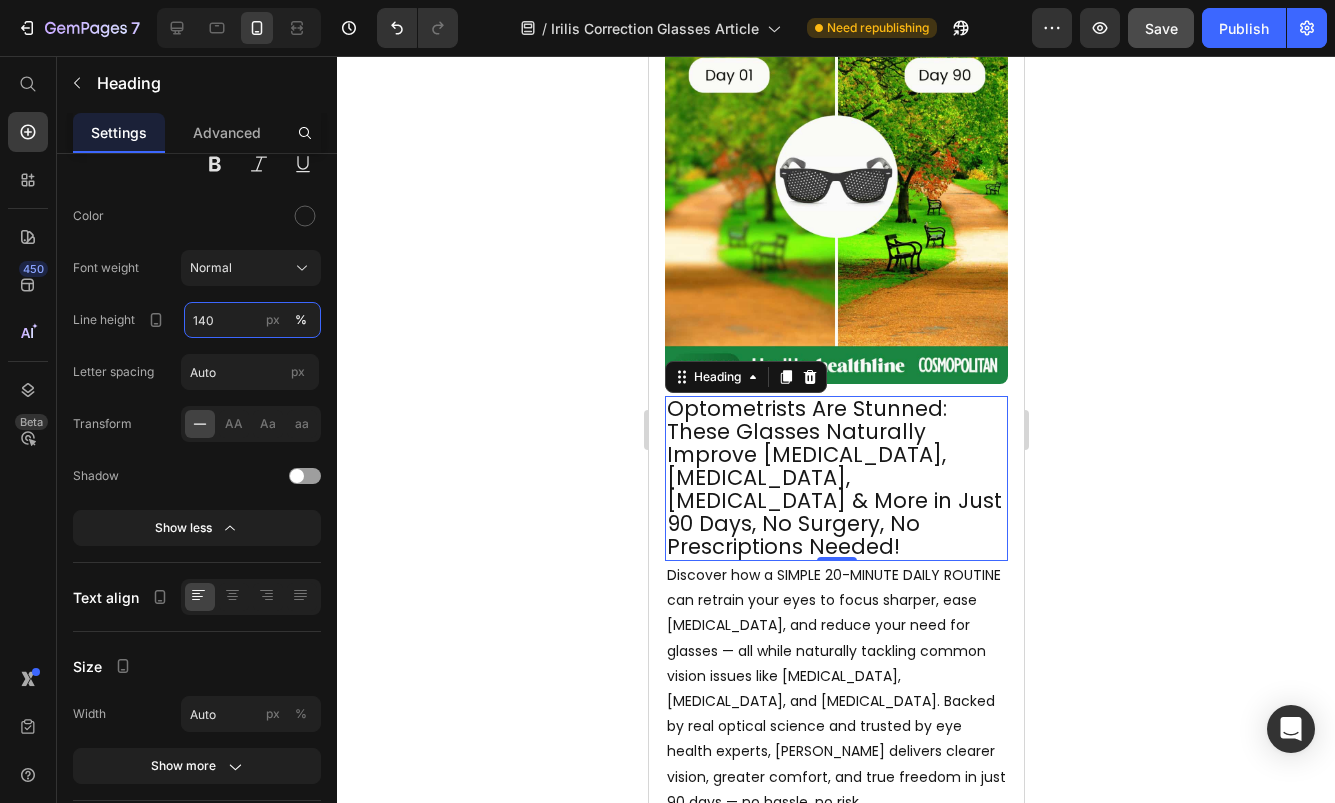 type on "140" 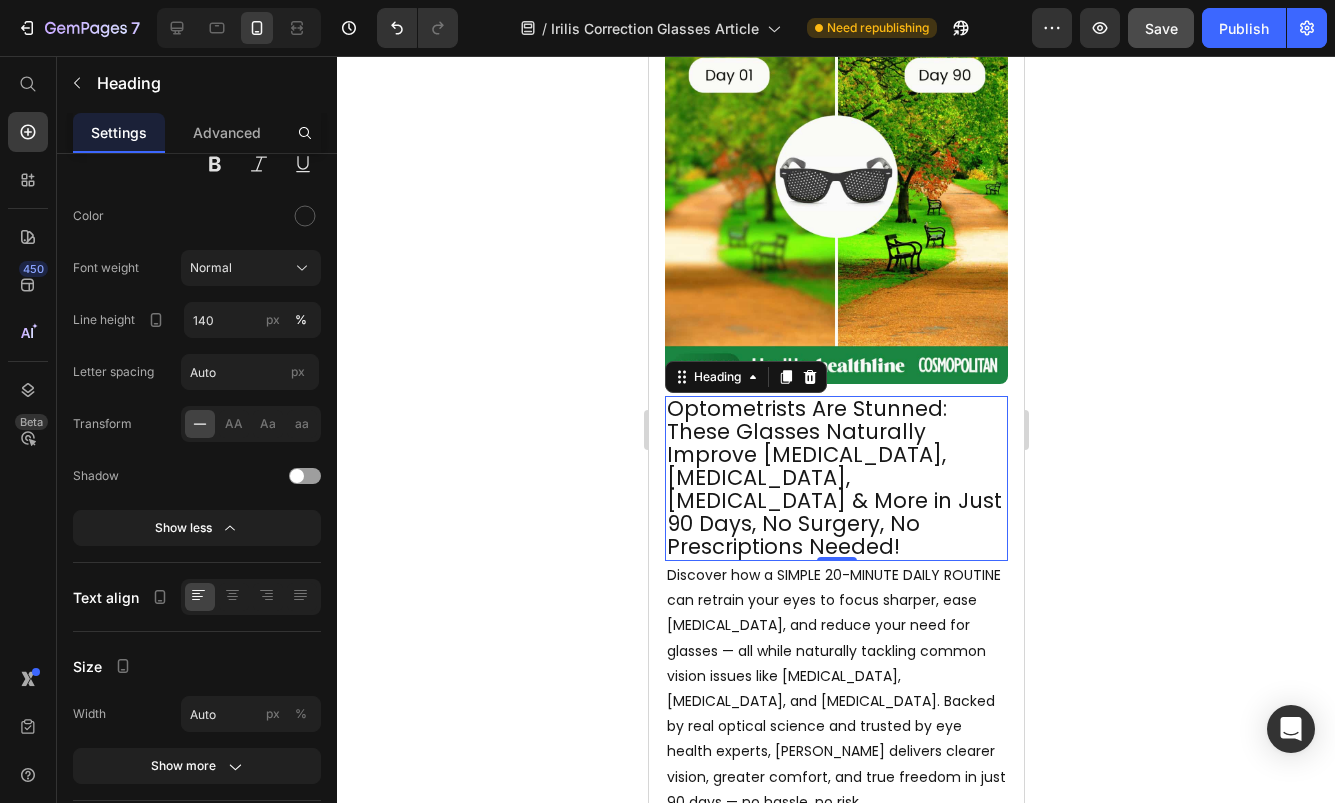 click 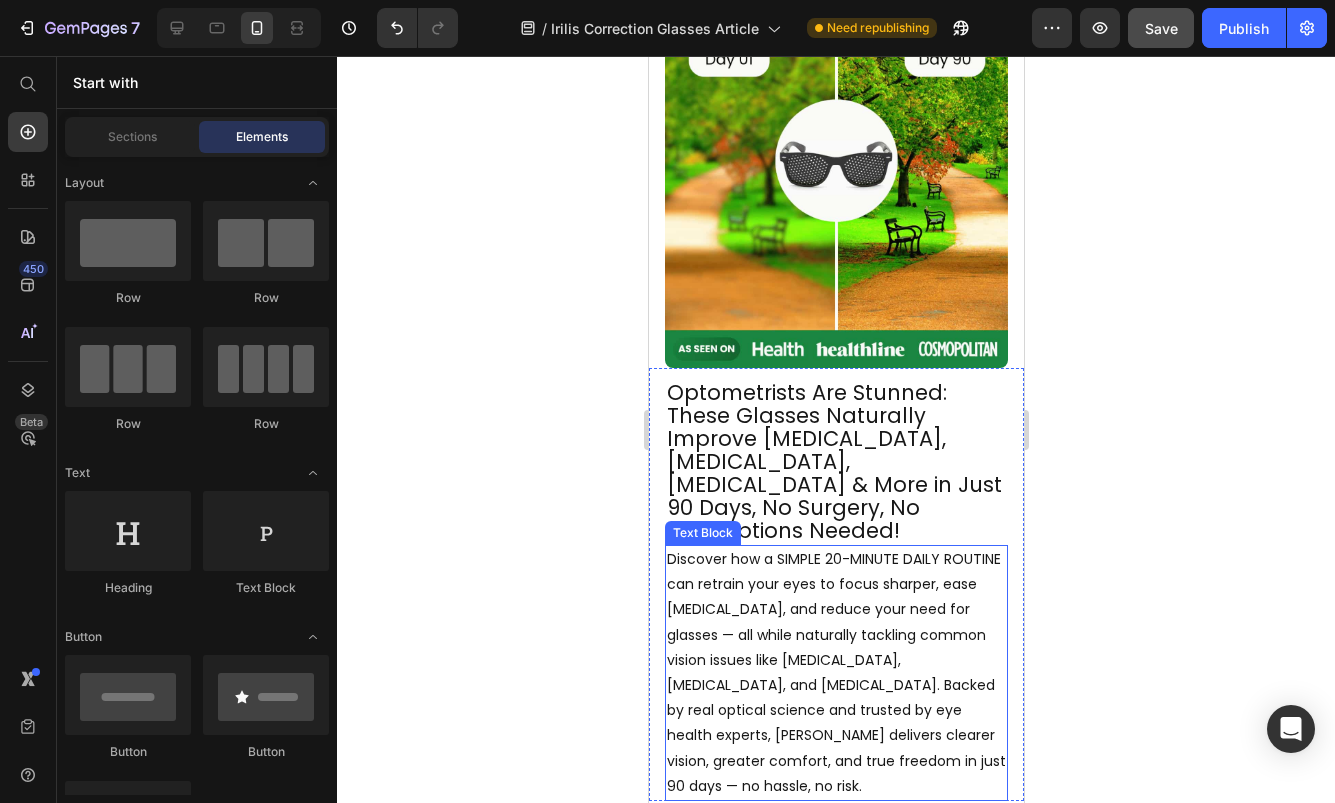 scroll, scrollTop: 211, scrollLeft: 0, axis: vertical 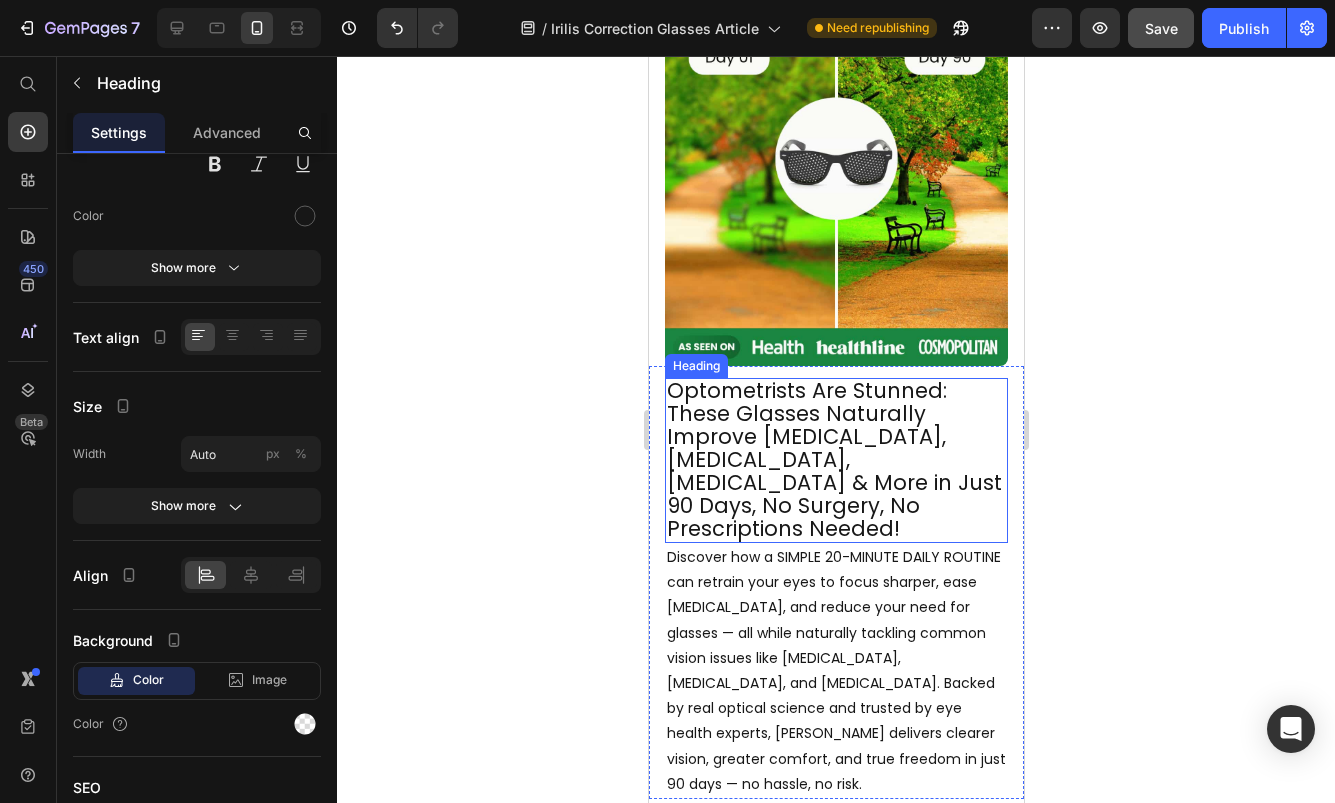 click on "Optometrists Are Stunned: These Glasses Naturally Improve [MEDICAL_DATA], [MEDICAL_DATA], [MEDICAL_DATA] & More in Just 90 Days, No Surgery, No Prescriptions Needed!" at bounding box center [833, 459] 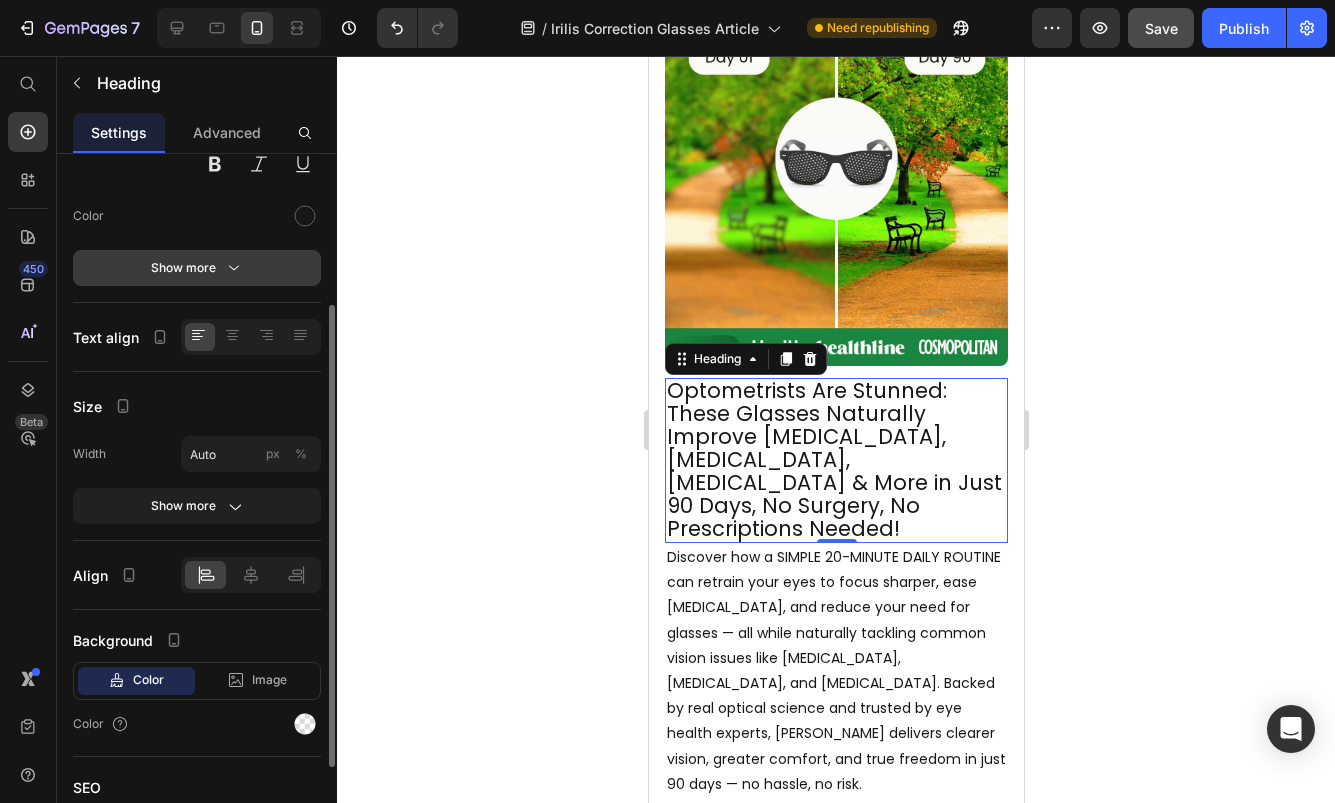 click 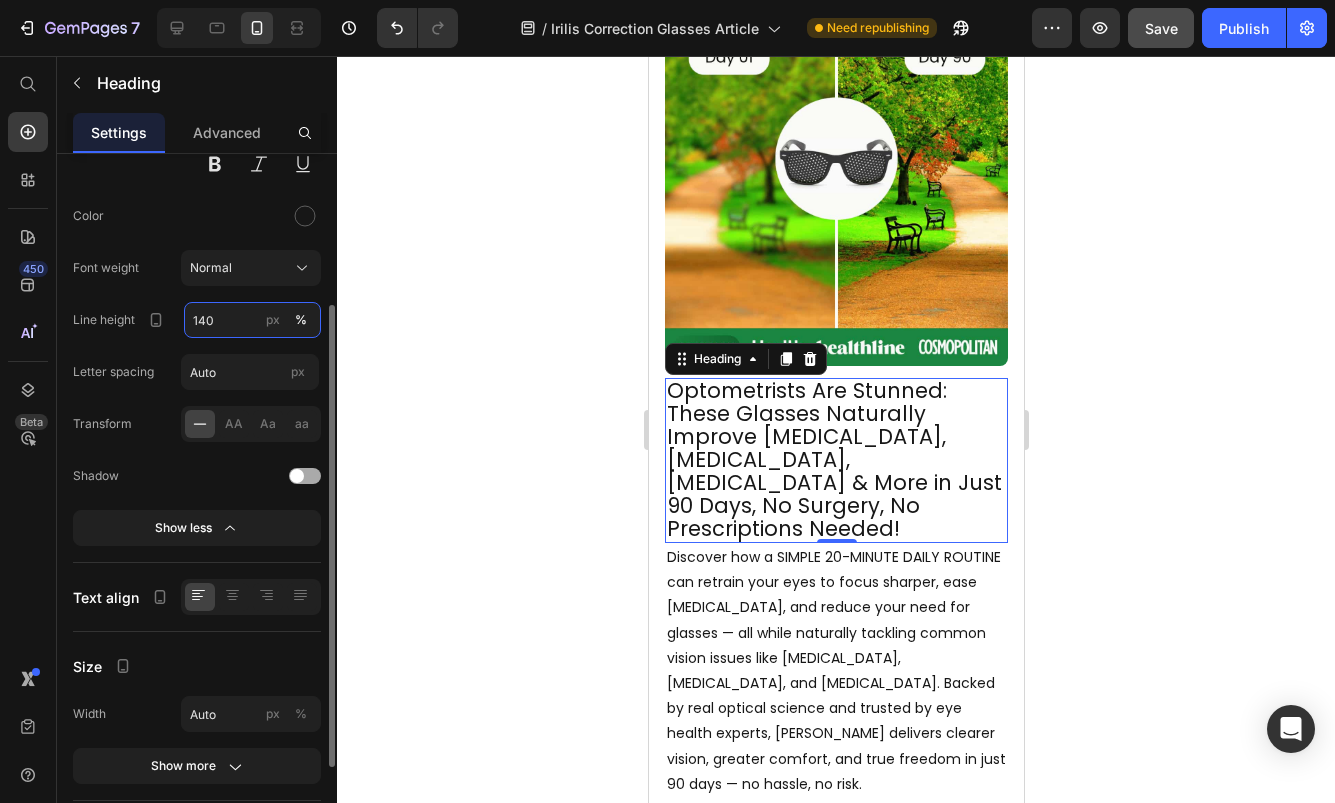 click on "140" at bounding box center [252, 320] 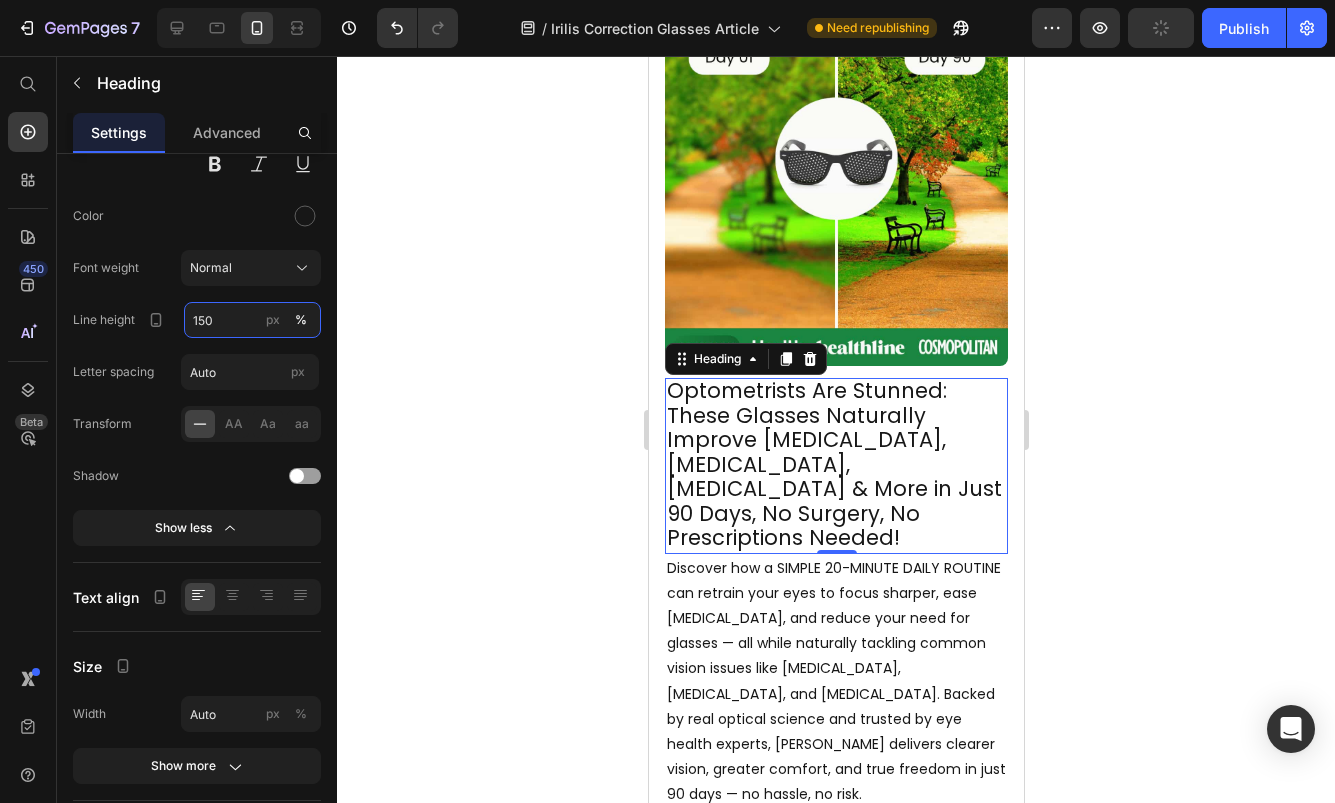 type on "150" 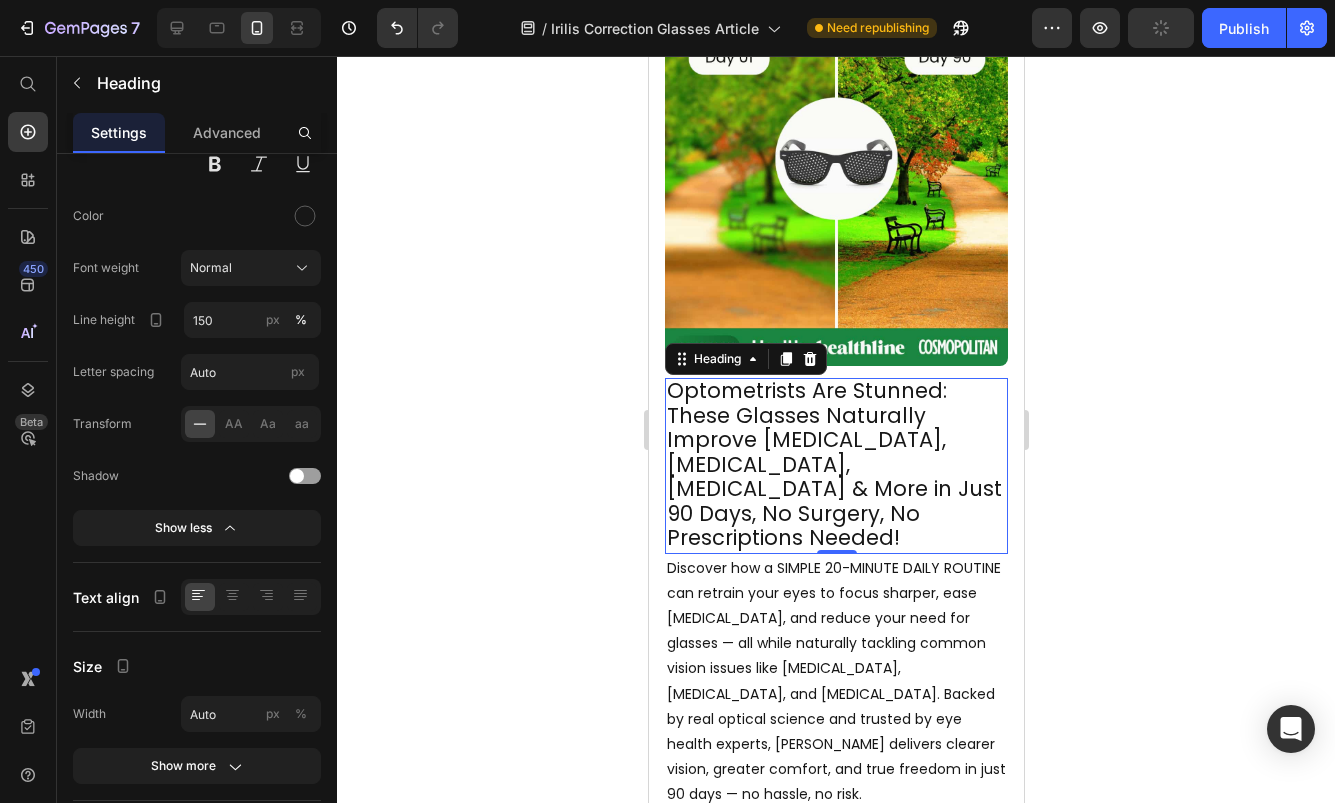 click 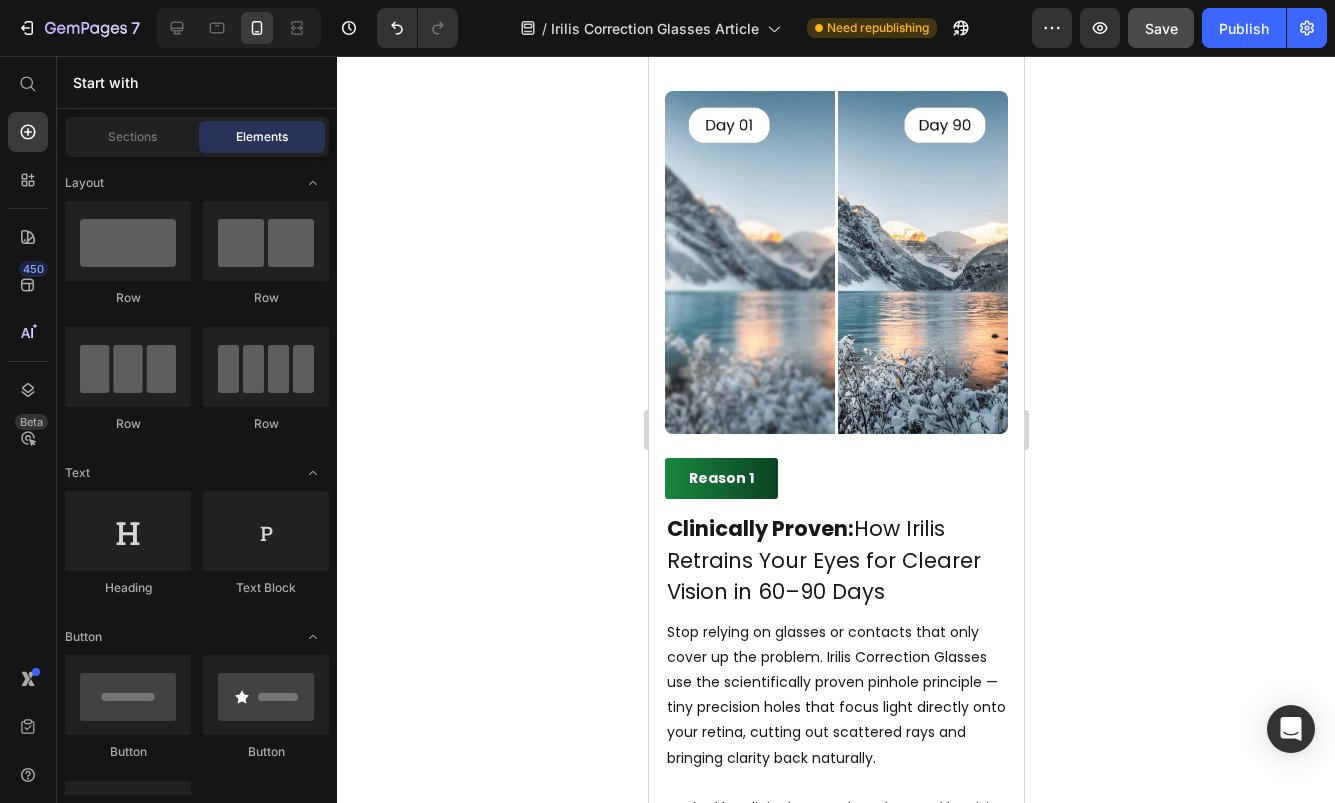 scroll, scrollTop: 1380, scrollLeft: 0, axis: vertical 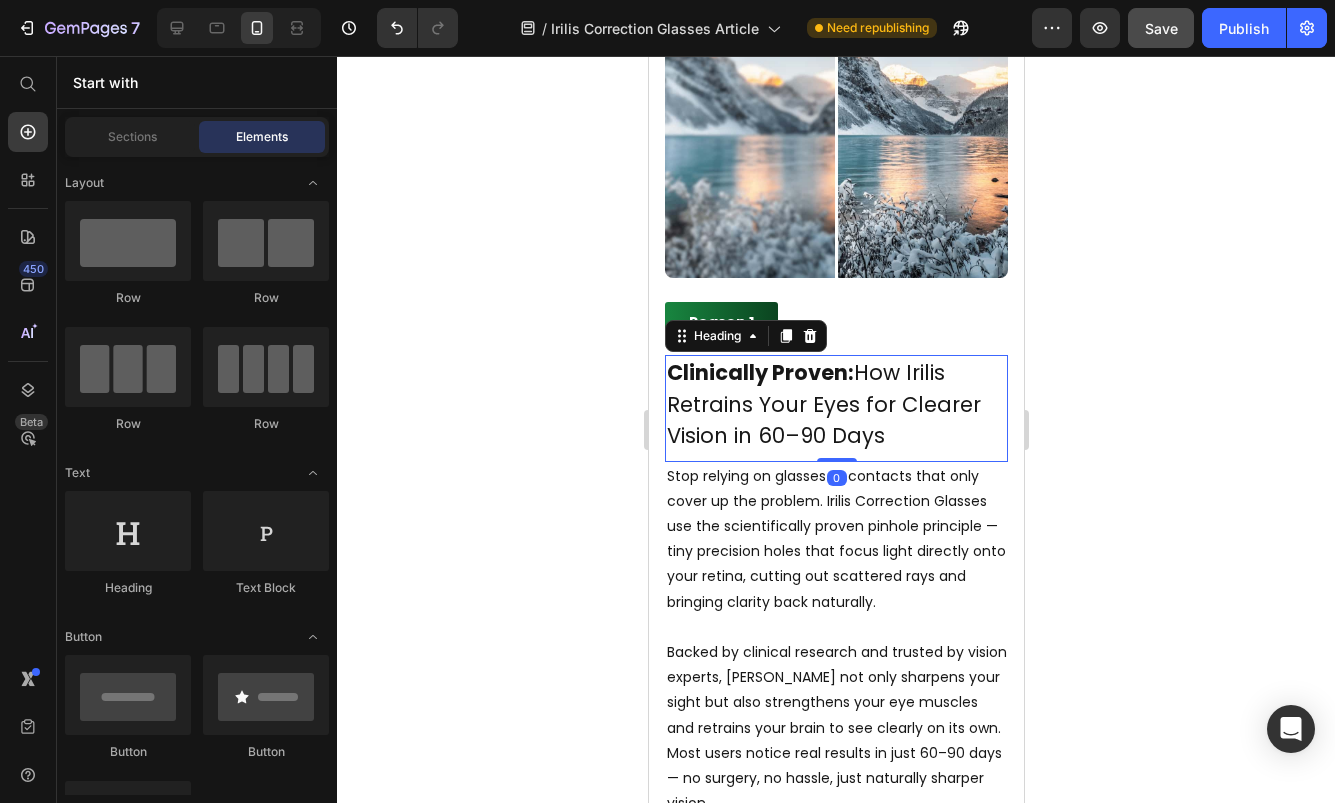 click on "Clinically Proven:  How Irilis Retrains Your Eyes for Clearer Vision in 60–90 Days Heading   0" at bounding box center [835, 408] 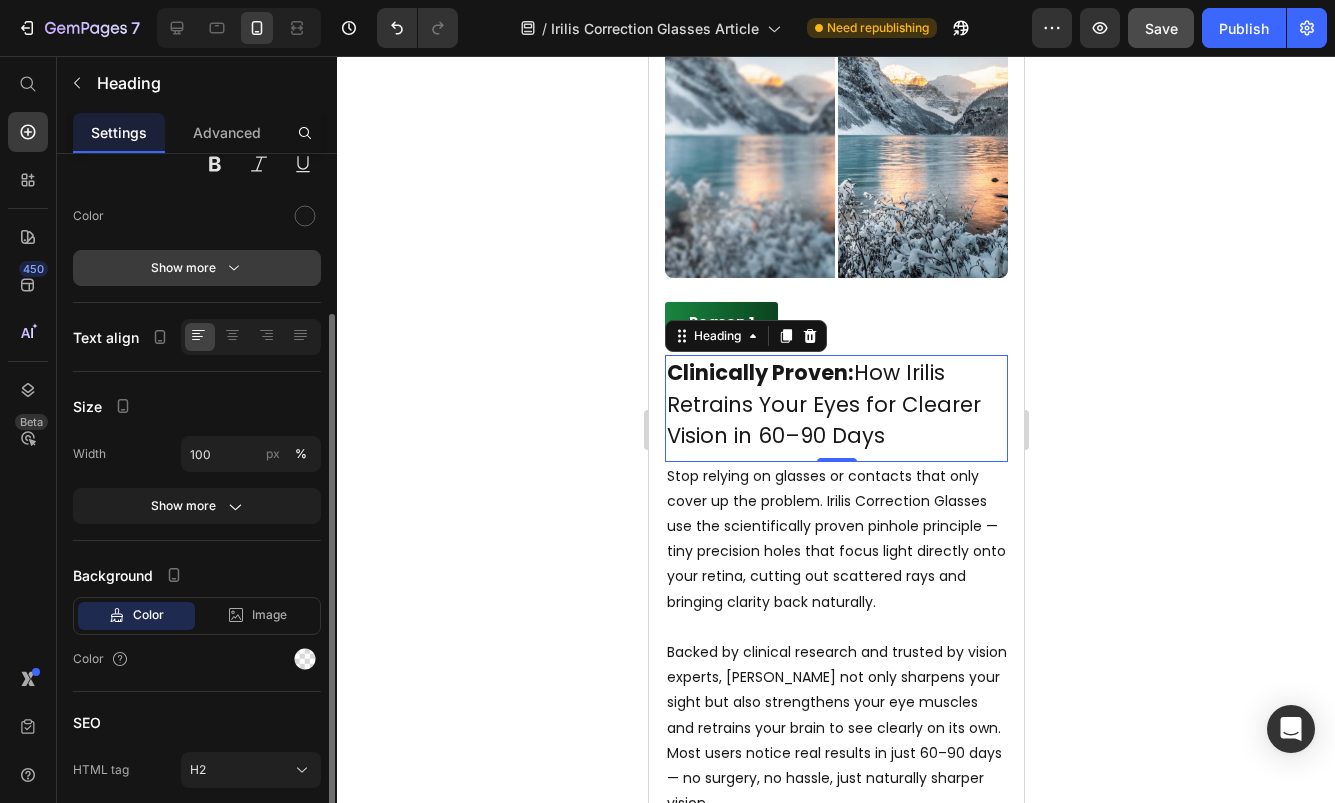 click 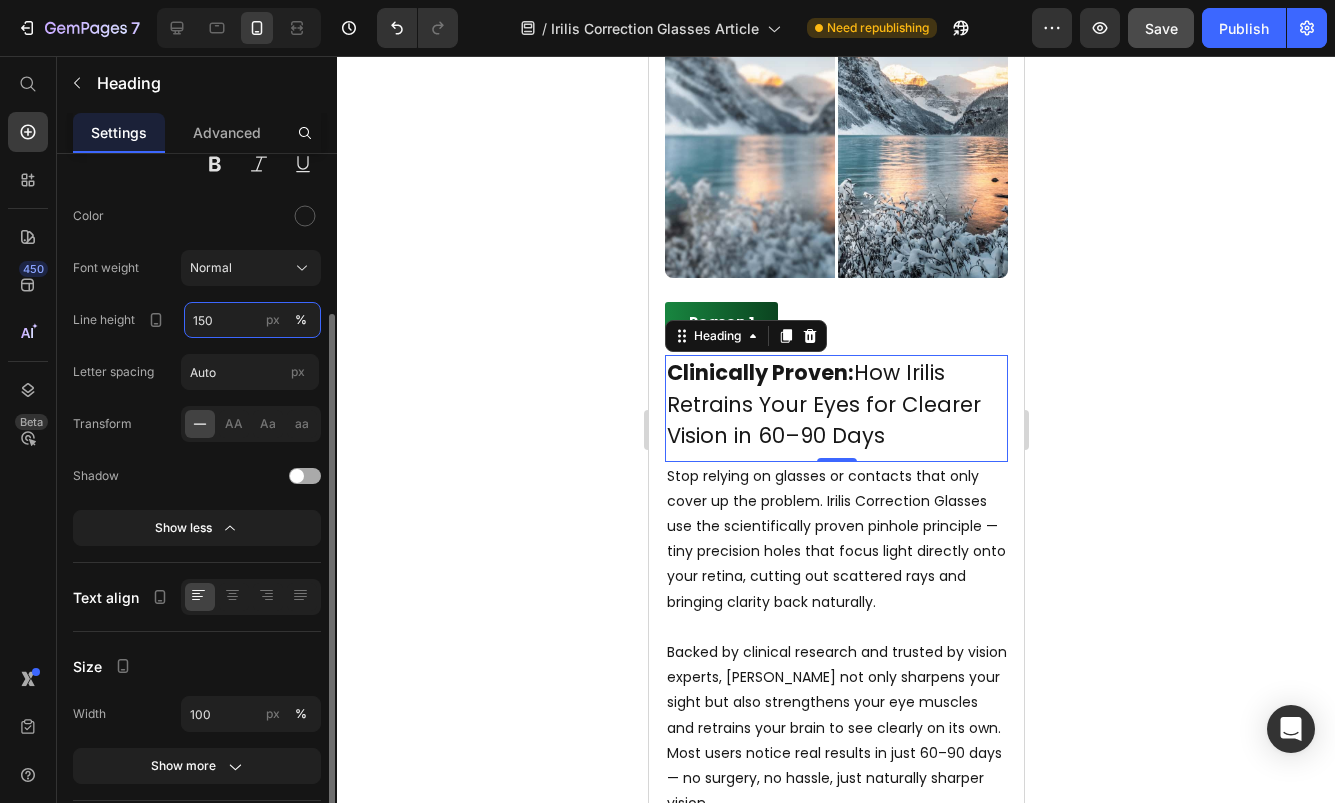 click on "150" at bounding box center (252, 320) 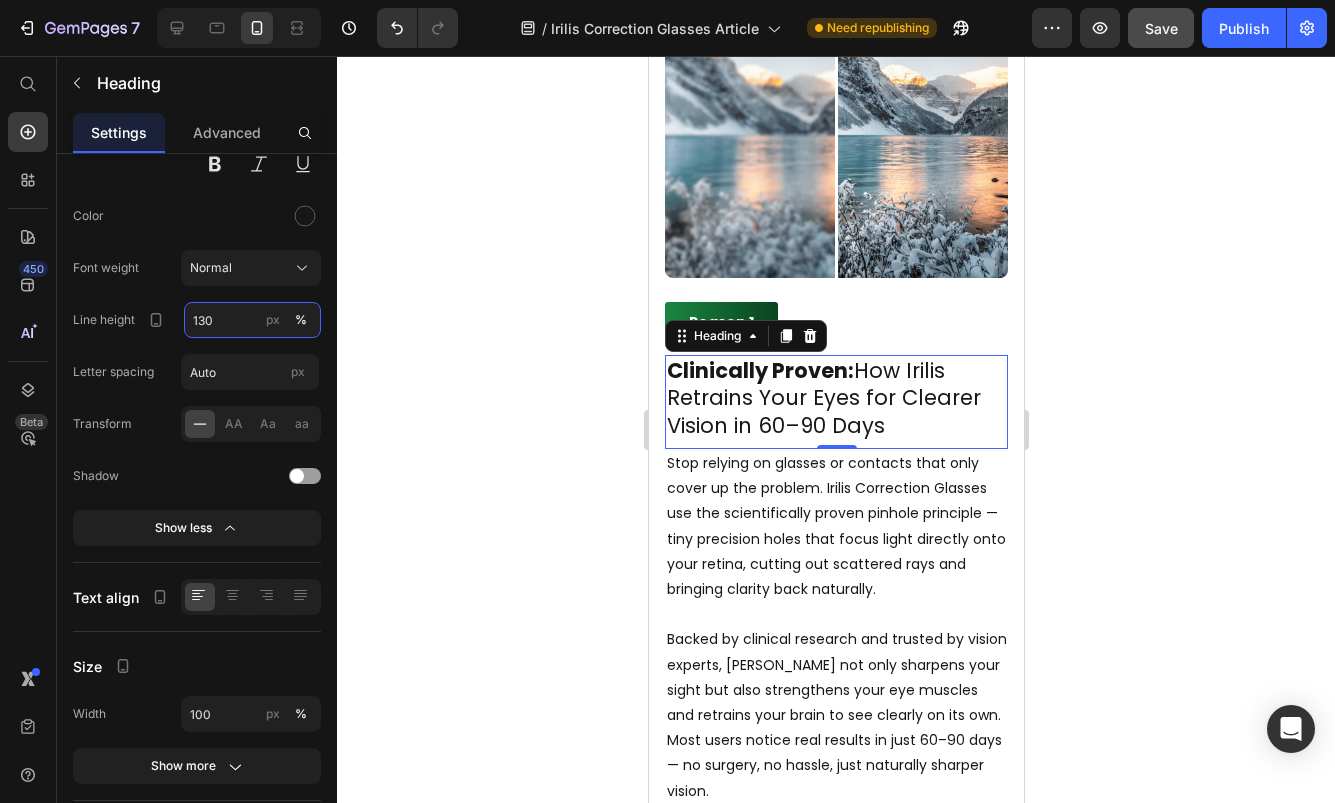 type on "130" 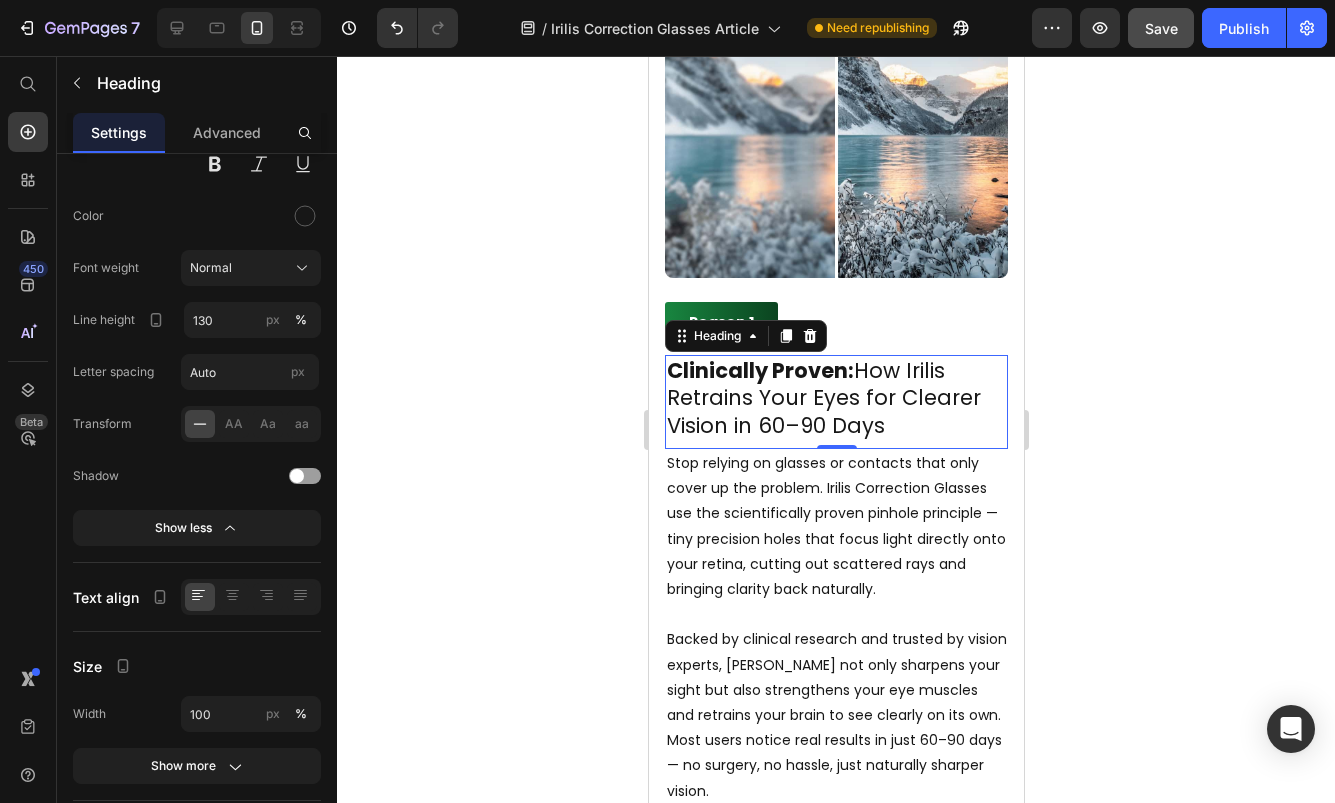 click 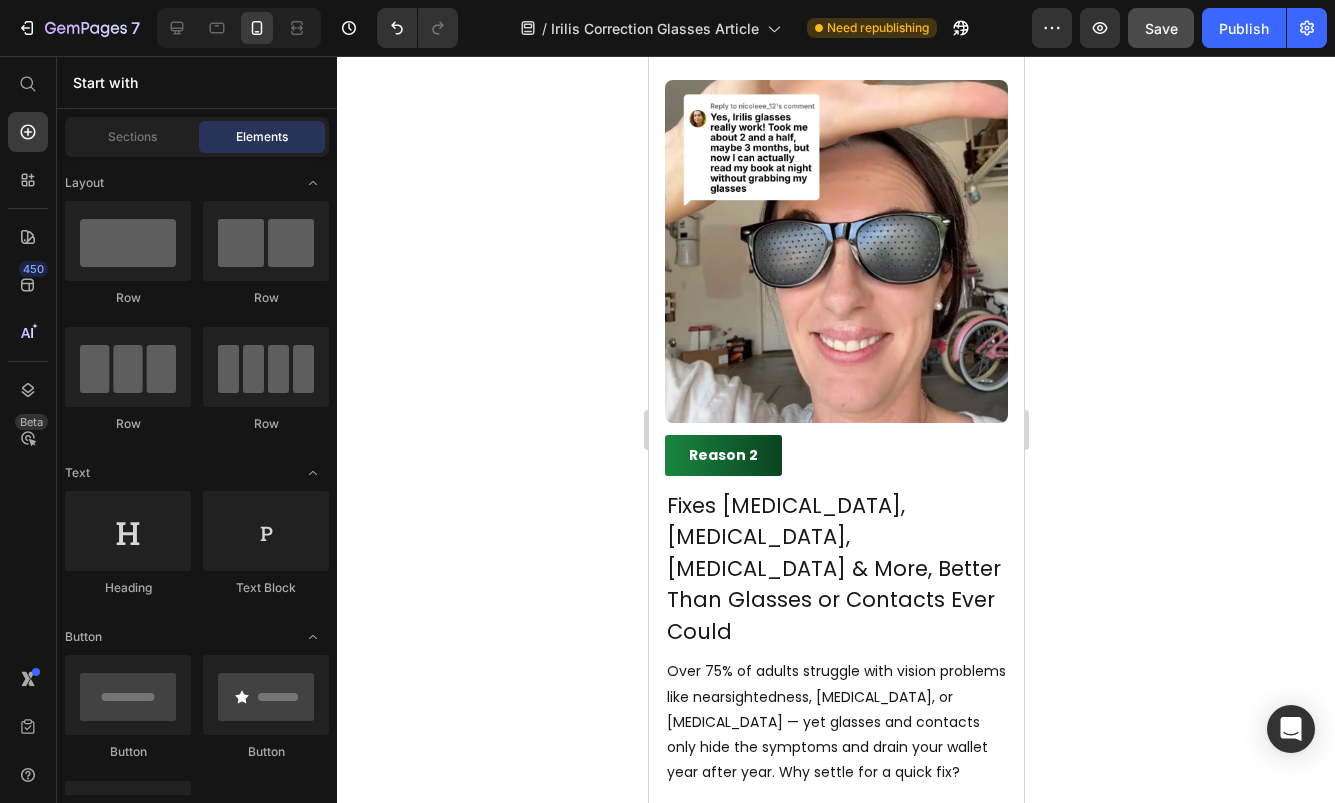 scroll, scrollTop: 2194, scrollLeft: 0, axis: vertical 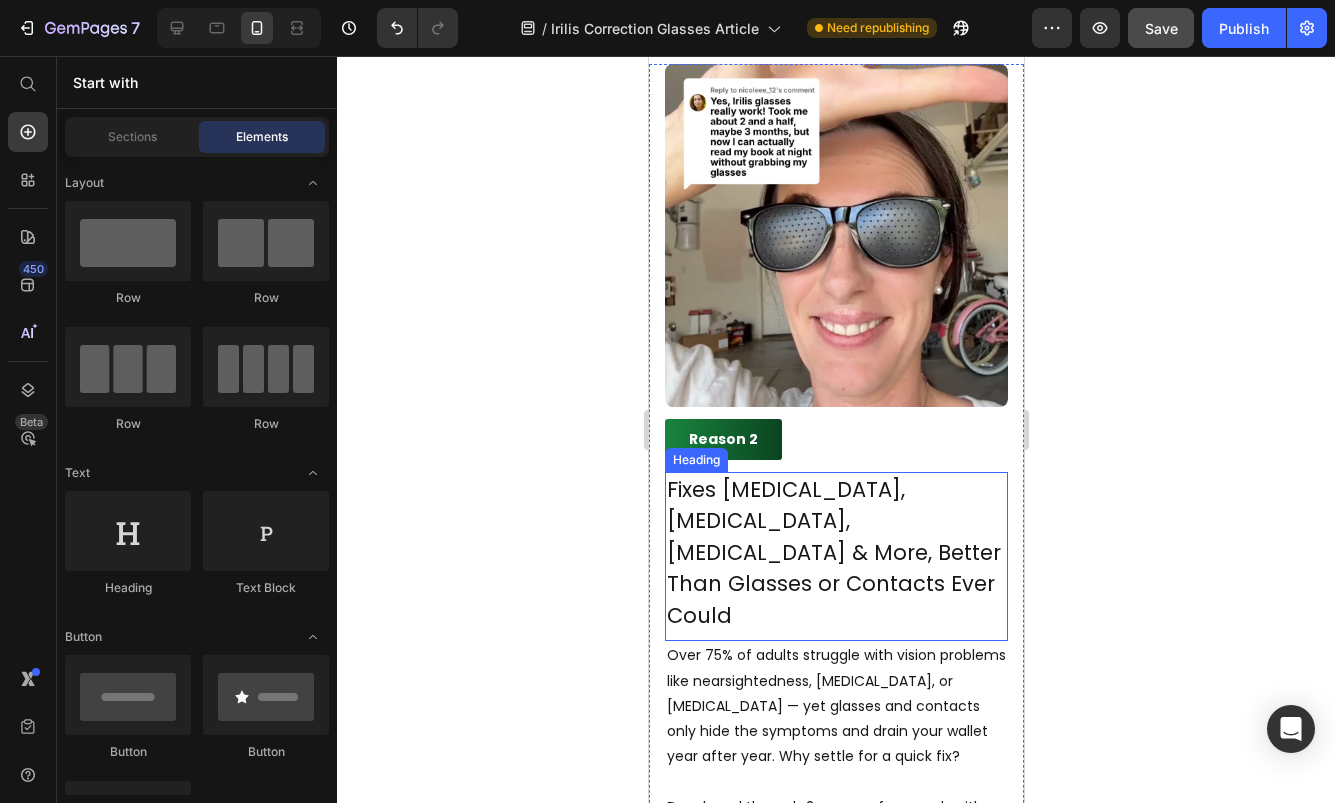 click on "Fixes [MEDICAL_DATA], [MEDICAL_DATA], [MEDICAL_DATA] & More, Better Than Glasses or Contacts Ever Could" at bounding box center [835, 553] 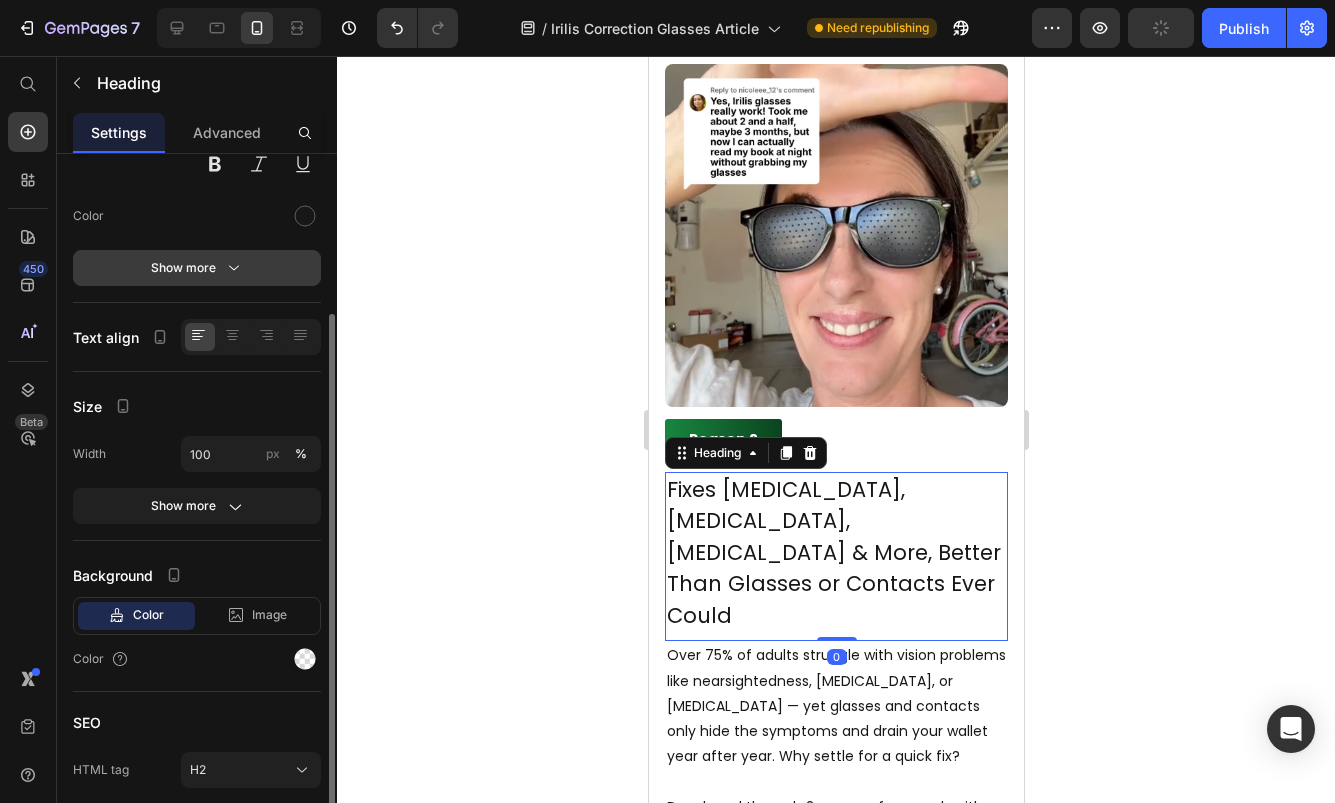 click on "Show more" at bounding box center (197, 268) 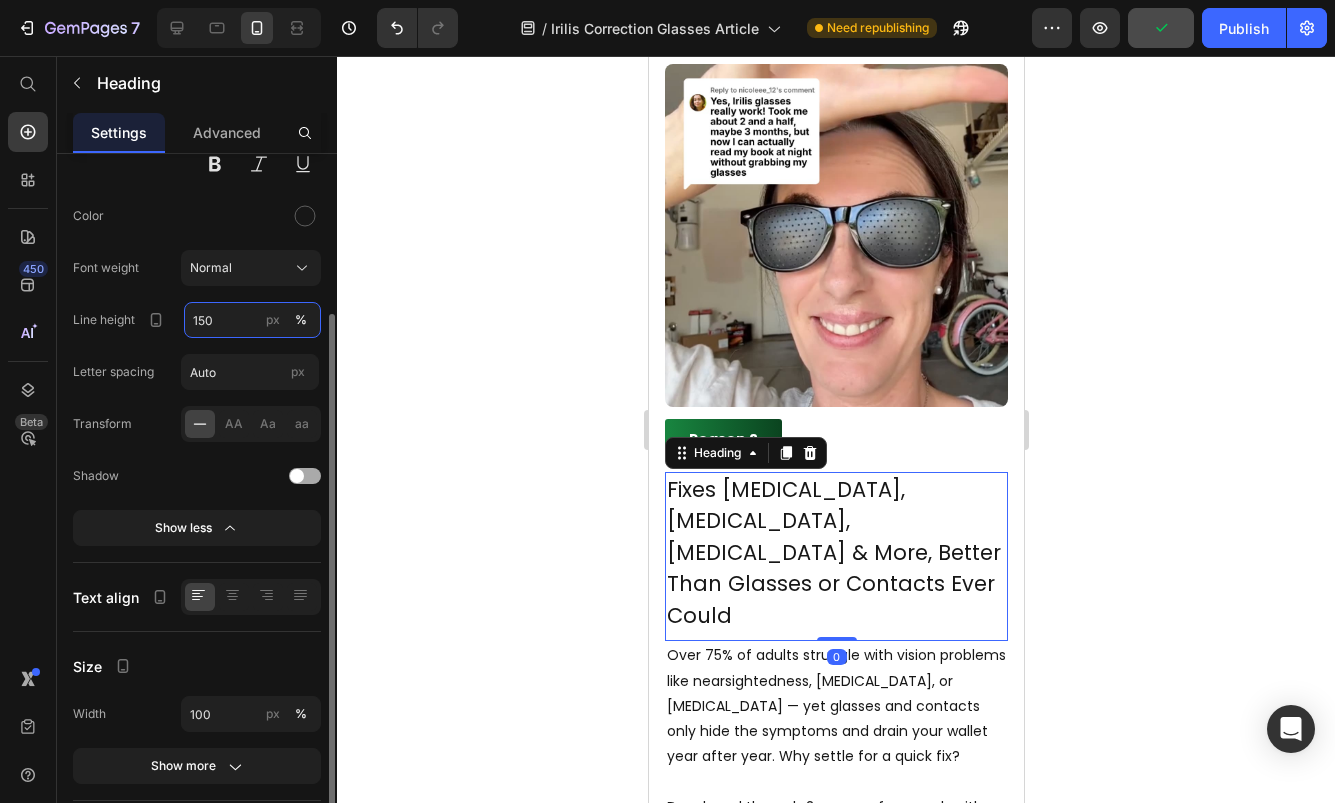 click on "150" at bounding box center [252, 320] 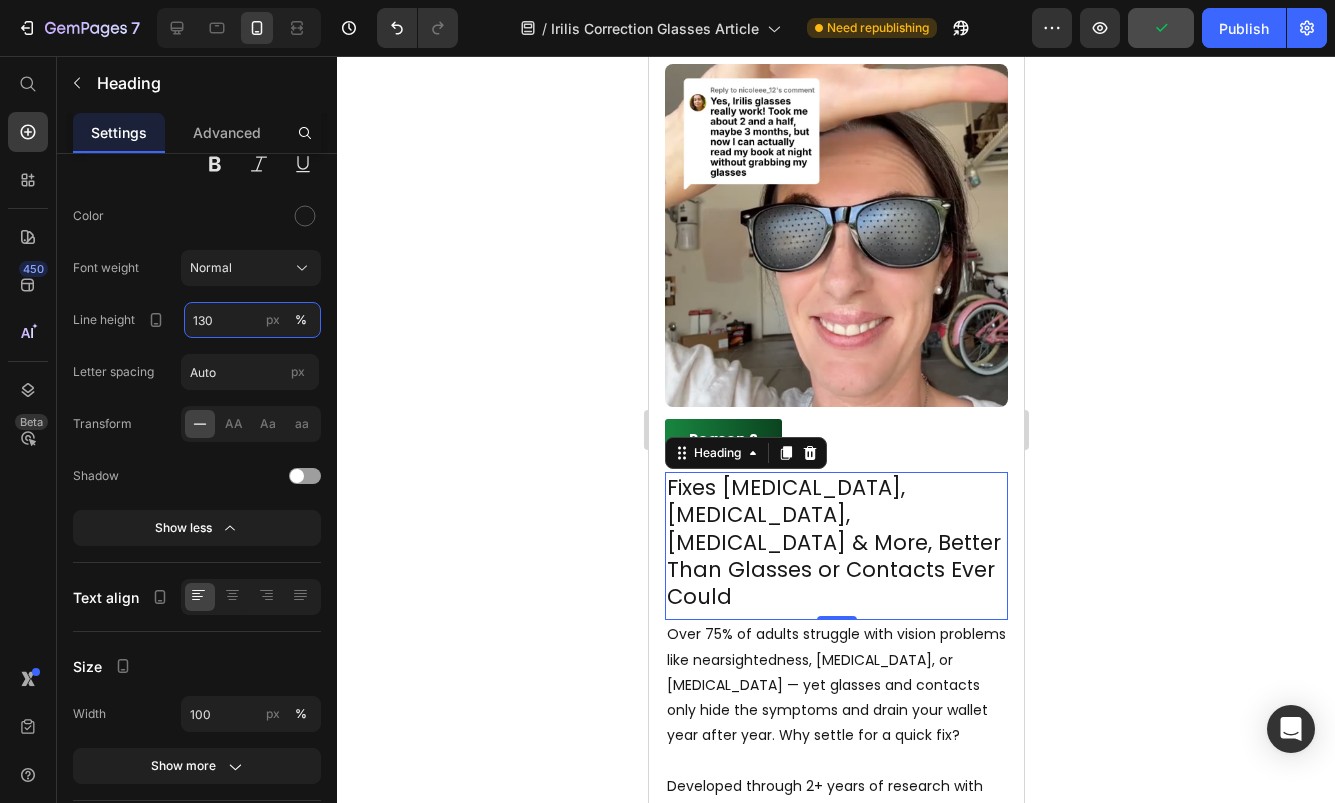 type on "130" 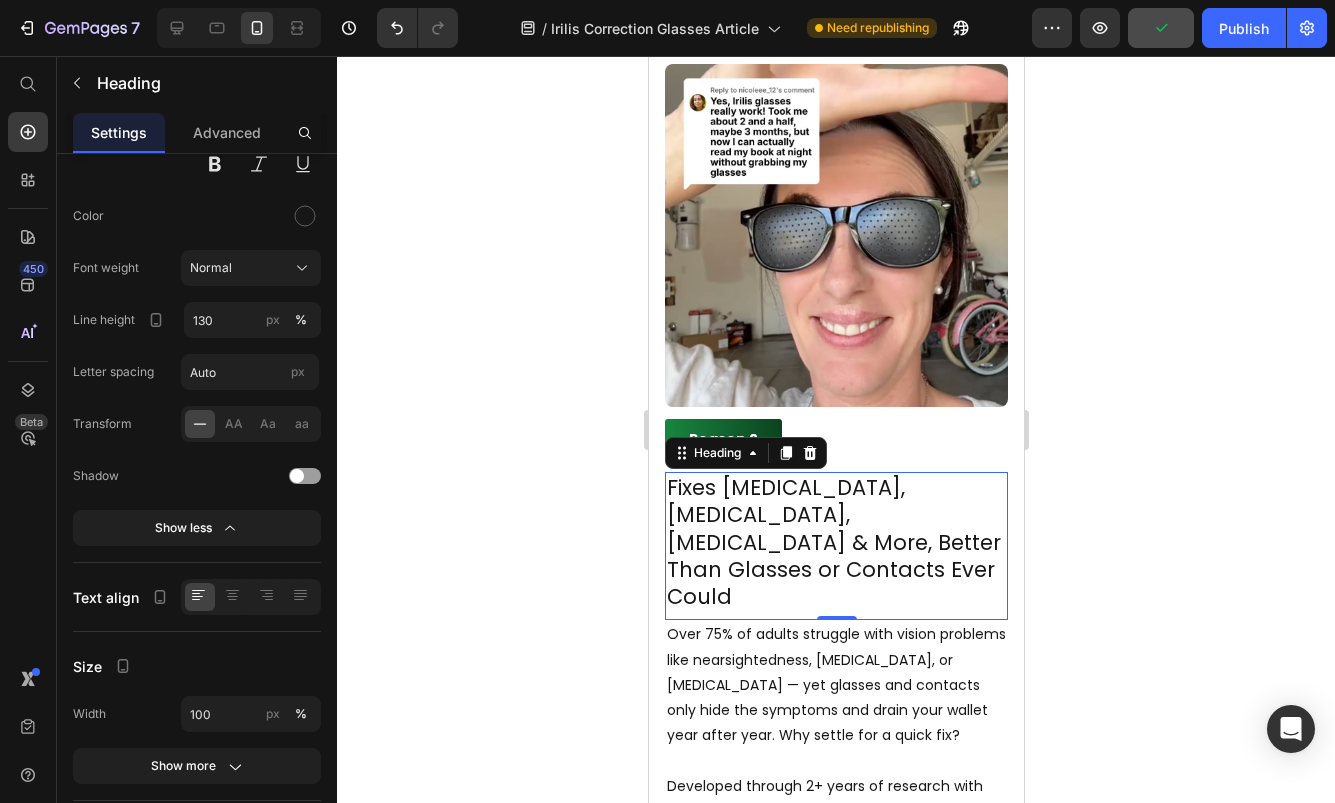 click 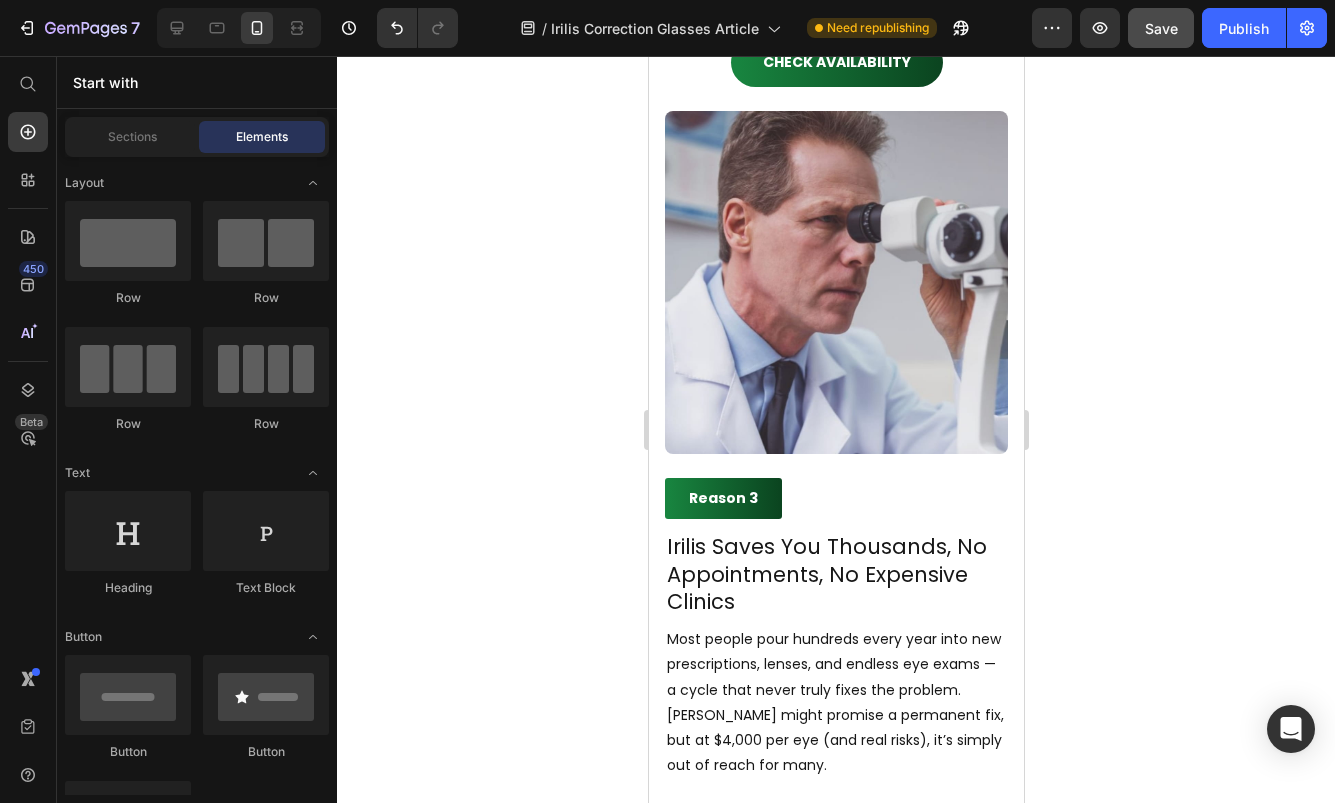 scroll, scrollTop: 3238, scrollLeft: 0, axis: vertical 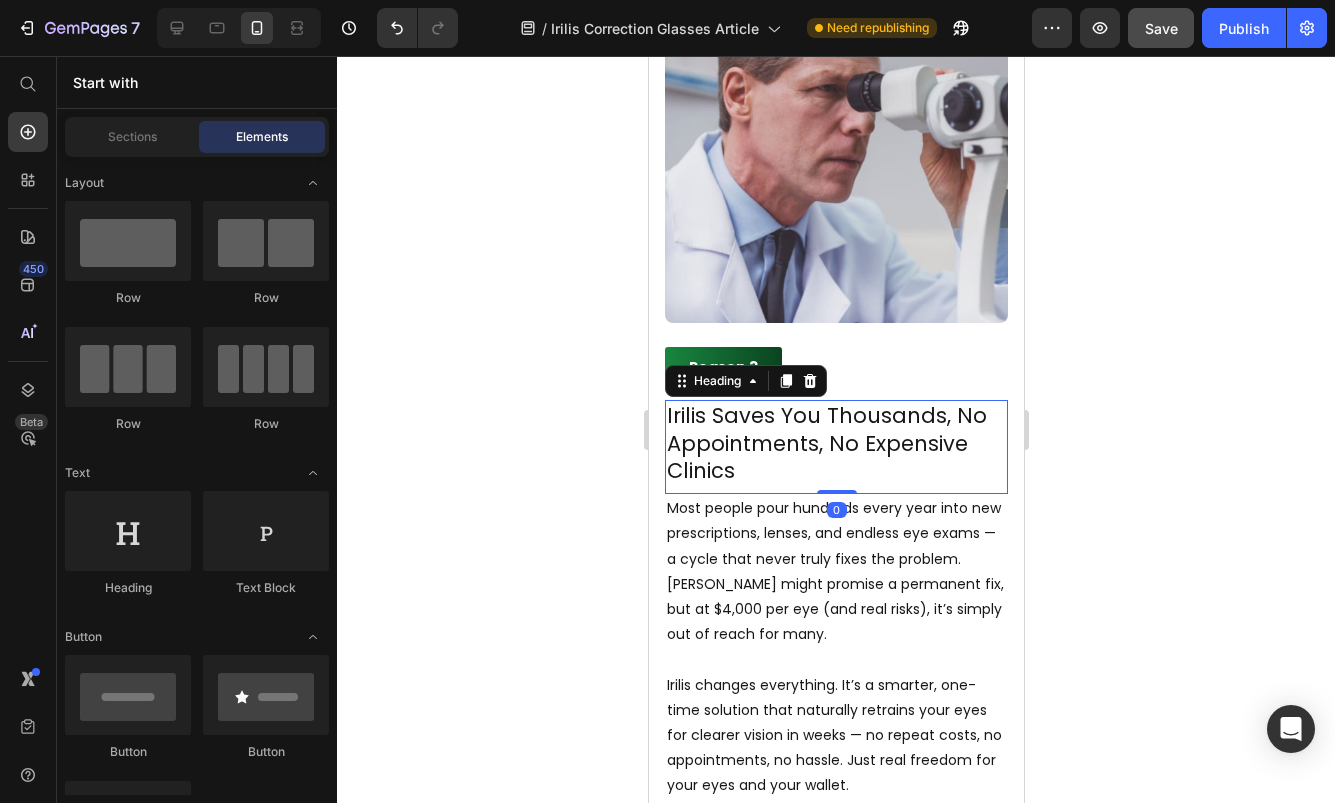 click on "Irilis Saves You Thousands, No Appointments, No Expensive Clinics" at bounding box center (835, 443) 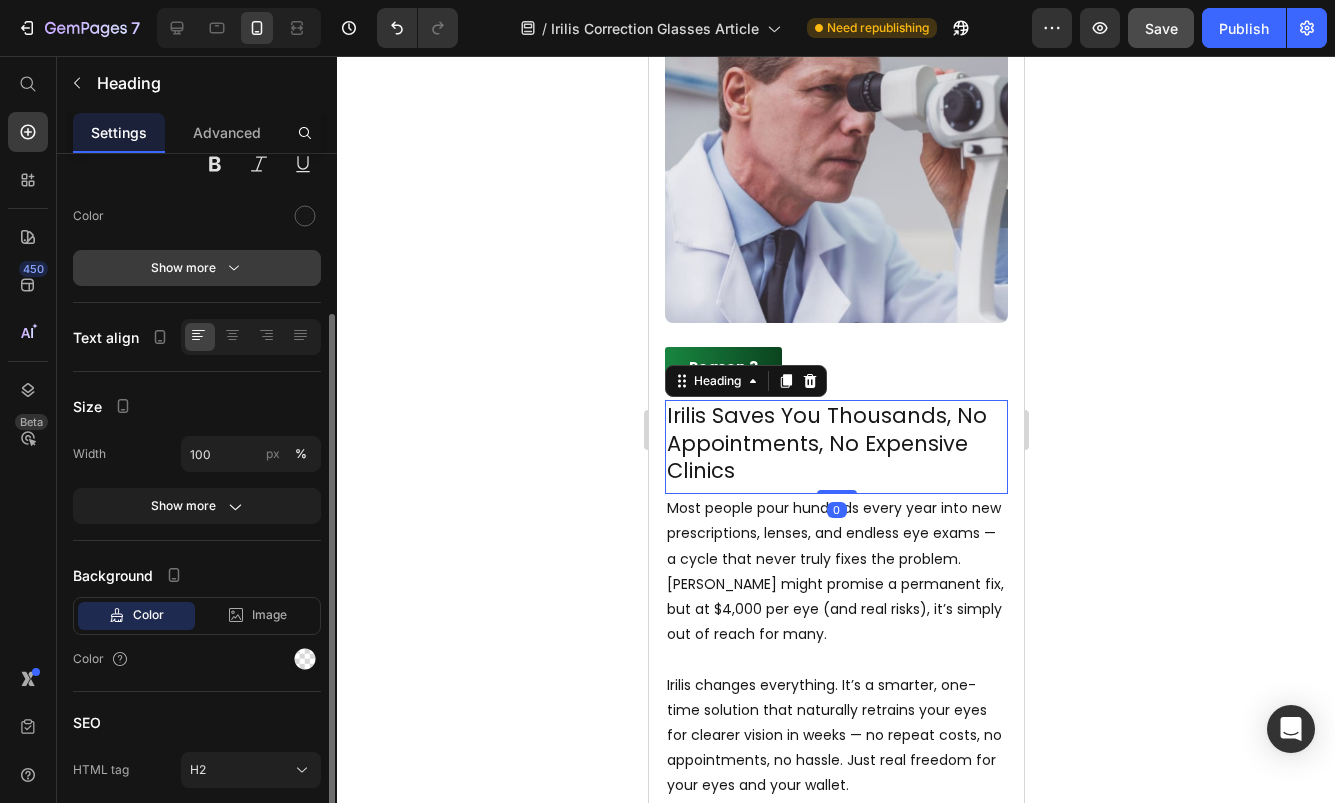 click on "Show more" at bounding box center [197, 268] 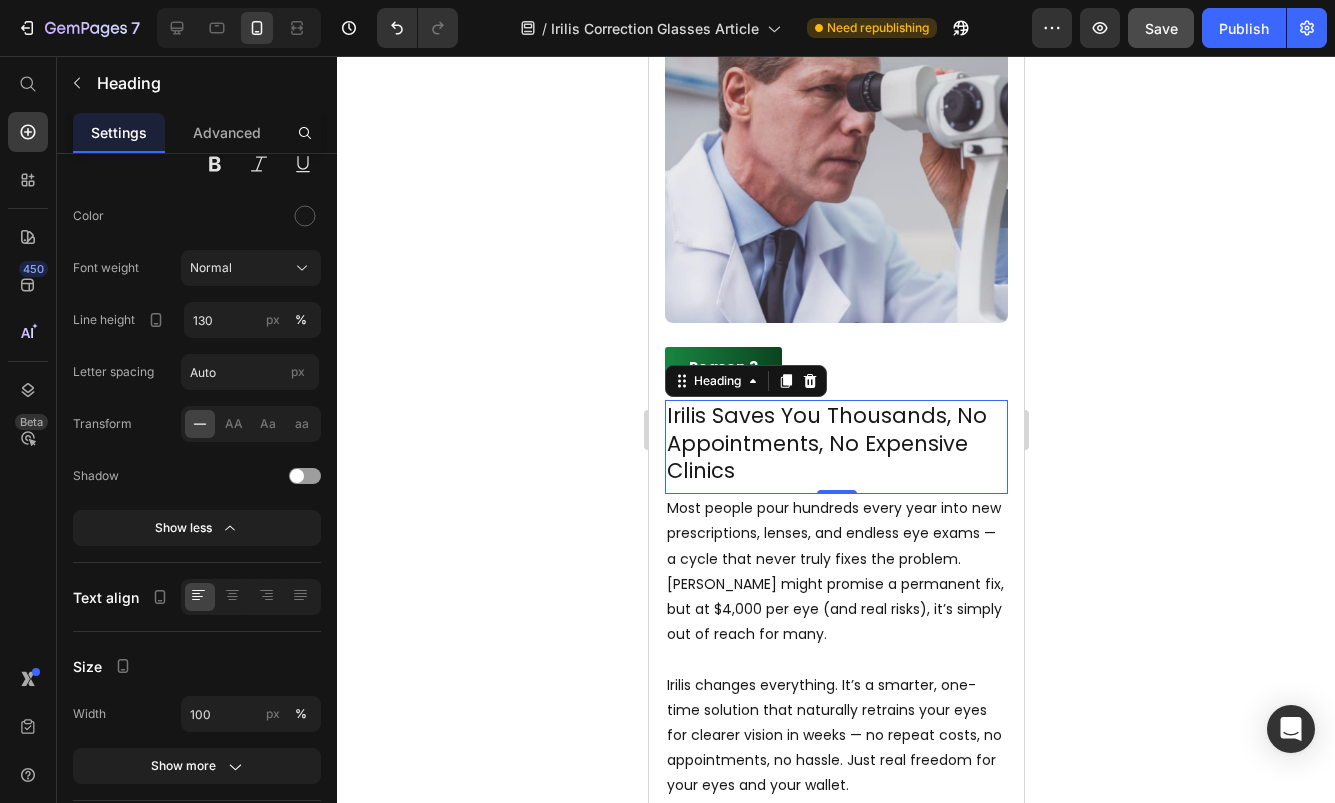 click 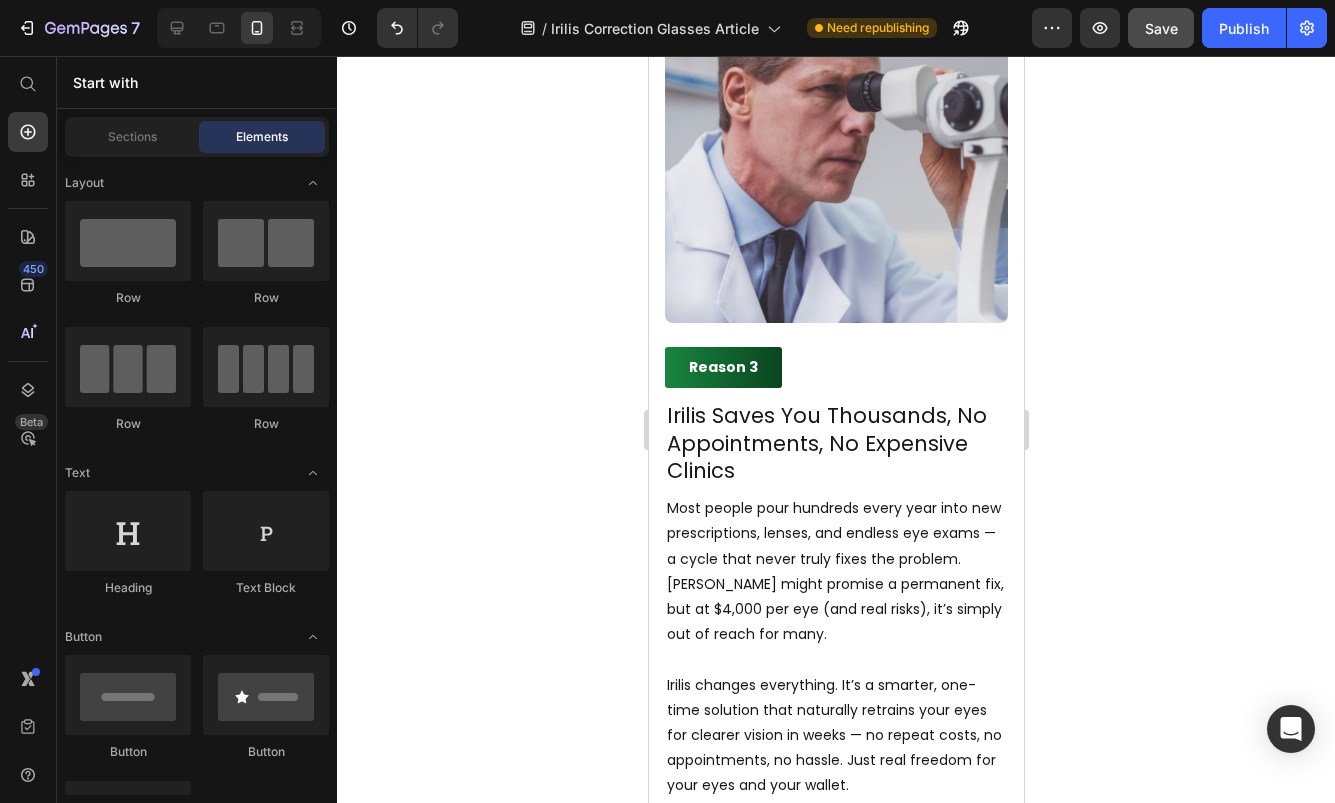 click 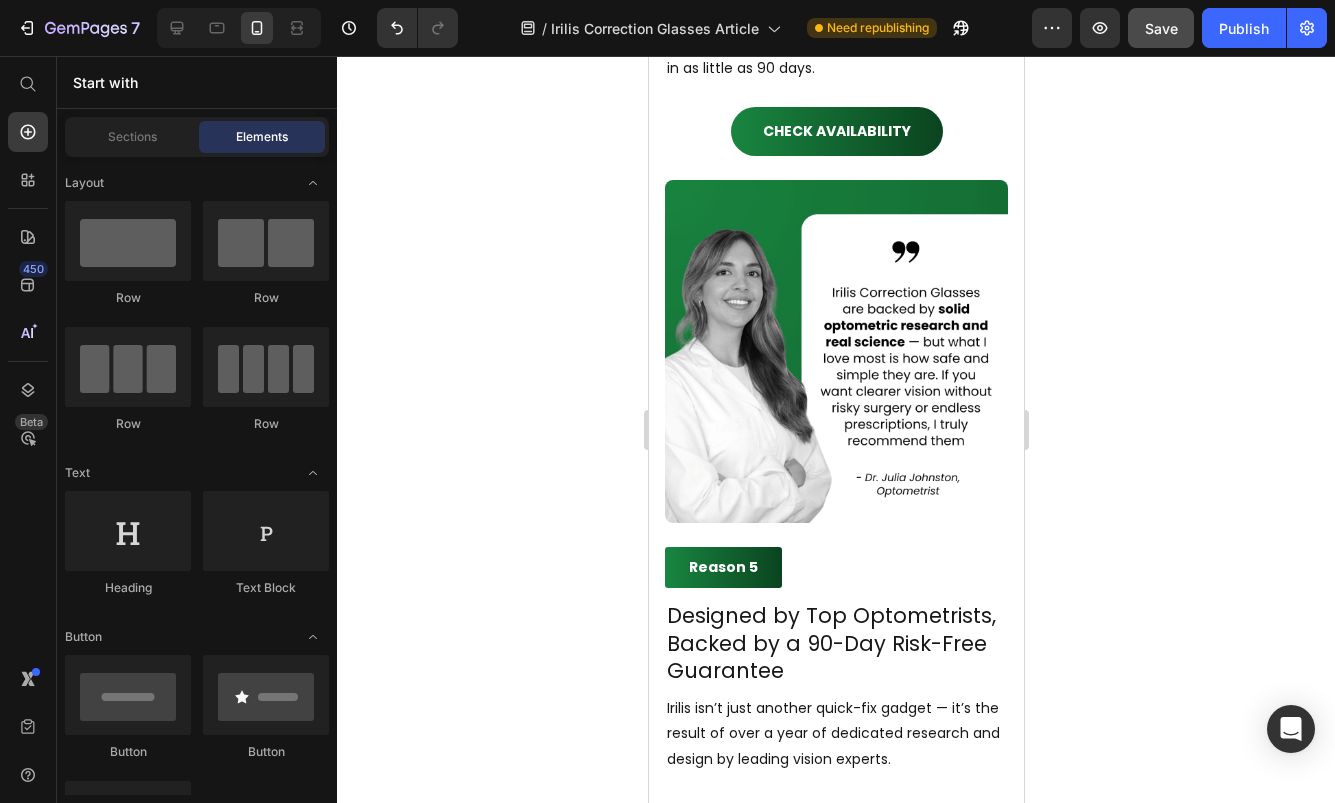 scroll, scrollTop: 4773, scrollLeft: 0, axis: vertical 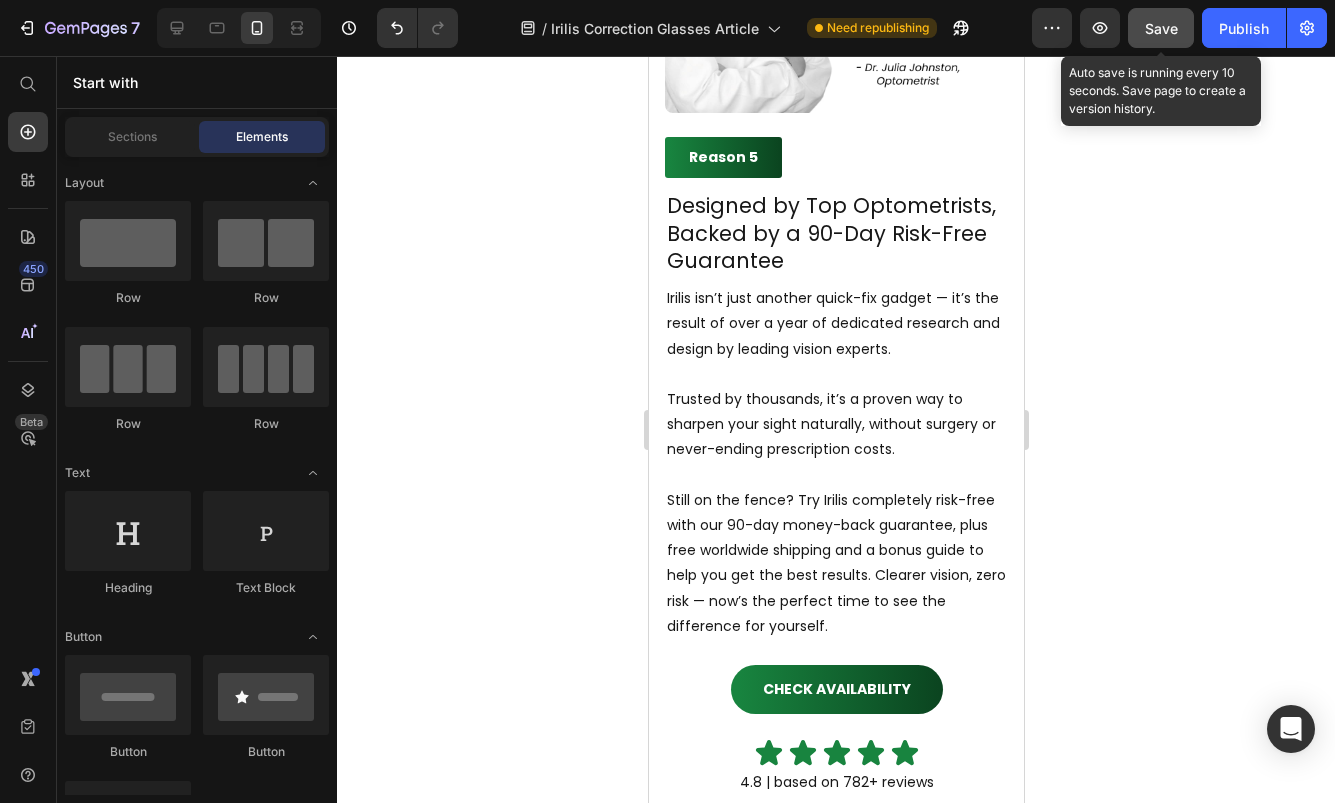 click on "Save" at bounding box center (1161, 28) 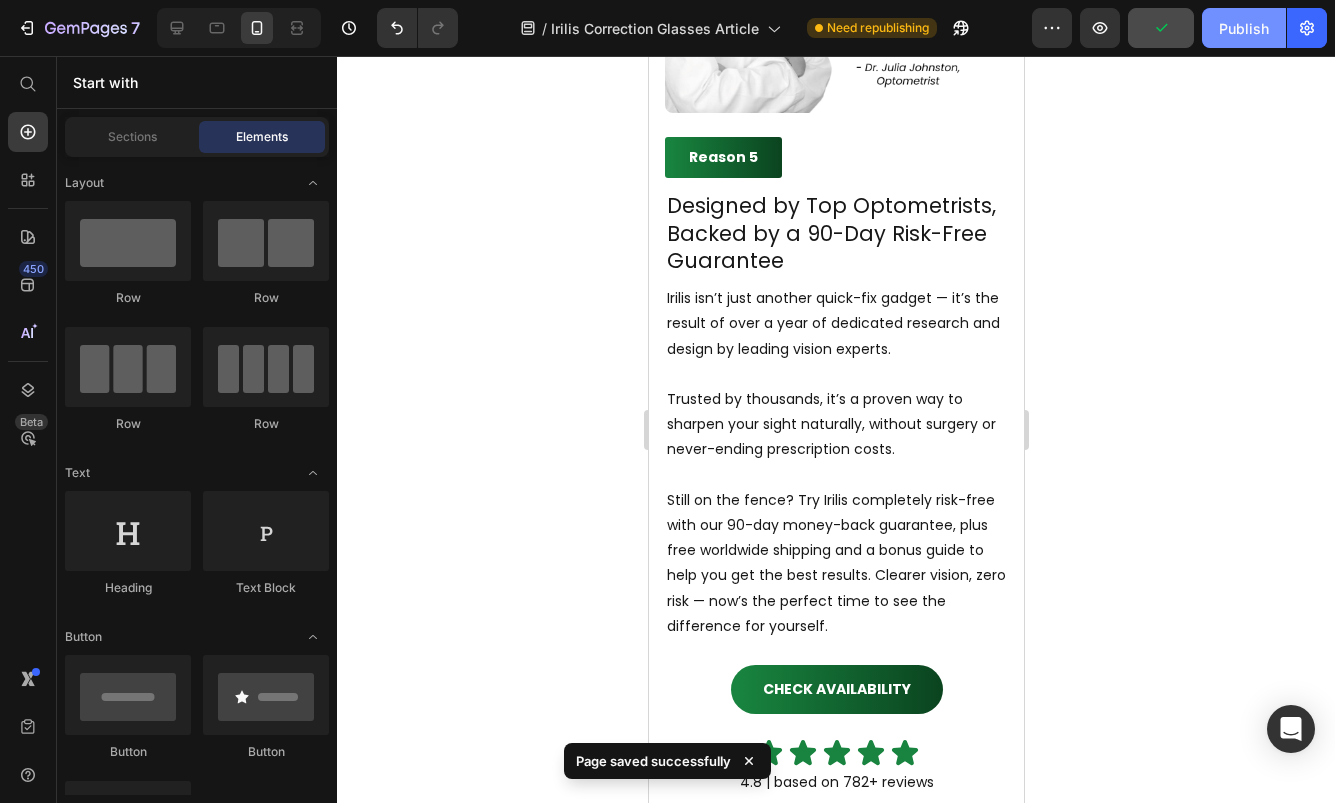 click on "Publish" 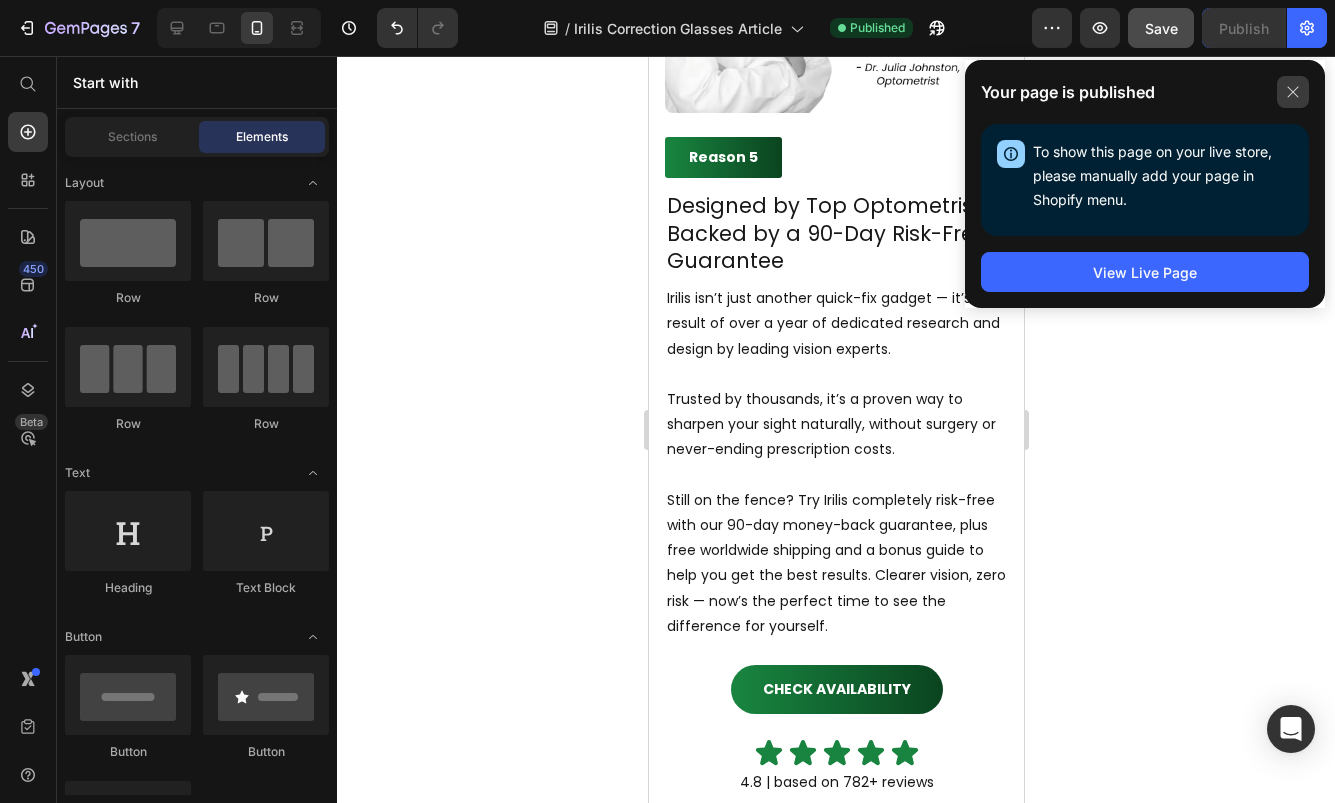 click 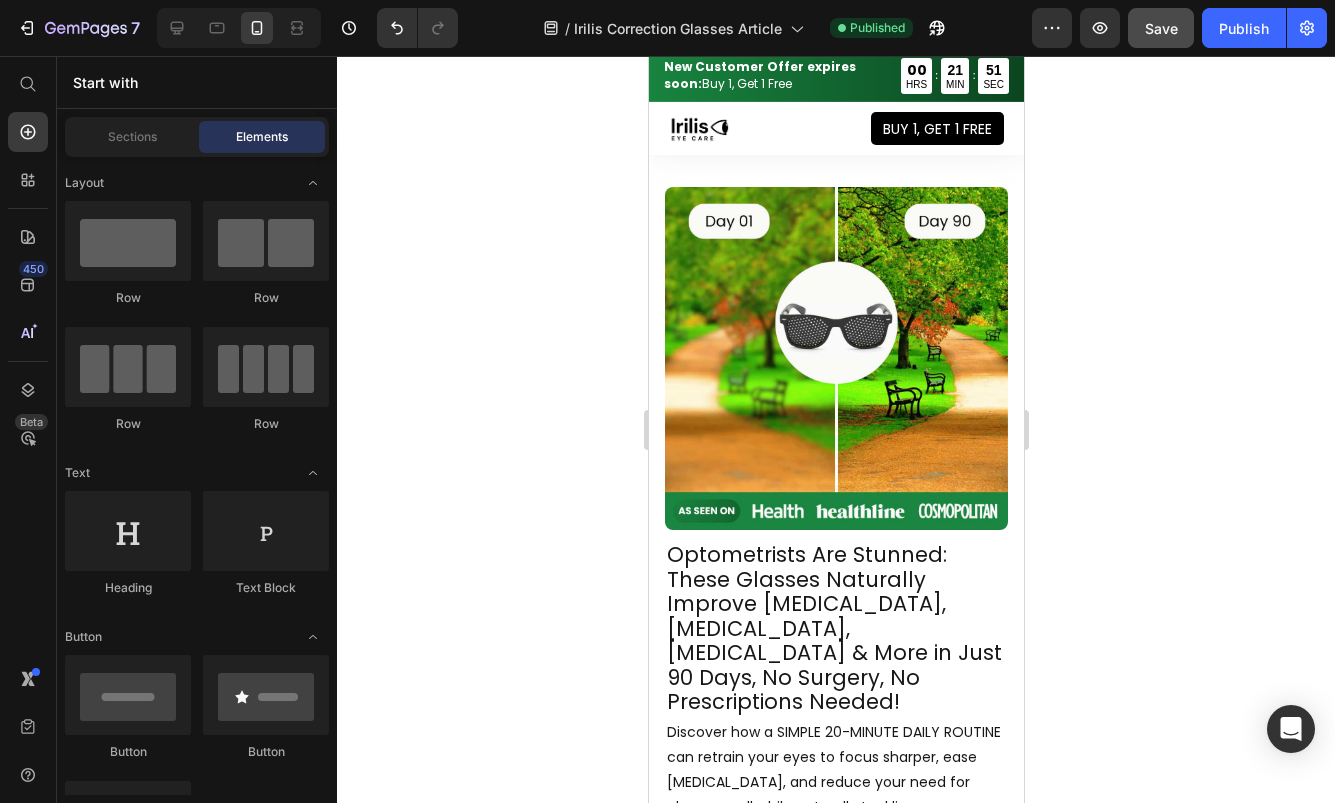 scroll, scrollTop: 75, scrollLeft: 0, axis: vertical 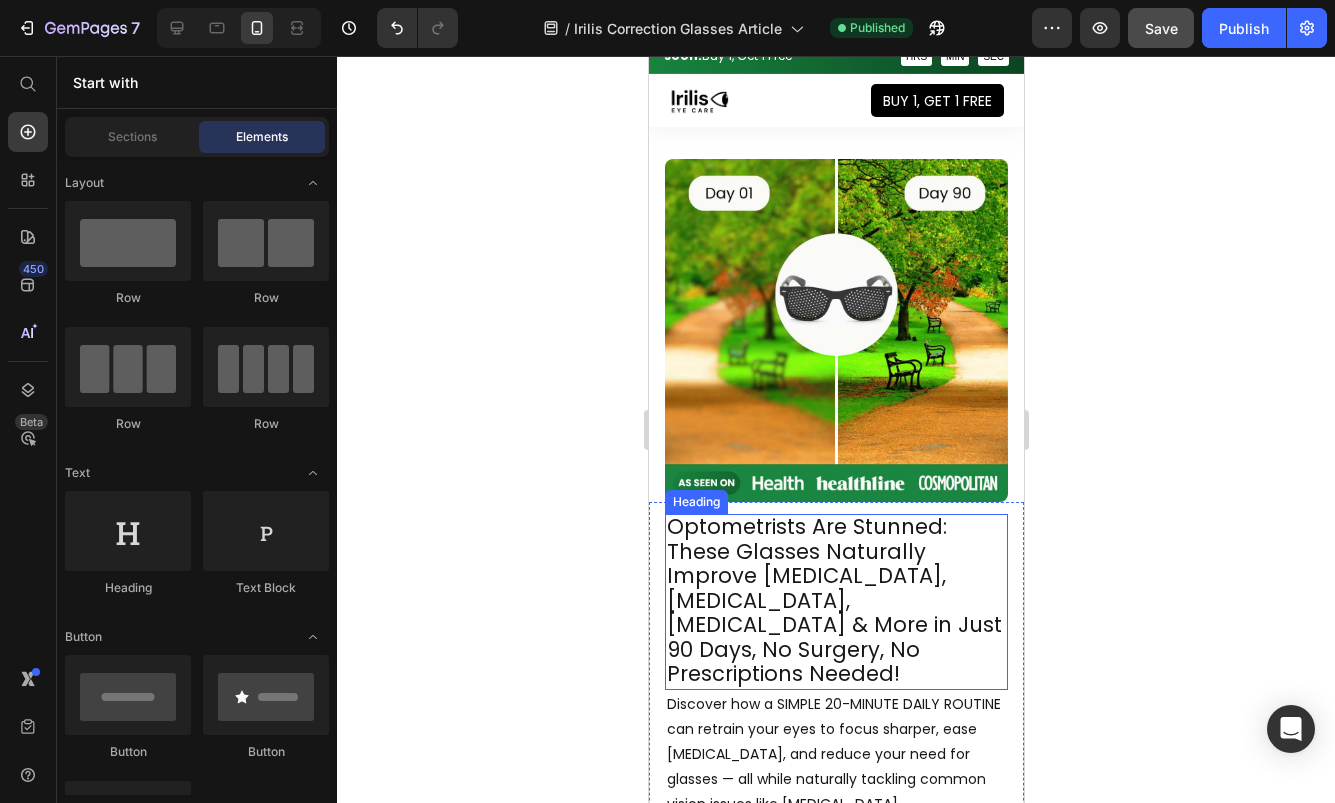 click on "Optometrists Are Stunned: These Glasses Naturally Improve [MEDICAL_DATA], [MEDICAL_DATA], [MEDICAL_DATA] & More in Just 90 Days, No Surgery, No Prescriptions Needed!" at bounding box center (833, 600) 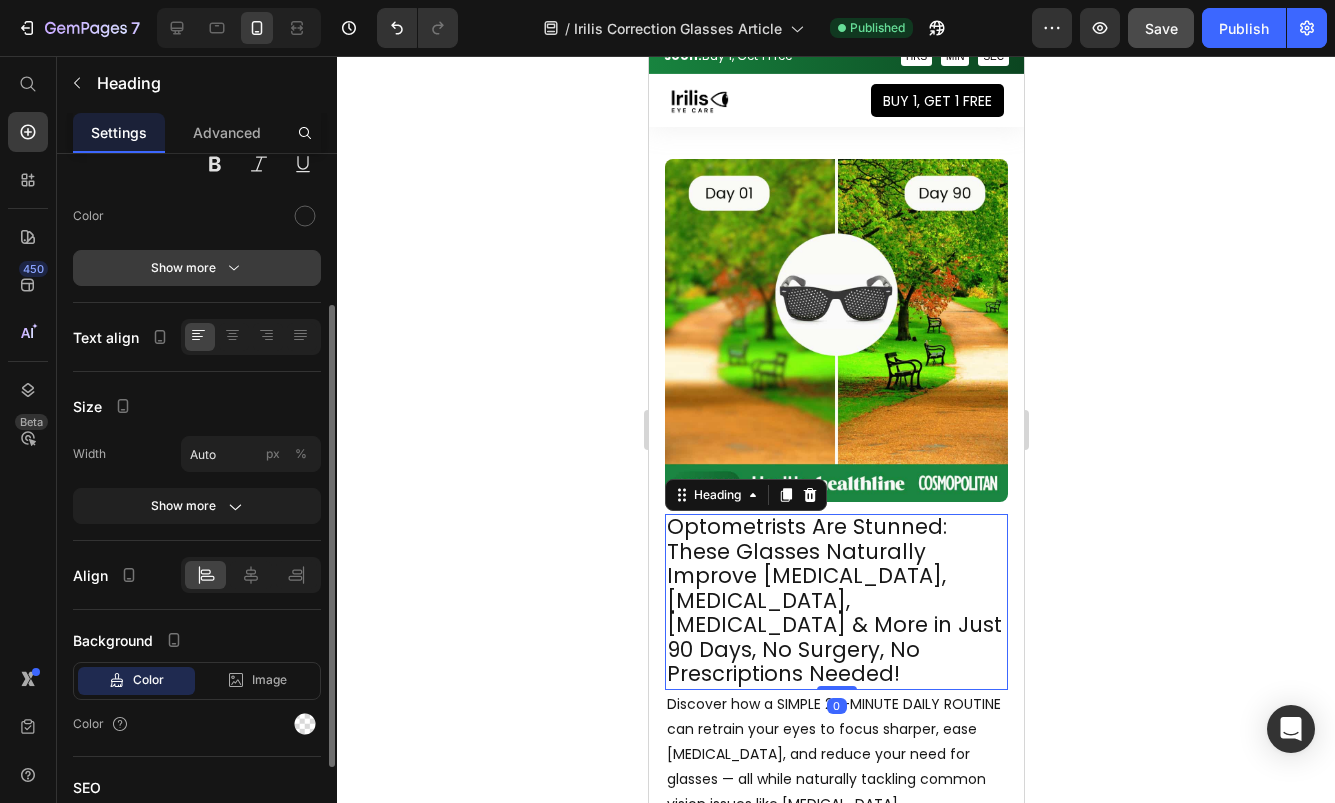 click on "Show more" at bounding box center [197, 268] 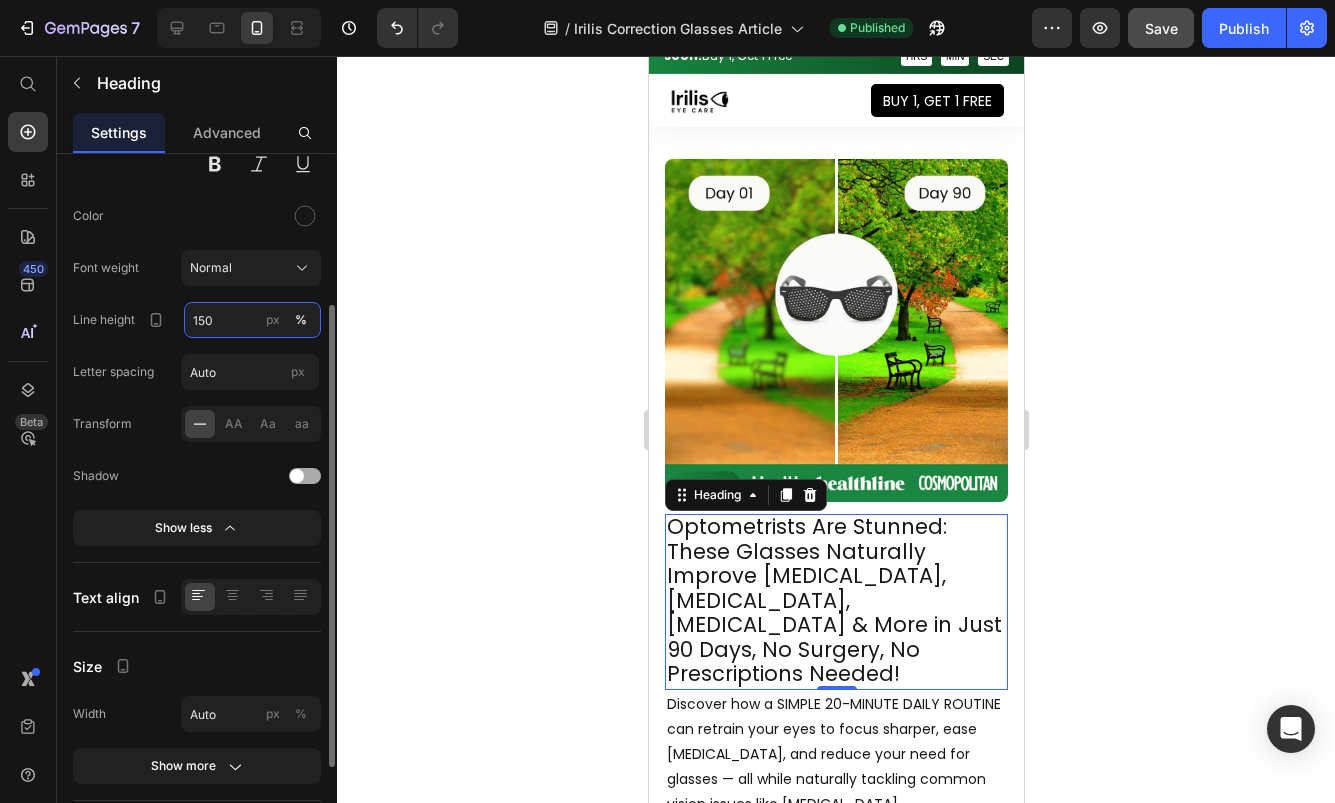 click on "150" at bounding box center (252, 320) 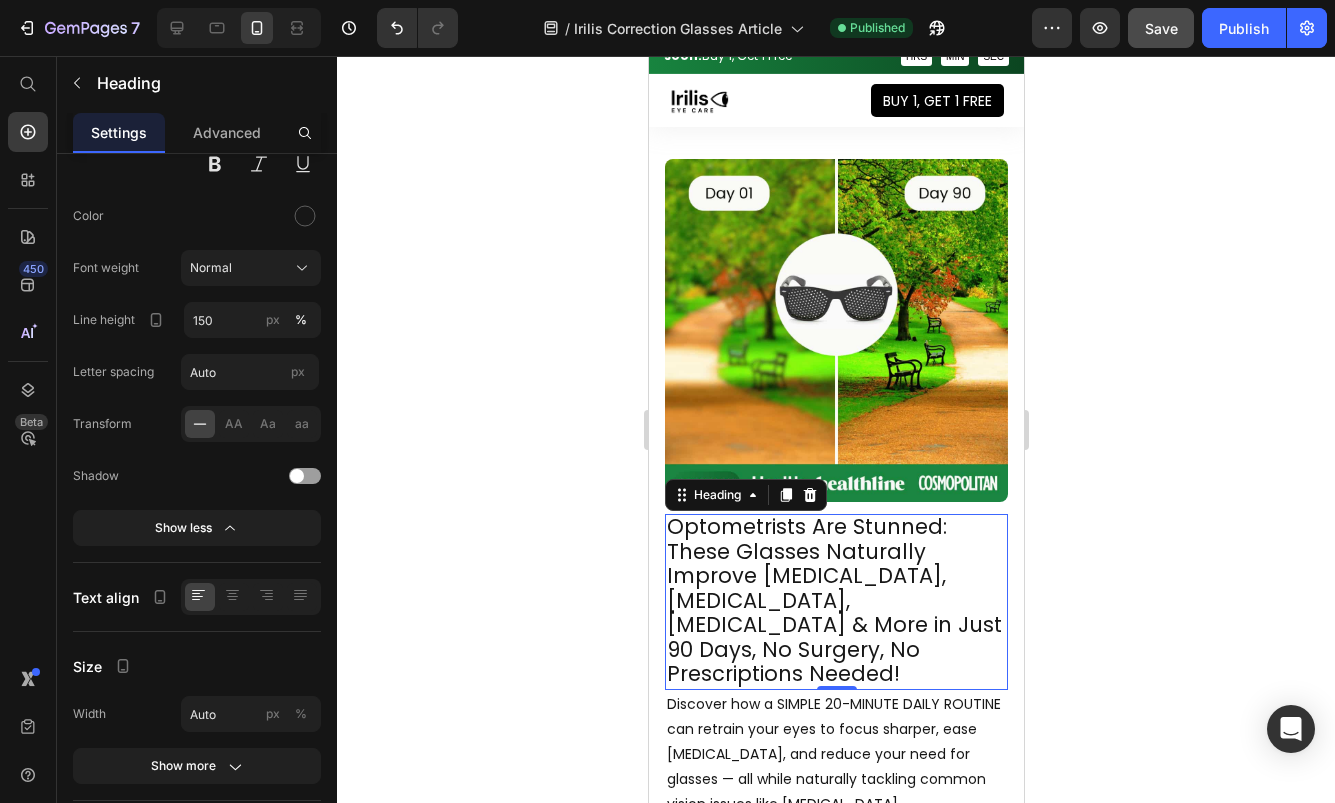 click 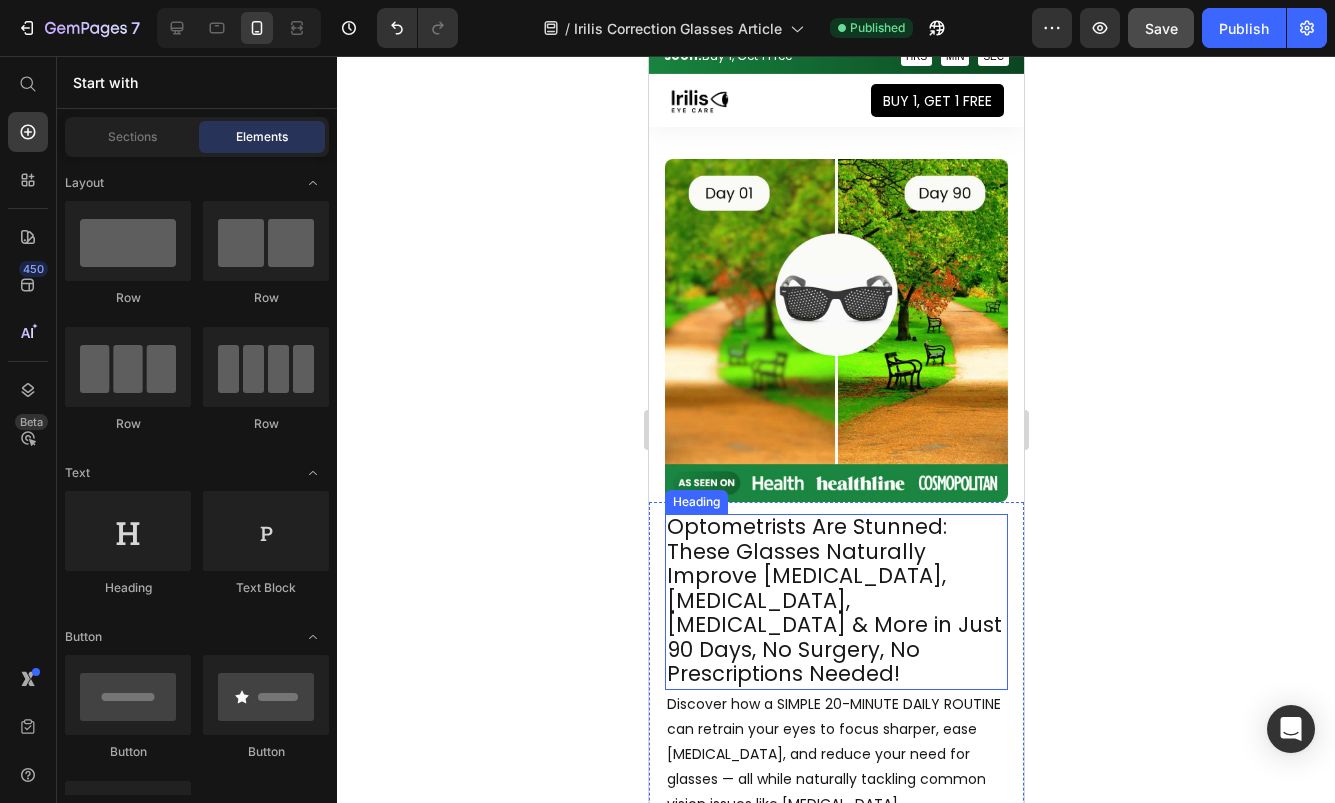 click on "Optometrists Are Stunned: These Glasses Naturally Improve [MEDICAL_DATA], [MEDICAL_DATA], [MEDICAL_DATA] & More in Just 90 Days, No Surgery, No Prescriptions Needed!" at bounding box center [833, 600] 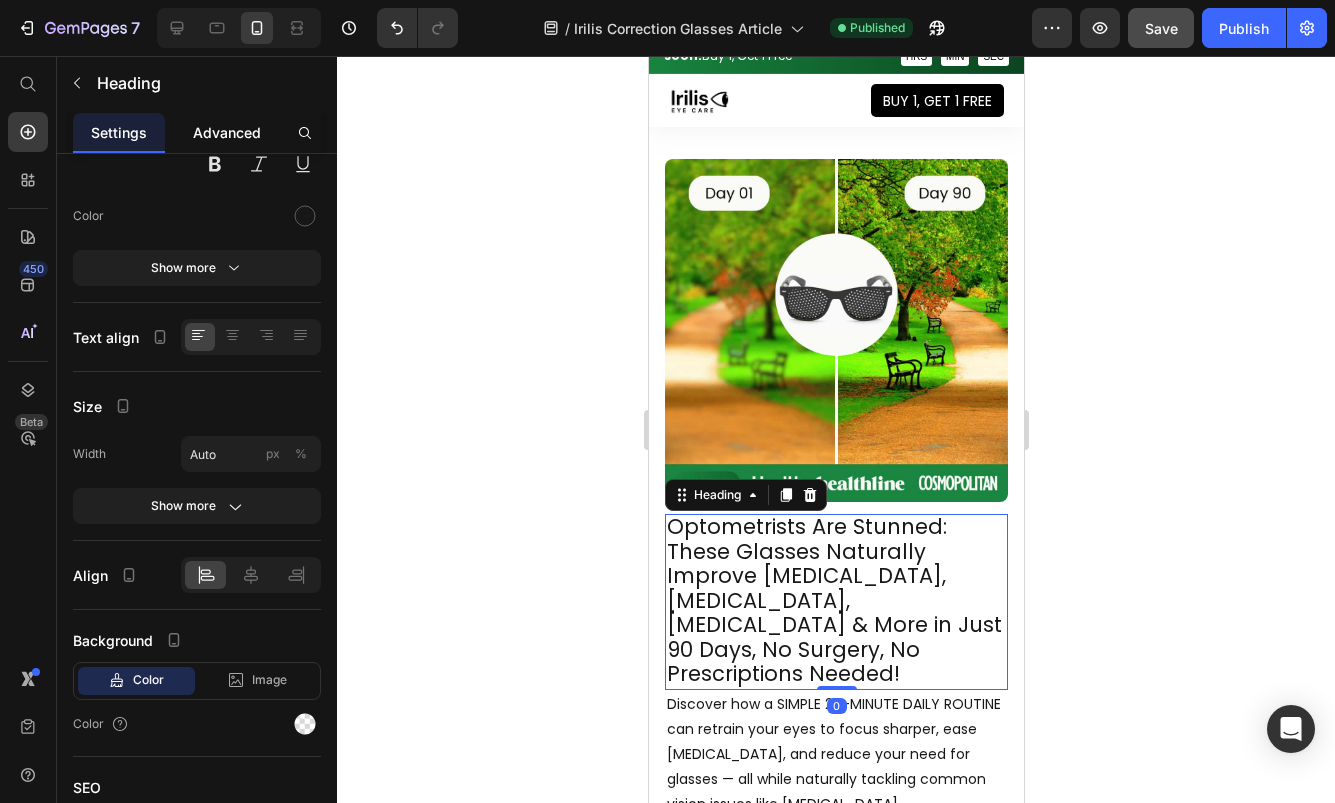 click on "Advanced" at bounding box center (227, 132) 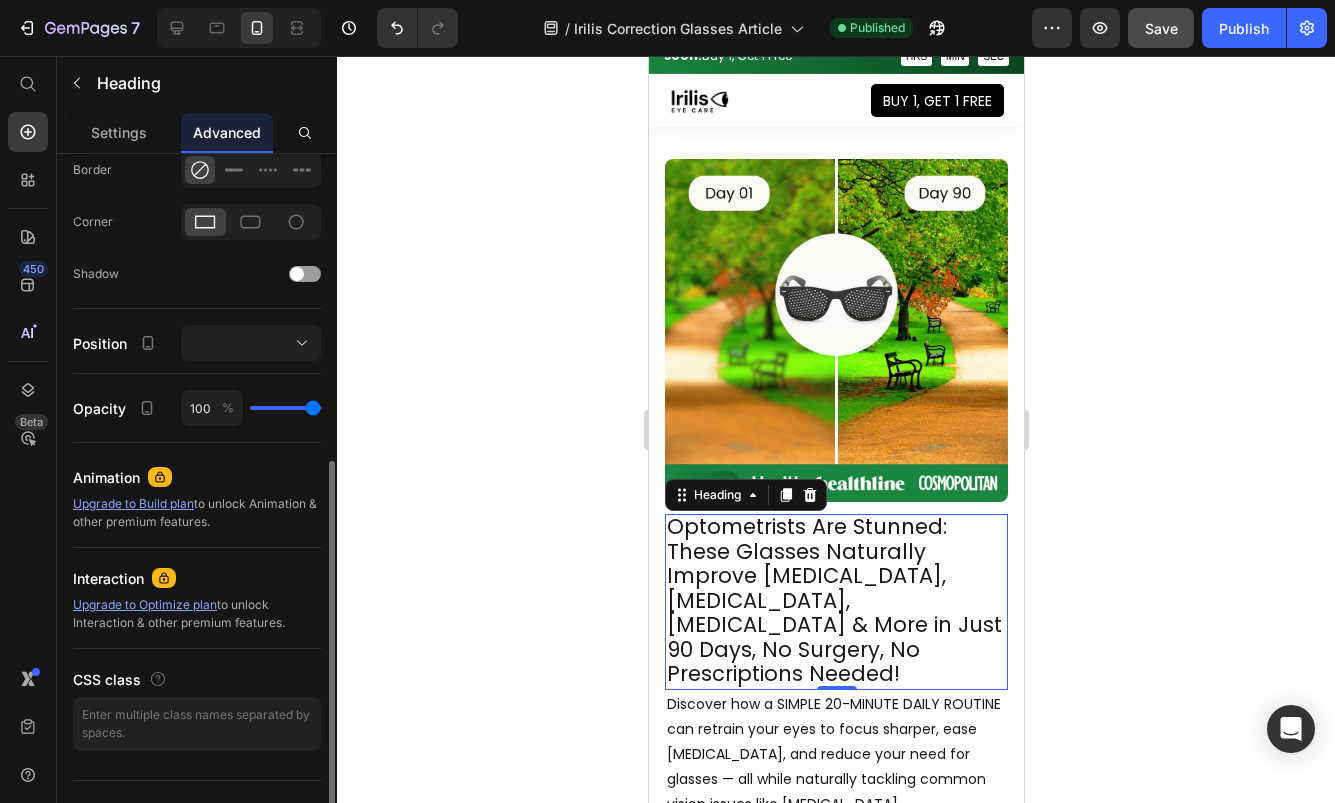 scroll, scrollTop: 567, scrollLeft: 0, axis: vertical 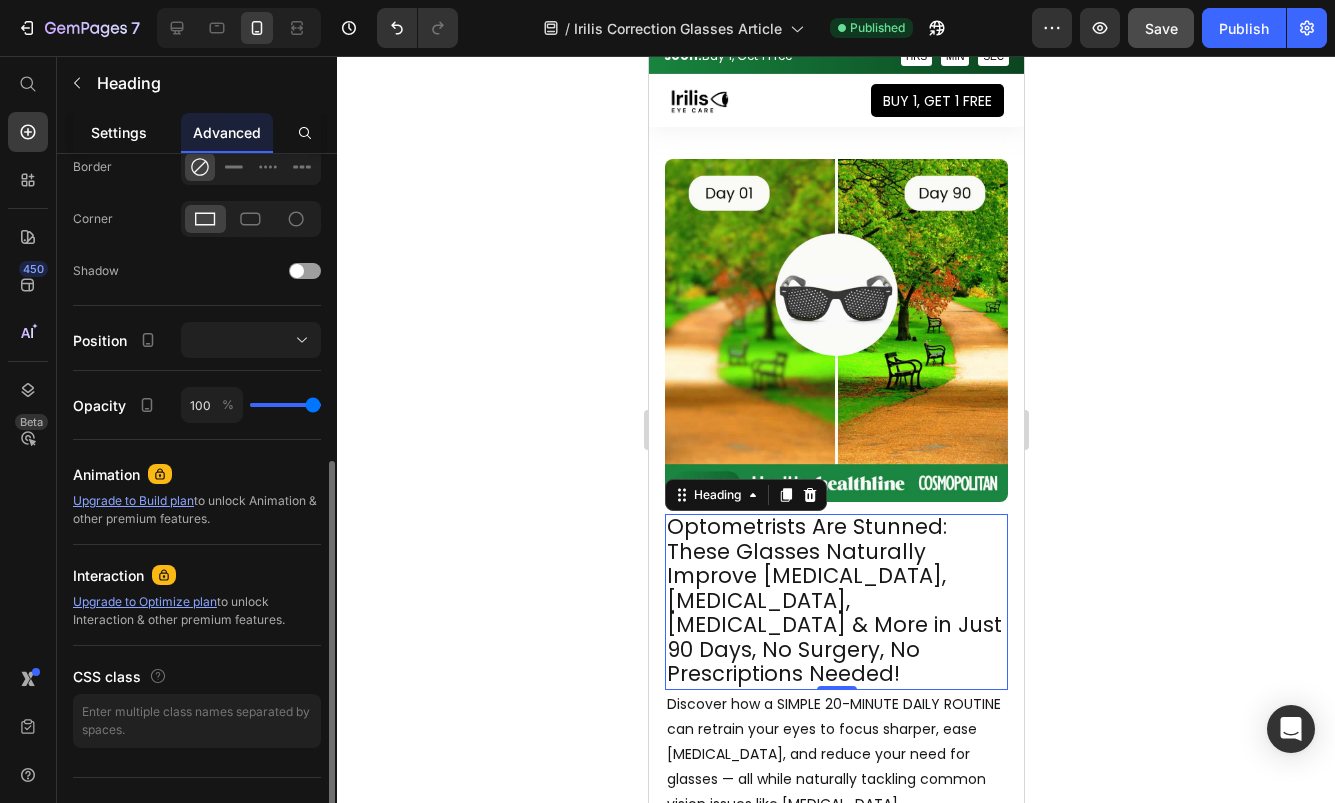 click on "Settings" at bounding box center (119, 132) 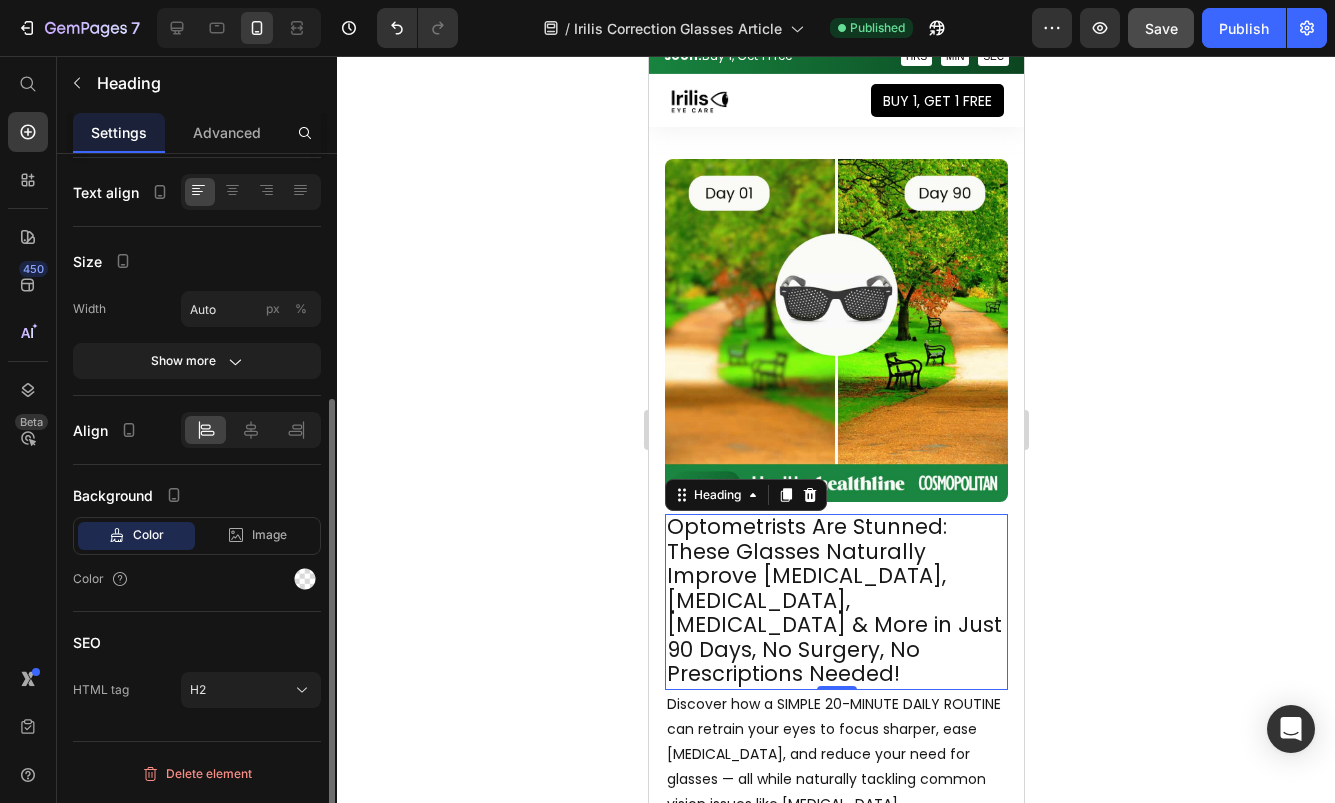 scroll, scrollTop: 0, scrollLeft: 0, axis: both 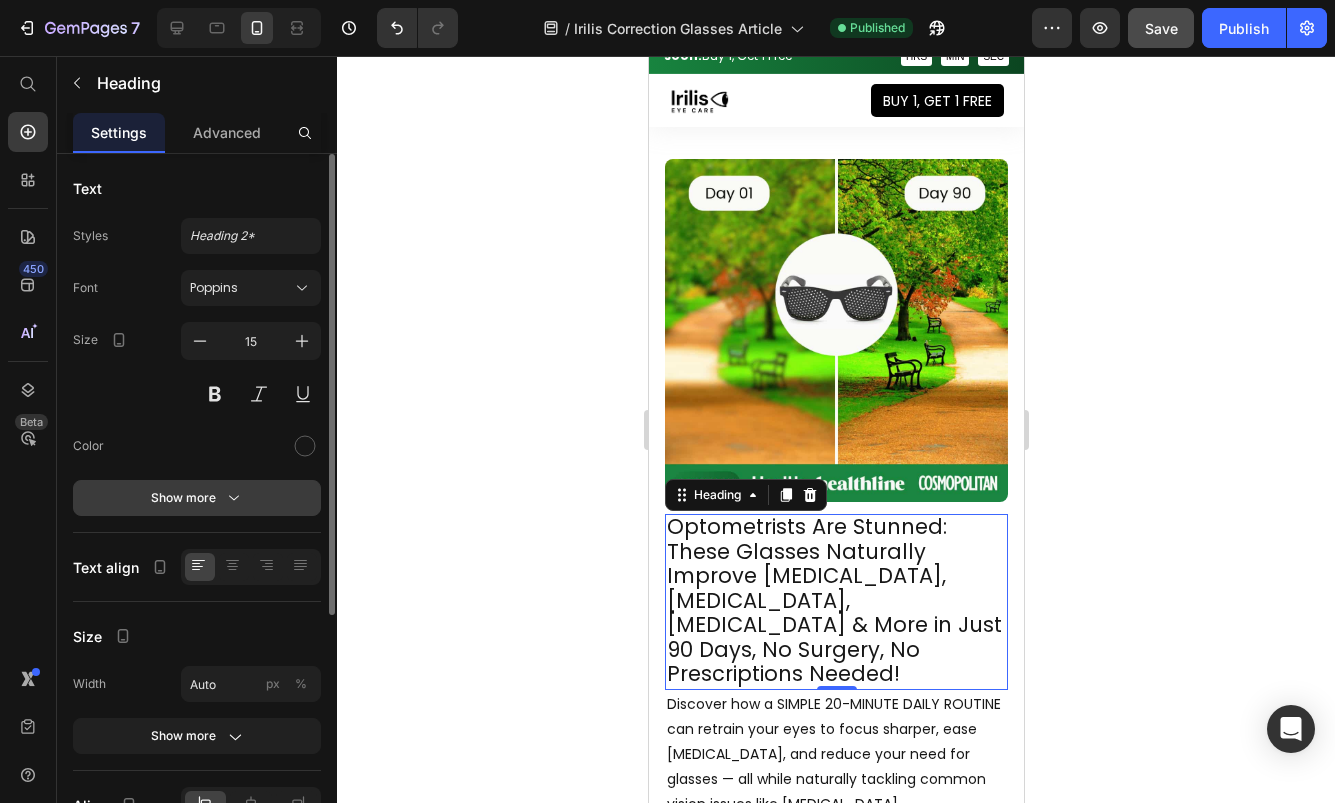 click on "Show more" at bounding box center [197, 498] 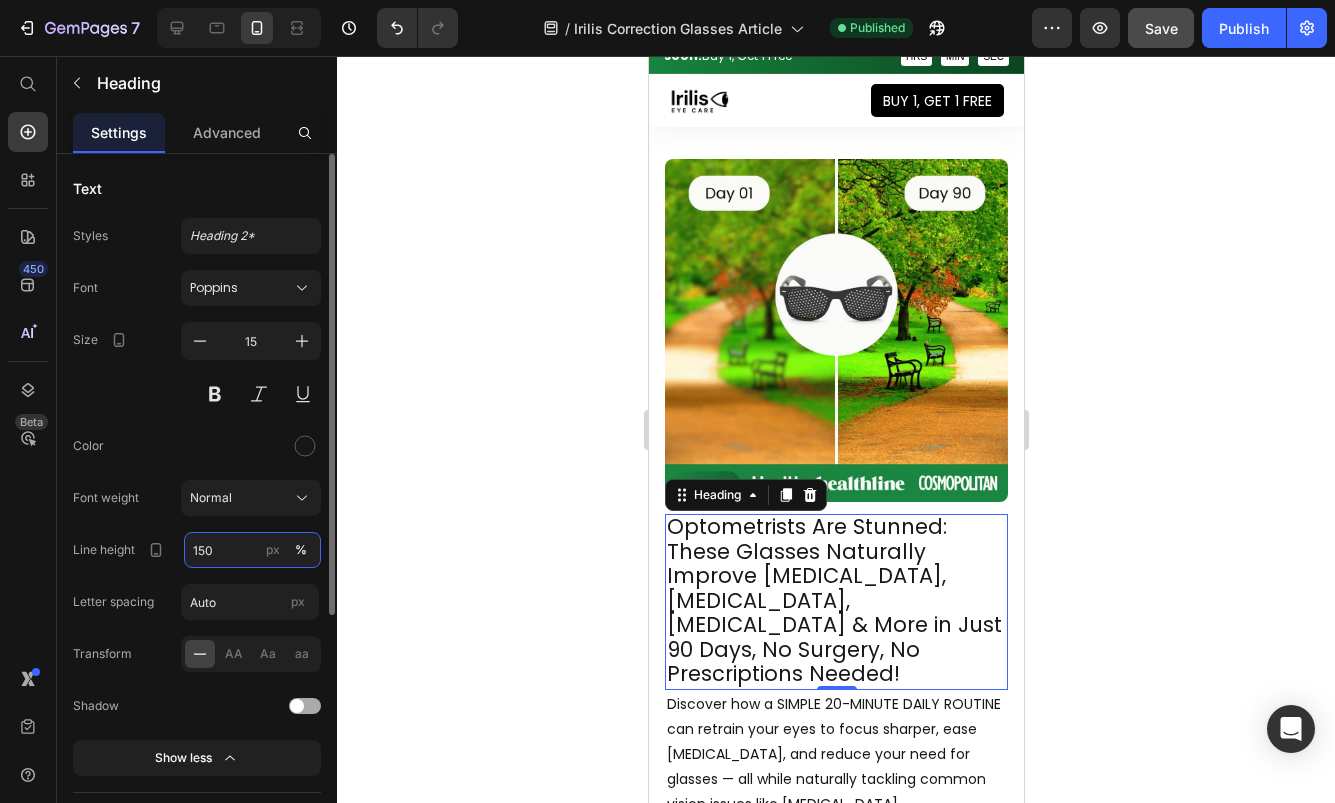 click on "150" at bounding box center [252, 550] 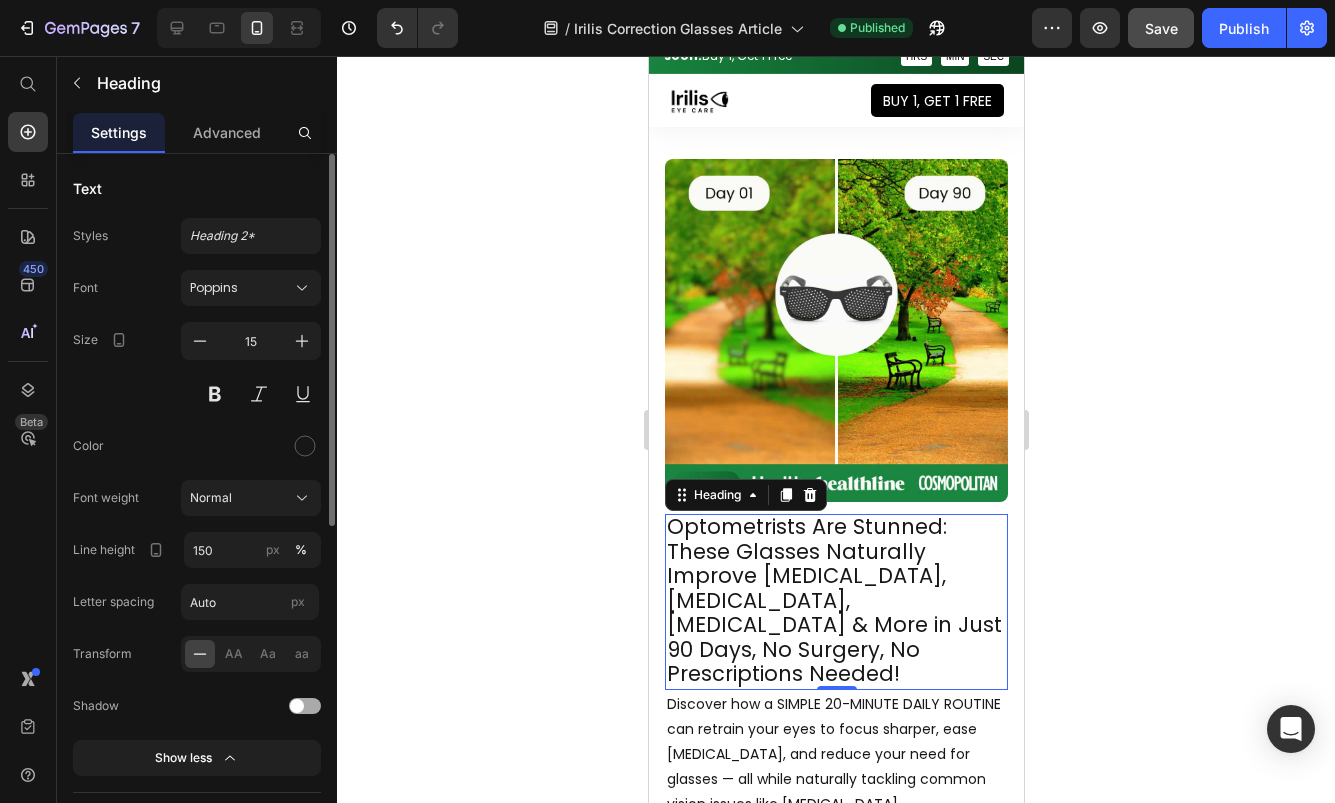 click on "Line height" at bounding box center (104, 550) 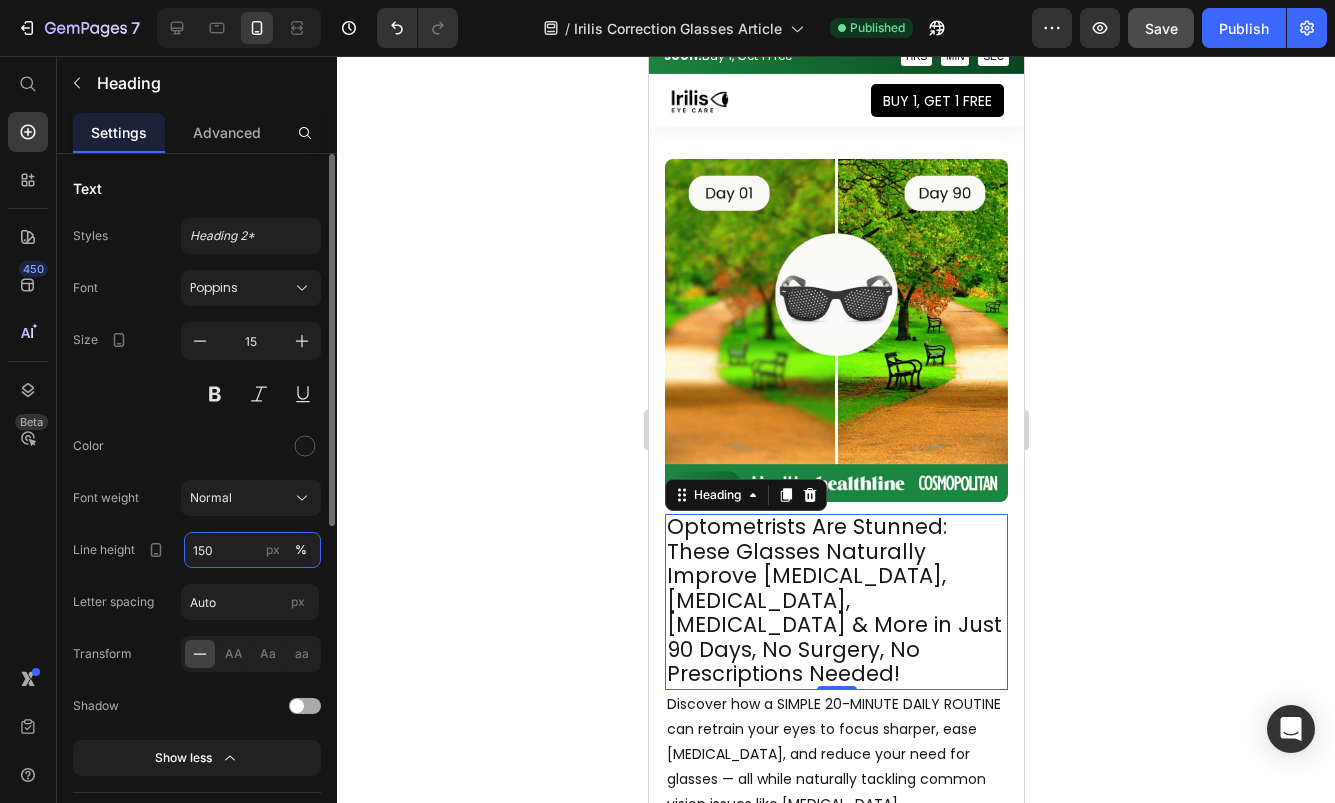 click on "150" at bounding box center (252, 550) 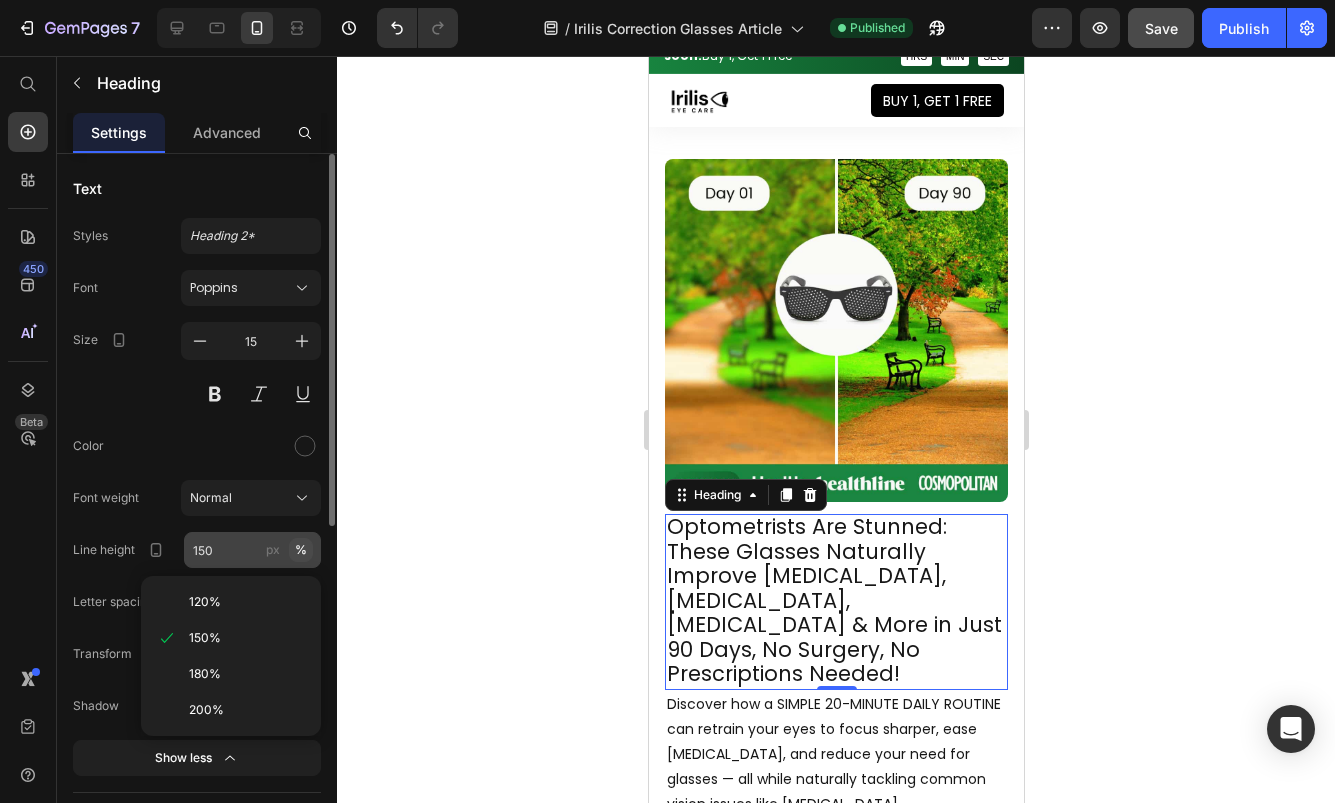 click on "%" 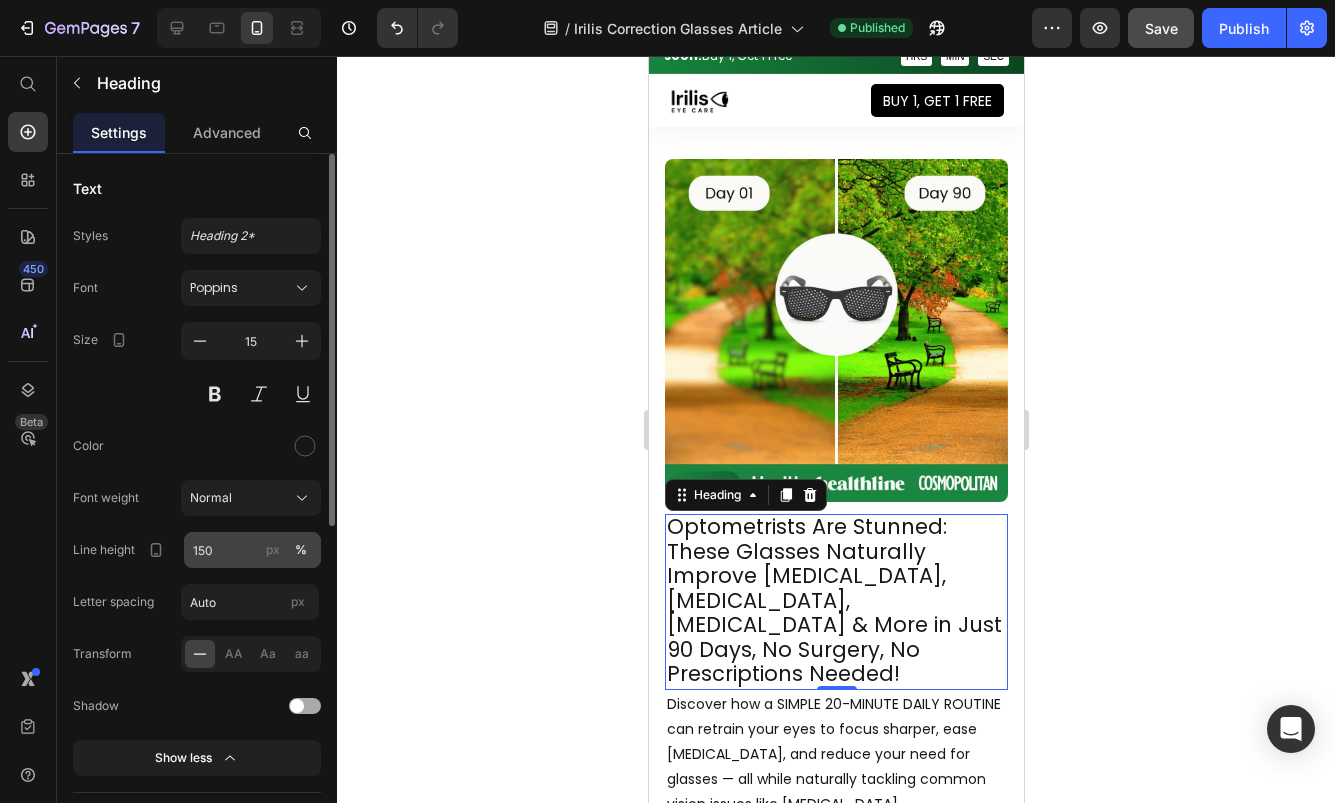 click on "px" at bounding box center (273, 550) 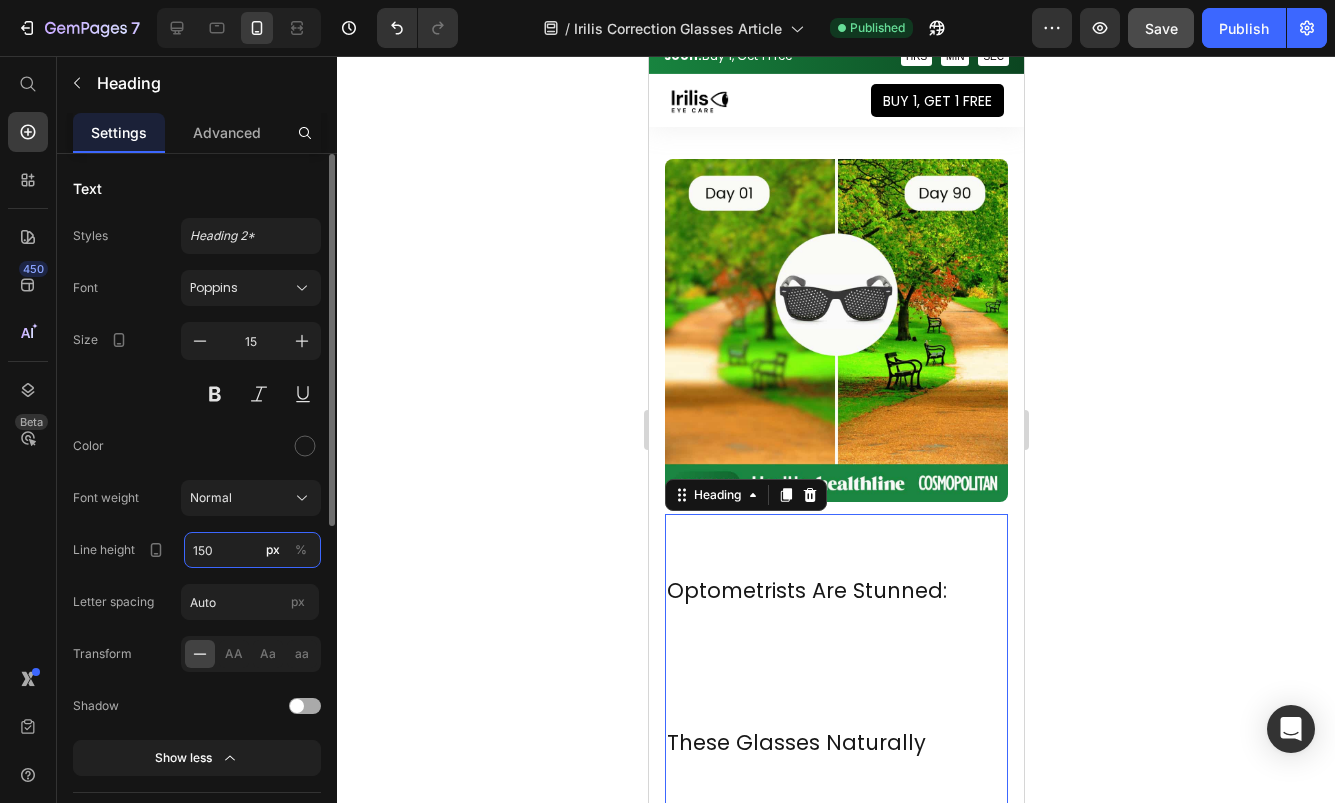 click on "150" at bounding box center [252, 550] 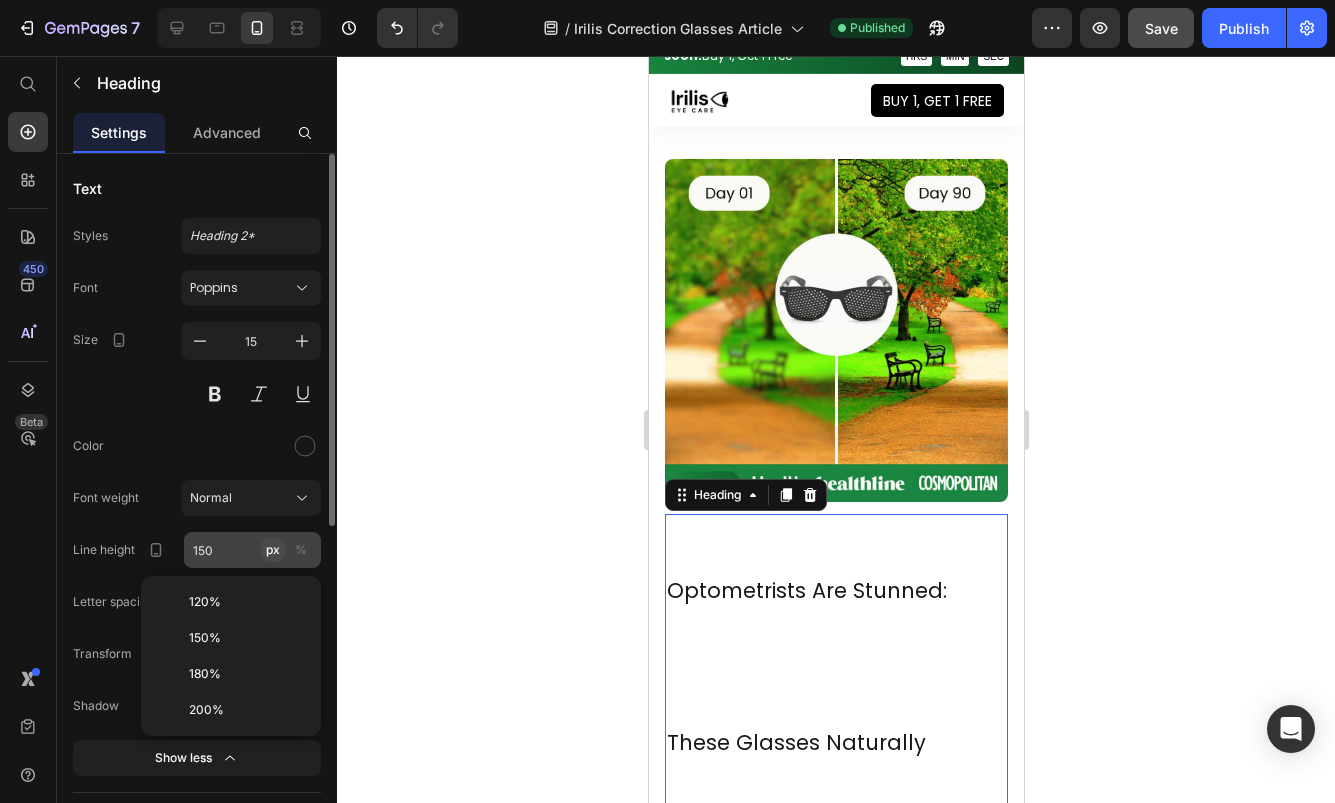 click on "px" at bounding box center [273, 550] 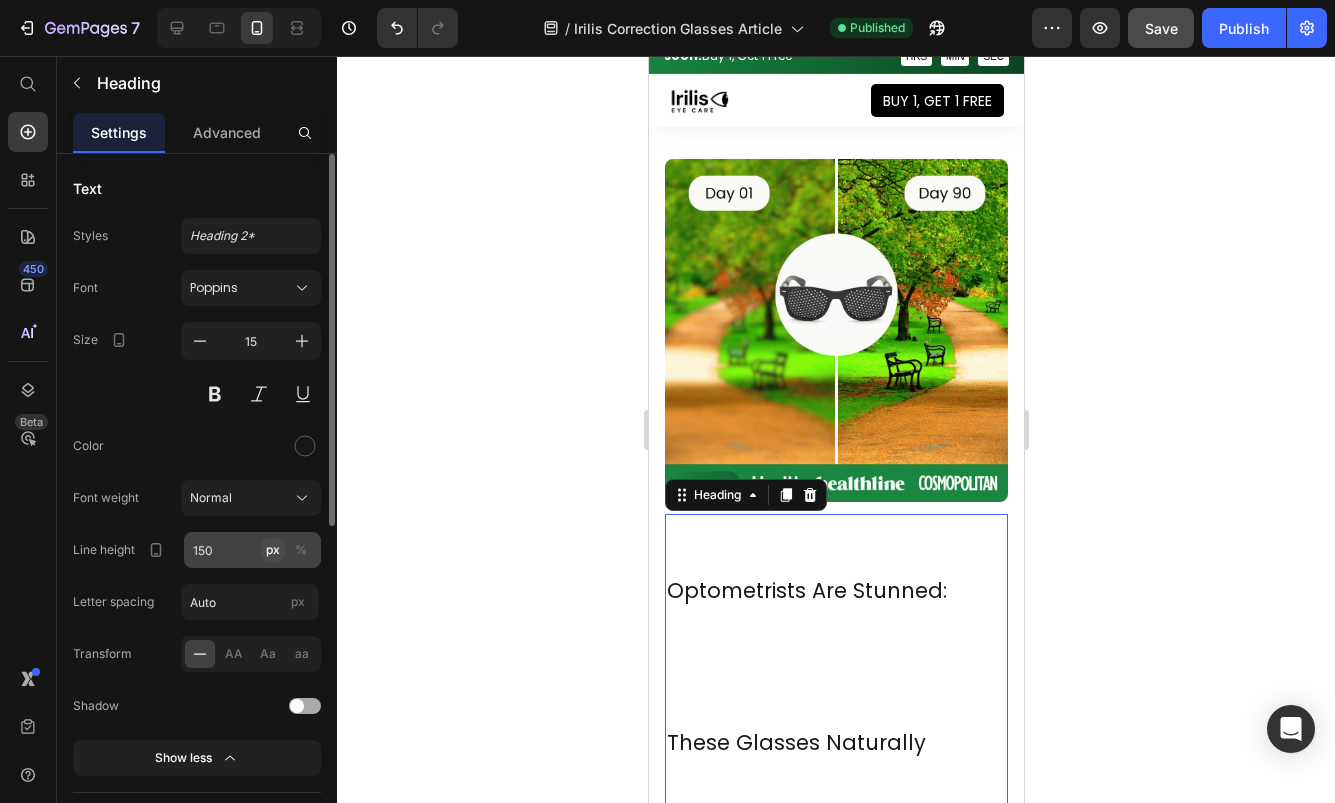 click on "px" 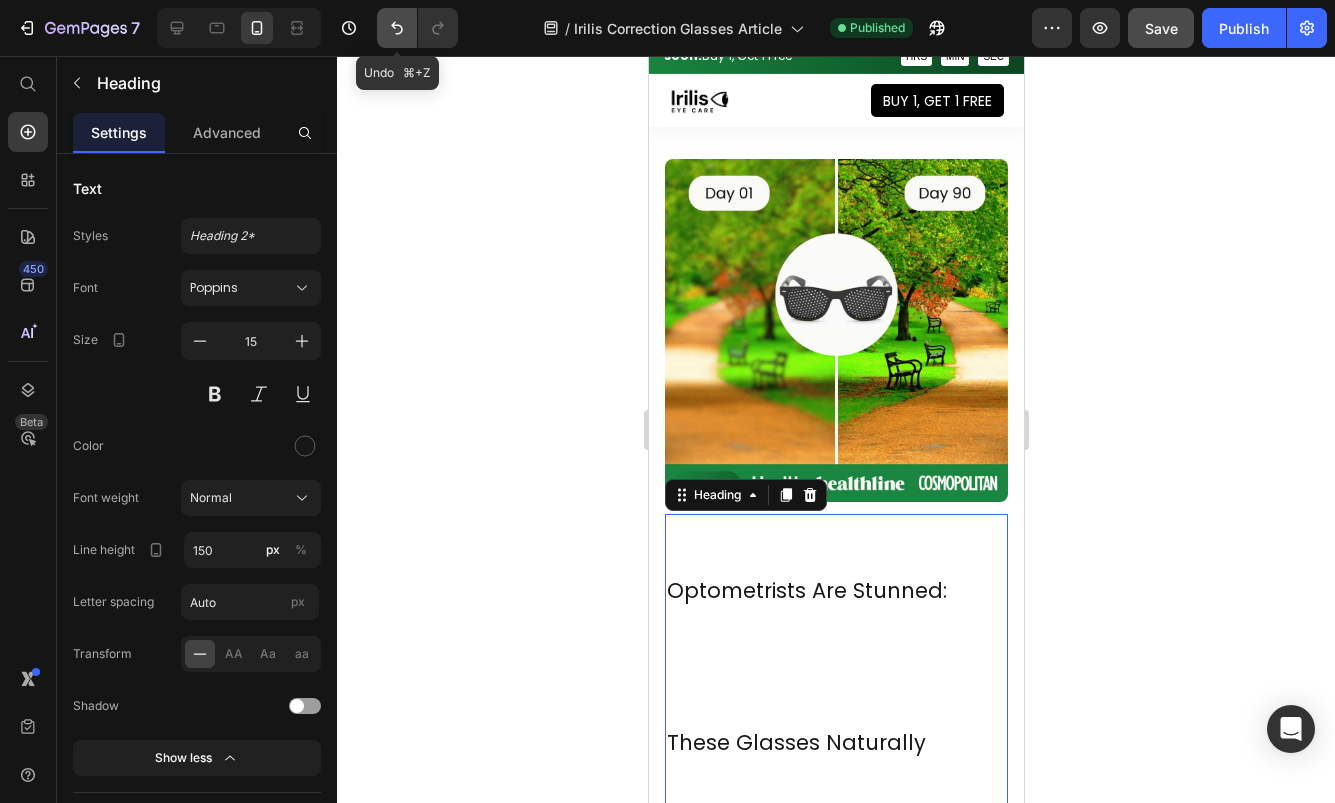 click 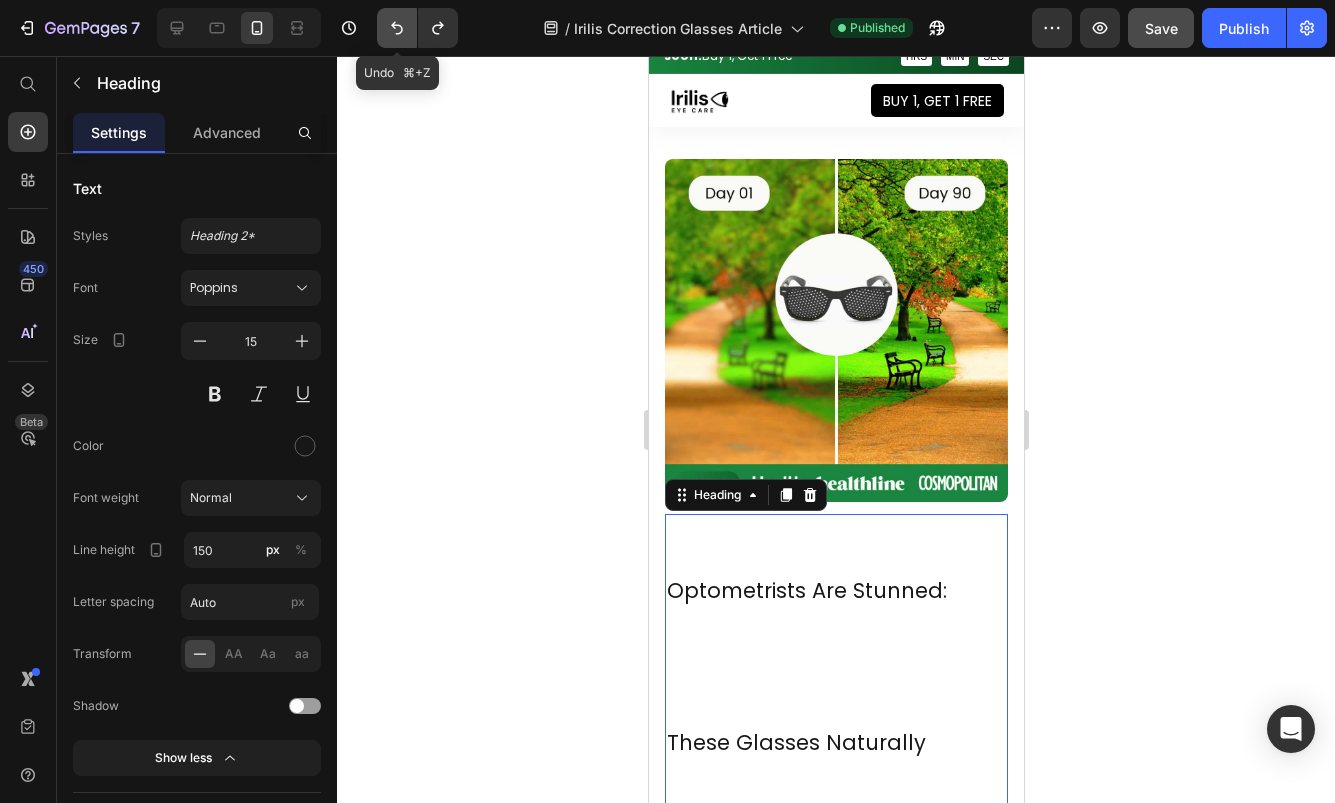 click 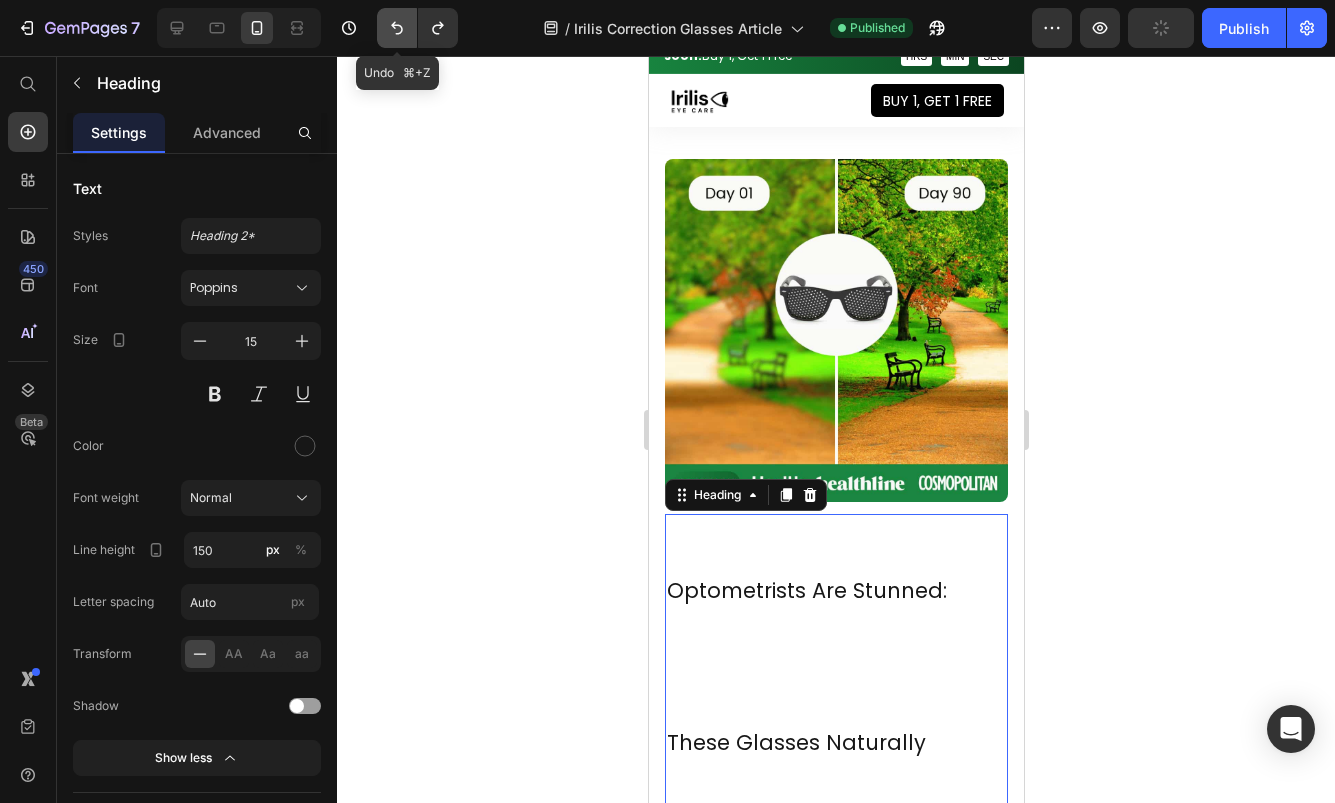 click 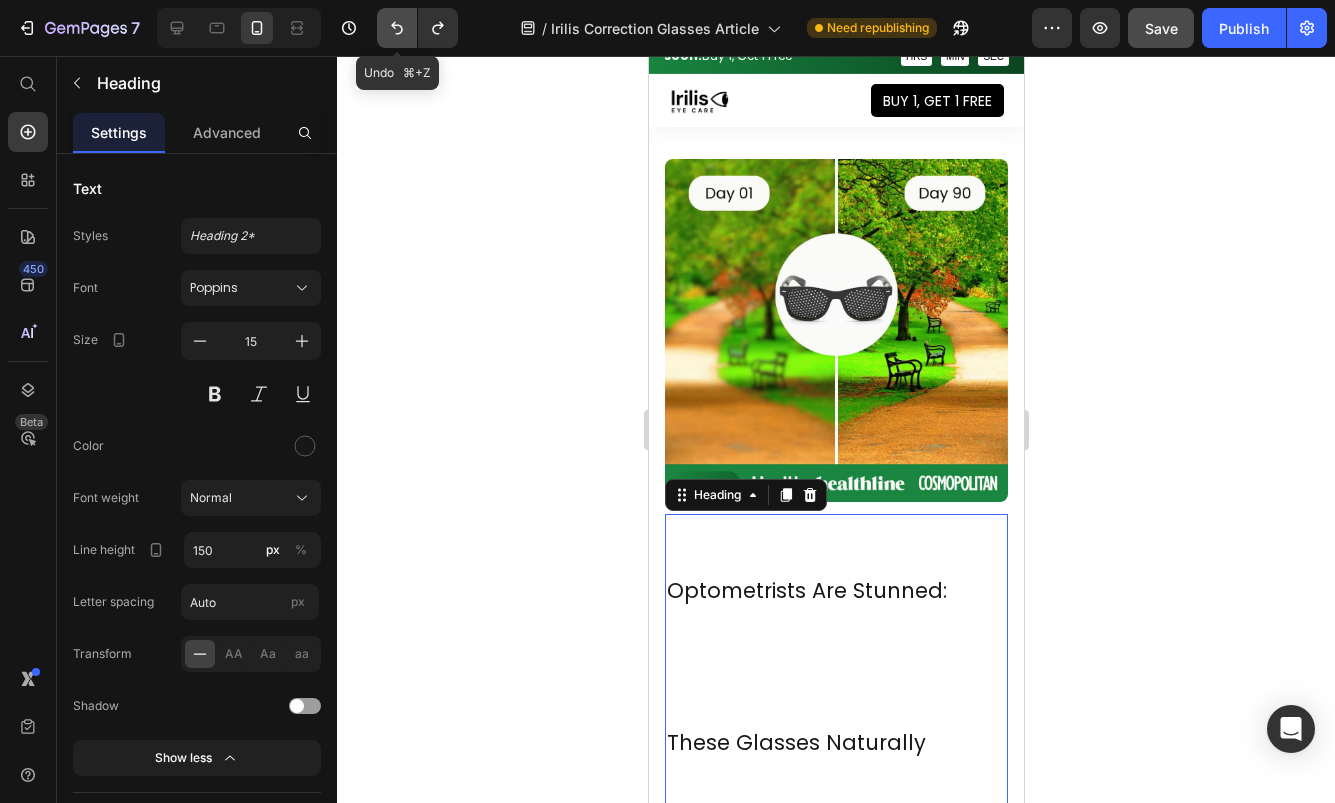 click 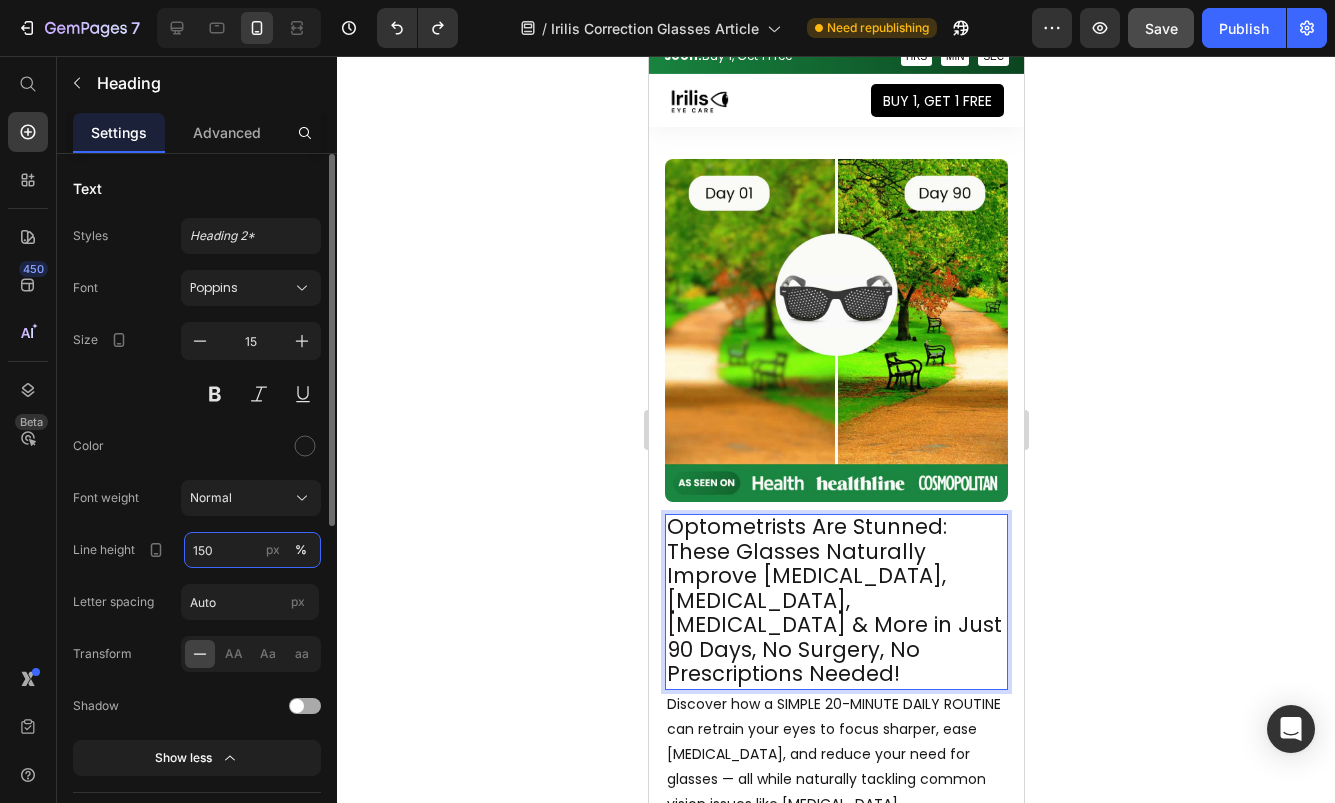 click on "150" at bounding box center (252, 550) 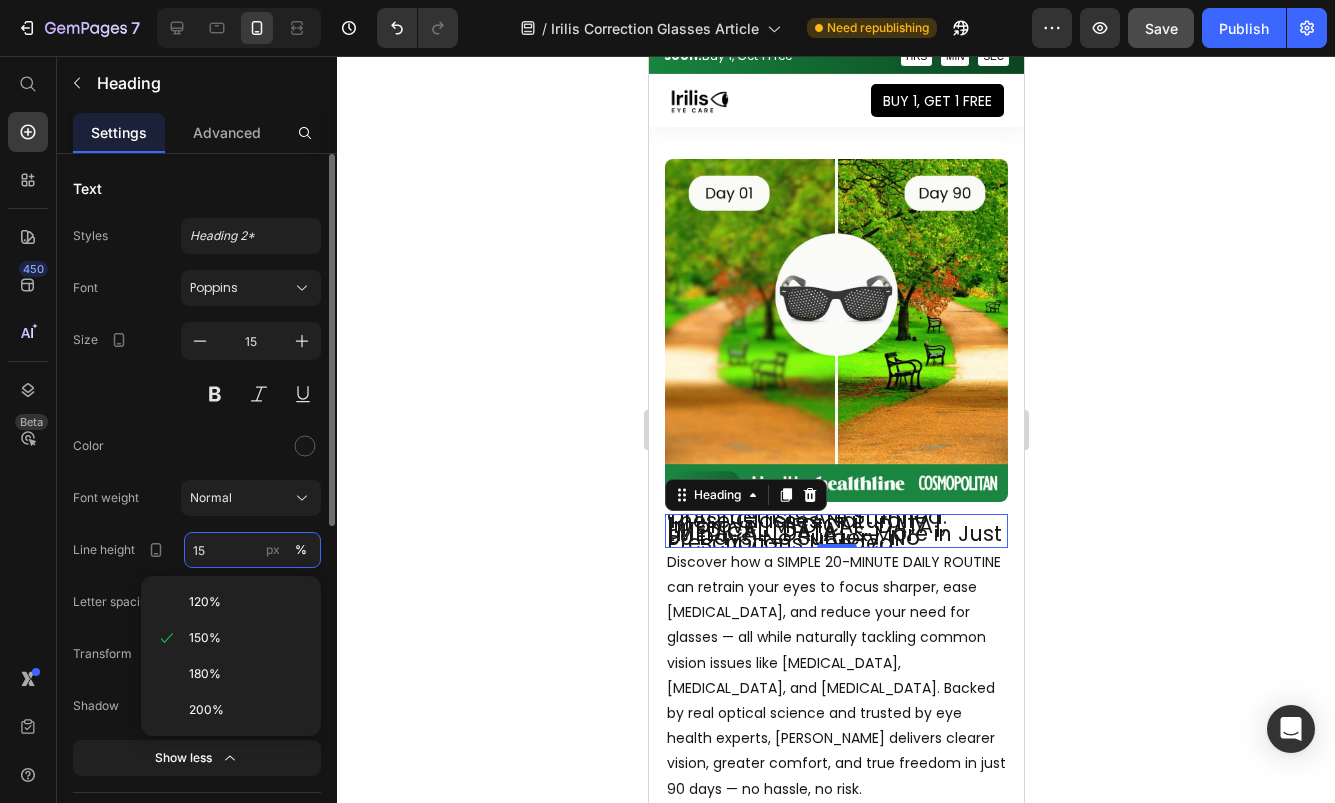 type on "1" 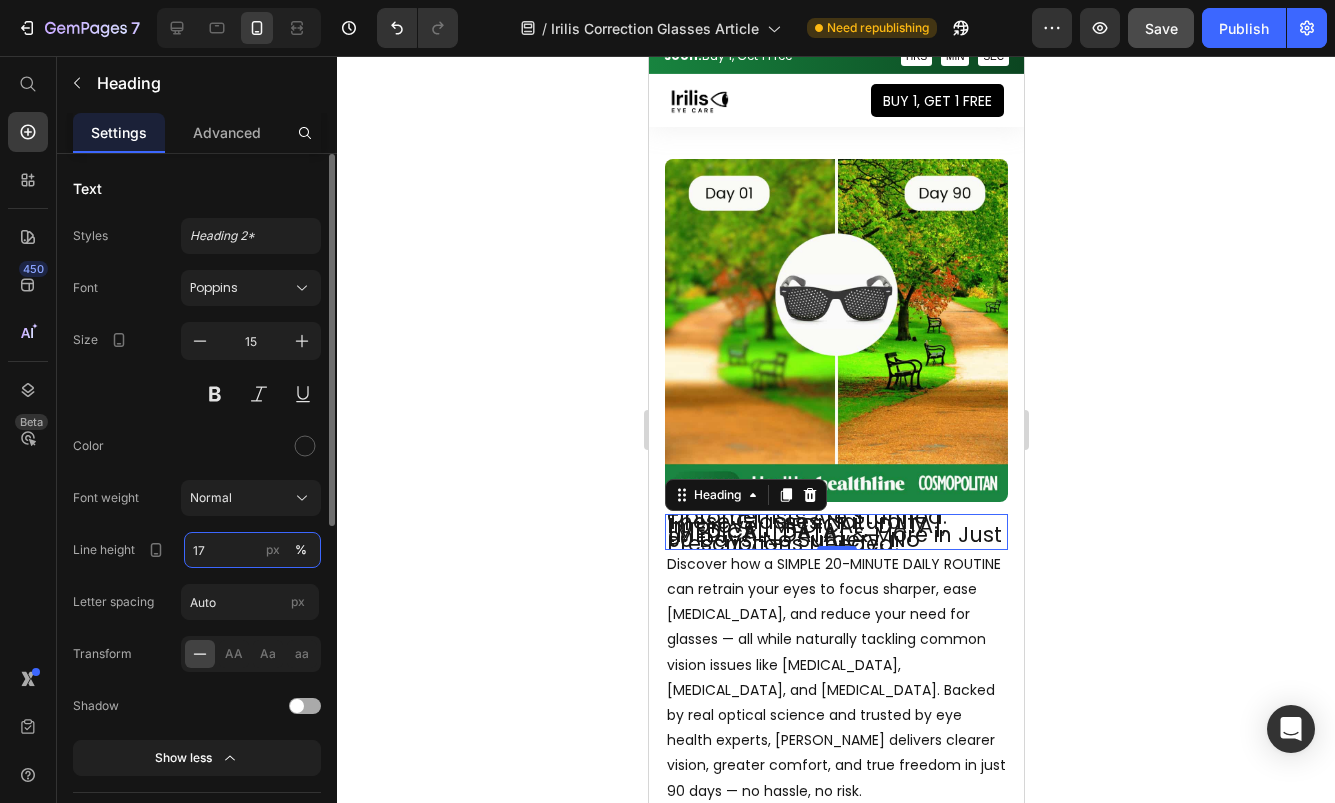 type on "170" 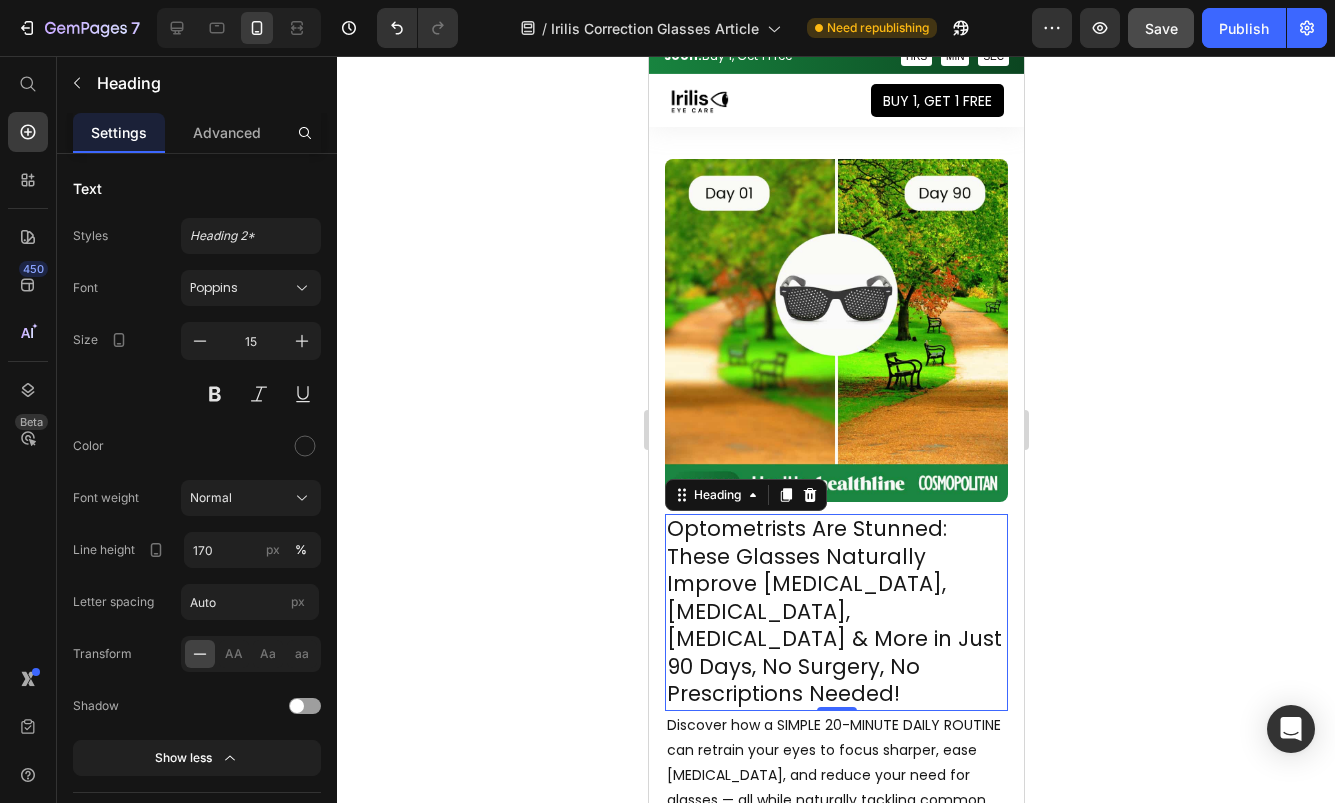 click 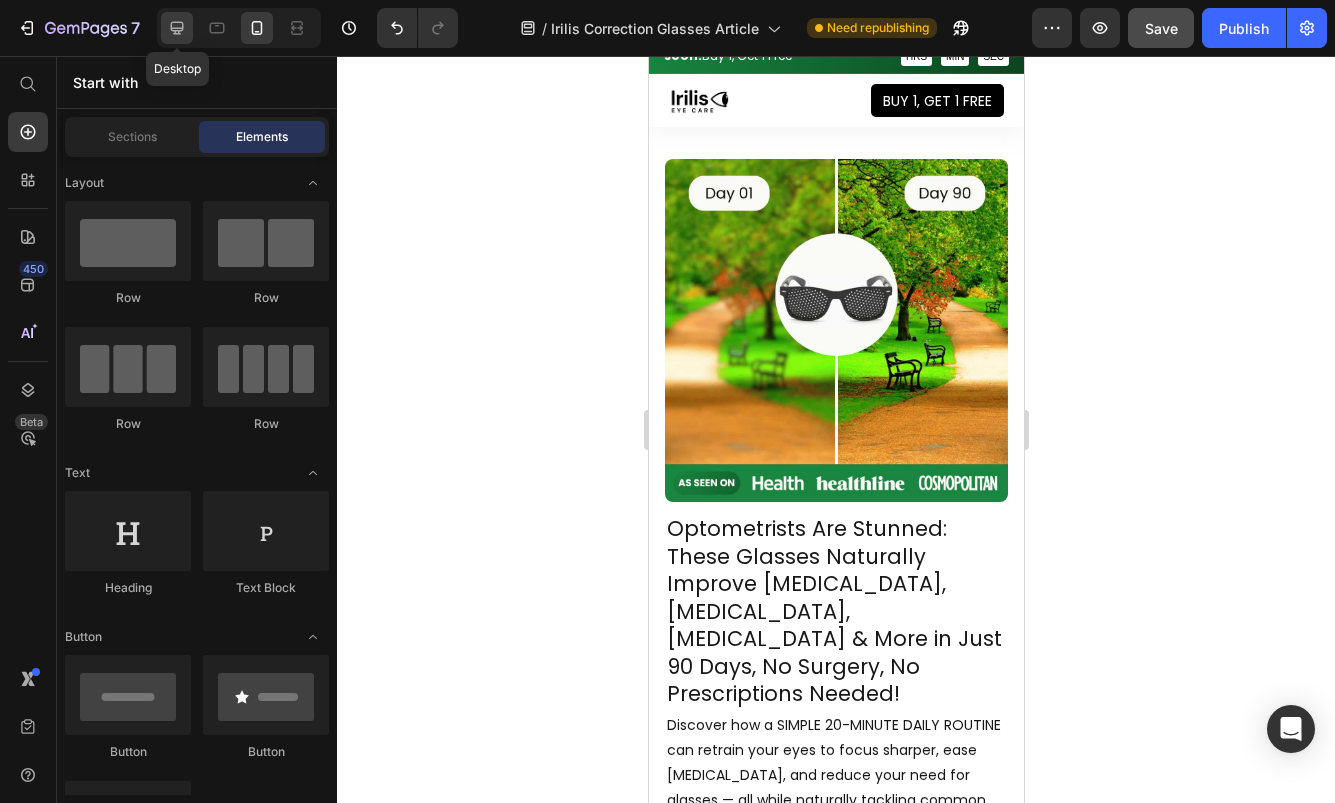click 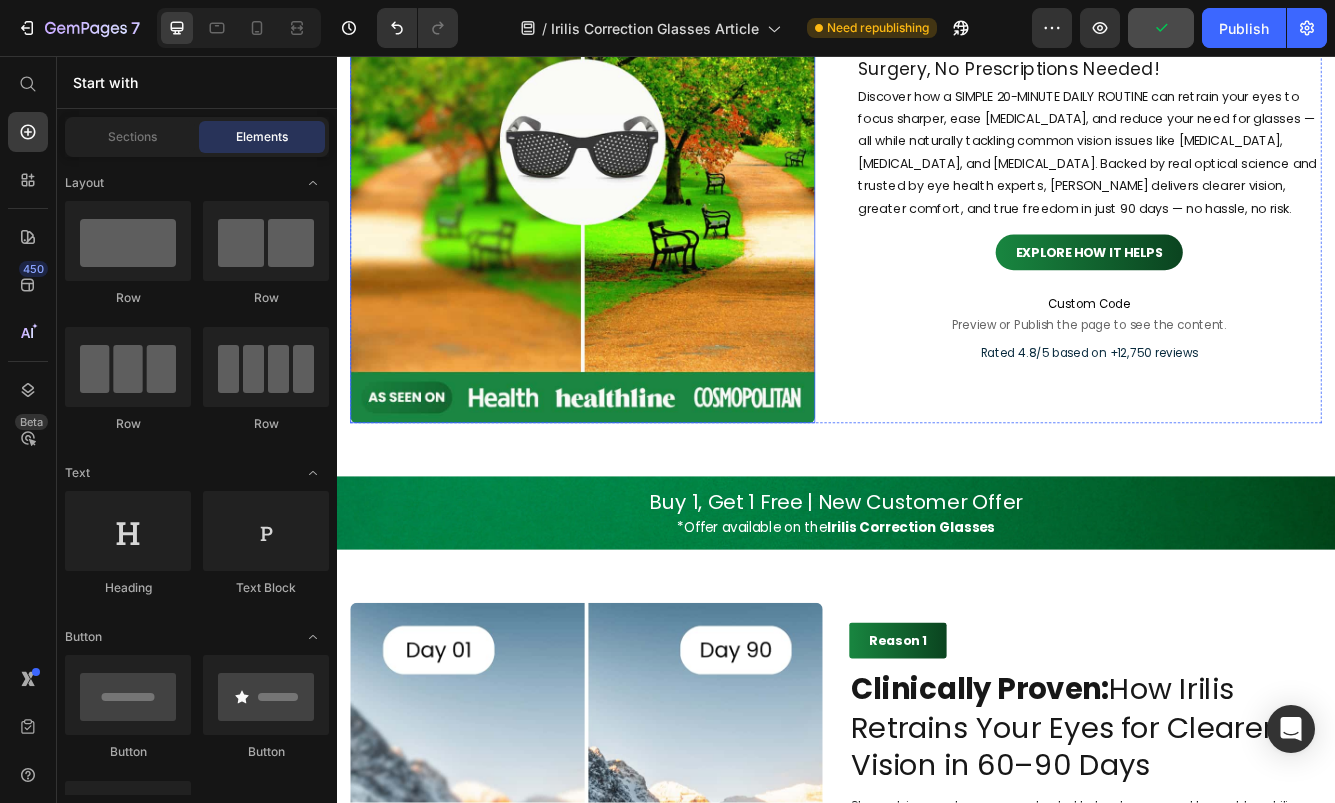 scroll, scrollTop: 0, scrollLeft: 0, axis: both 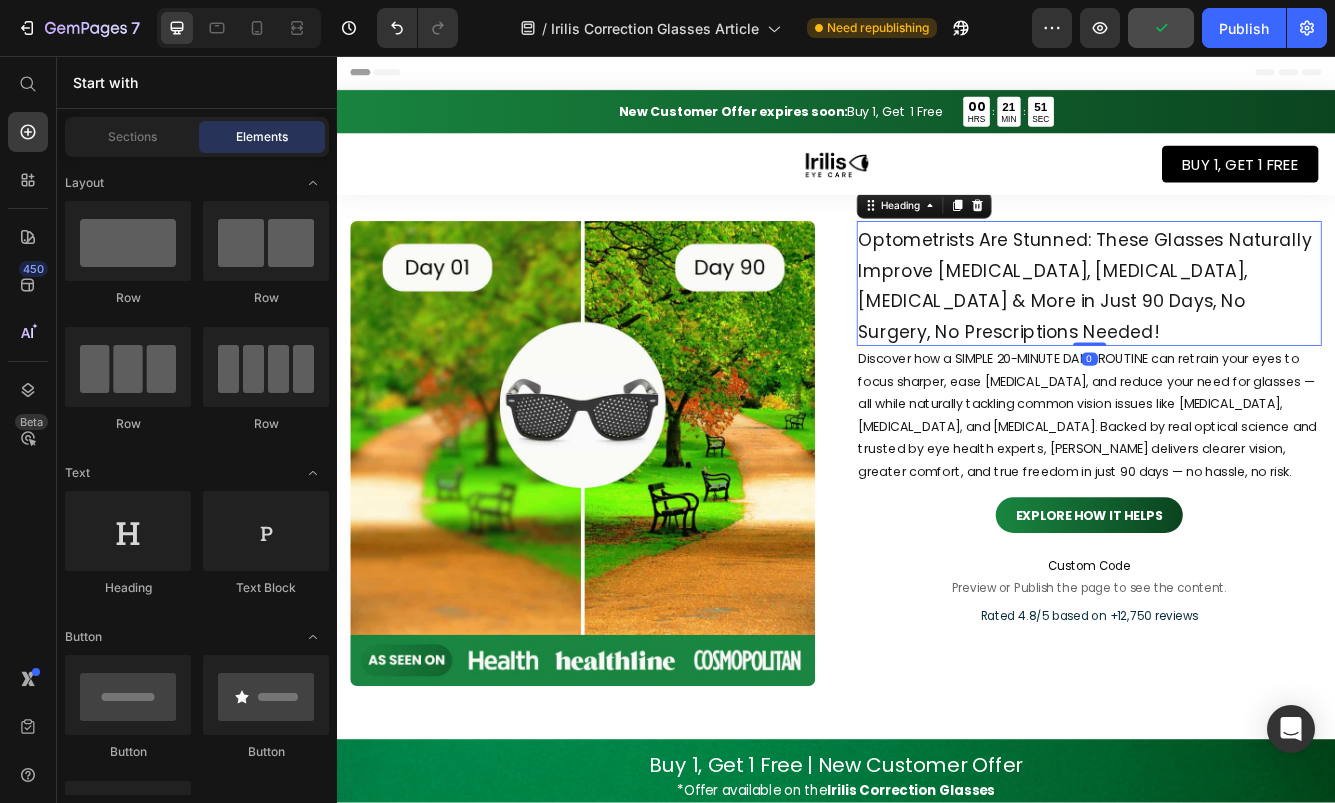 click on "Optometrists Are Stunned: These Glasses Naturally Improve [MEDICAL_DATA], [MEDICAL_DATA], [MEDICAL_DATA] & More in Just 90 Days, No Surgery, No Prescriptions Needed!" at bounding box center [1236, 332] 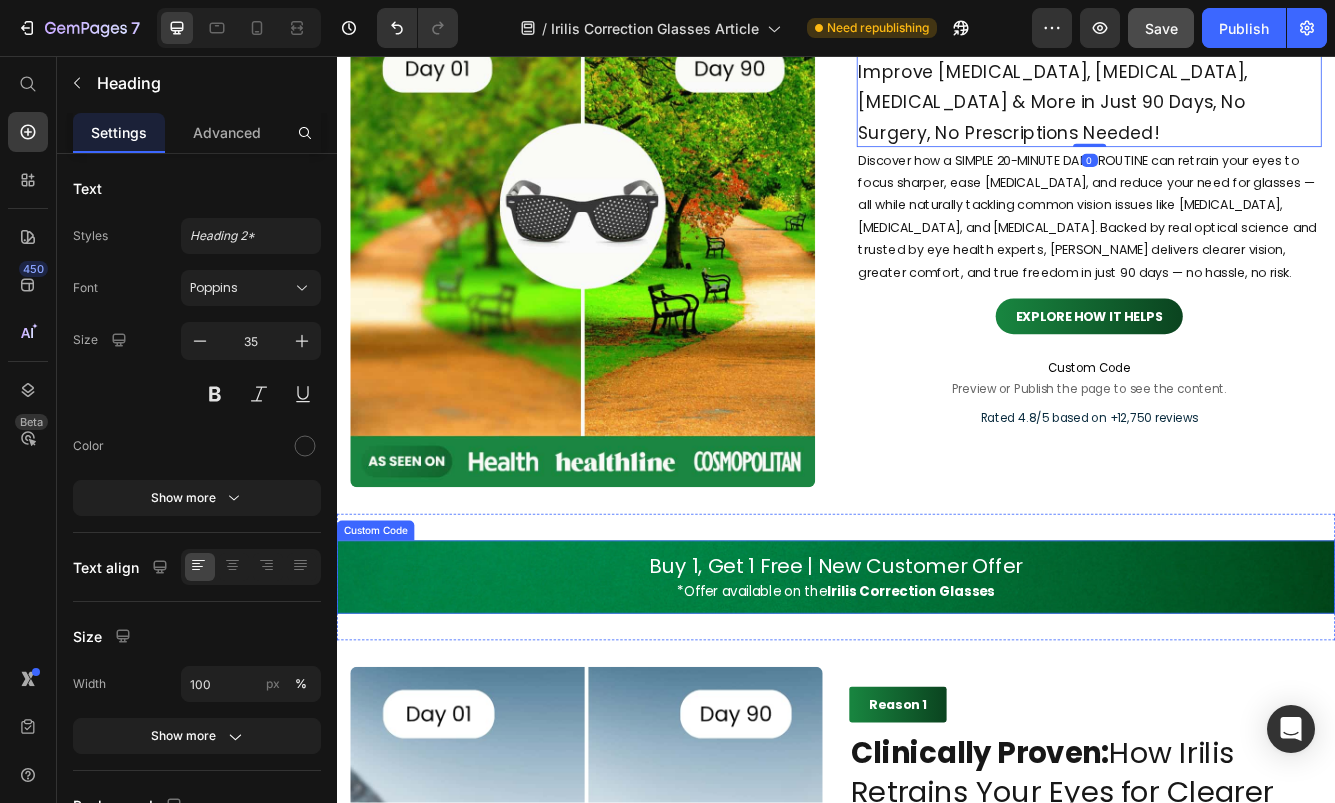 scroll, scrollTop: 316, scrollLeft: 0, axis: vertical 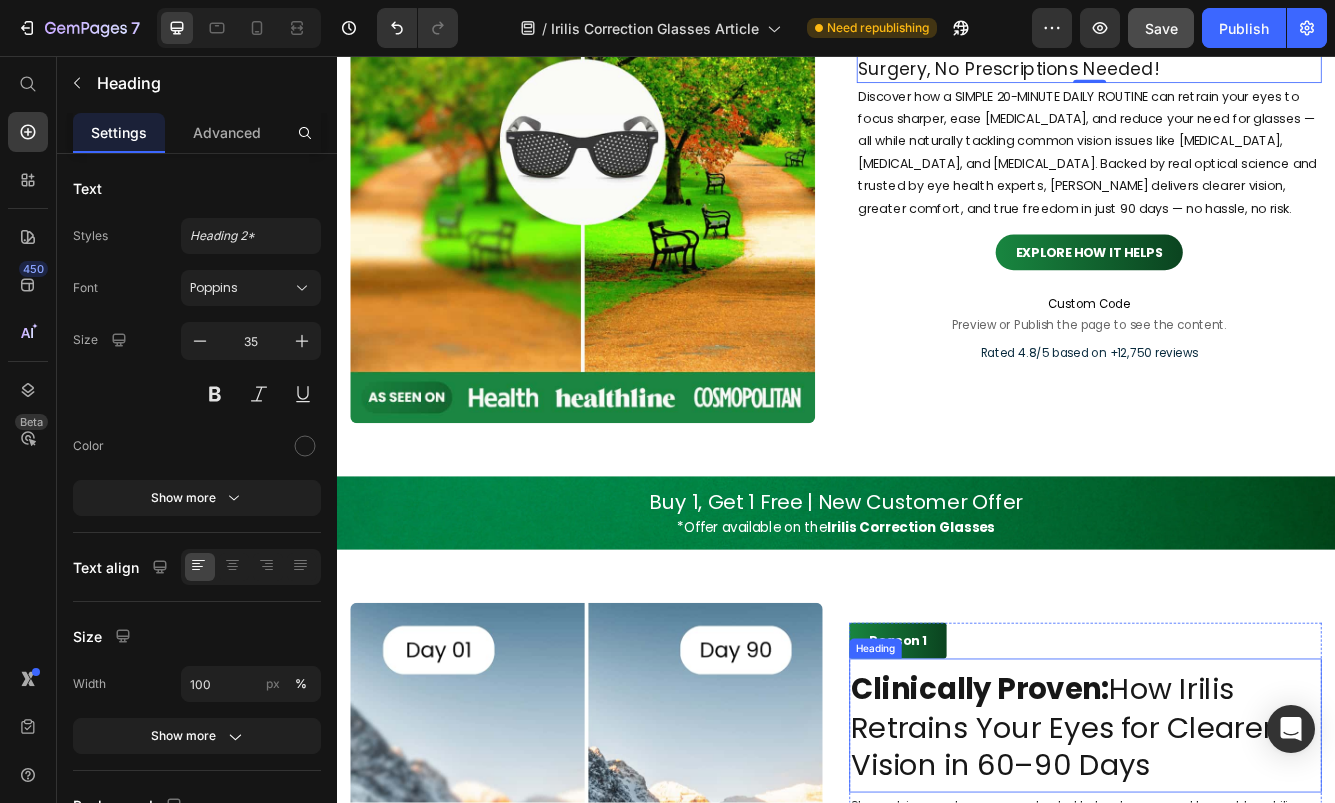 click on "Clinically Proven:" at bounding box center (1110, 817) 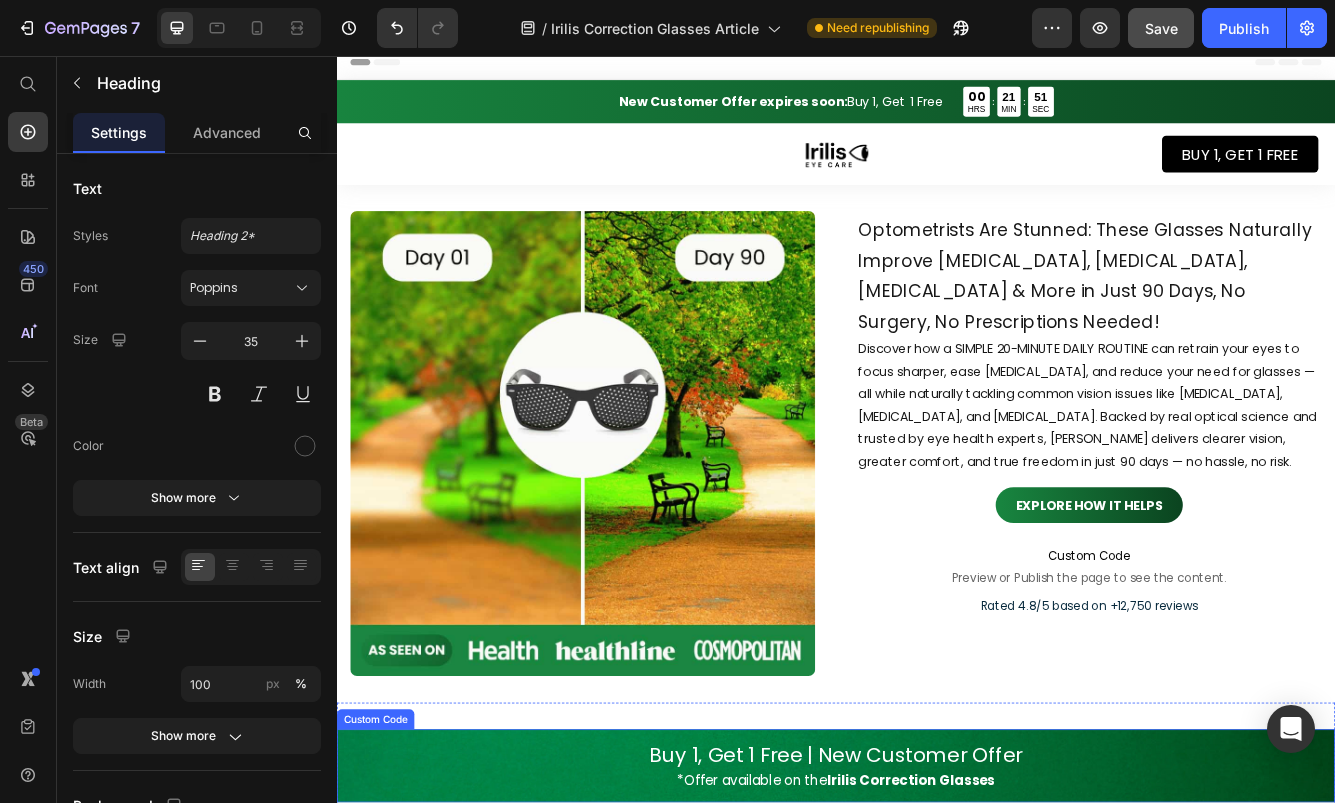 scroll, scrollTop: 0, scrollLeft: 0, axis: both 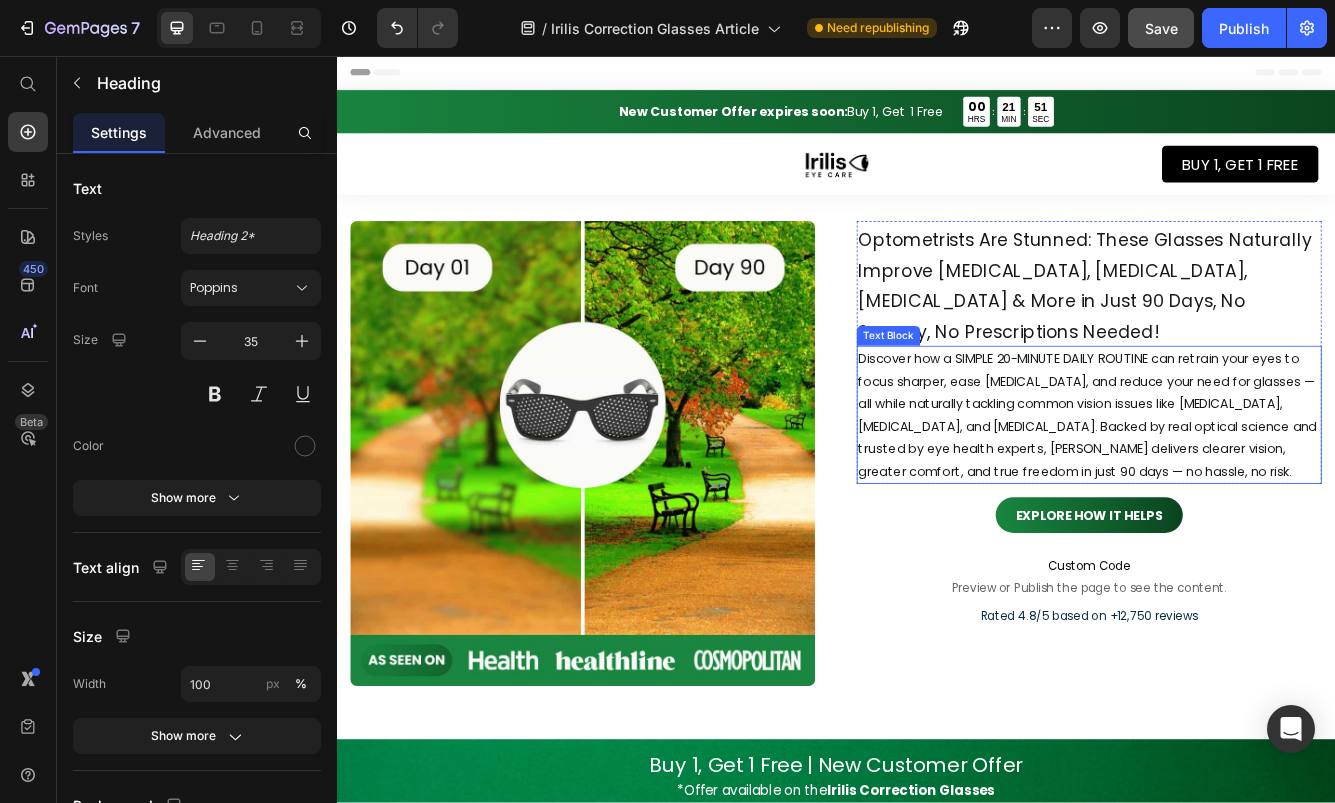 click on "⁠⁠⁠⁠⁠⁠⁠ Optometrists Are Stunned: These Glasses Naturally Improve [MEDICAL_DATA], [MEDICAL_DATA], [MEDICAL_DATA] & More in Just 90 Days, No Surgery, No Prescriptions Needed!" at bounding box center [1241, 330] 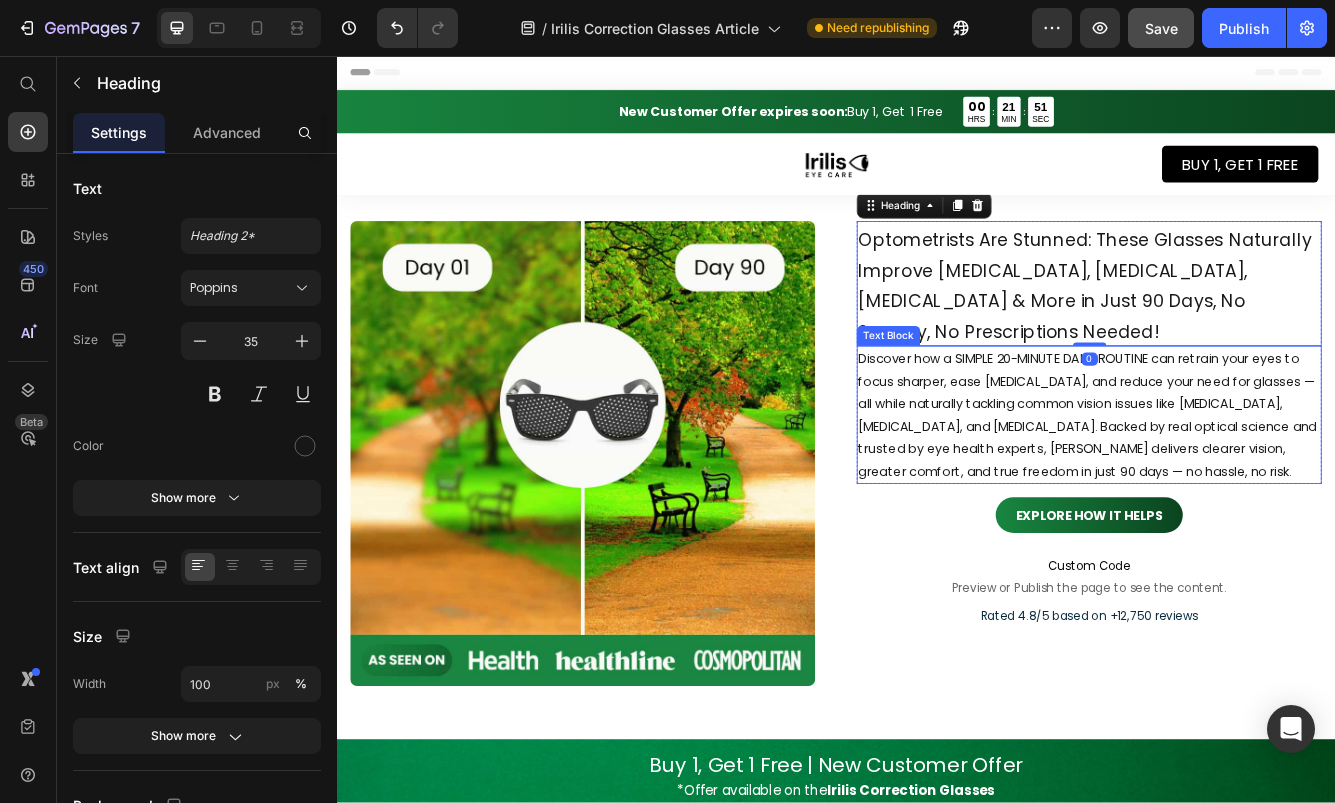 scroll, scrollTop: 453, scrollLeft: 0, axis: vertical 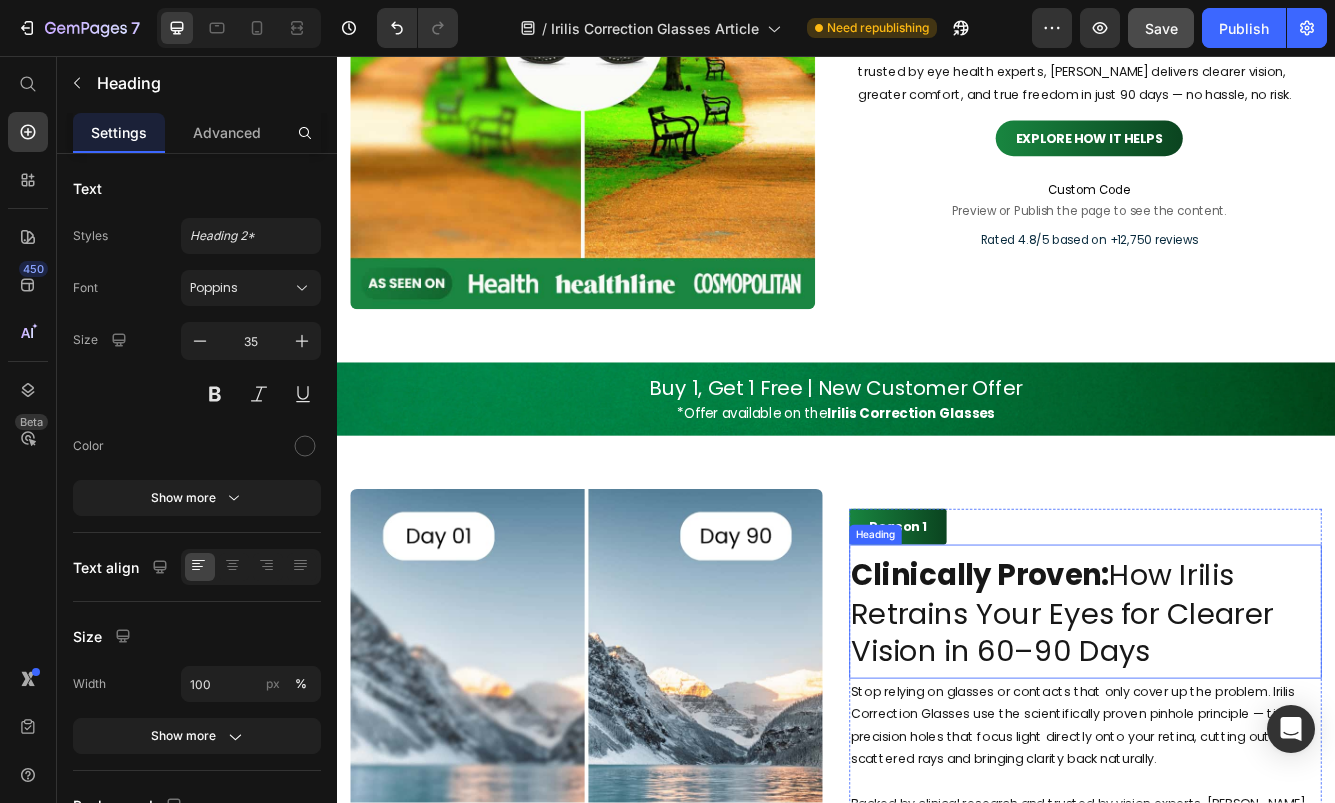 click on "Clinically Proven:" at bounding box center [1110, 680] 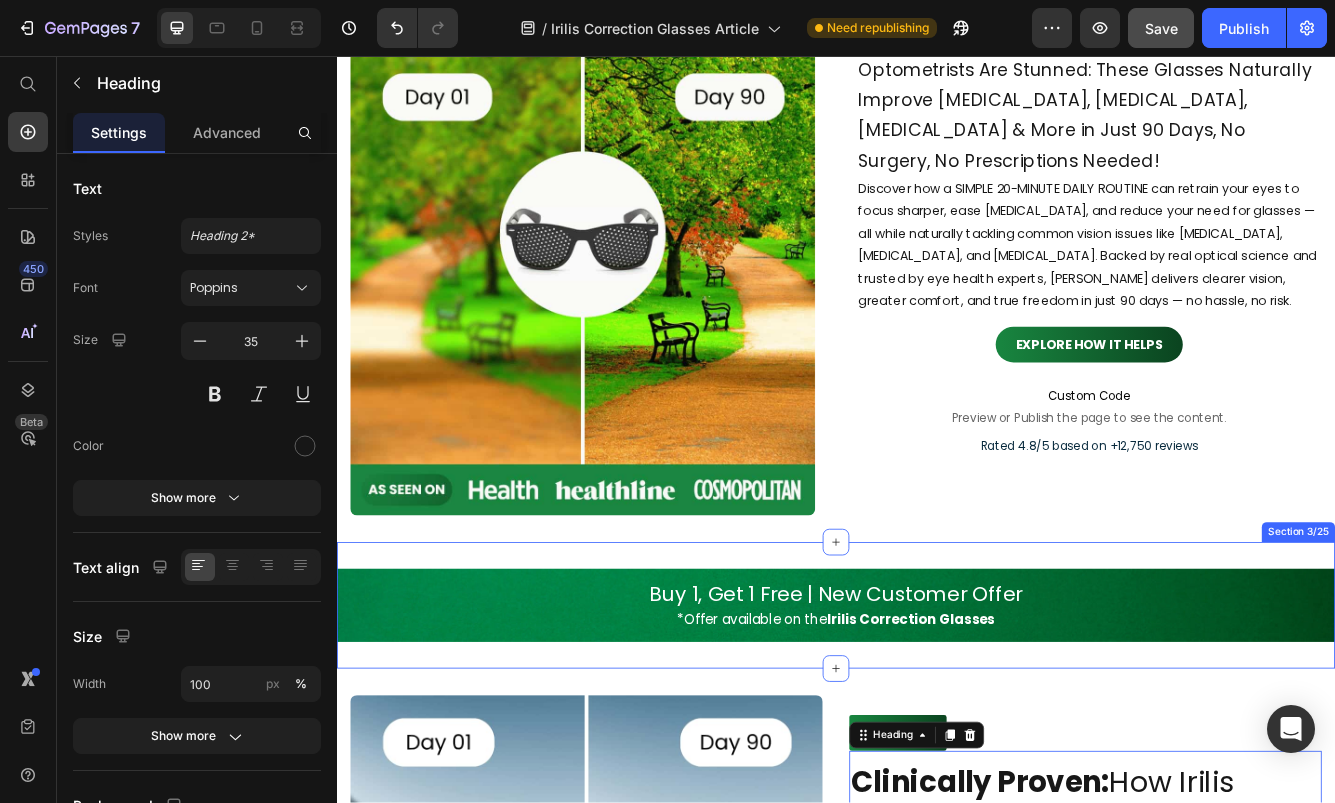 scroll, scrollTop: 0, scrollLeft: 0, axis: both 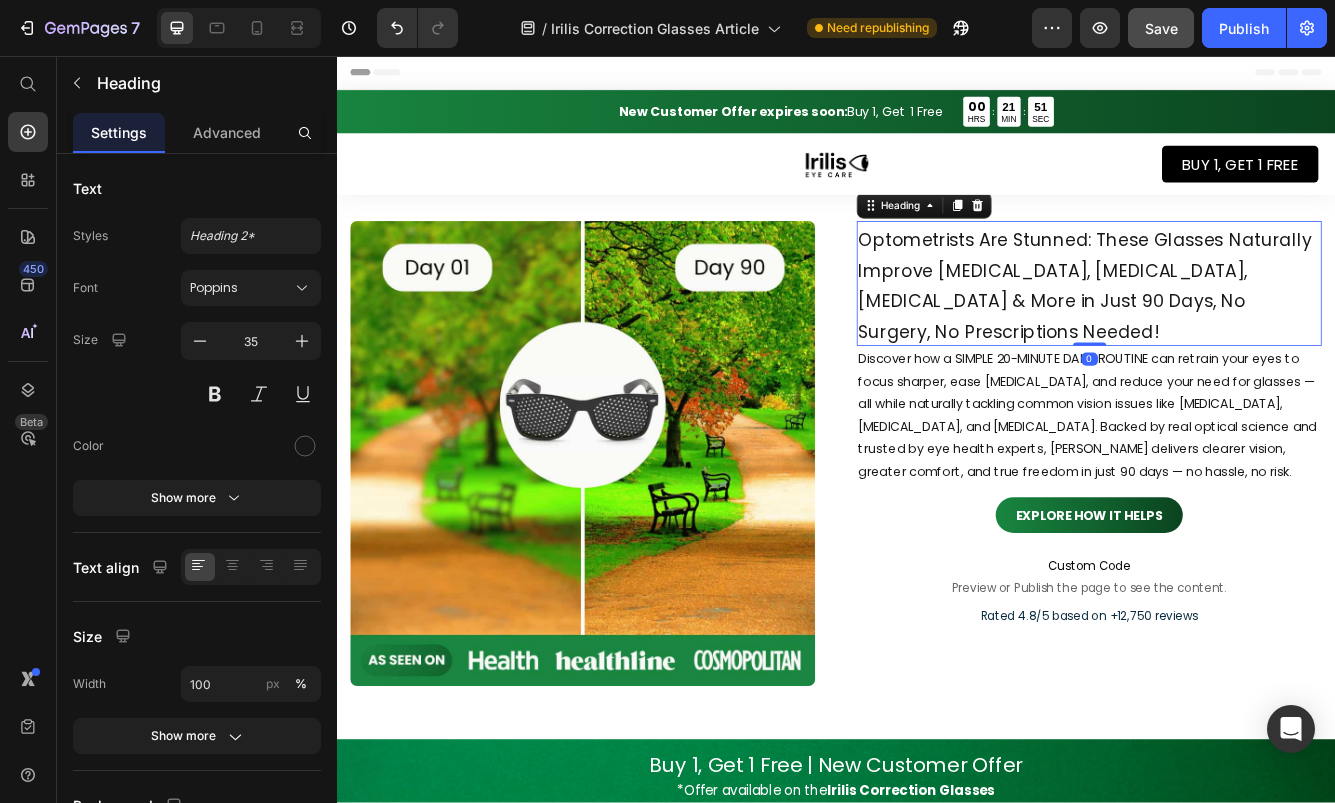 click on "Optometrists Are Stunned: These Glasses Naturally Improve [MEDICAL_DATA], [MEDICAL_DATA], [MEDICAL_DATA] & More in Just 90 Days, No Surgery, No Prescriptions Needed!" at bounding box center [1236, 332] 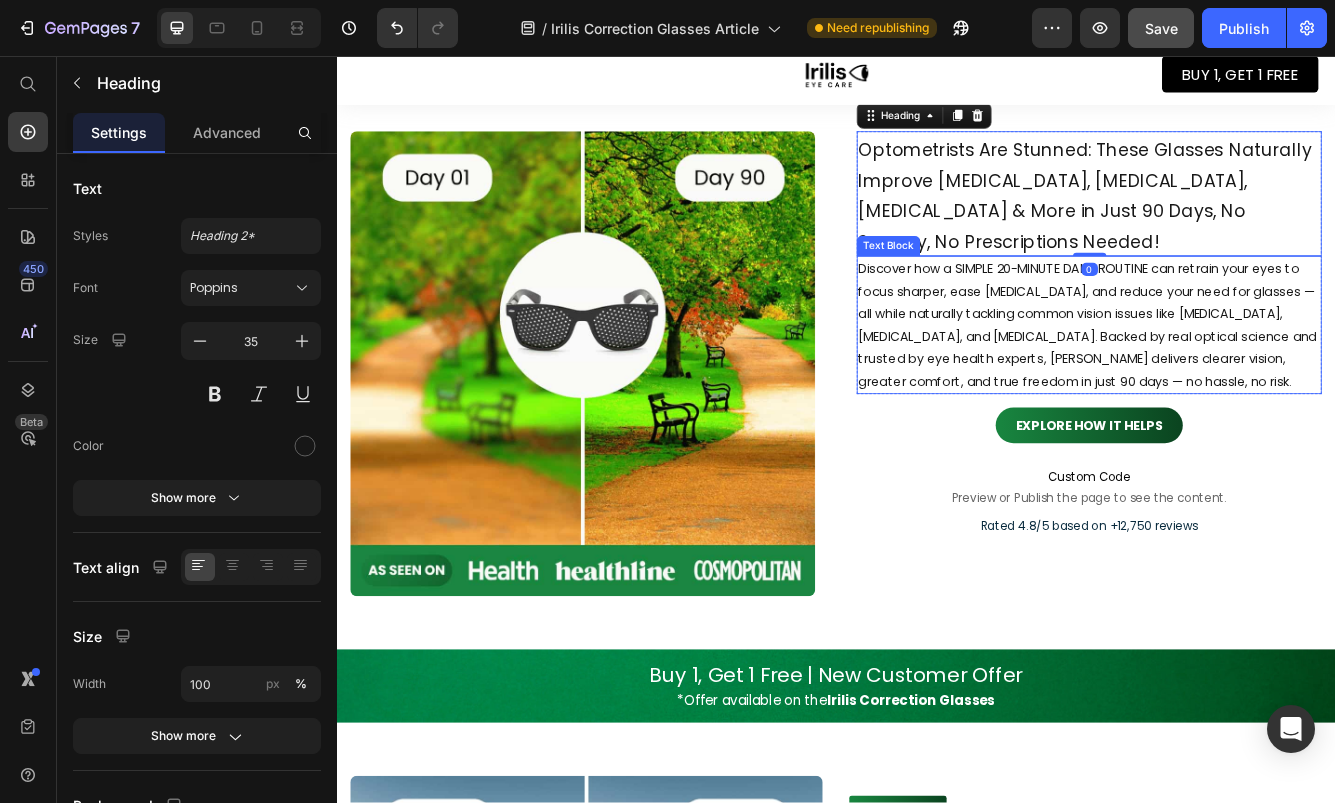 scroll, scrollTop: 0, scrollLeft: 0, axis: both 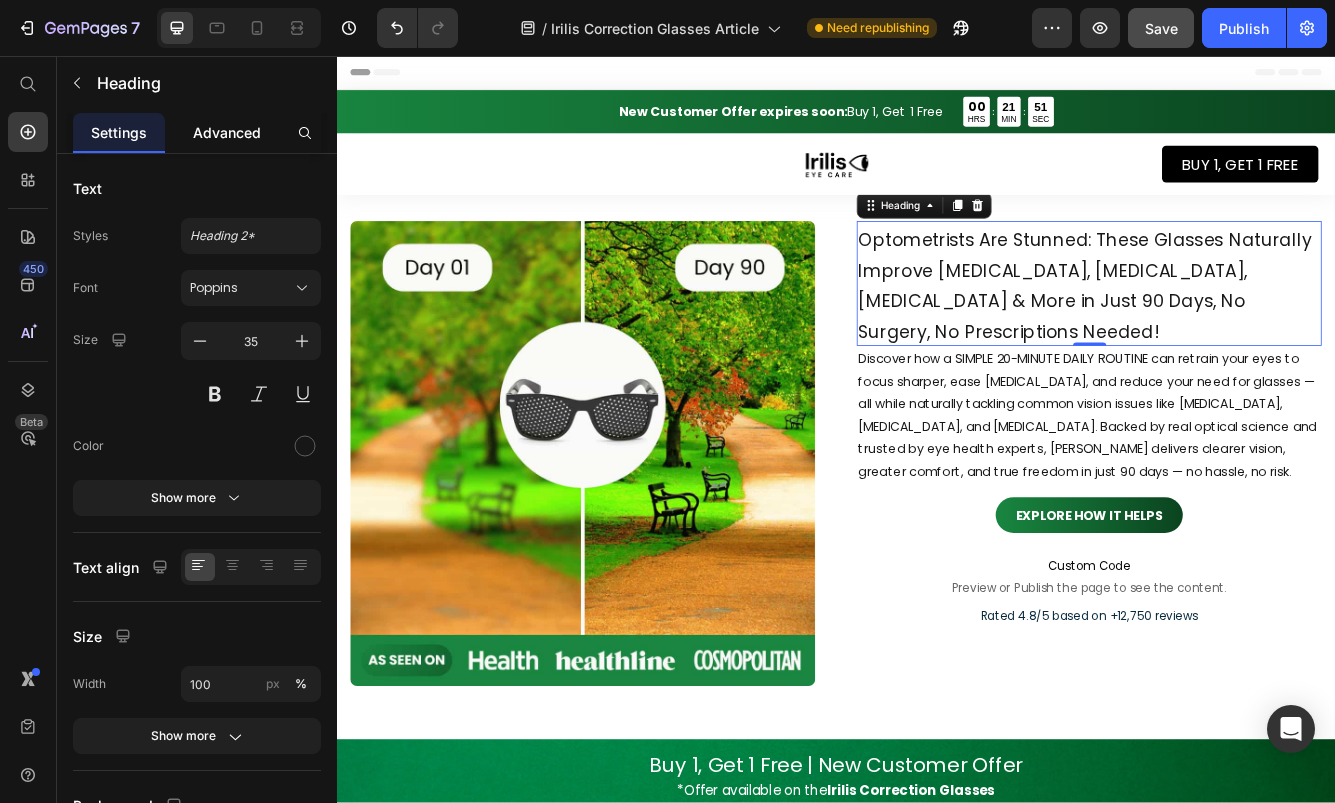 click on "Advanced" at bounding box center (227, 132) 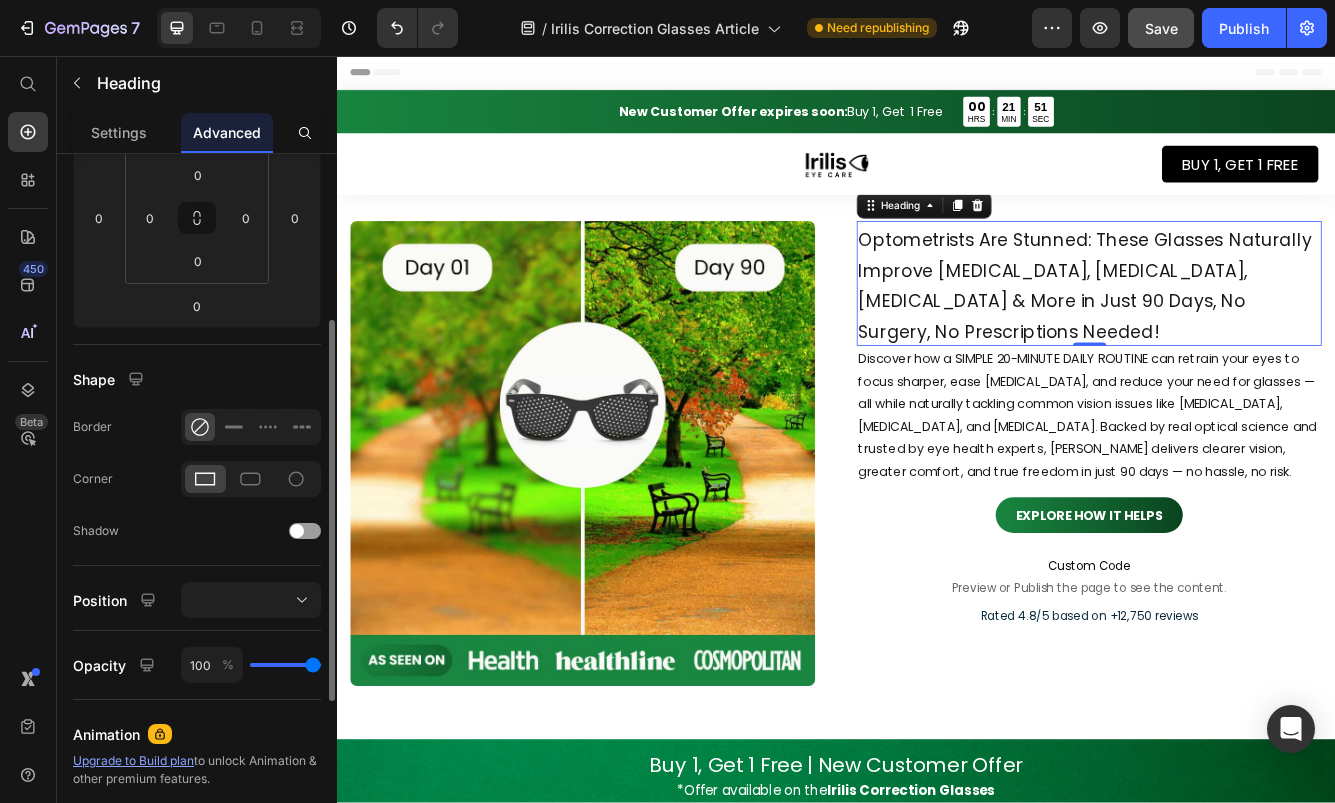 scroll, scrollTop: 0, scrollLeft: 0, axis: both 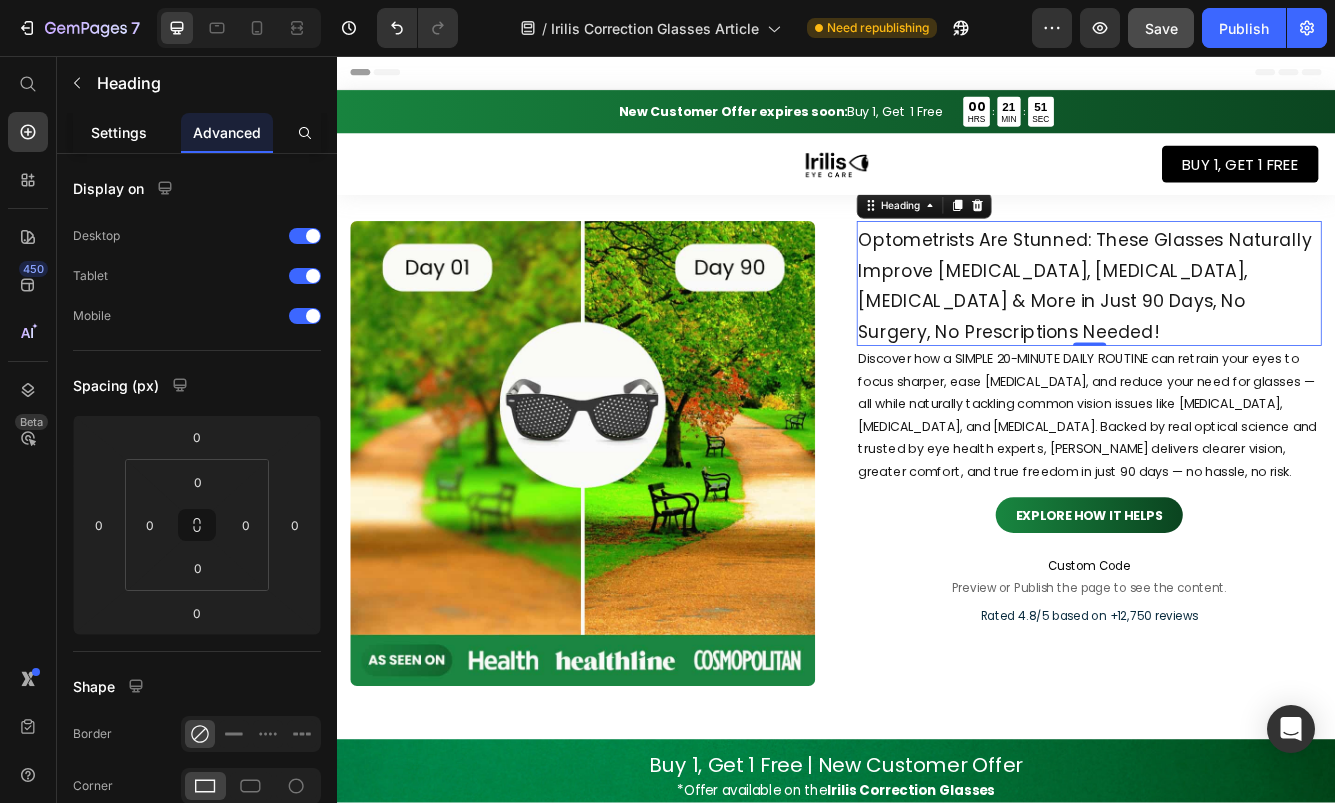 click on "Settings" at bounding box center [119, 132] 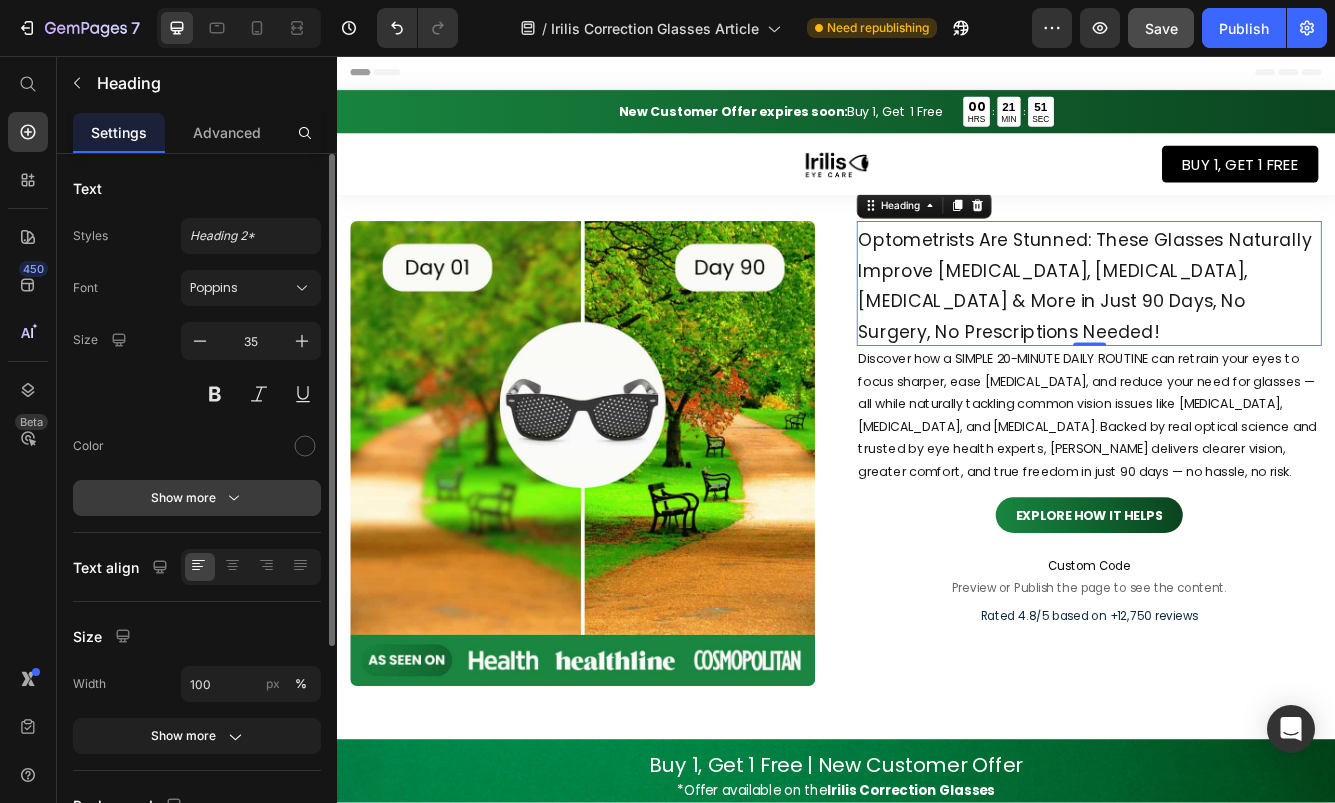 click on "Show more" at bounding box center (197, 498) 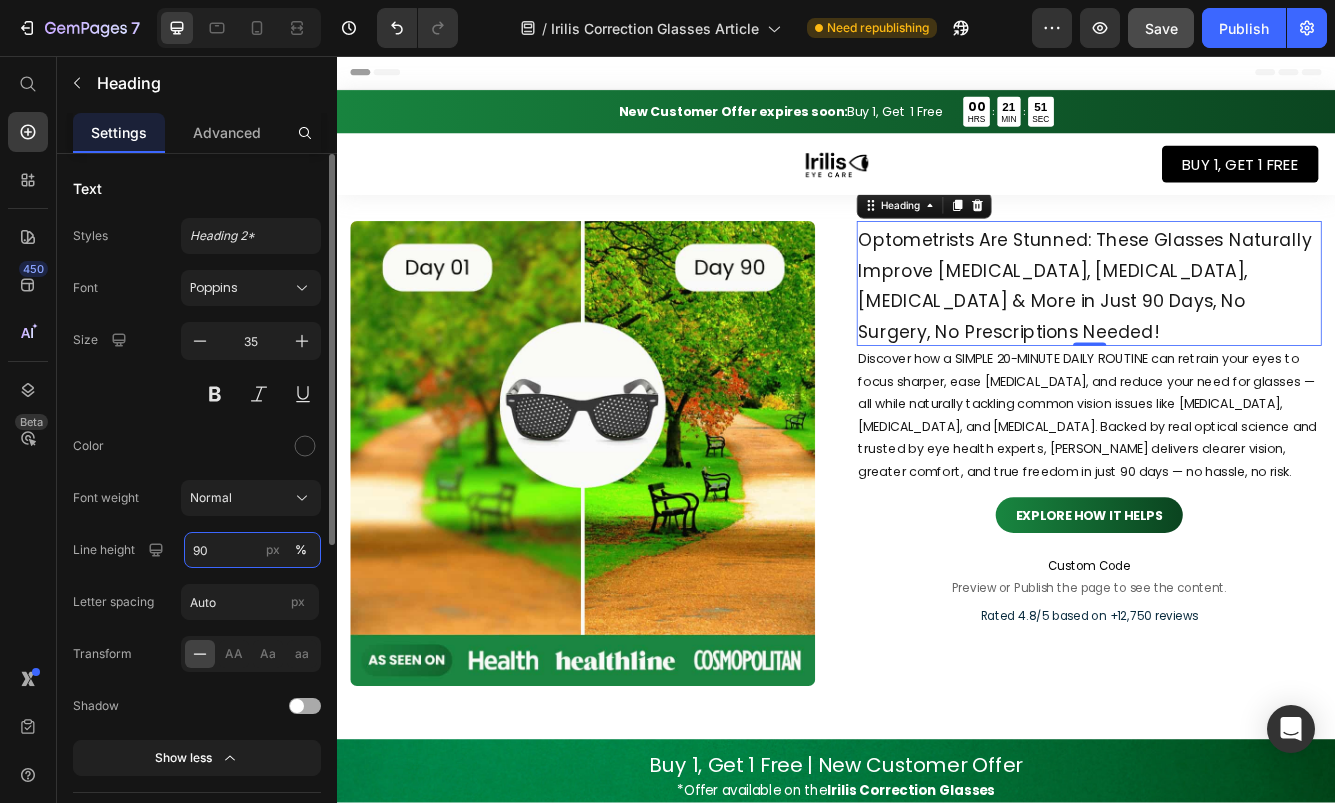 click on "90" at bounding box center (252, 550) 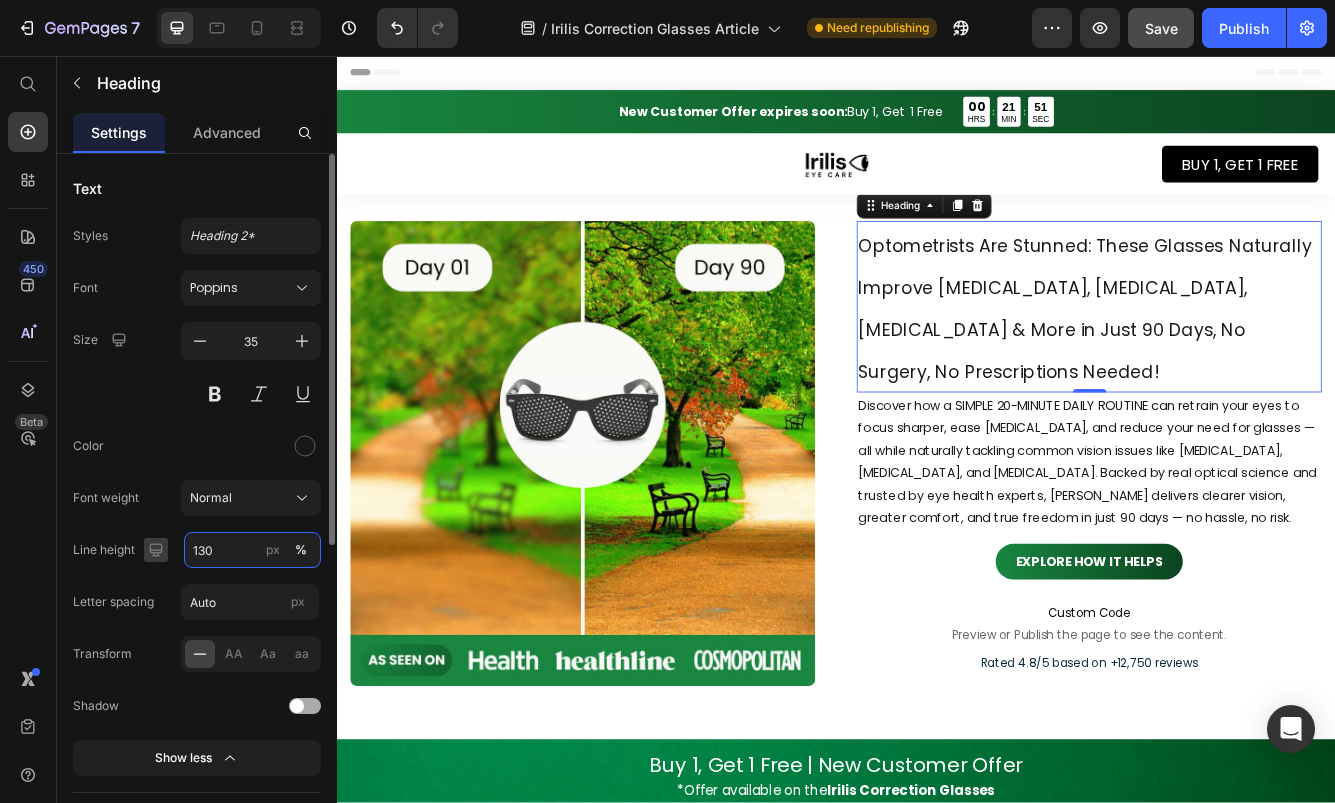 type on "130" 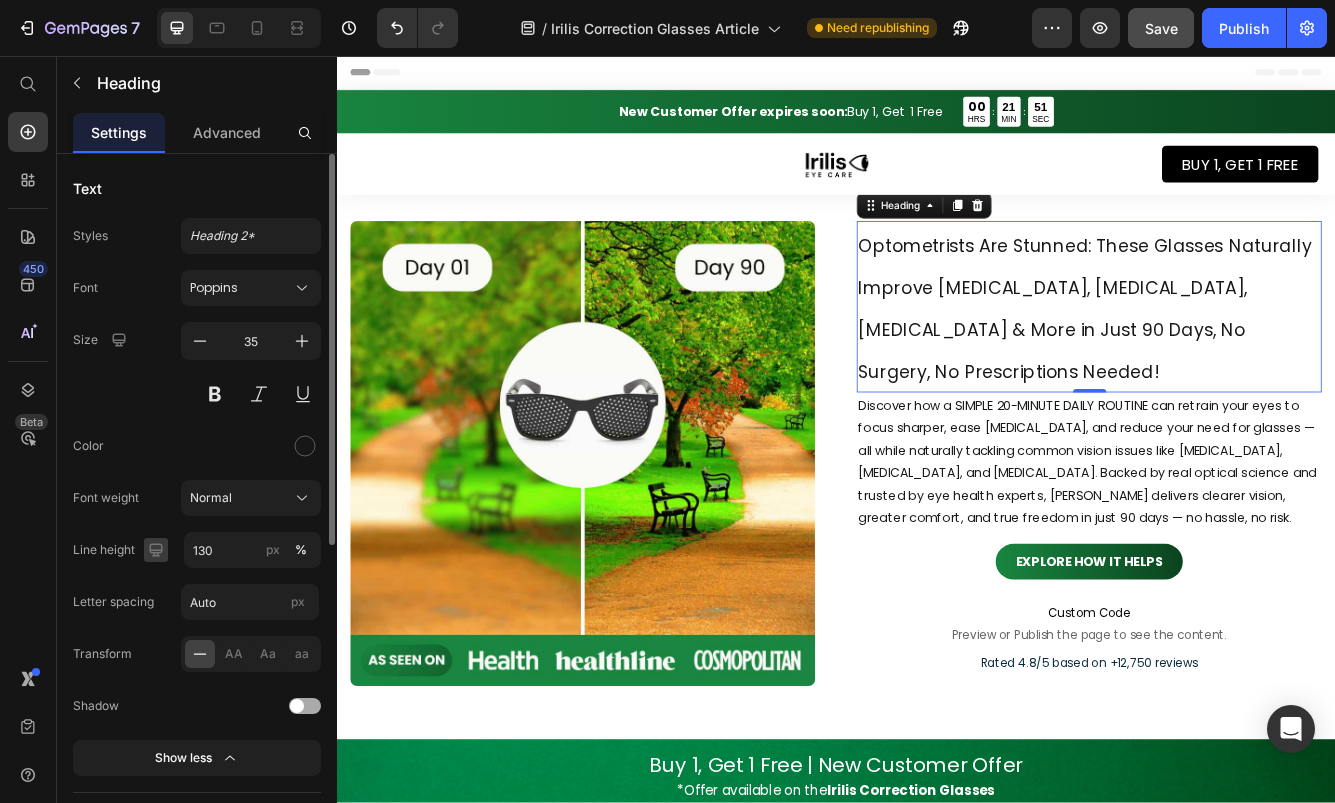 click at bounding box center (156, 550) 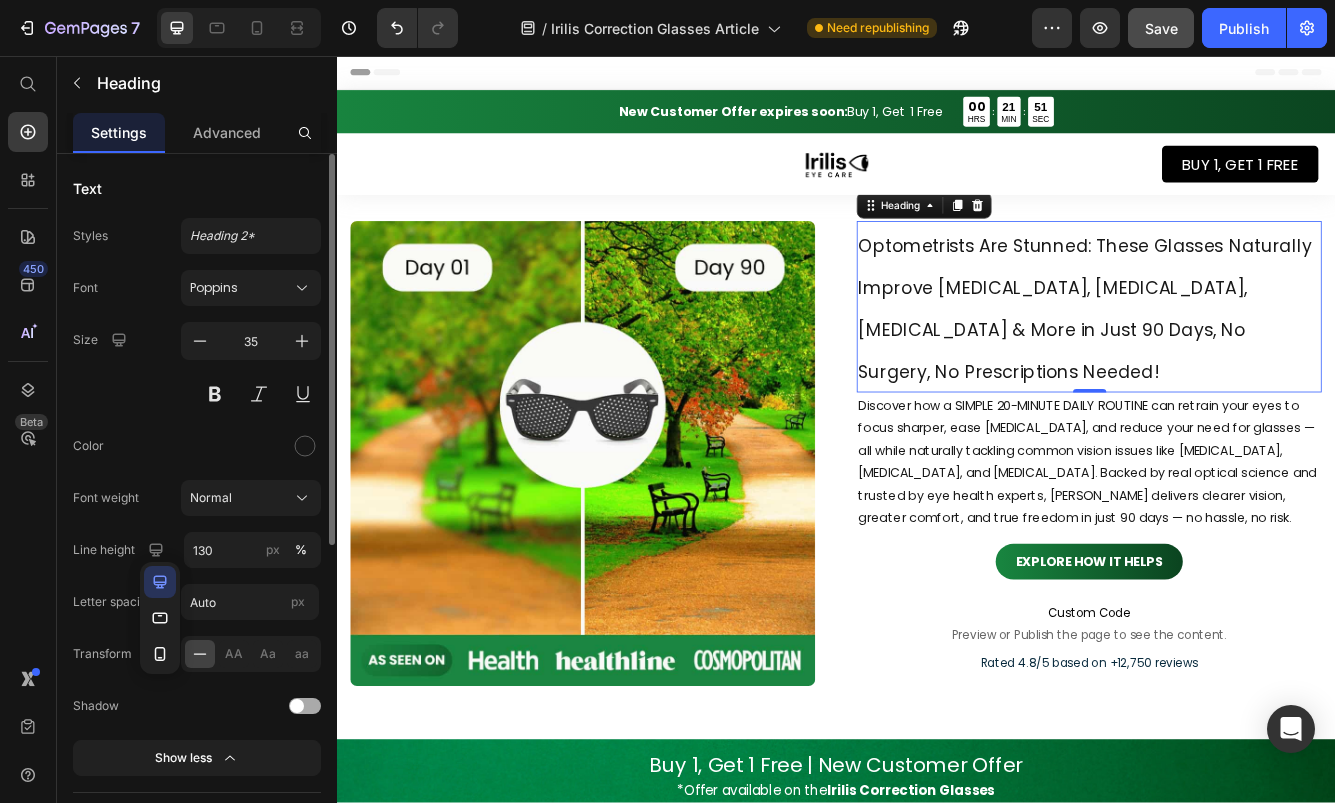 click on "Font Poppins Size 35 Color Font weight Normal Line height 130 px % Letter spacing Auto px Transform
AA Aa aa Shadow Show less" at bounding box center (197, 523) 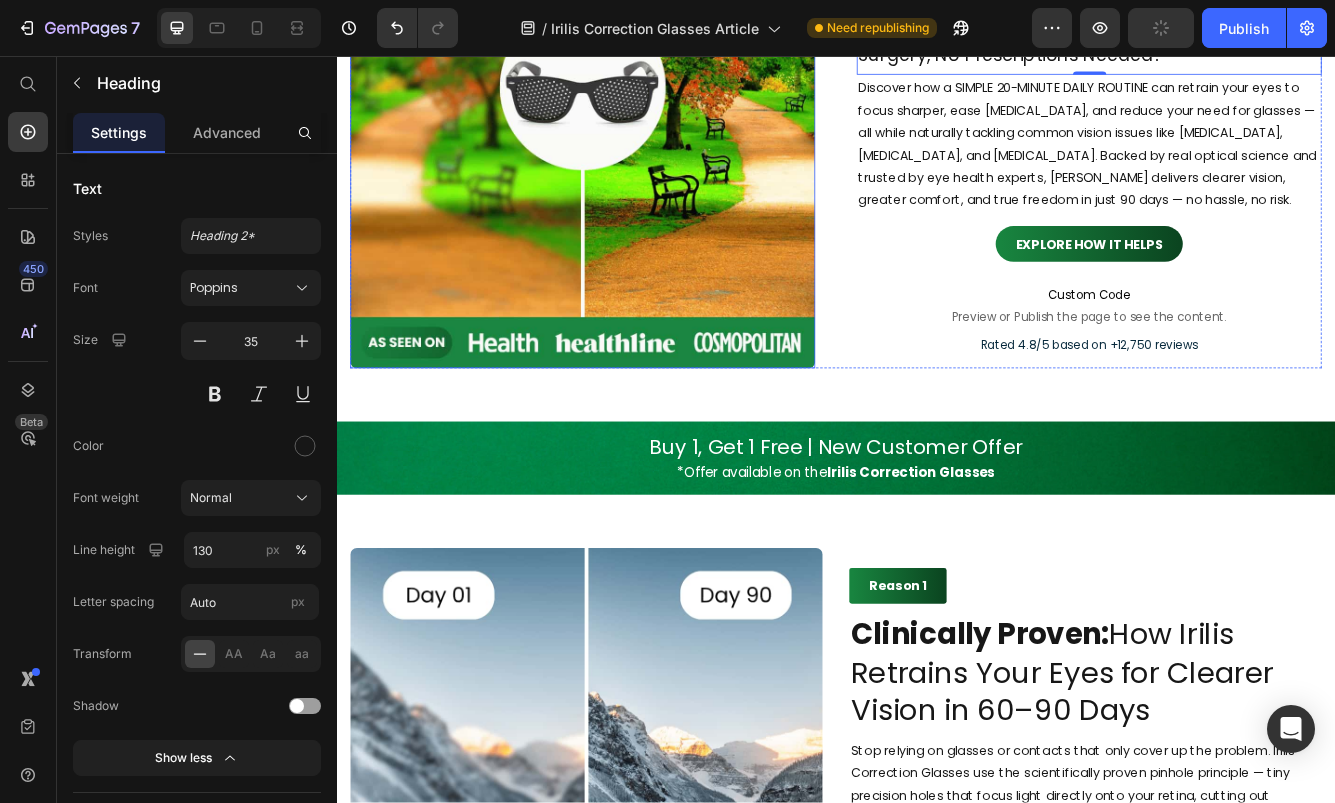scroll, scrollTop: 425, scrollLeft: 0, axis: vertical 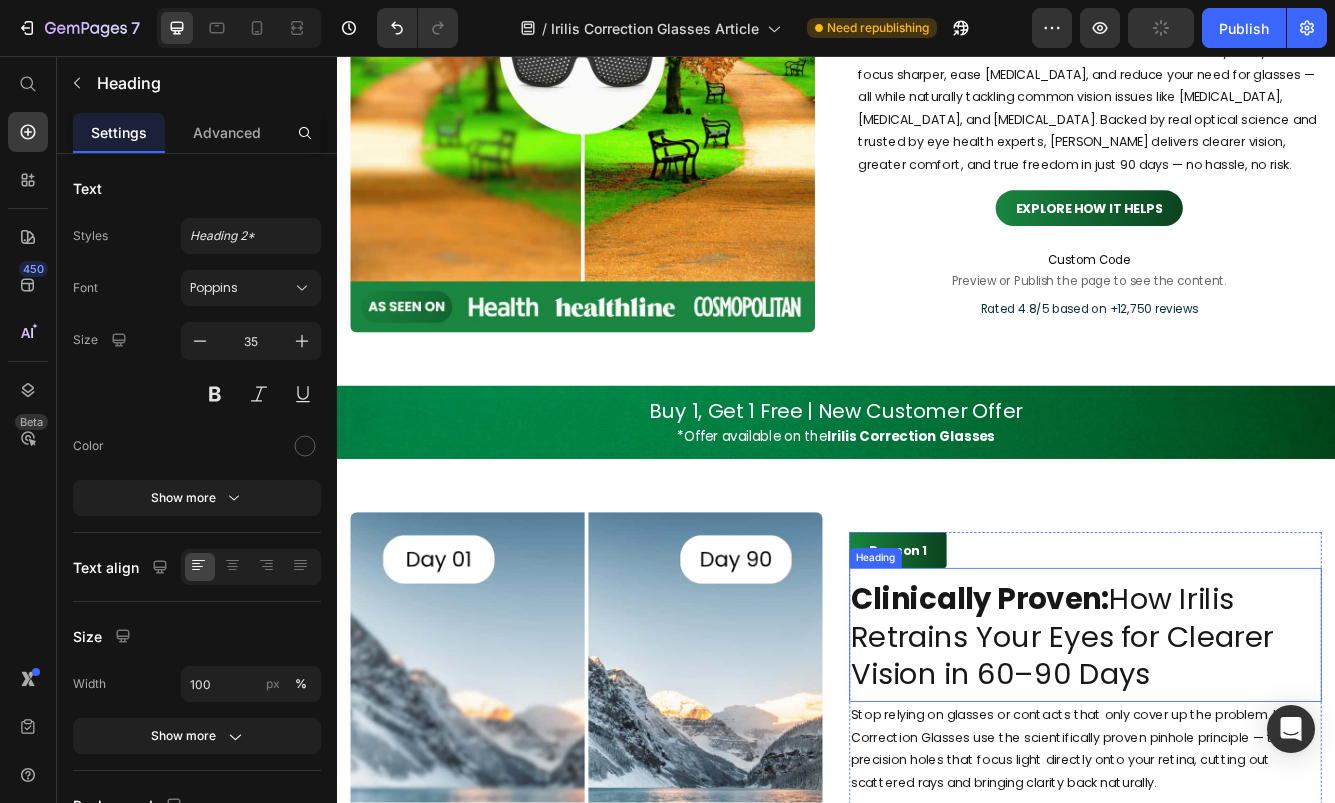 click on "Clinically Proven:  How Irilis Retrains Your Eyes for Clearer Vision in 60–90 Days" at bounding box center [1237, 754] 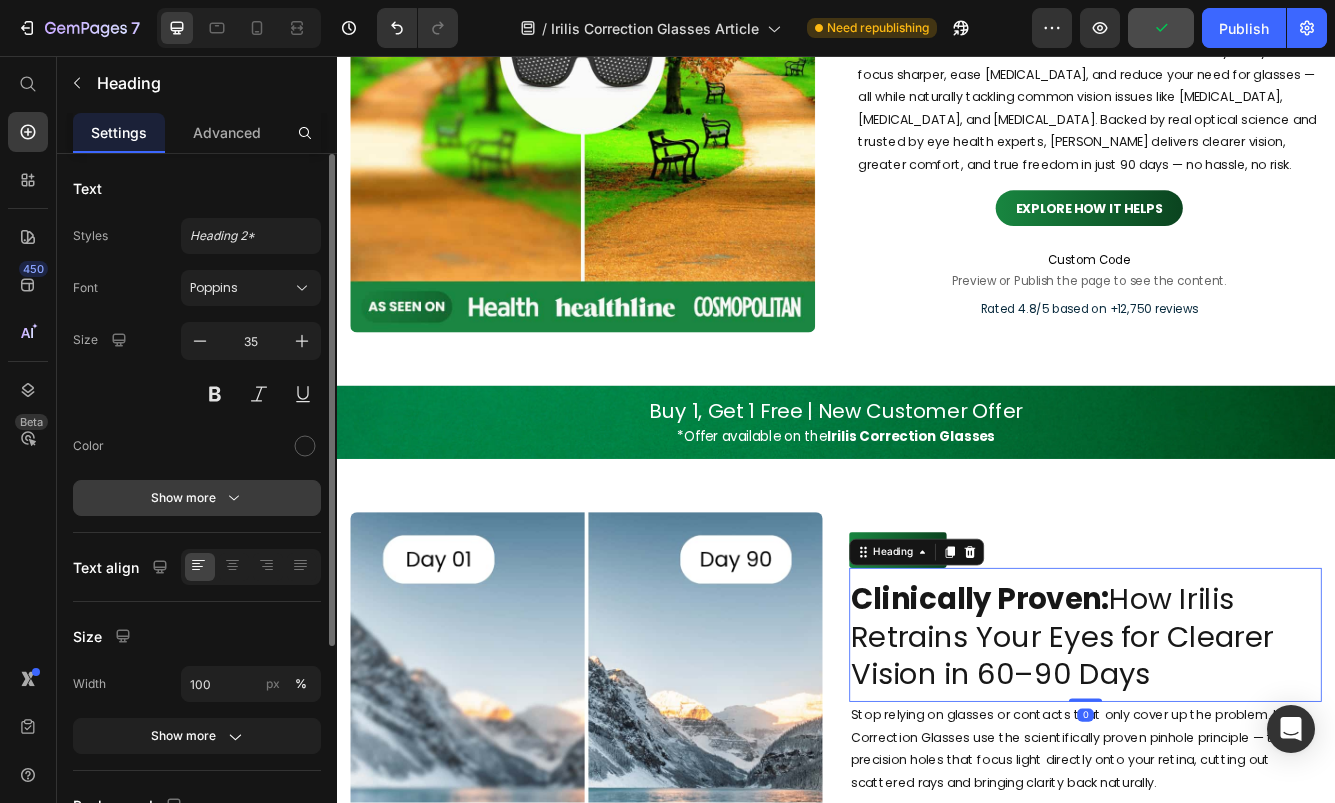 click 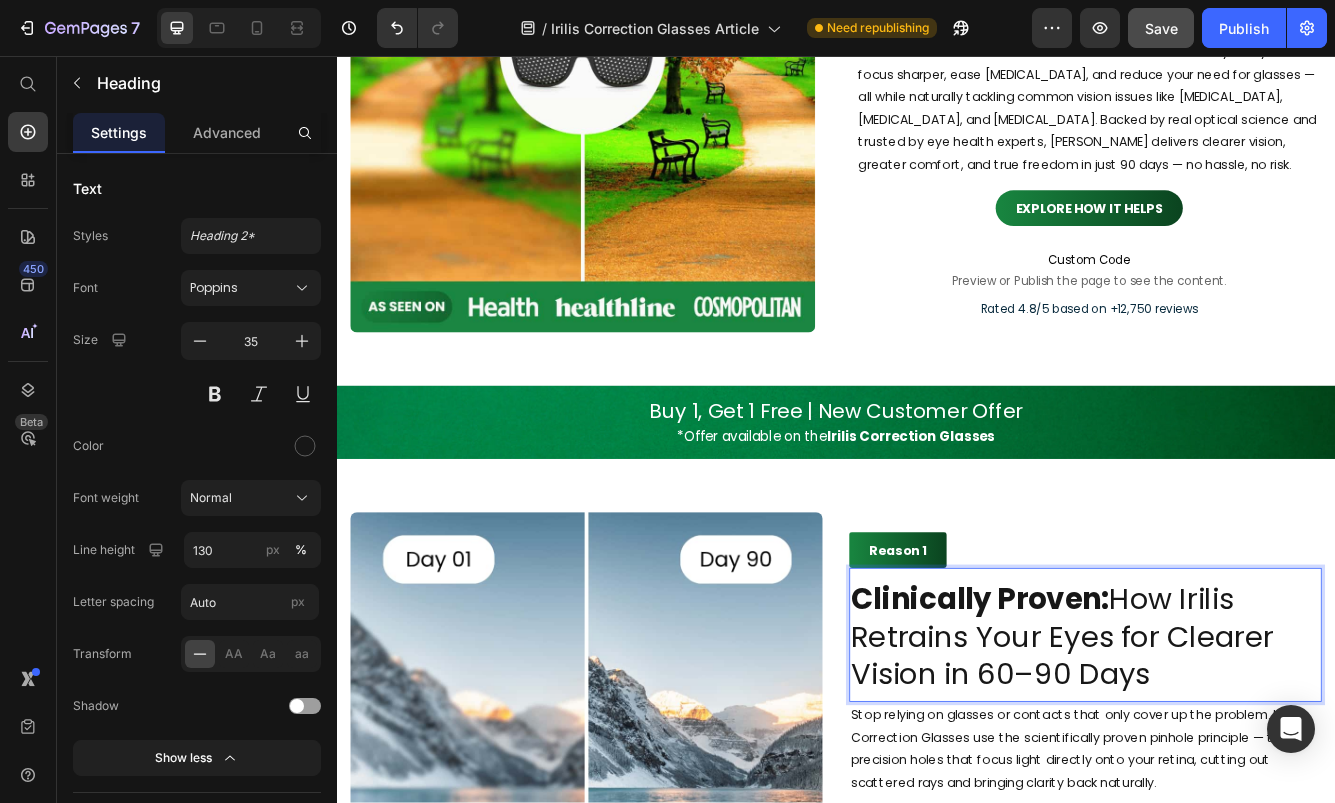 click on "Clinically Proven:  How Irilis Retrains Your Eyes for Clearer Vision in 60–90 Days" at bounding box center [1237, 754] 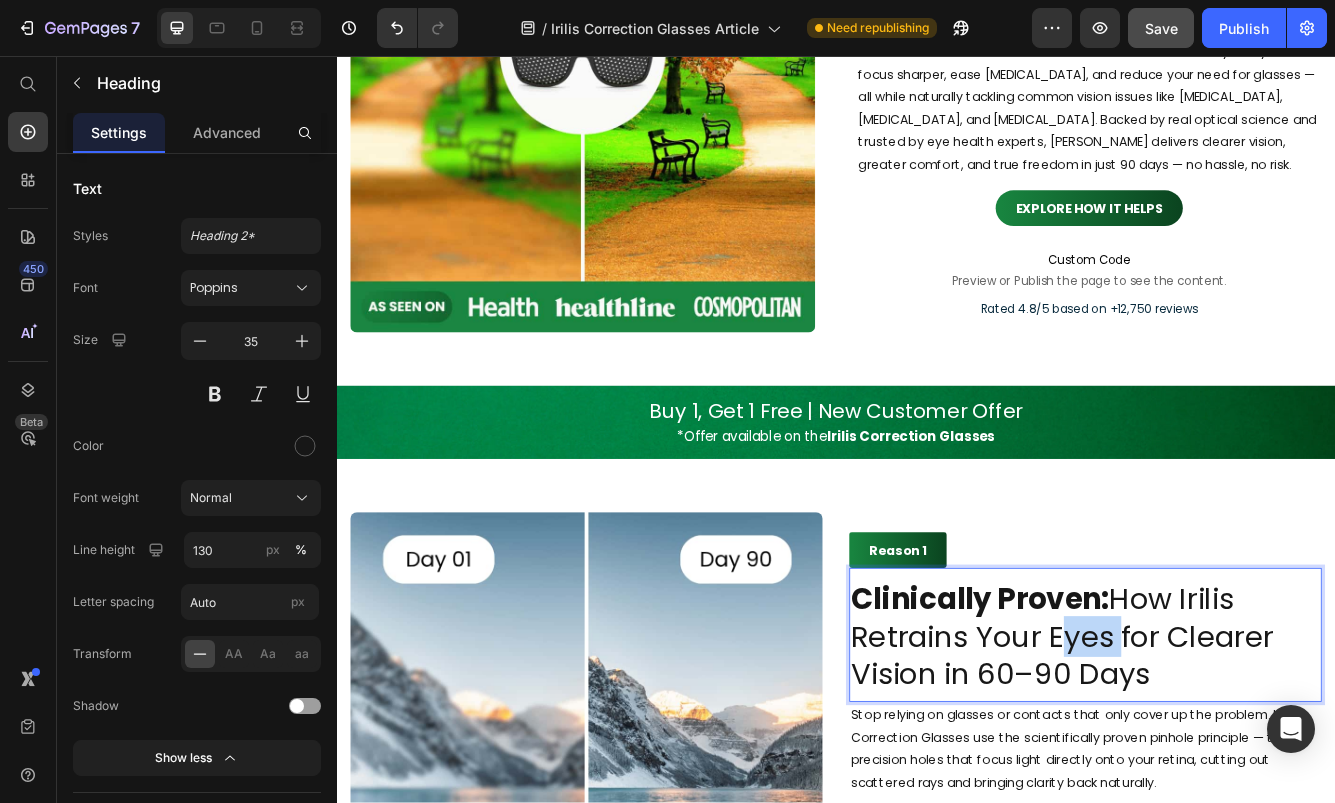 click on "Clinically Proven:  How Irilis Retrains Your Eyes for Clearer Vision in 60–90 Days" at bounding box center (1237, 754) 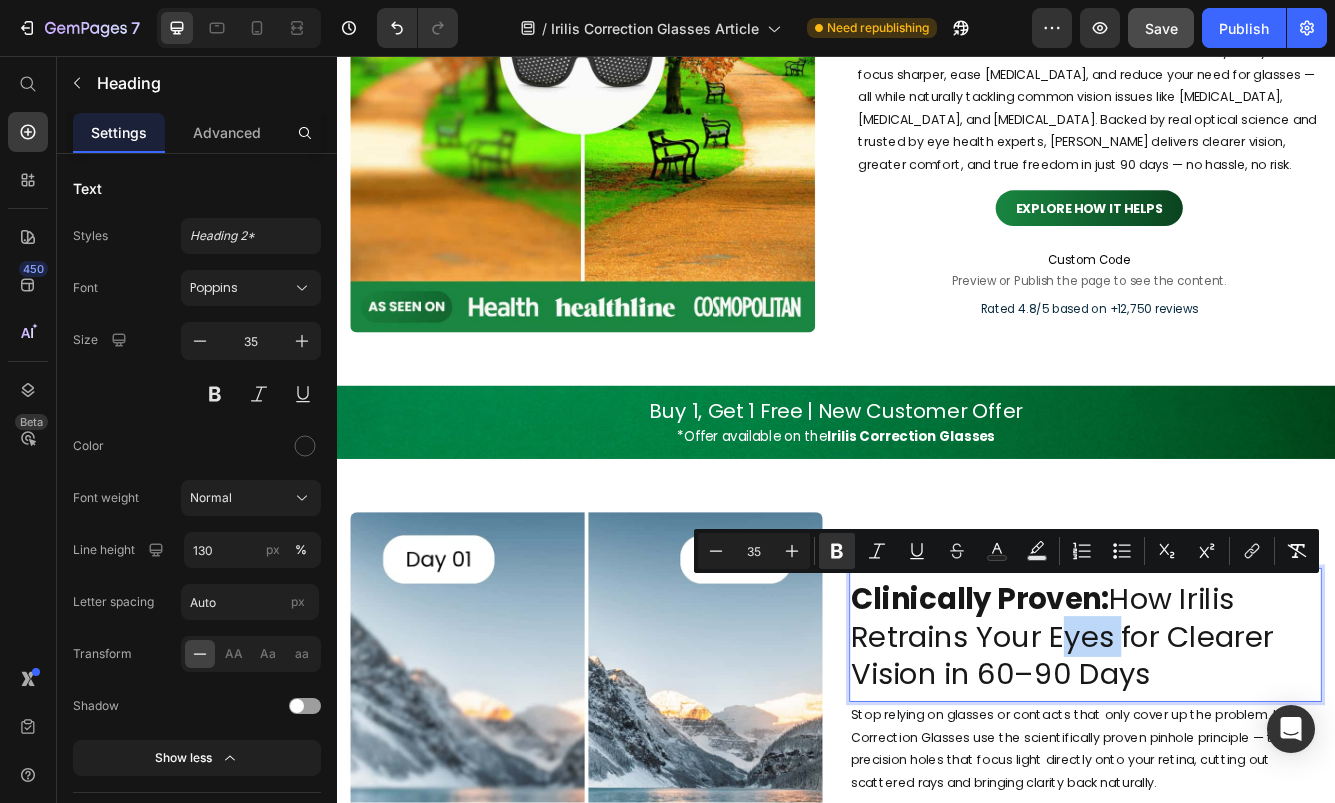 copy on "Clinically Proven:  How Irilis Retrains Your Eyes for Clearer Vision in 60–90 Days" 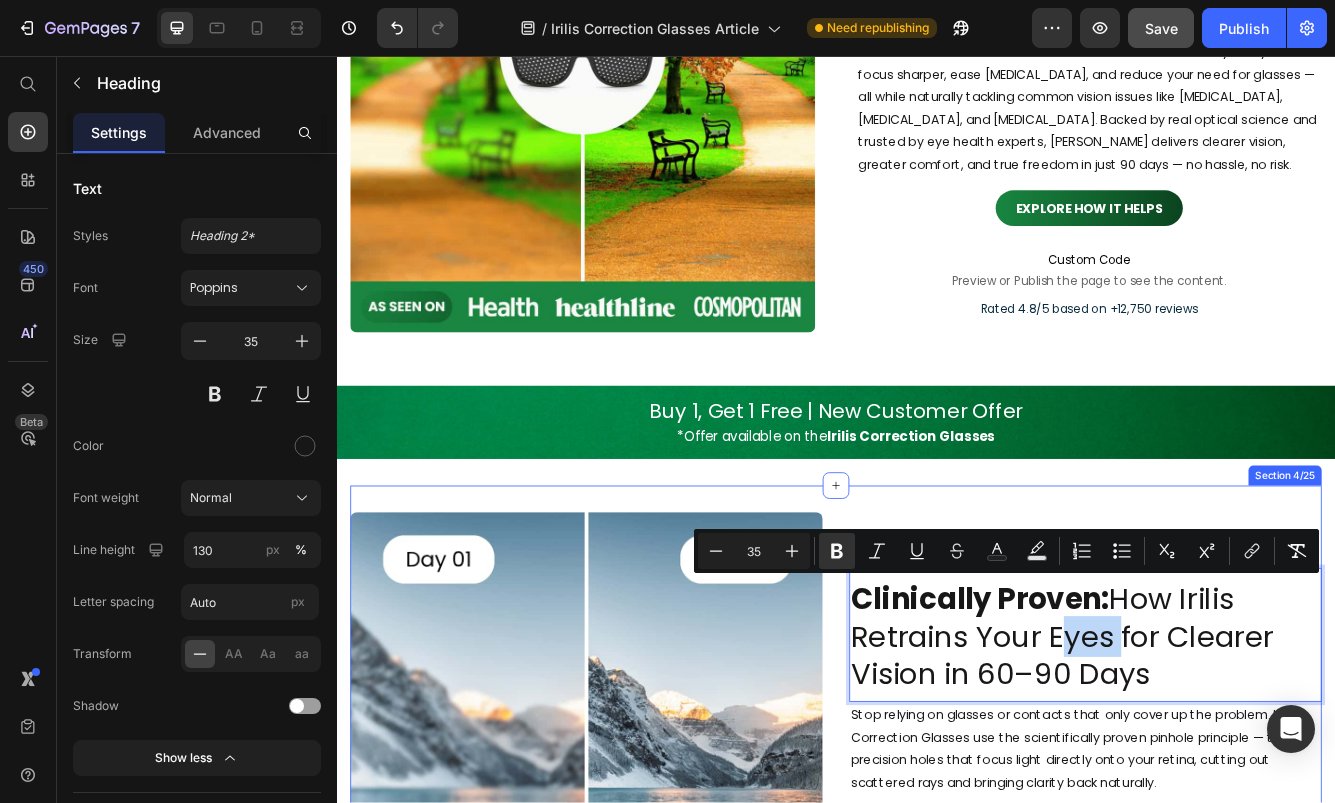 click on "Image Reason 1 Button Clinically Proven:  How [PERSON_NAME] Retrains Your Eyes for Clearer Vision in 60–90 Days Heading   0 Stop relying on glasses or contacts that only cover up the problem. Irilis Correction Glasses use the scientifically proven pinhole principle — tiny precision holes that focus light directly onto your retina, cutting out scattered rays and bringing clarity back naturally.   Backed by clinical research and trusted by vision experts, [PERSON_NAME] not only sharpens your sight but also strengthens your eye muscles and retrains your brain to see clearly on its own. Most users notice real results in just 60–90 days — no surgery, no hassle, just naturally sharper vision. Text Block Row Row Row Section 4/25" at bounding box center [937, 889] 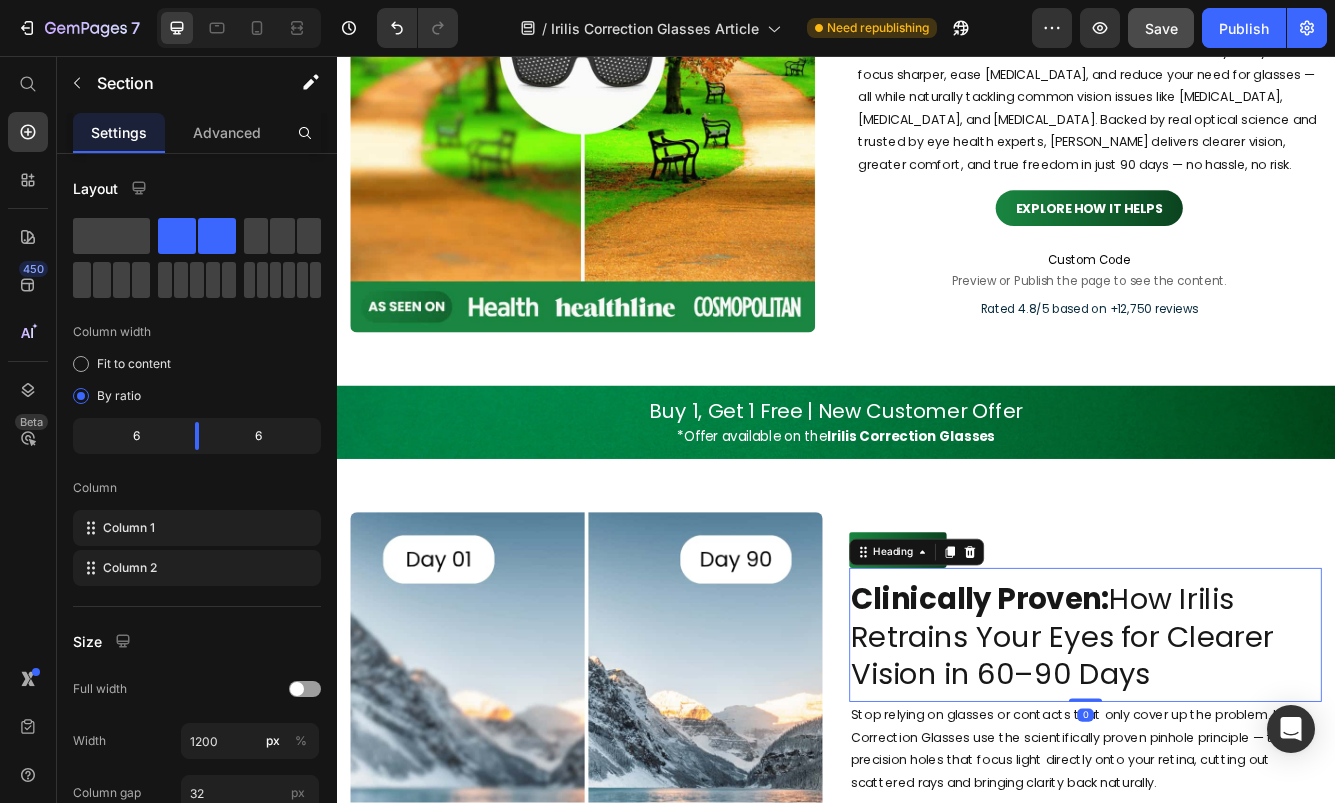 click on "⁠⁠⁠⁠⁠⁠⁠ Clinically Proven:  How [PERSON_NAME] Retrains Your Eyes for Clearer Vision in 60–90 Days" at bounding box center (1237, 754) 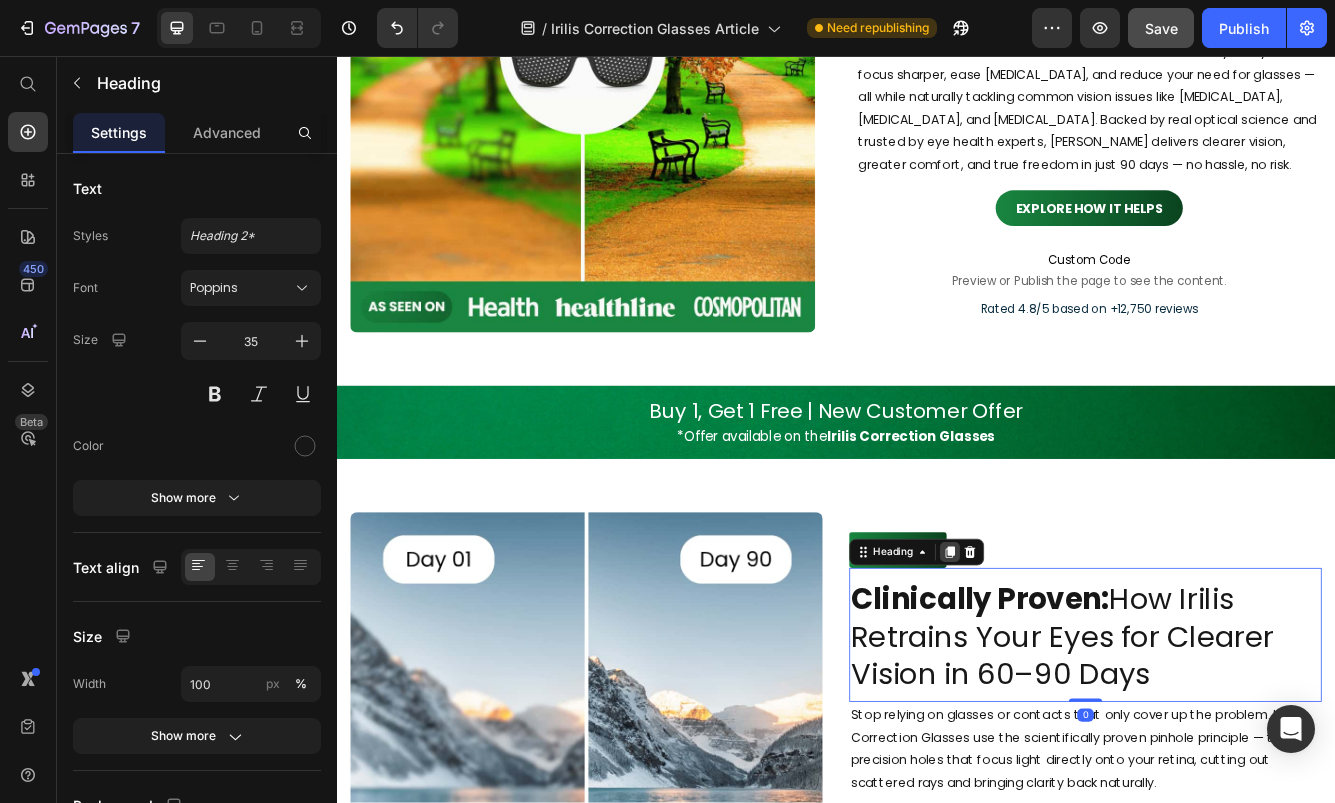 click 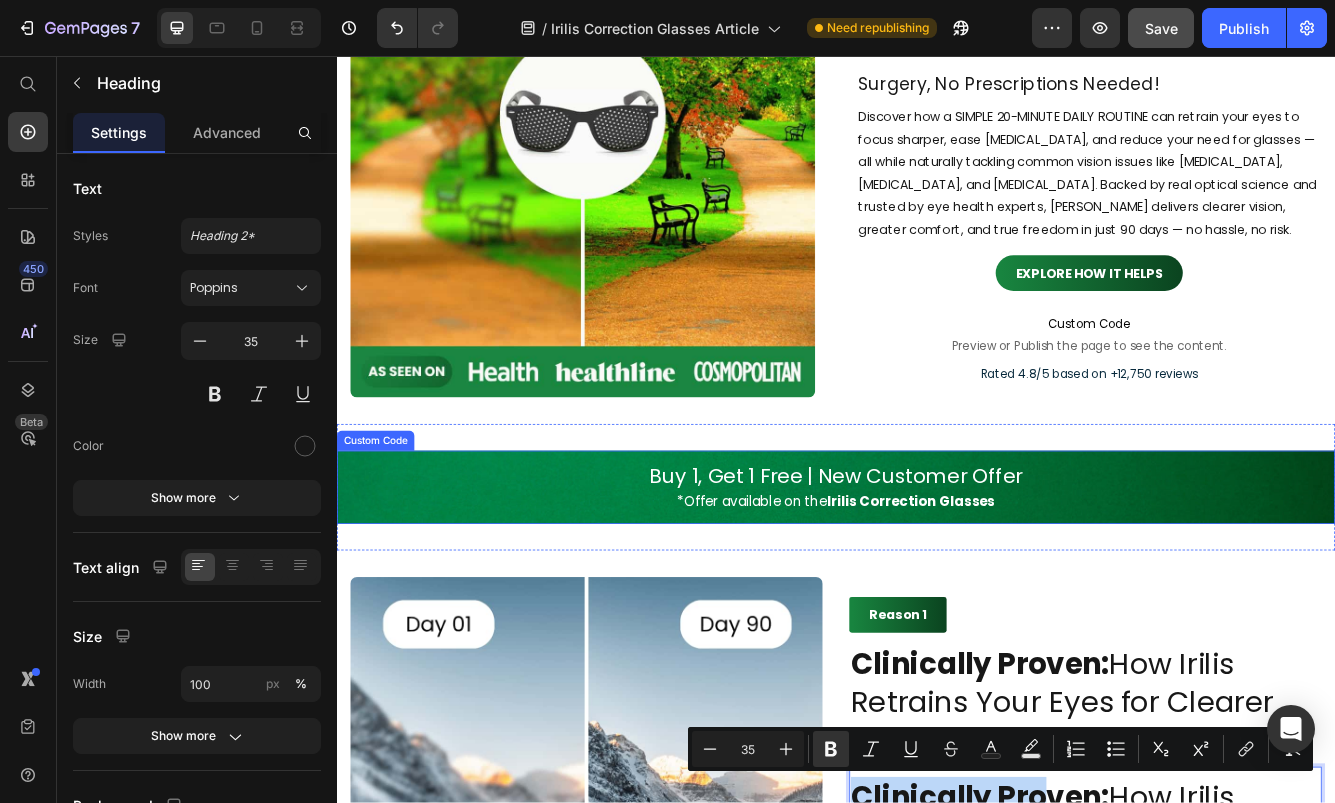 drag, startPoint x: 1183, startPoint y: 859, endPoint x: 1165, endPoint y: 472, distance: 387.41837 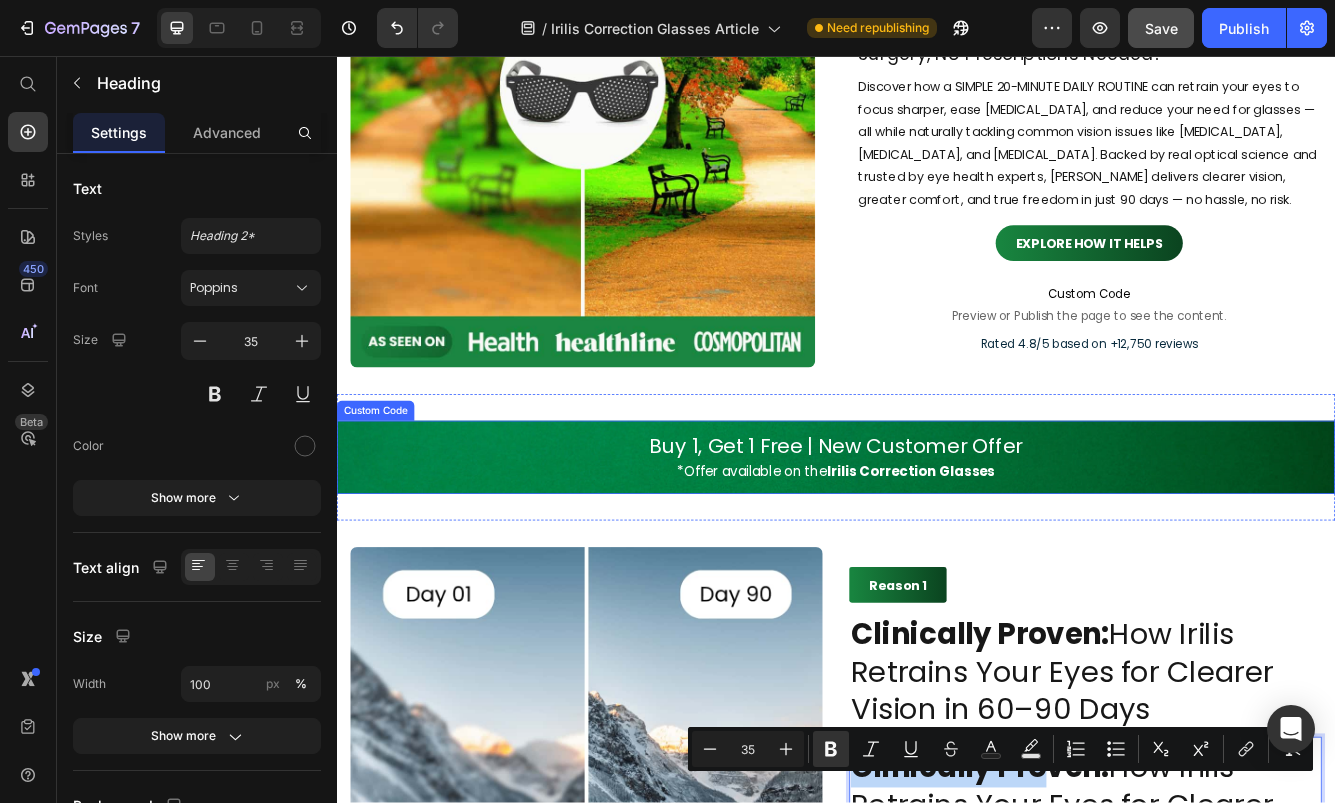 scroll, scrollTop: 638, scrollLeft: 0, axis: vertical 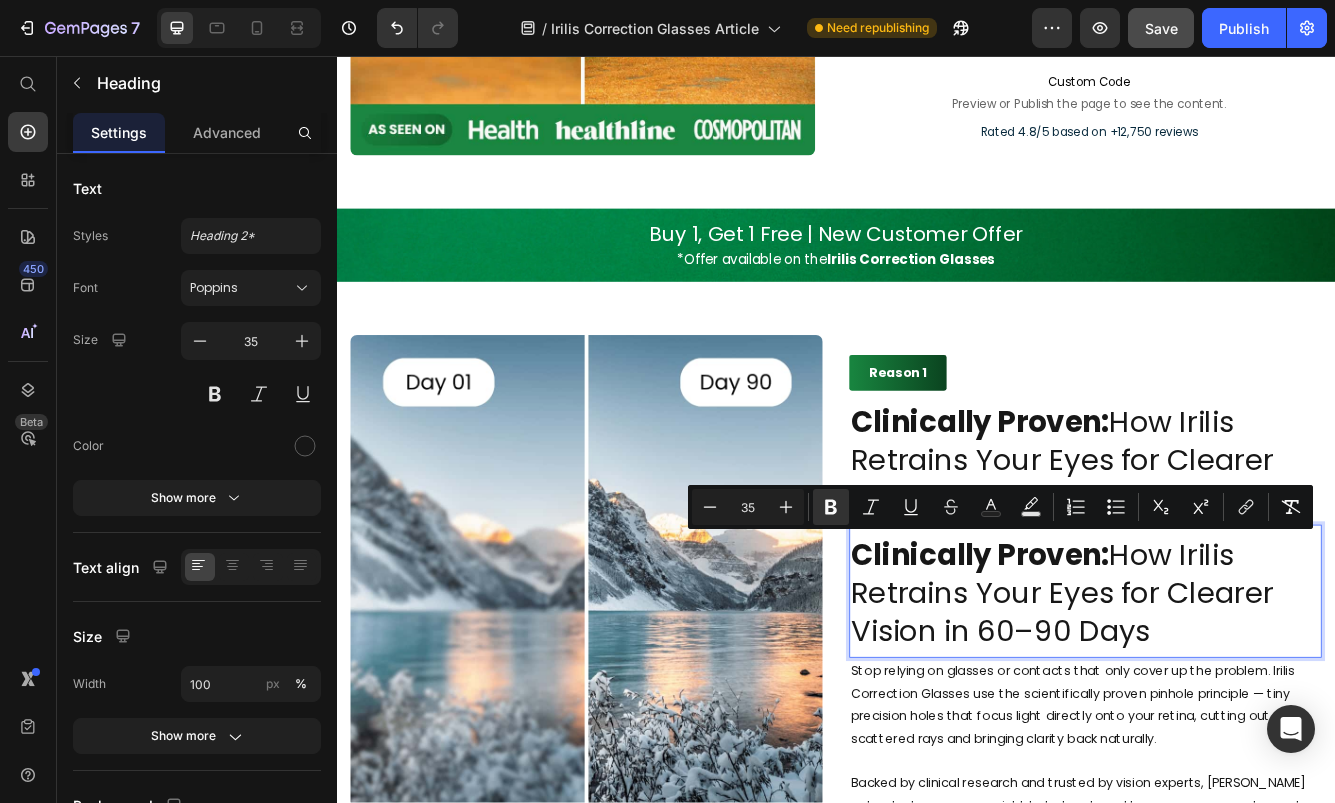 click on "Clinically Proven:  How Irilis Retrains Your Eyes for Clearer Vision in 60–90 Days" at bounding box center (1237, 702) 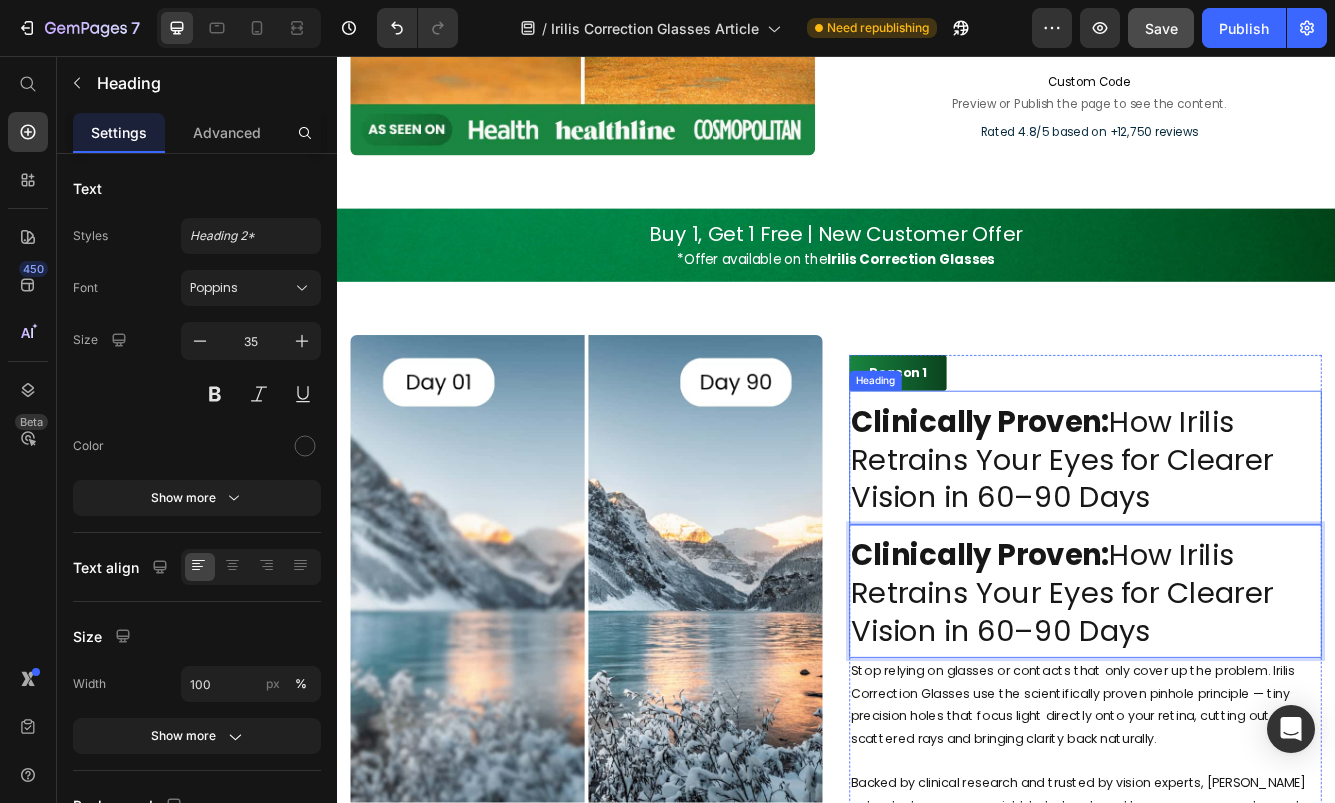 click on "⁠⁠⁠⁠⁠⁠⁠ Clinically Proven:  How [PERSON_NAME] Retrains Your Eyes for Clearer Vision in 60–90 Days" at bounding box center [1237, 541] 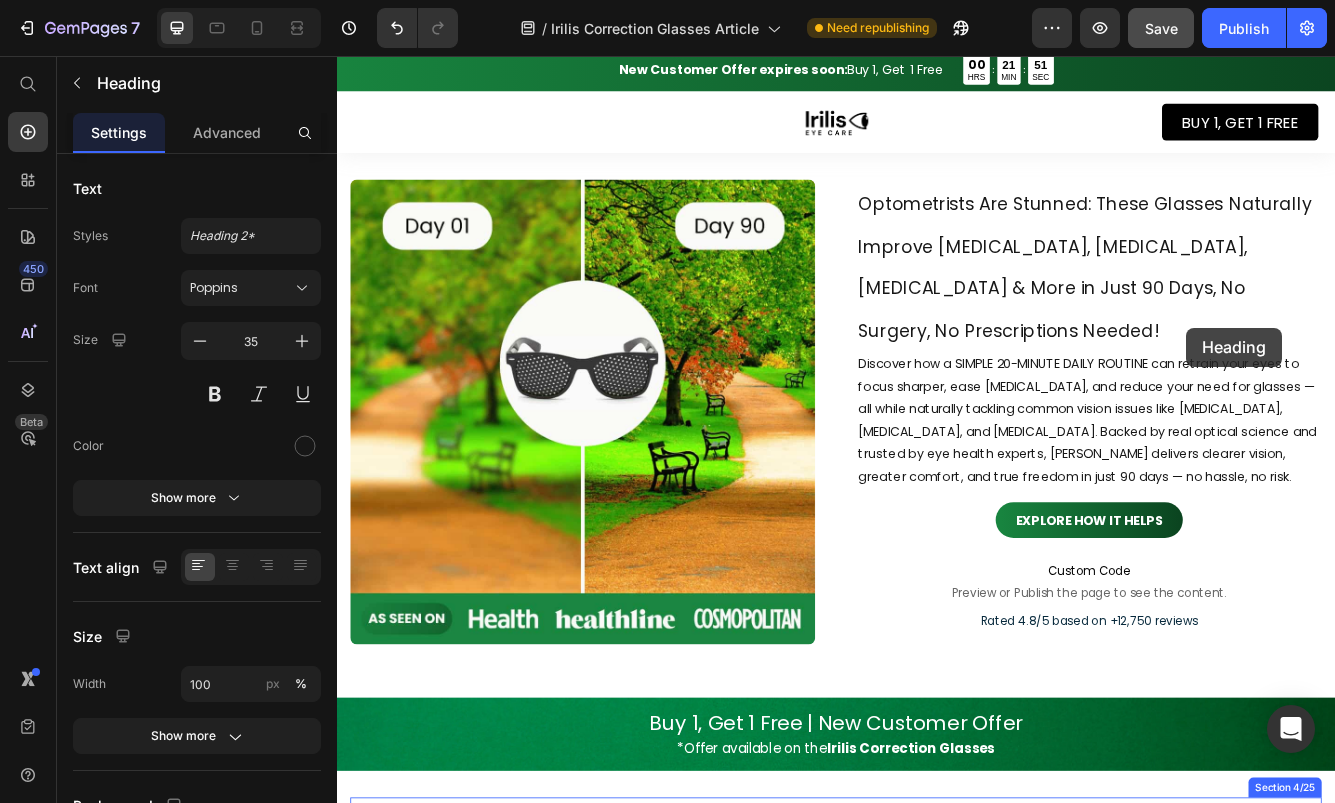 scroll, scrollTop: 0, scrollLeft: 0, axis: both 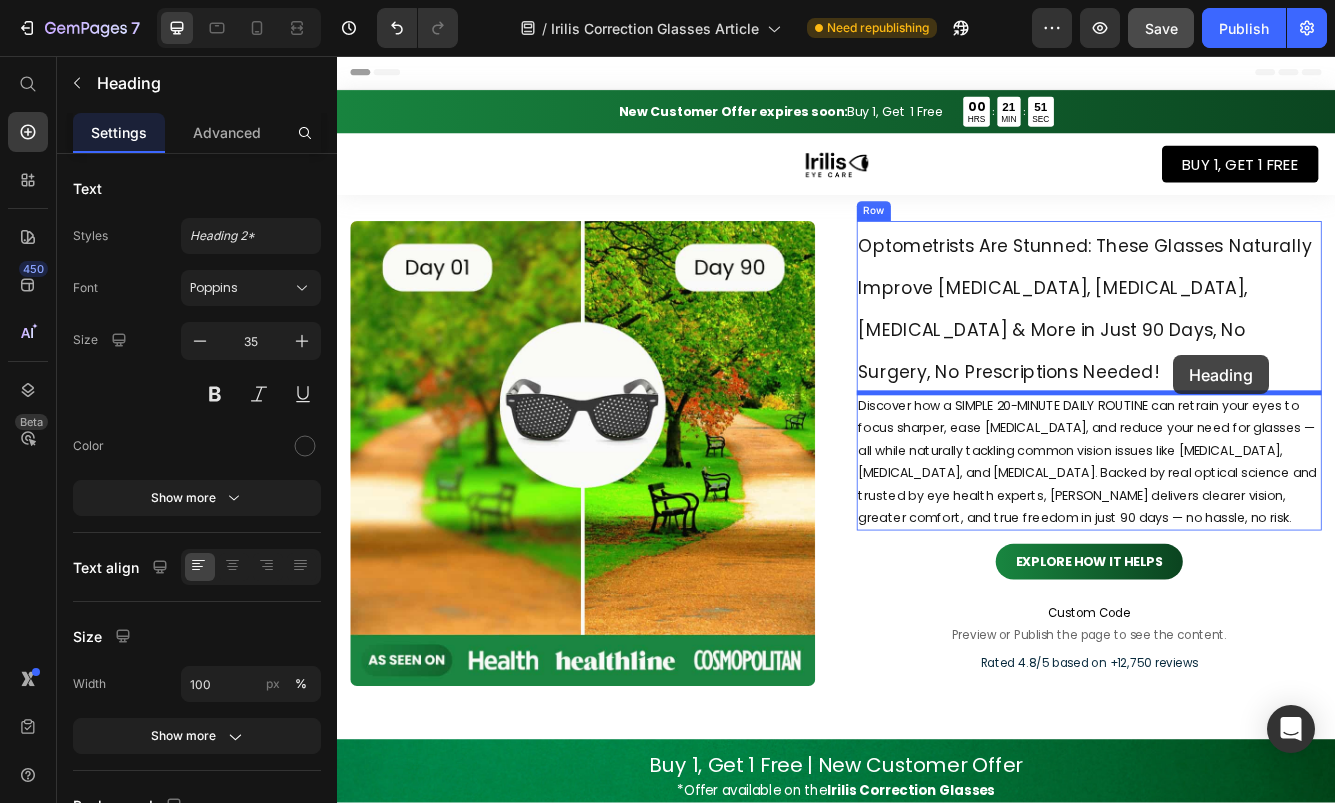 drag, startPoint x: 1466, startPoint y: 646, endPoint x: 1342, endPoint y: 417, distance: 260.41696 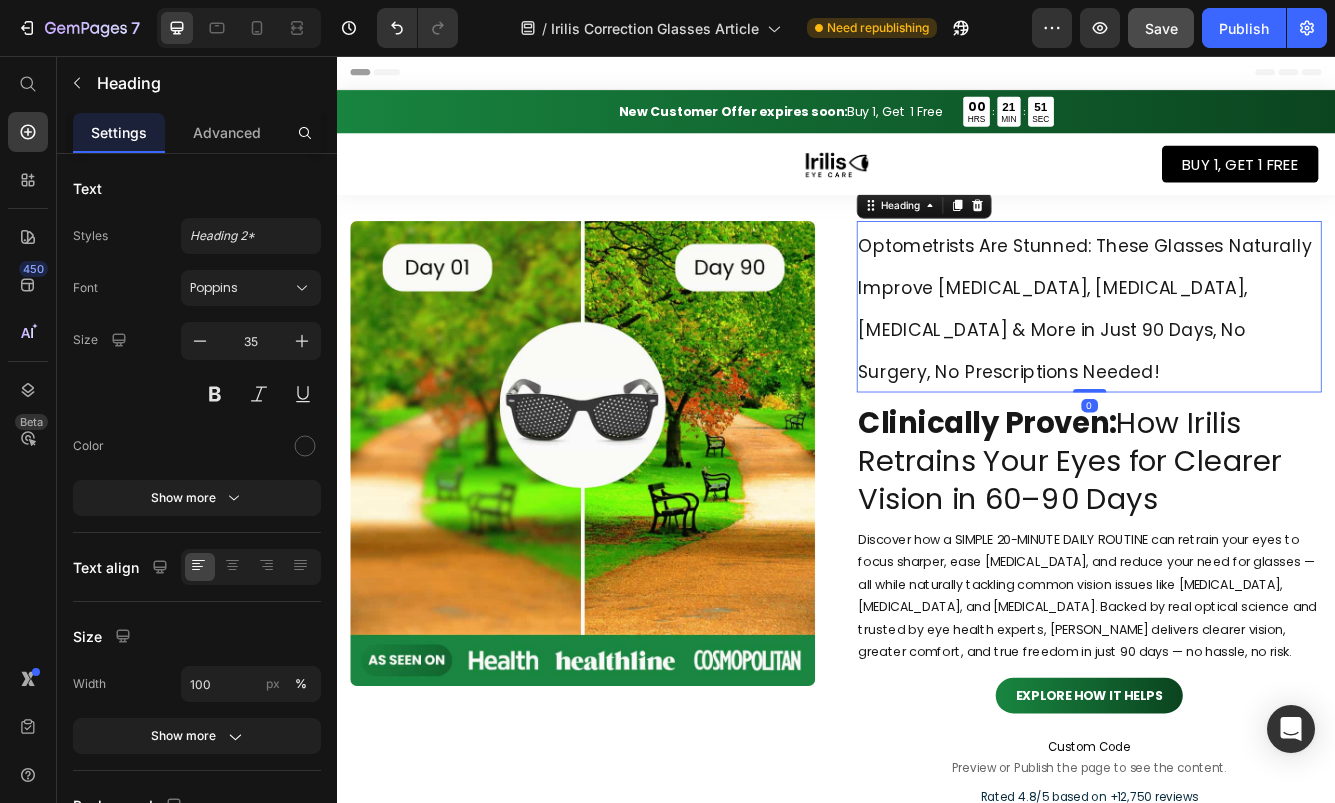 click on "Optometrists Are Stunned: These Glasses Naturally Improve [MEDICAL_DATA], [MEDICAL_DATA], [MEDICAL_DATA] & More in Just 90 Days, No Surgery, No Prescriptions Needed!" at bounding box center (1236, 360) 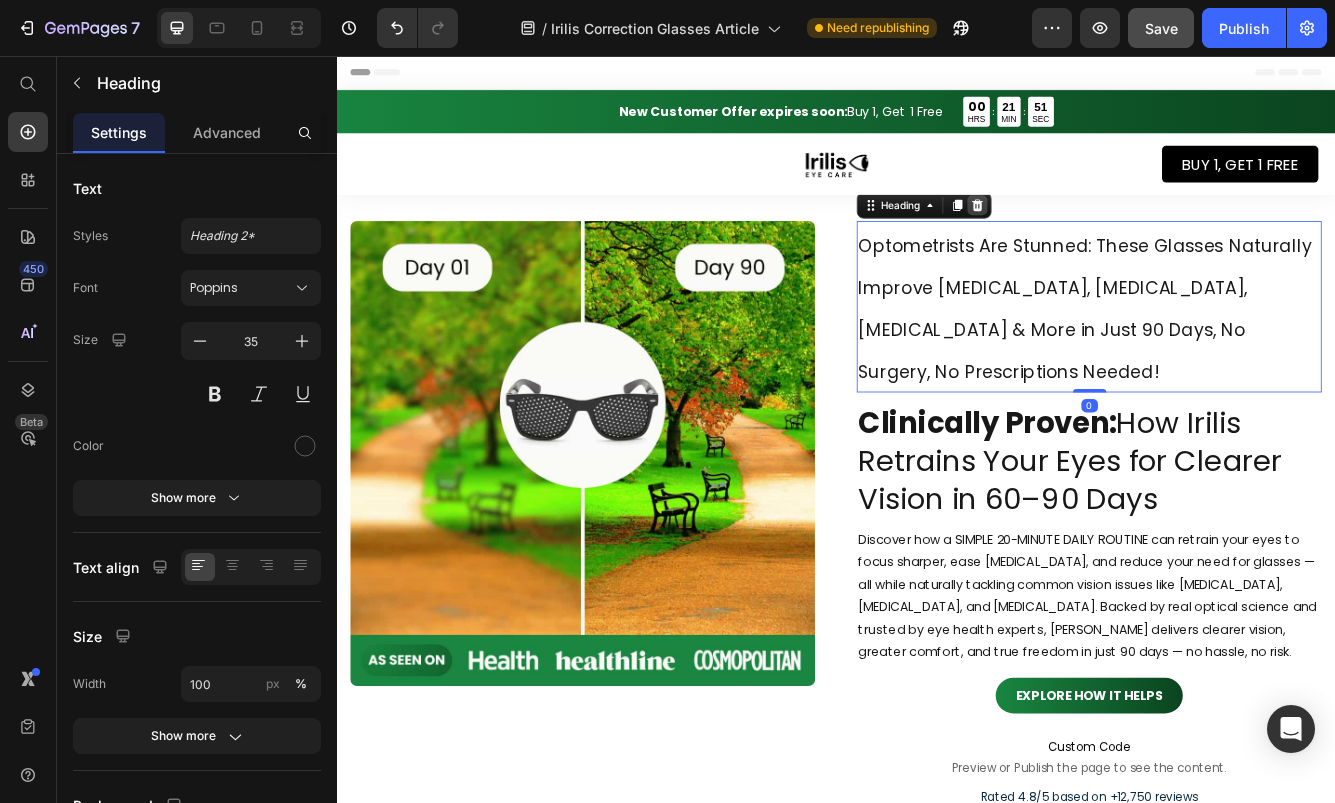 click 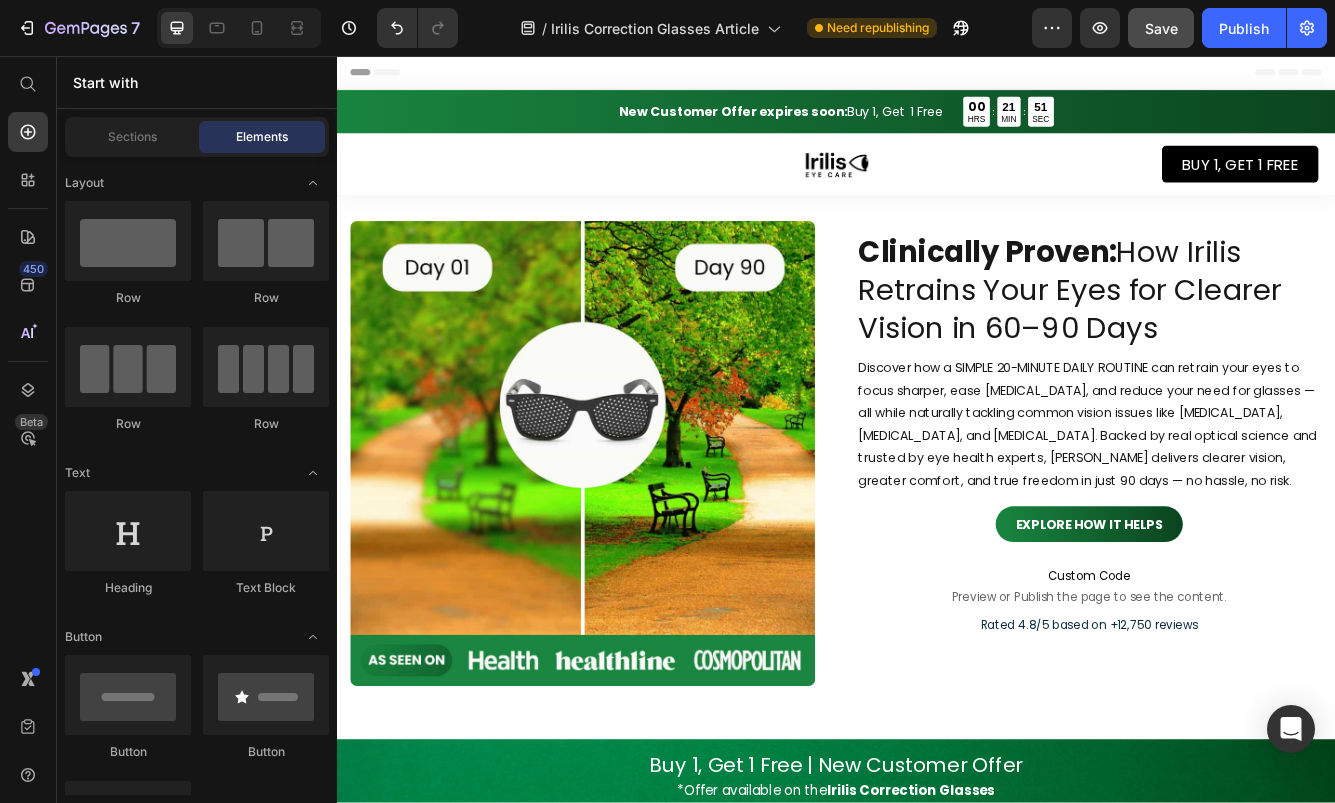 click on "Clinically Proven:  How Irilis Retrains Your Eyes for Clearer Vision in 60–90 Days" at bounding box center (1241, 337) 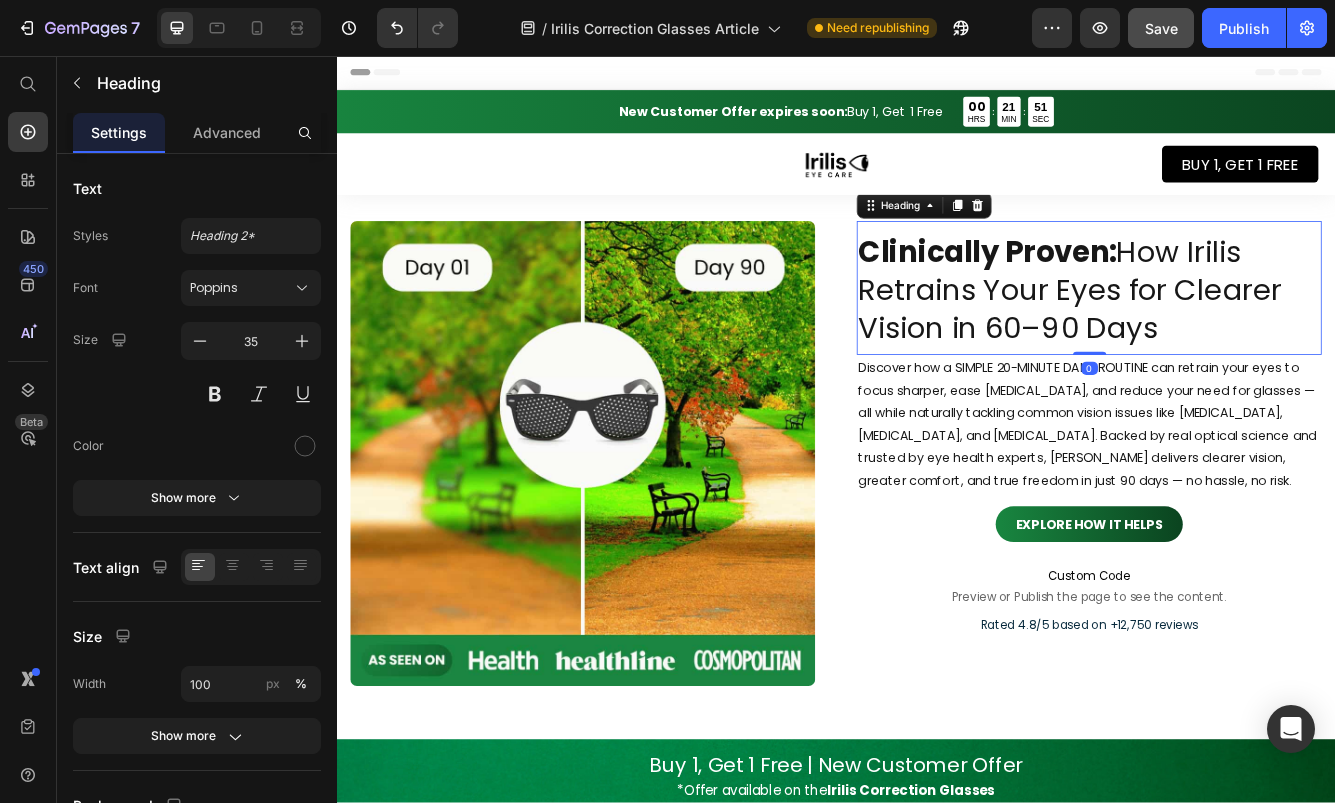 click on "Clinically Proven:  How Irilis Retrains Your Eyes for Clearer Vision in 60–90 Days" at bounding box center [1241, 337] 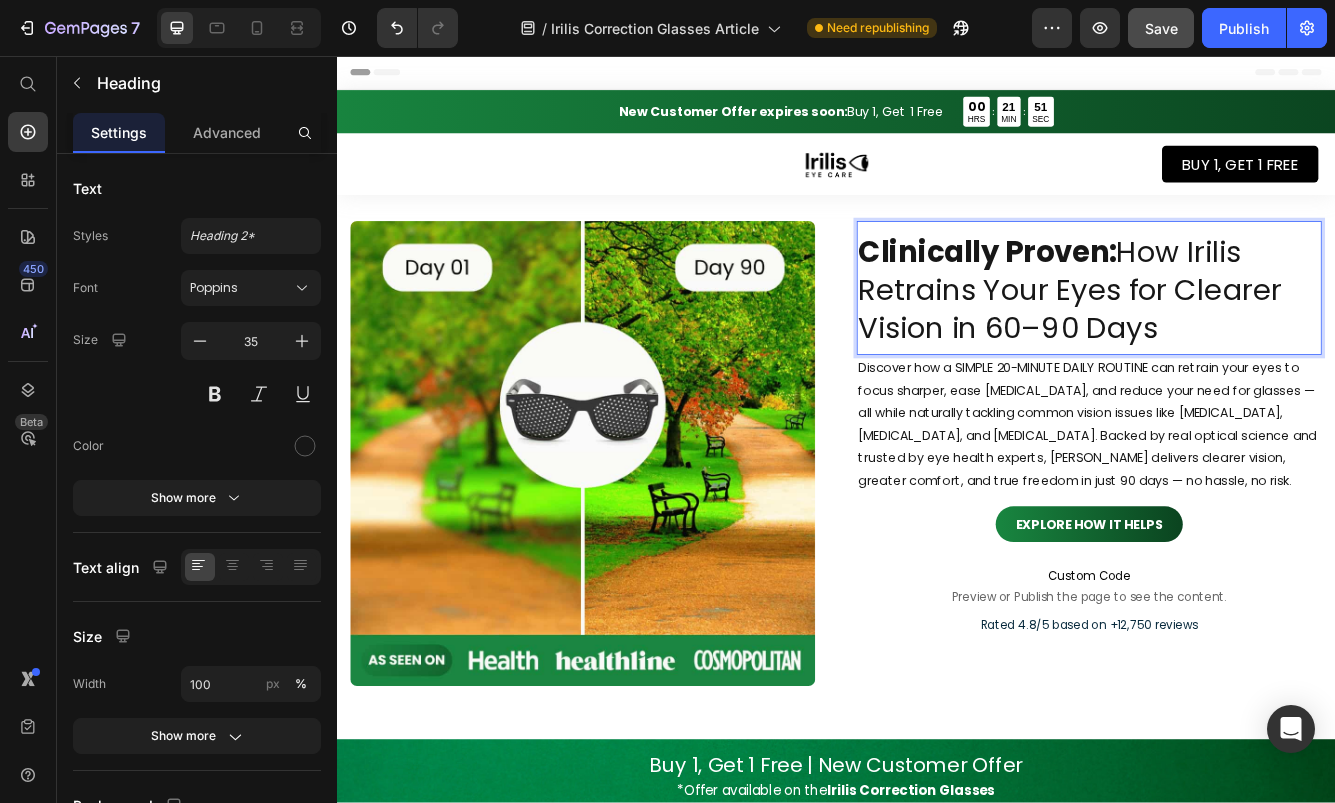 click on "Clinically Proven:  How Irilis Retrains Your Eyes for Clearer Vision in 60–90 Days" at bounding box center [1241, 337] 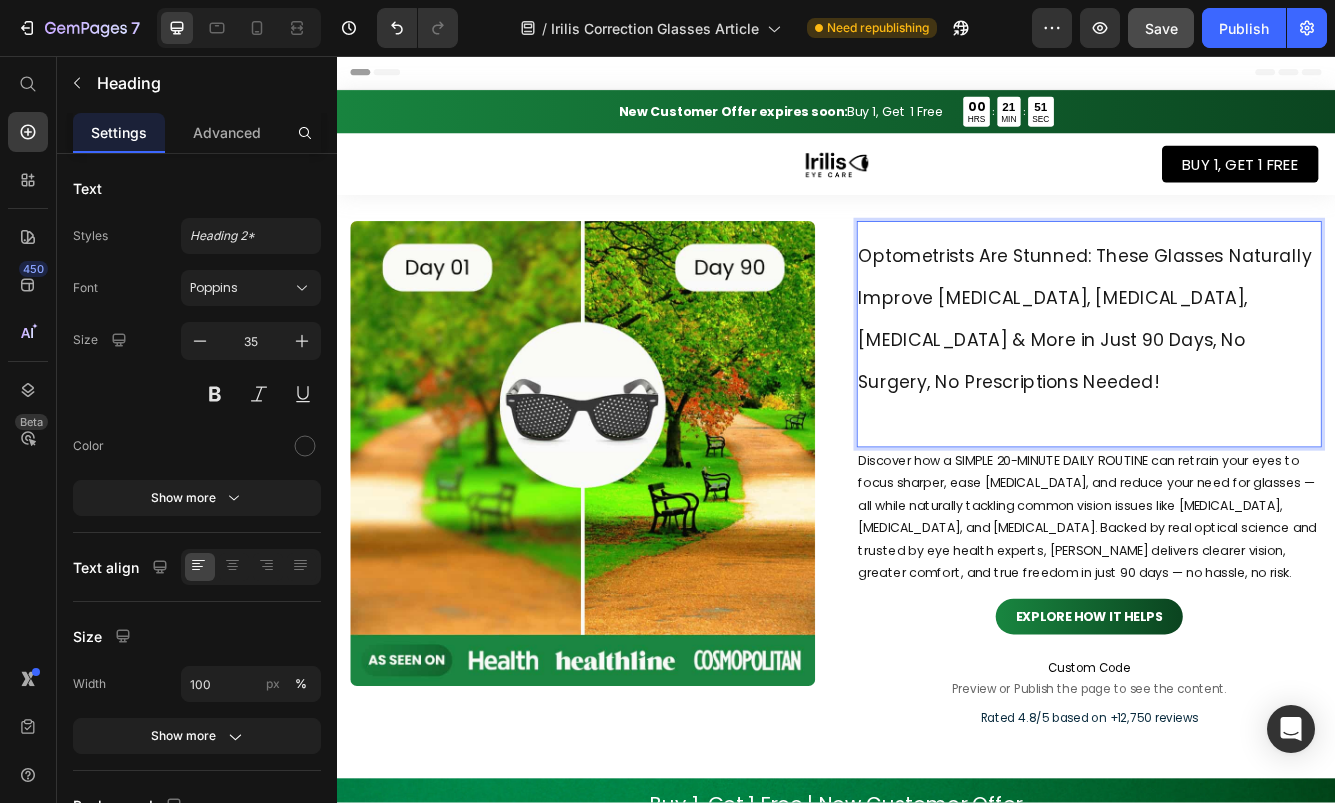click at bounding box center [1241, 494] 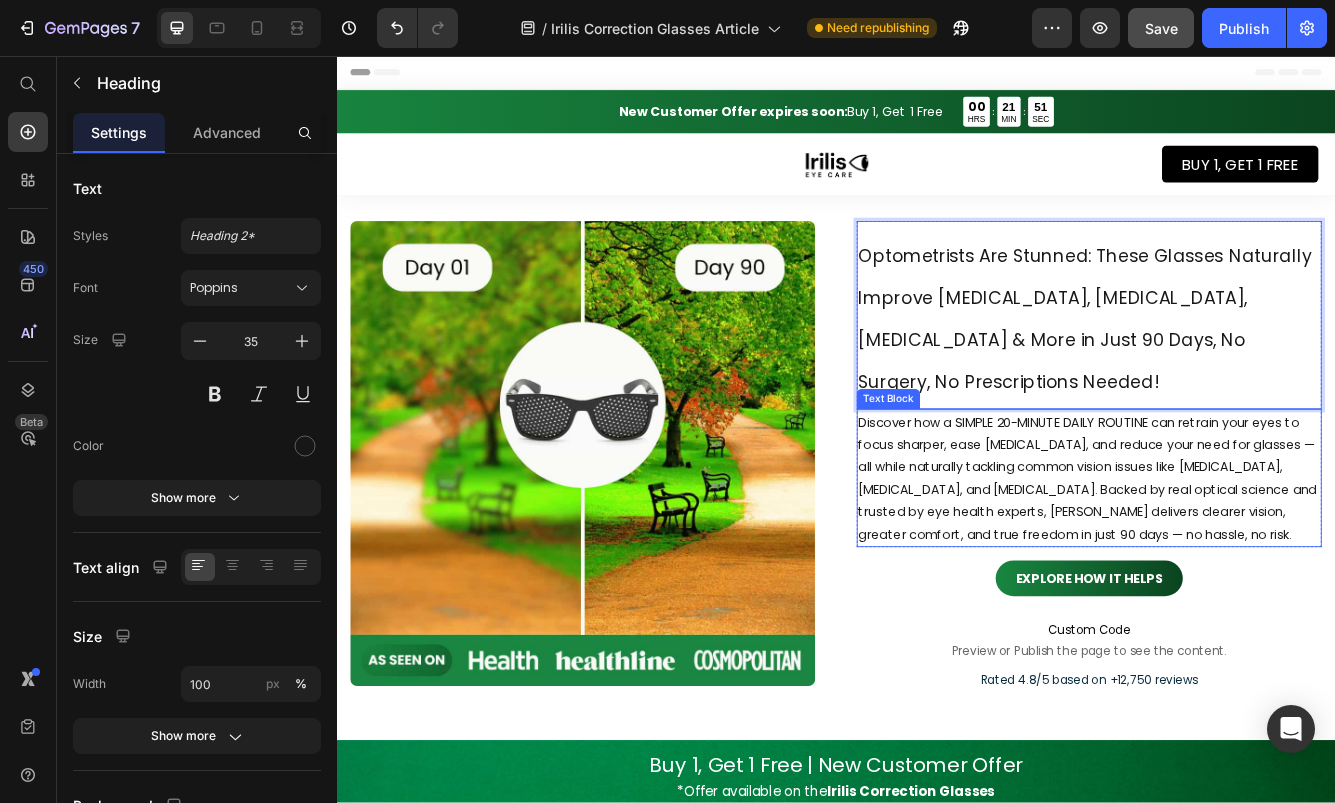 click on "Discover how a SIMPLE 20-MINUTE DAILY ROUTINE can retrain your eyes to focus sharper, ease [MEDICAL_DATA], and reduce your need for glasses — all while naturally tackling common vision issues like [MEDICAL_DATA], [MEDICAL_DATA], and [MEDICAL_DATA]. Backed by real optical science and trusted by eye health experts, [PERSON_NAME] delivers clearer vision, greater comfort, and true freedom in just 90 days — no hassle, no risk." at bounding box center (1242, 564) 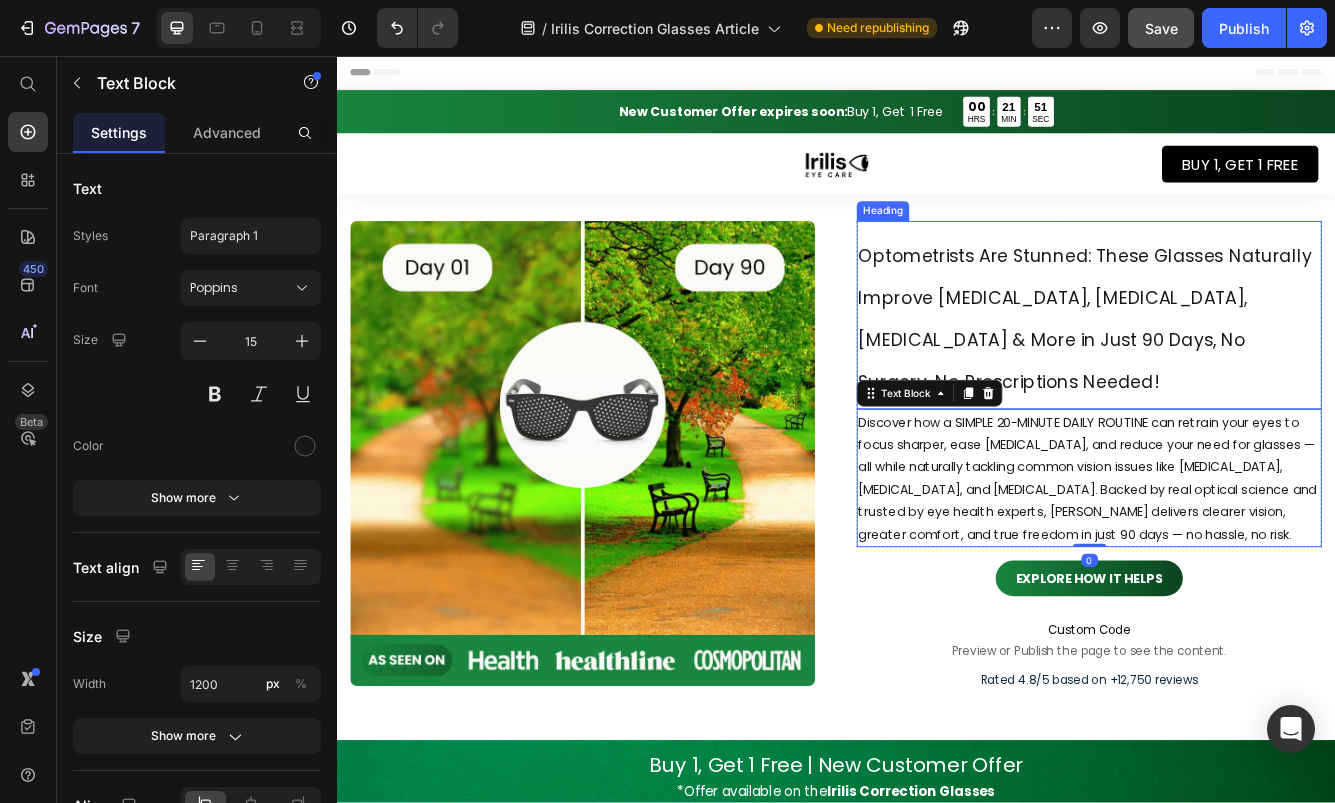 click on "⁠⁠⁠⁠⁠⁠⁠ Optometrists Are Stunned: These Glasses Naturally Improve [MEDICAL_DATA], [MEDICAL_DATA], [MEDICAL_DATA] & More in Just 90 Days, No Surgery, No Prescriptions Needed!" at bounding box center (1241, 370) 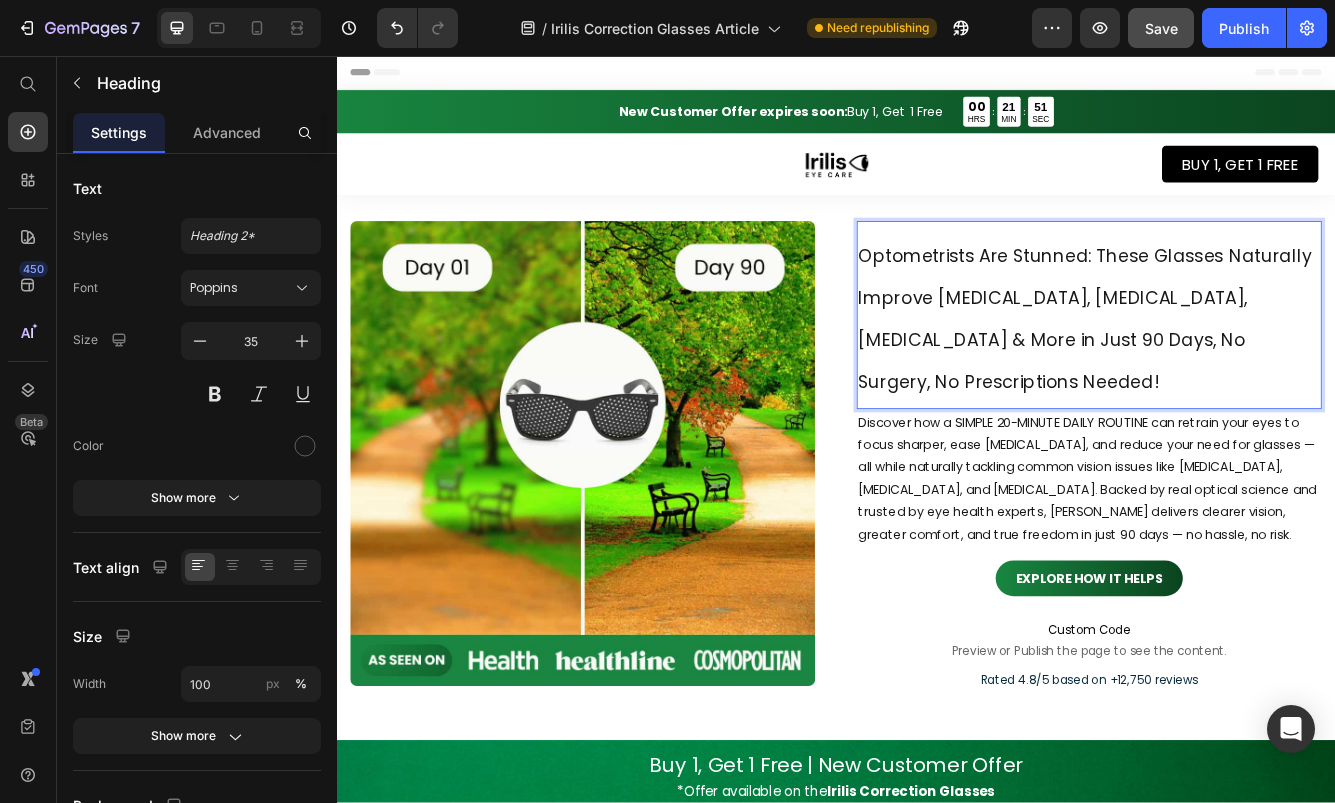 click on "Optometrists Are Stunned: These Glasses Naturally Improve [MEDICAL_DATA], [MEDICAL_DATA], [MEDICAL_DATA] & More in Just 90 Days, No Surgery, No Prescriptions Needed!" at bounding box center [1241, 370] 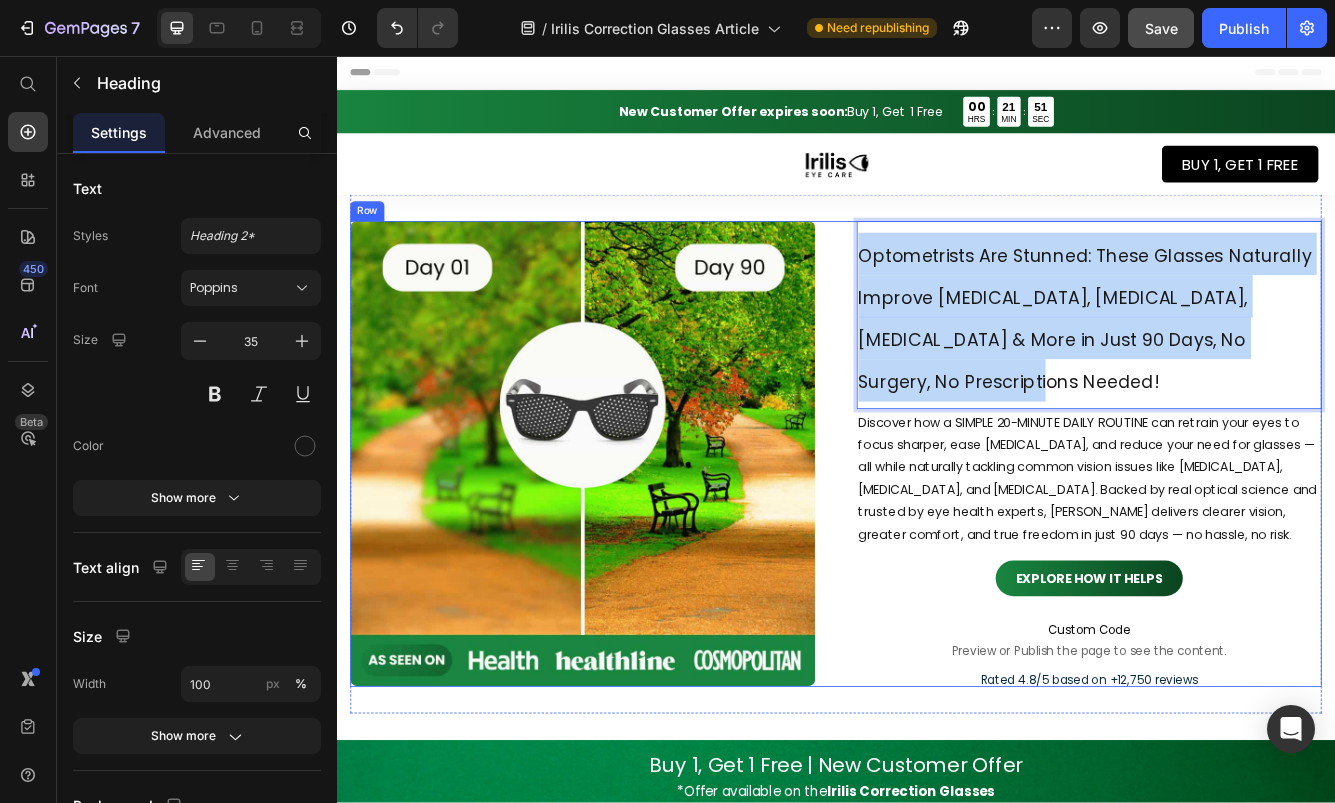 drag, startPoint x: 1080, startPoint y: 437, endPoint x: 936, endPoint y: 297, distance: 200.83824 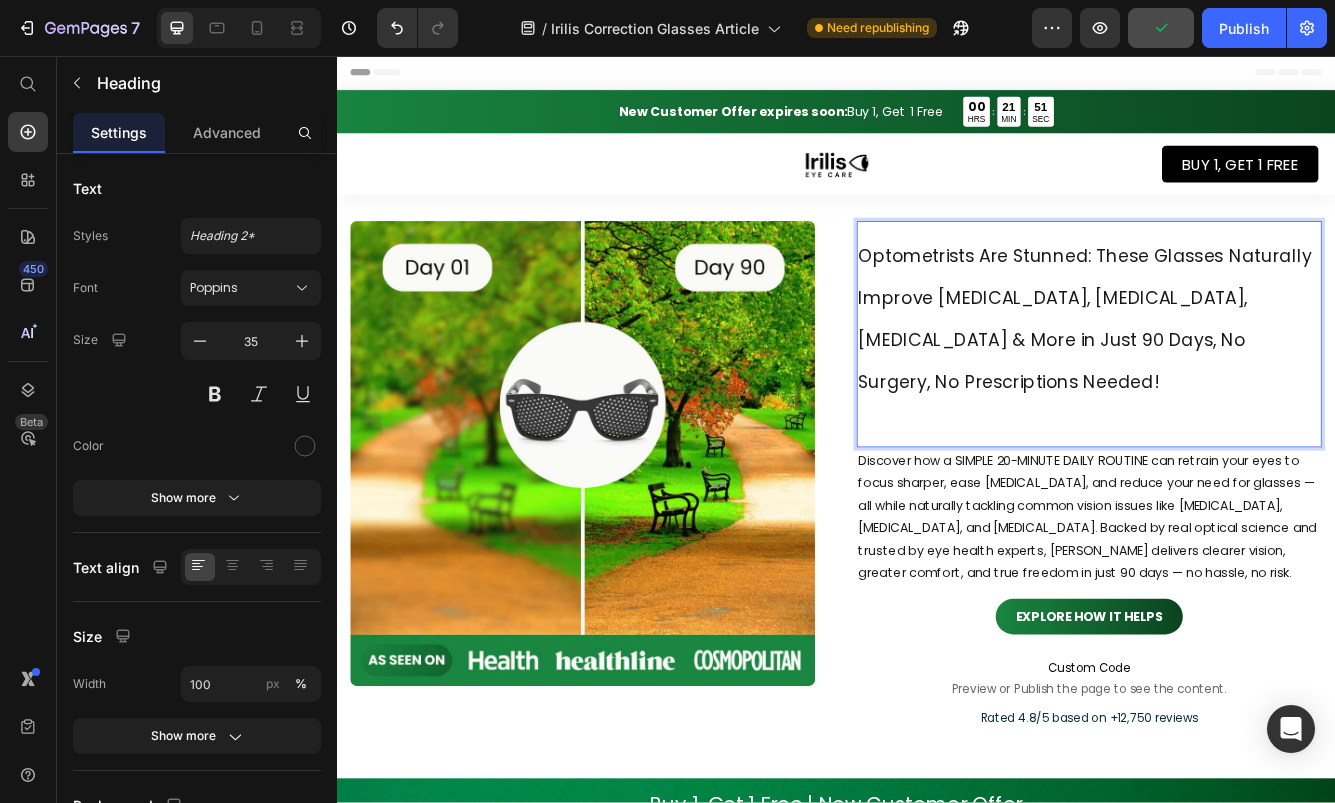 click on "Optometrists Are Stunned: These Glasses Naturally Improve [MEDICAL_DATA], [MEDICAL_DATA], [MEDICAL_DATA] & More in Just 90 Days, No Surgery, No Prescriptions Needed!" at bounding box center [1241, 393] 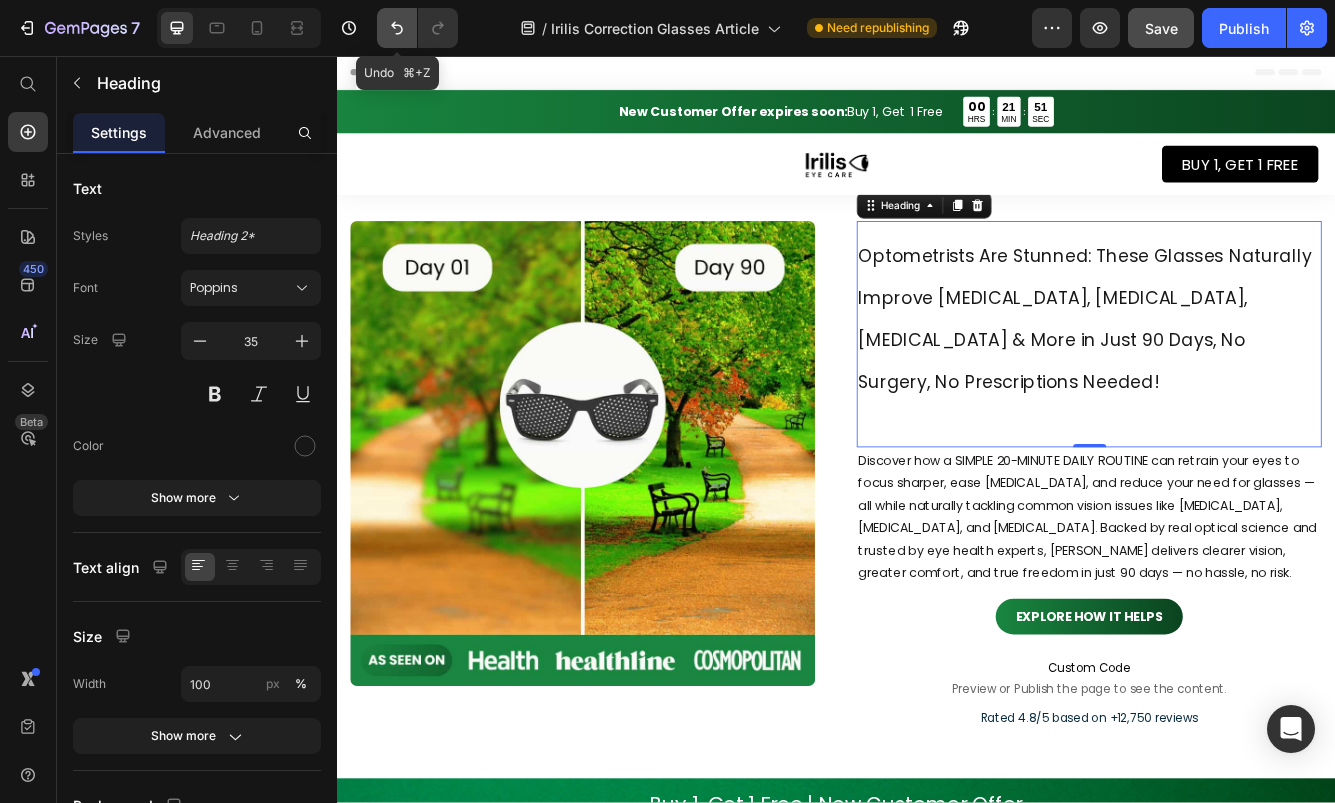 click 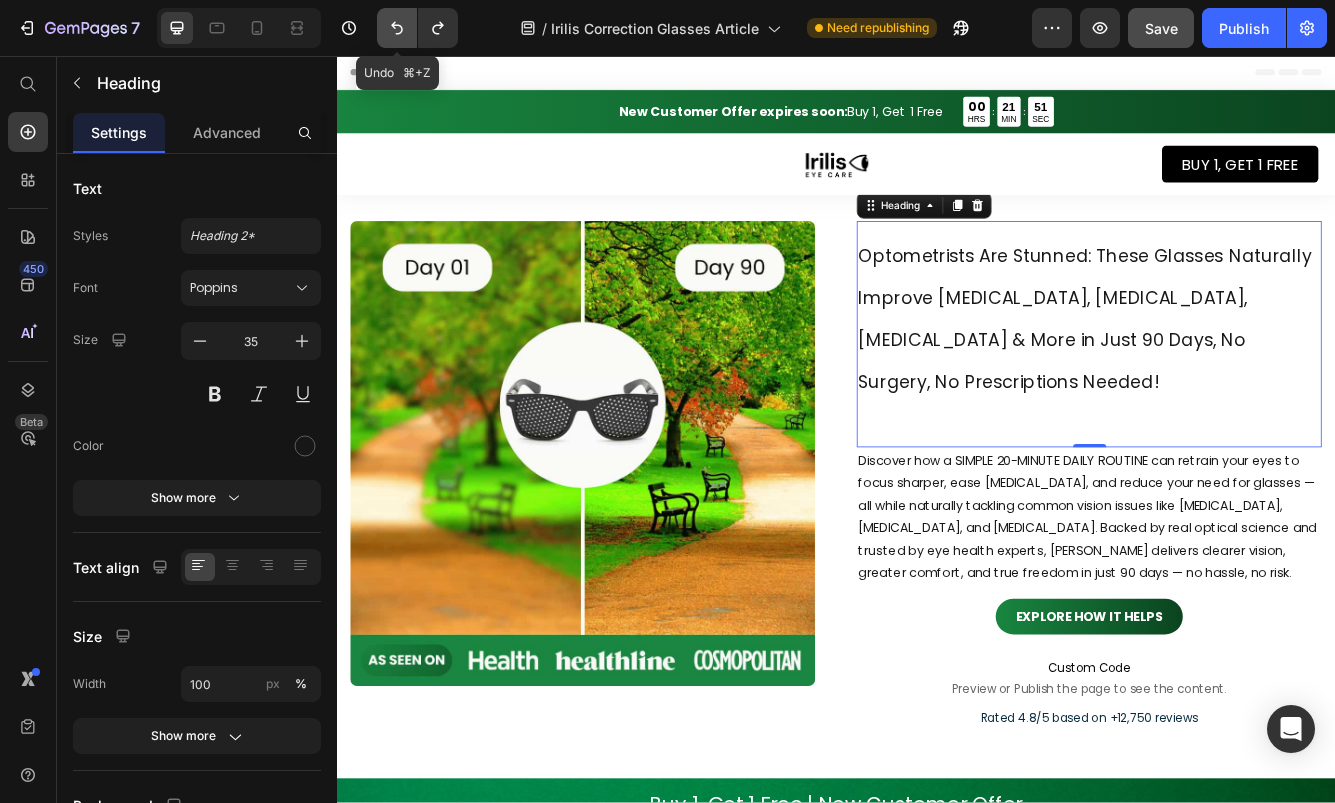 click 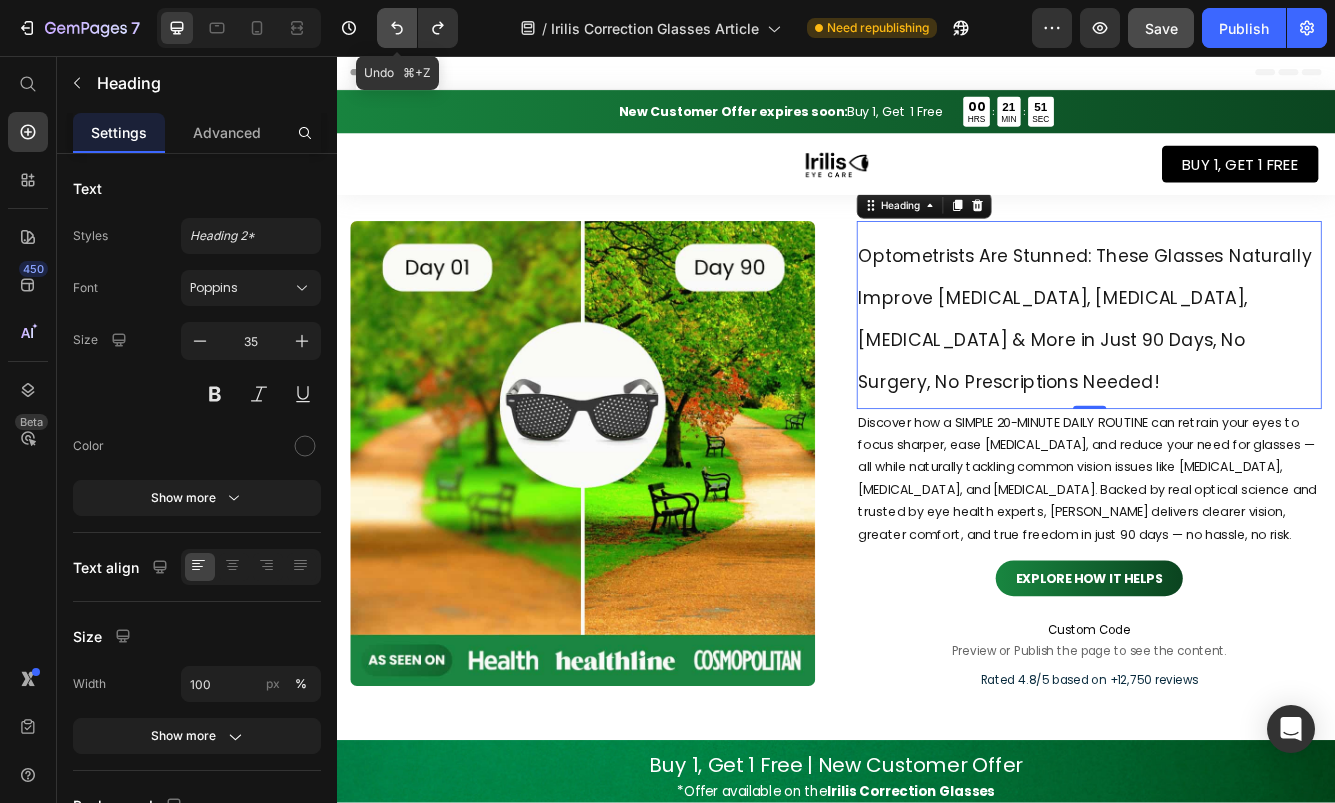 click 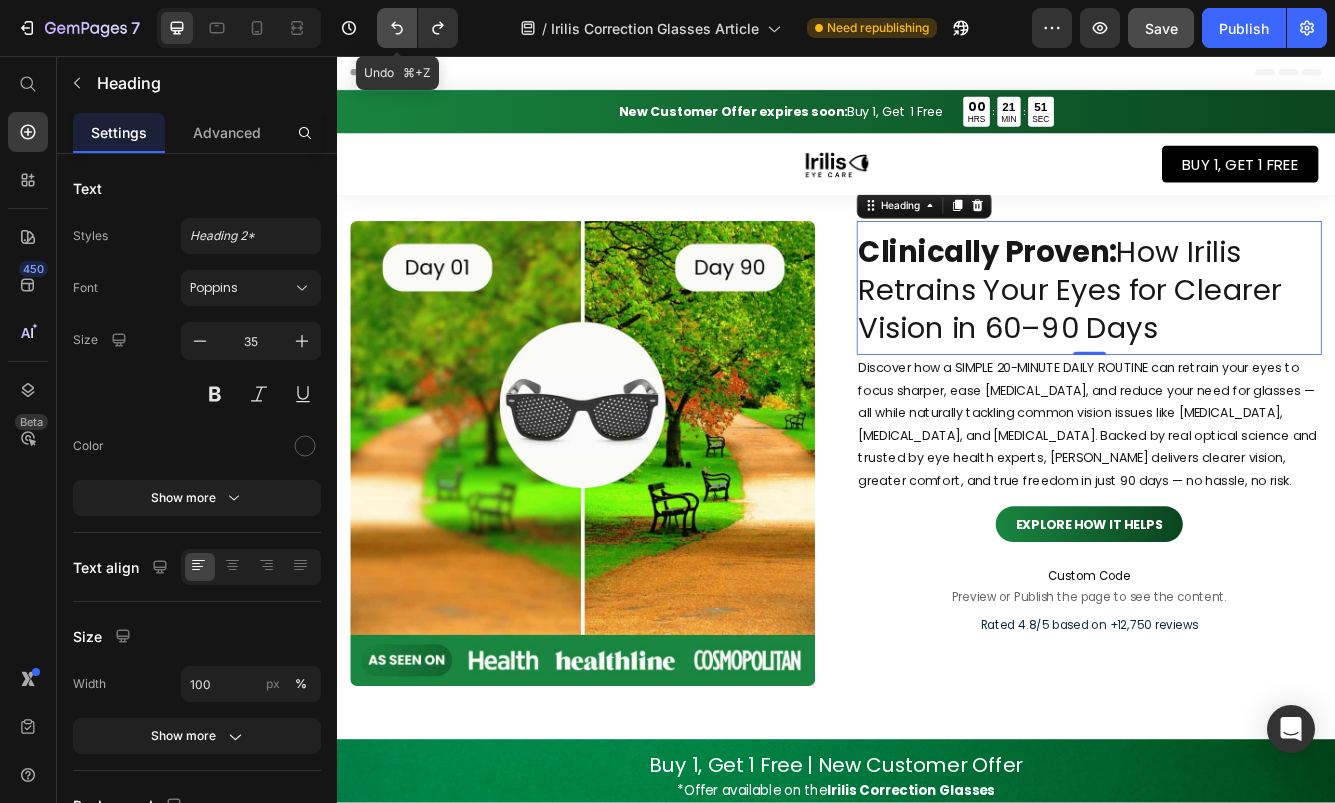 click 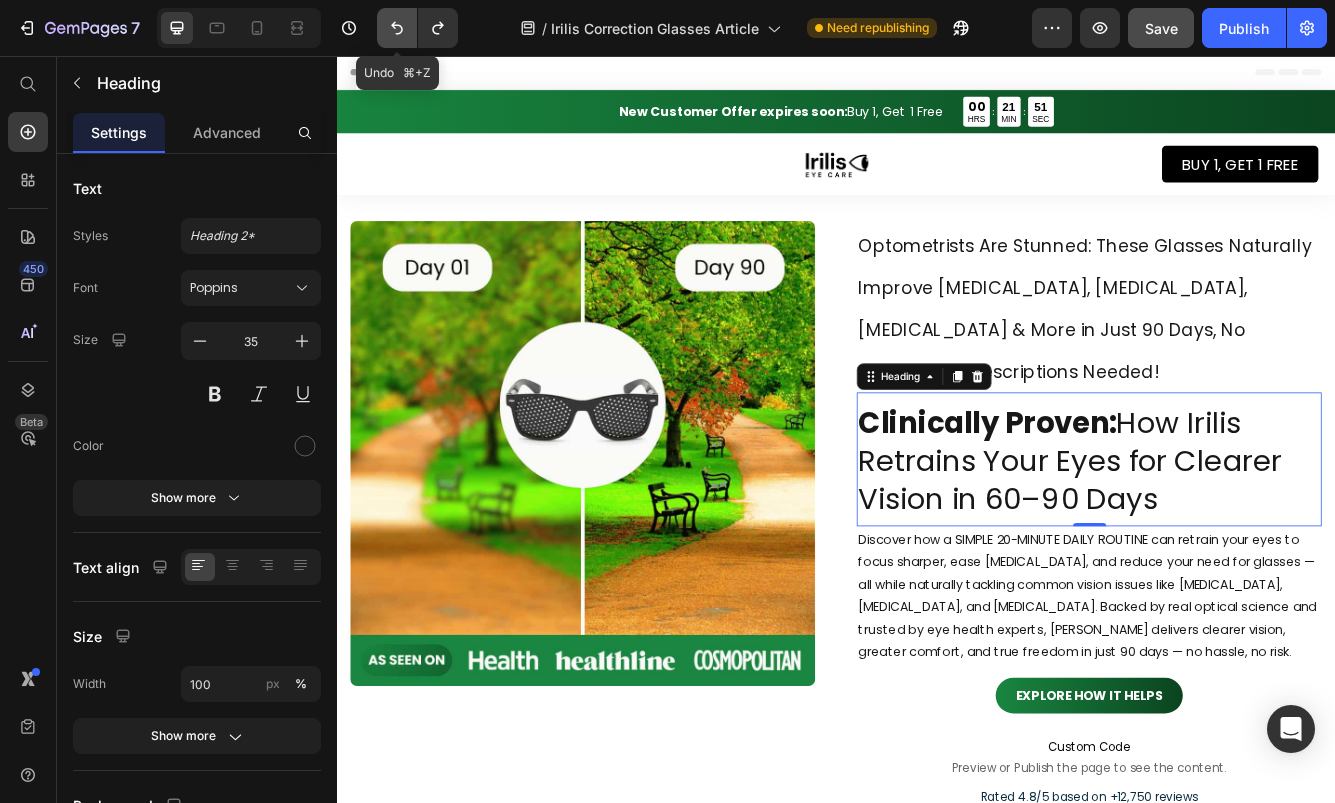 click 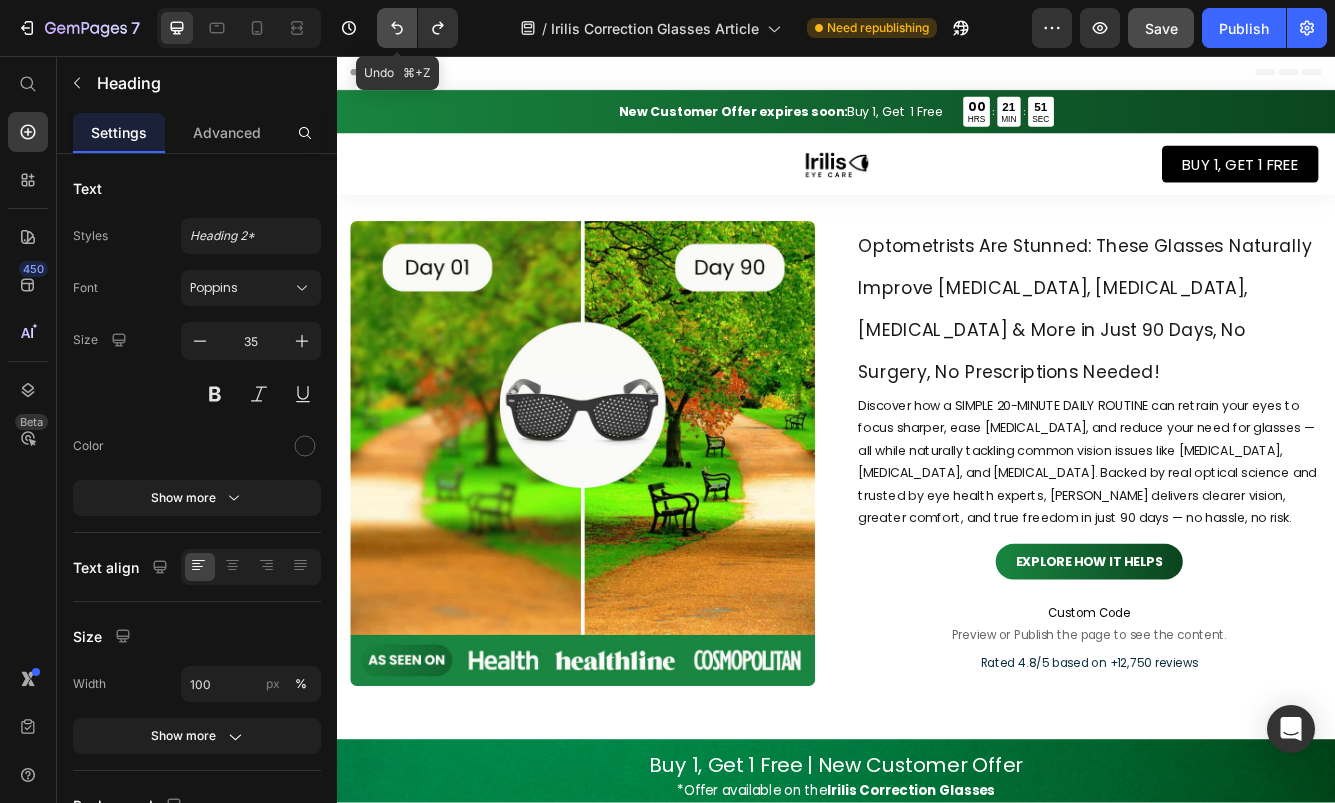 click 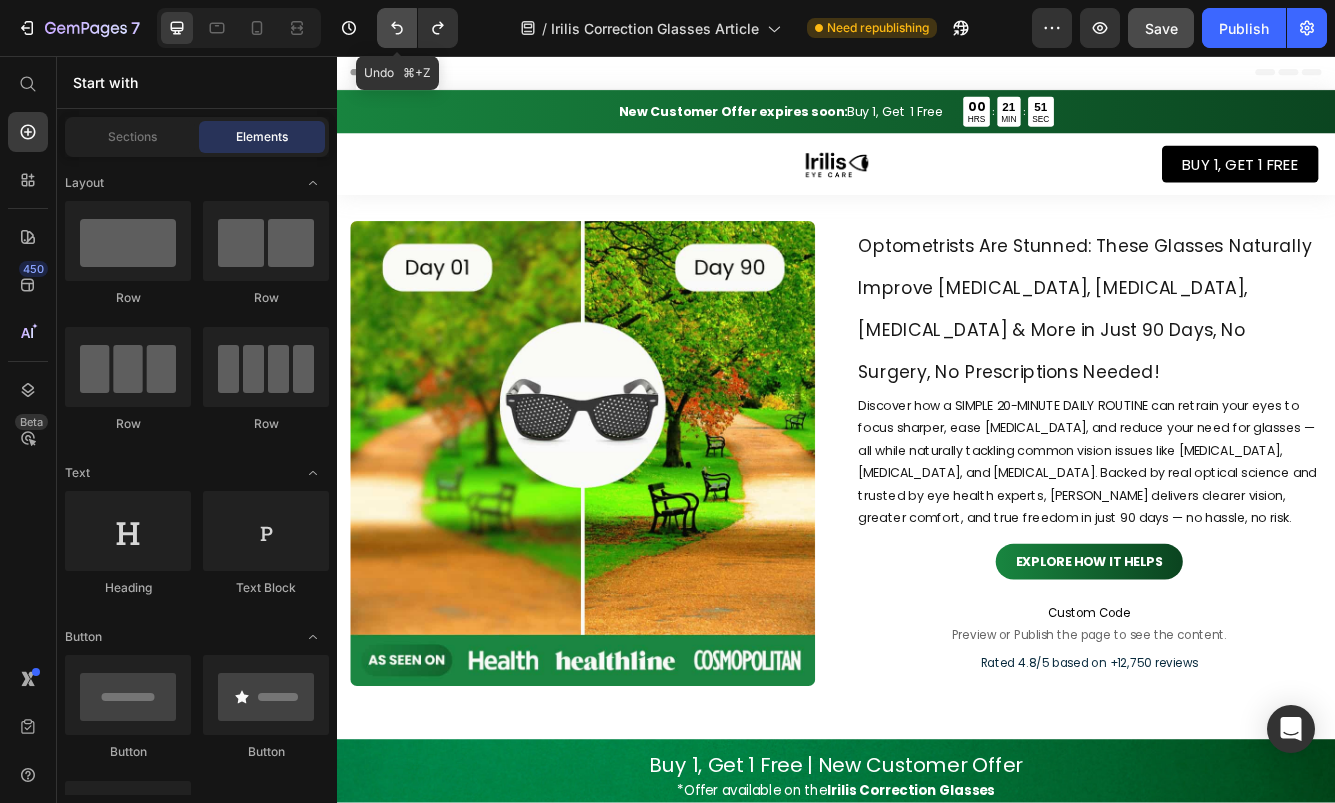 click 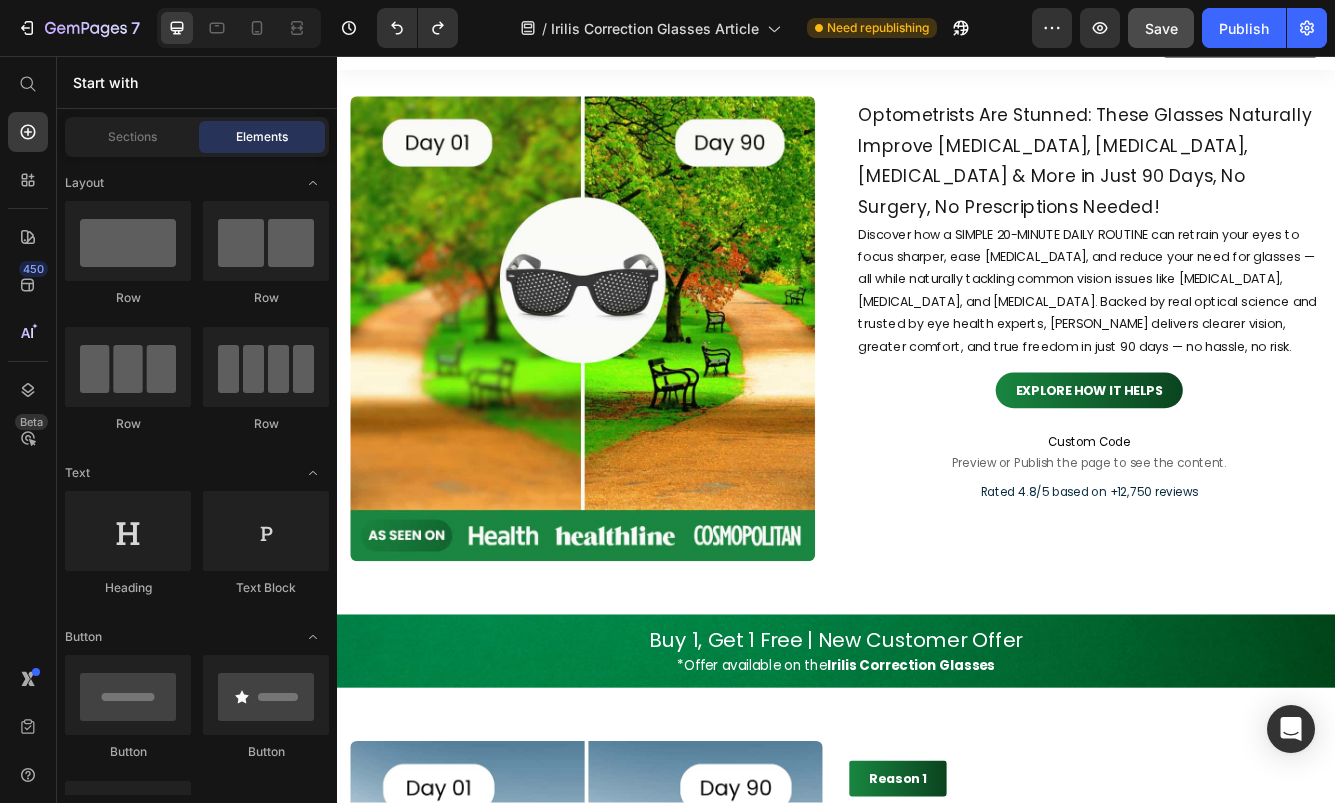scroll, scrollTop: 0, scrollLeft: 0, axis: both 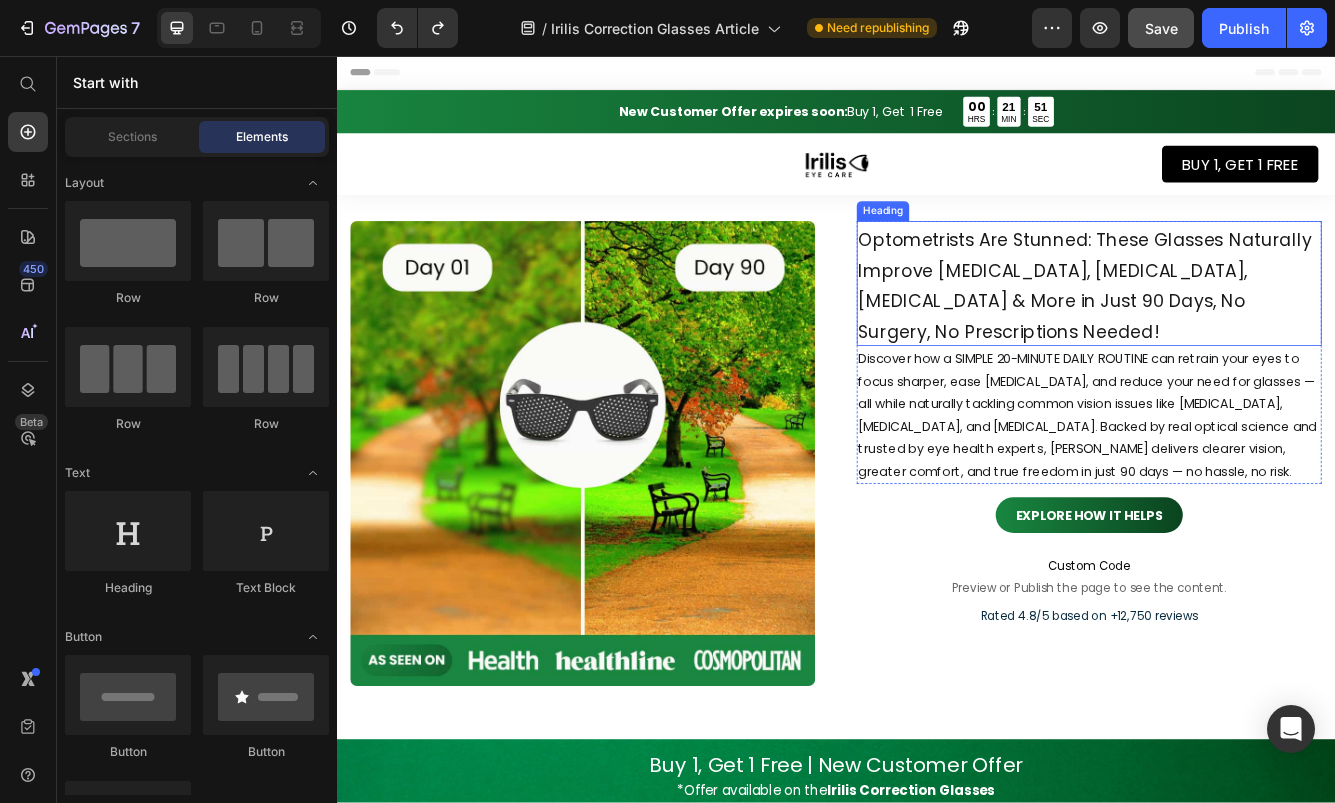 click on "Optometrists Are Stunned: These Glasses Naturally Improve [MEDICAL_DATA], [MEDICAL_DATA], [MEDICAL_DATA] & More in Just 90 Days, No Surgery, No Prescriptions Needed!" at bounding box center [1241, 330] 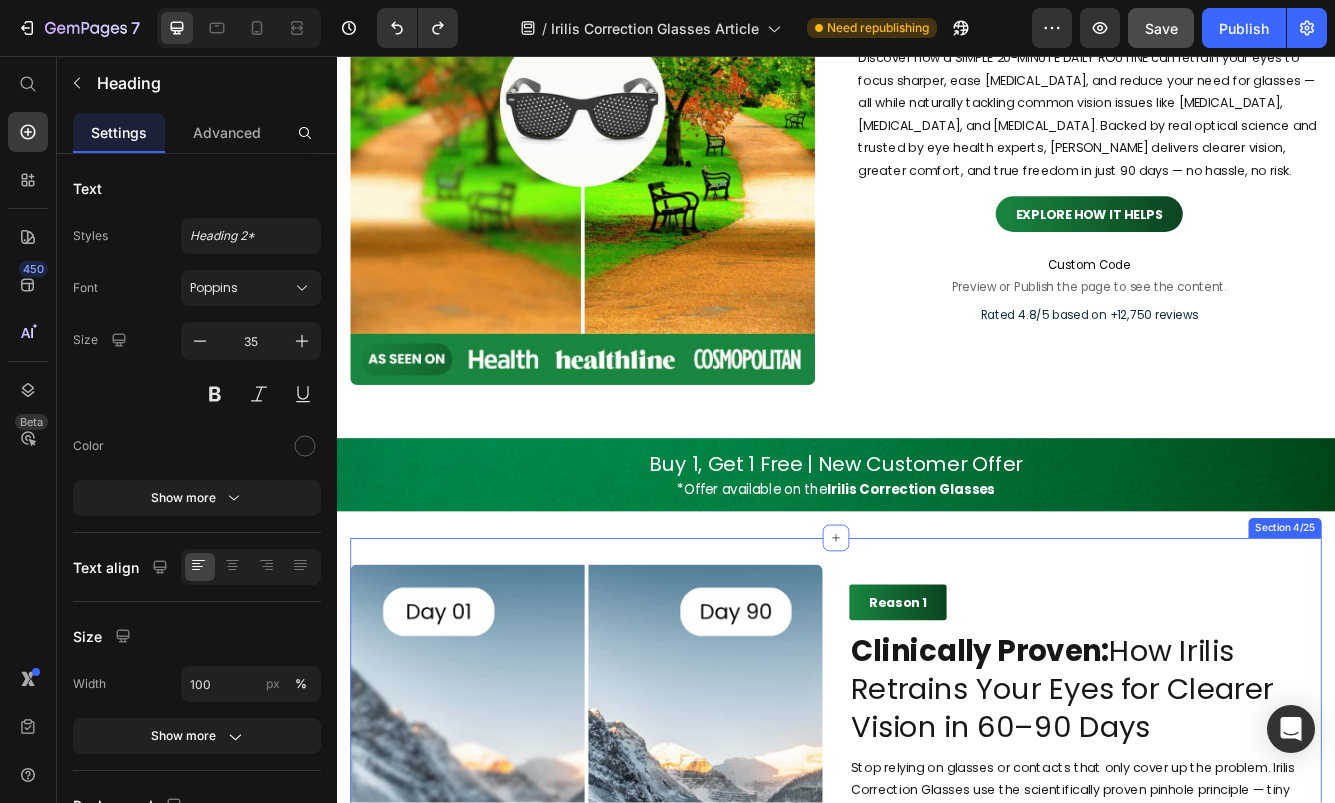 scroll, scrollTop: 401, scrollLeft: 0, axis: vertical 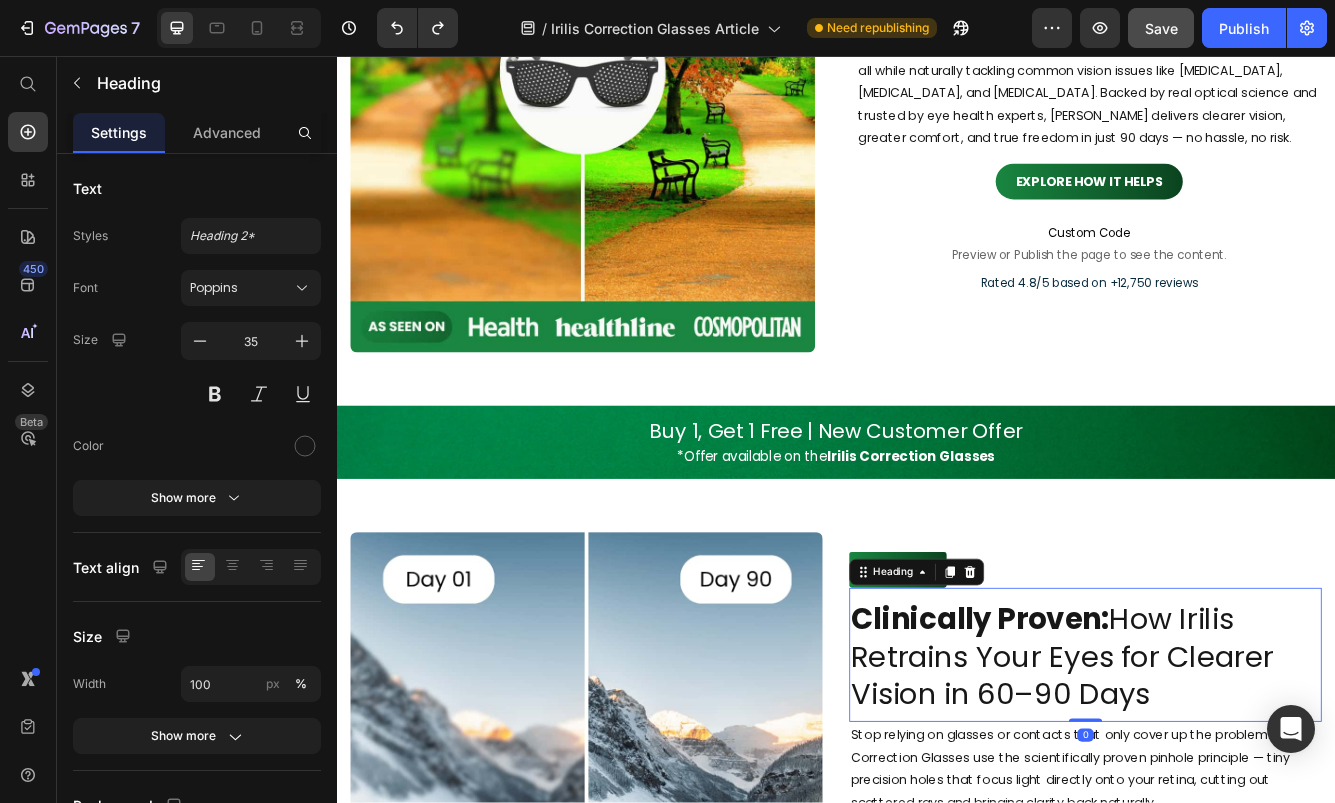 click on "⁠⁠⁠⁠⁠⁠⁠ Clinically Proven:  How [PERSON_NAME] Retrains Your Eyes for Clearer Vision in 60–90 Days" at bounding box center [1237, 778] 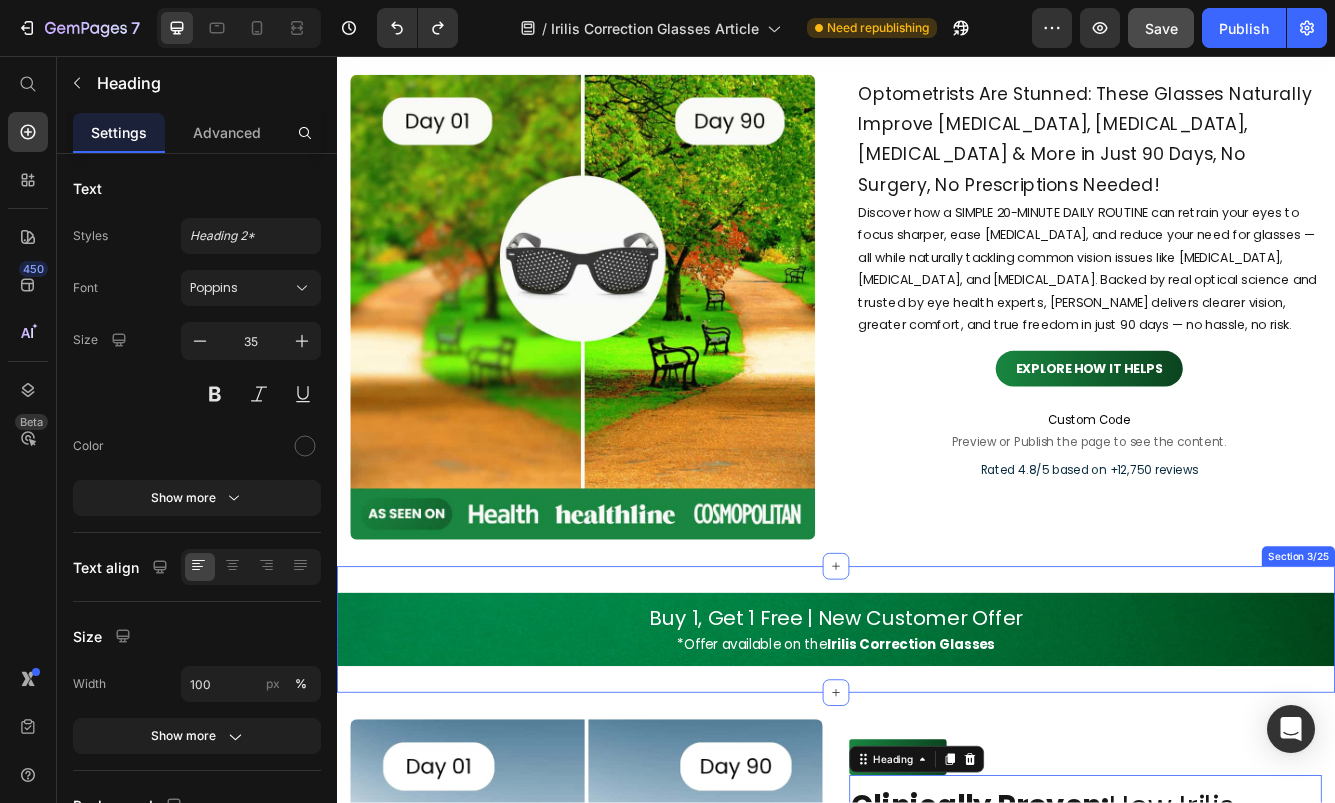 scroll, scrollTop: 0, scrollLeft: 0, axis: both 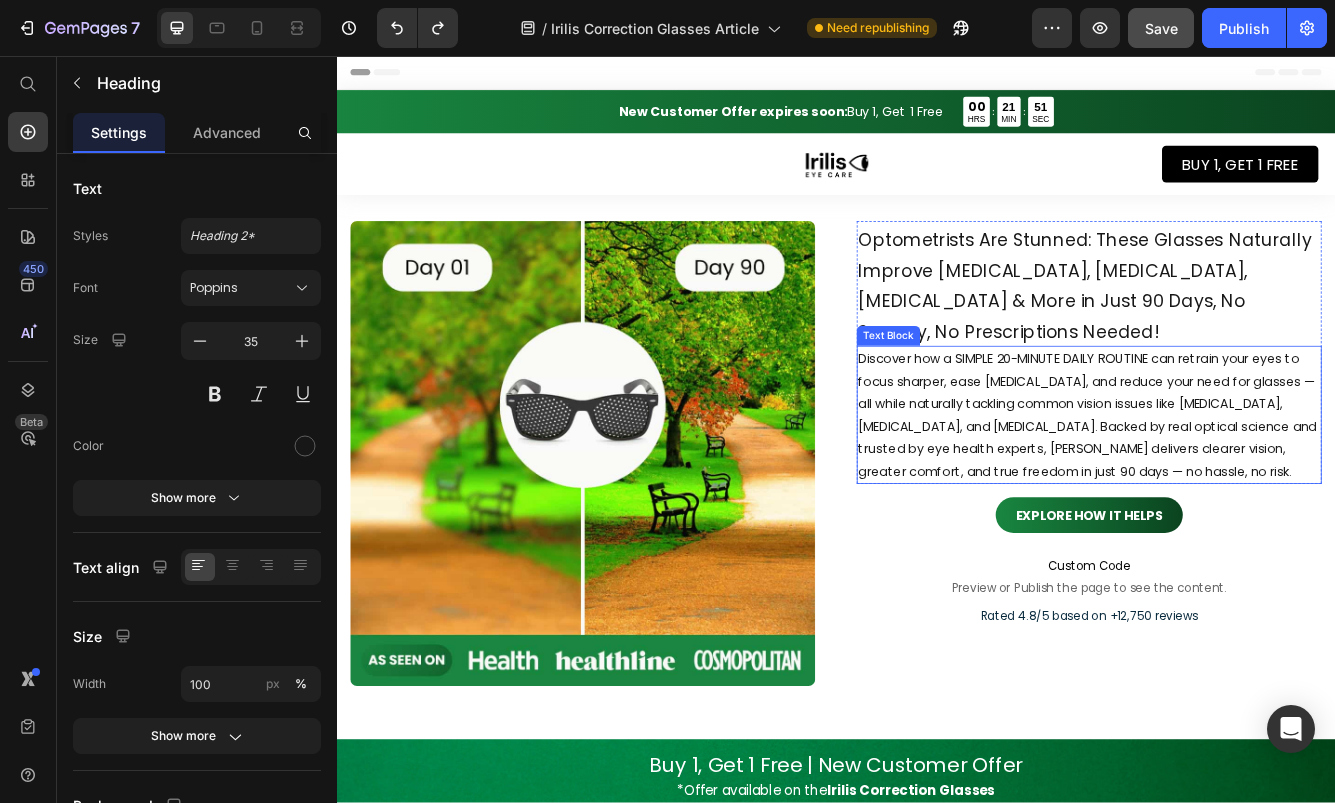 click on "Optometrists Are Stunned: These Glasses Naturally Improve [MEDICAL_DATA], [MEDICAL_DATA], [MEDICAL_DATA] & More in Just 90 Days, No Surgery, No Prescriptions Needed!" at bounding box center (1236, 332) 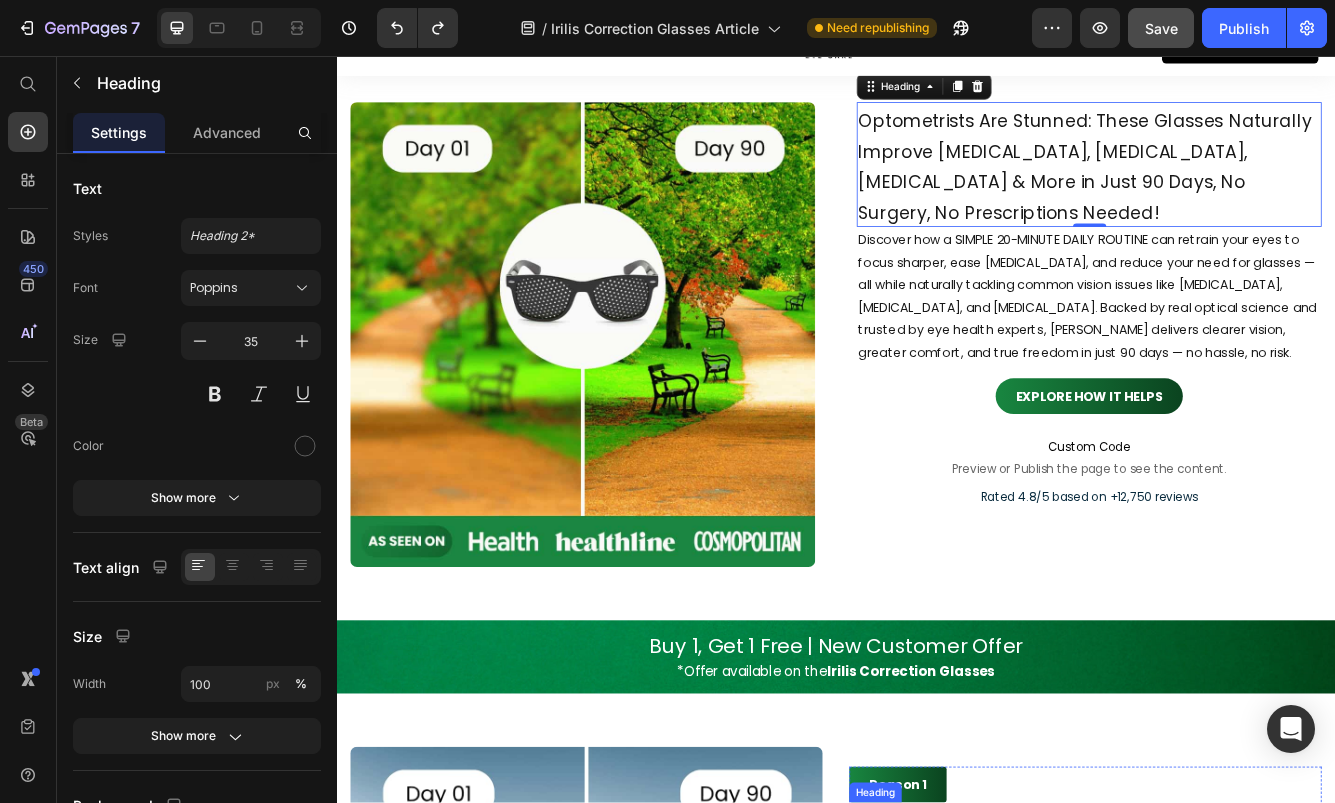scroll, scrollTop: 142, scrollLeft: 0, axis: vertical 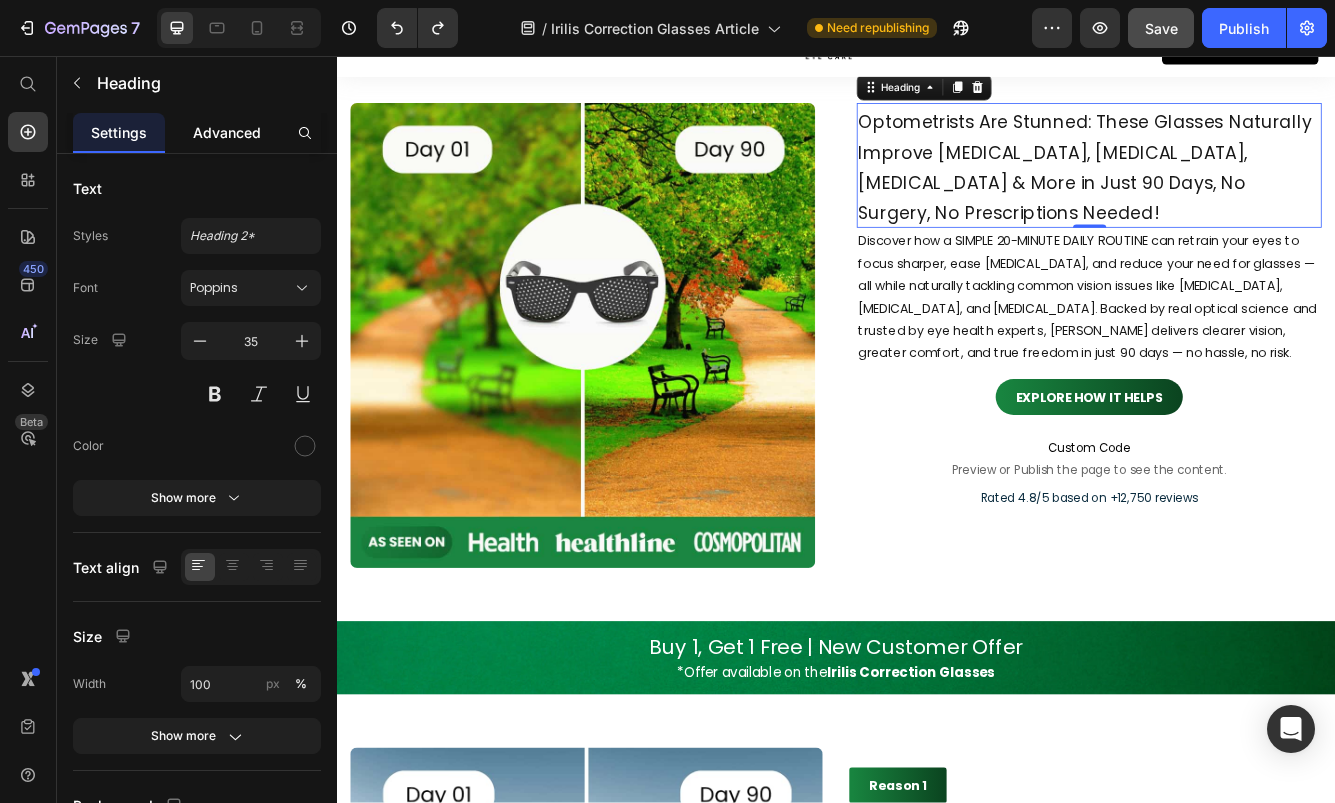 click on "Advanced" 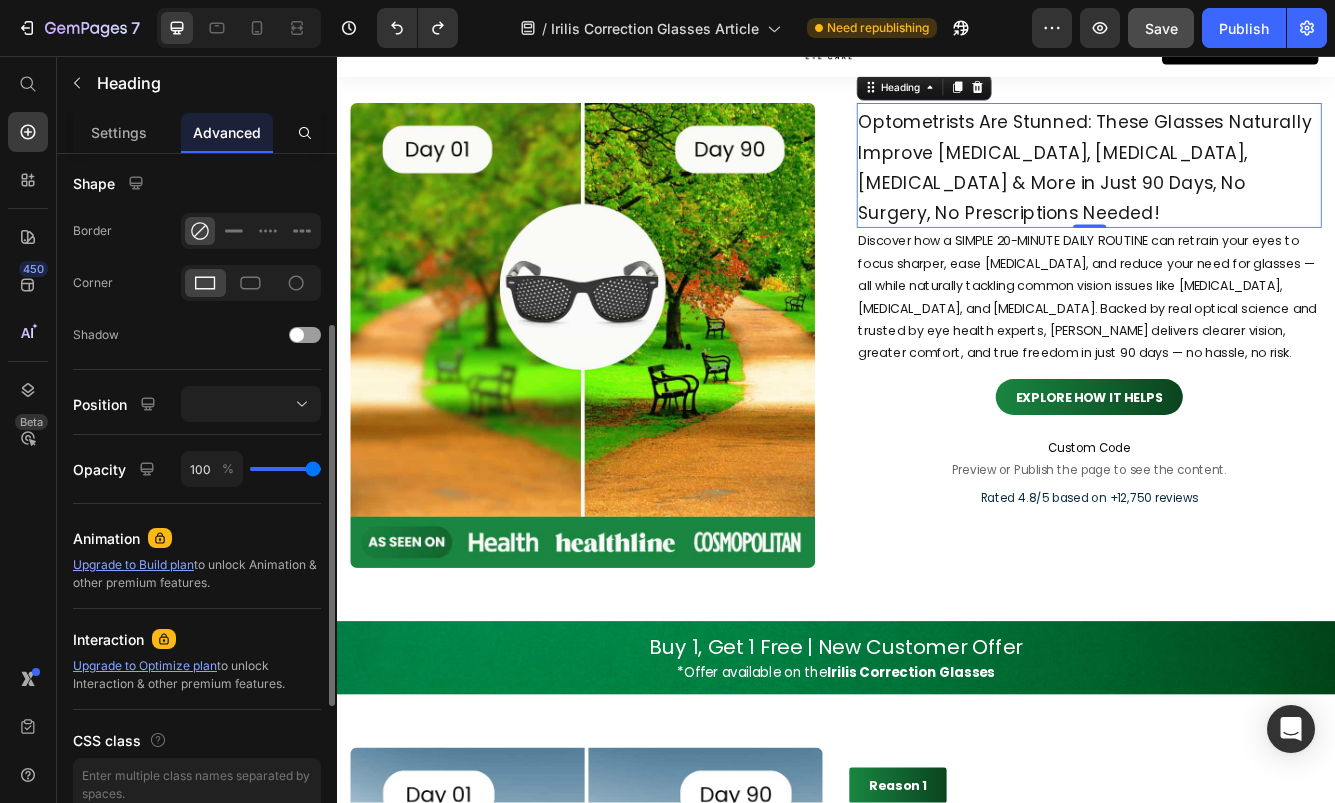 scroll, scrollTop: 0, scrollLeft: 0, axis: both 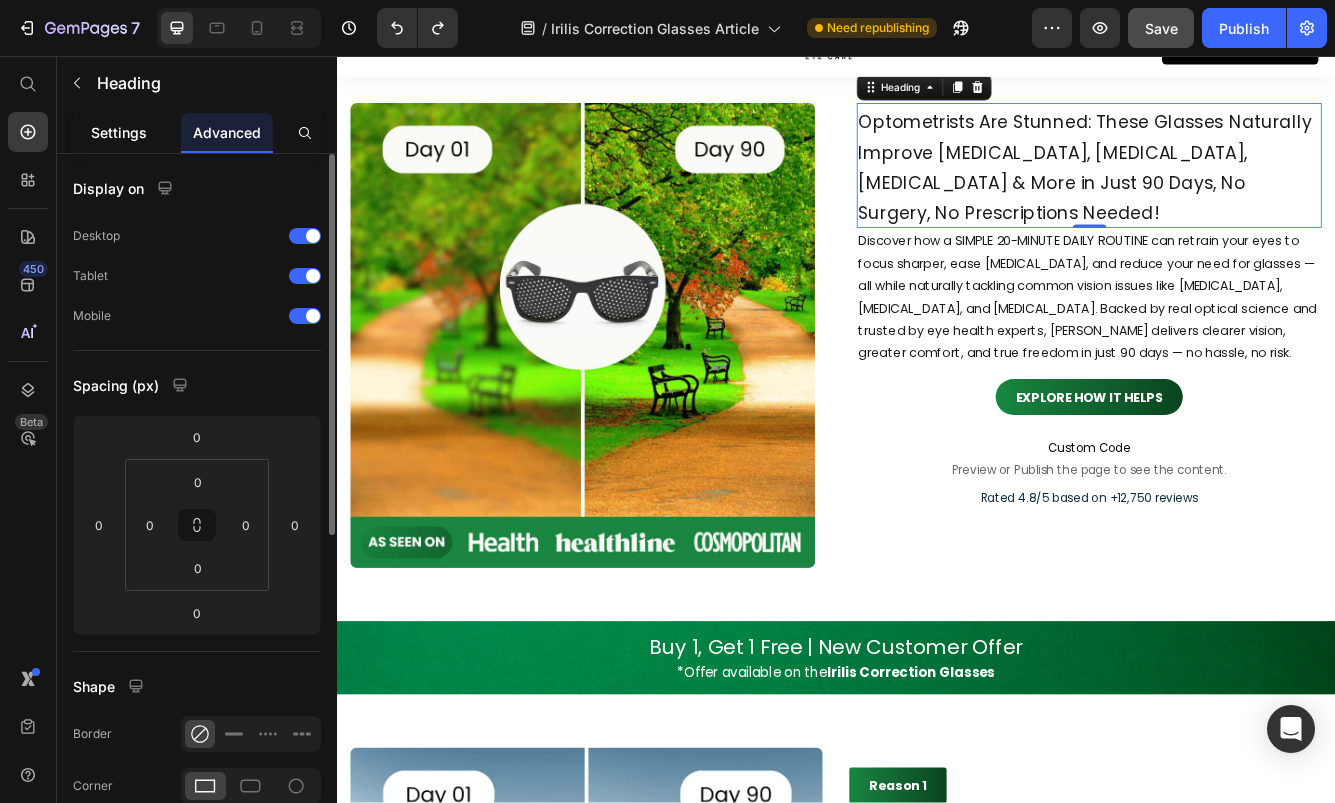 click on "Settings" 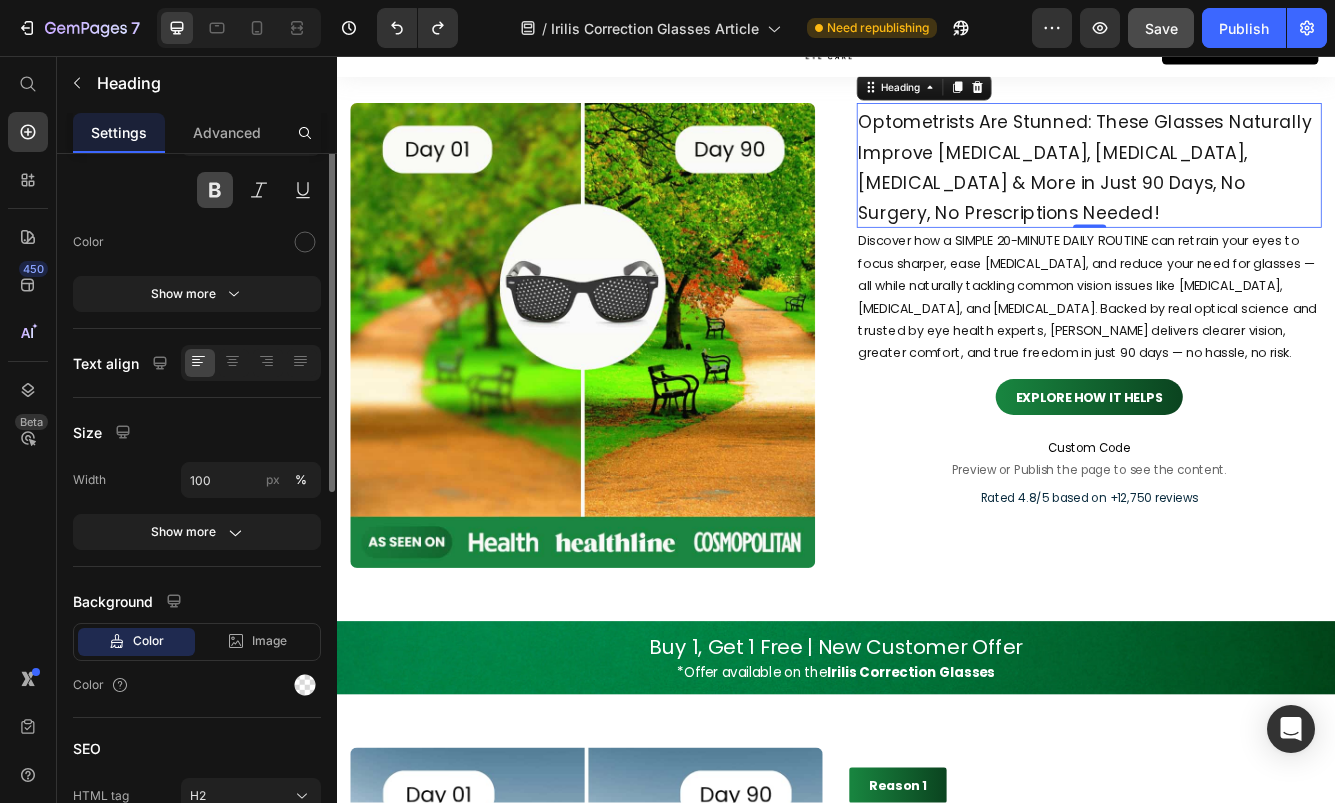 scroll, scrollTop: 265, scrollLeft: 0, axis: vertical 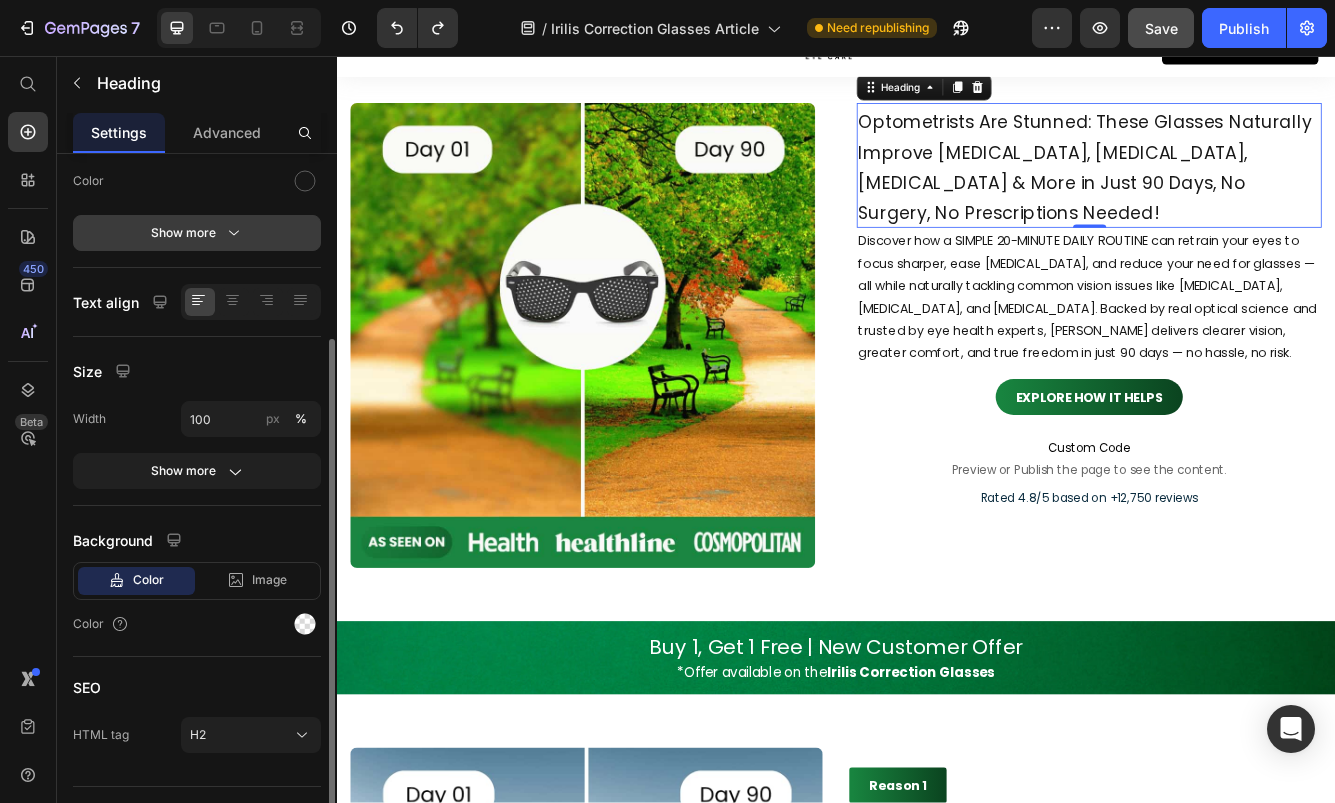 click on "Show more" at bounding box center [197, 233] 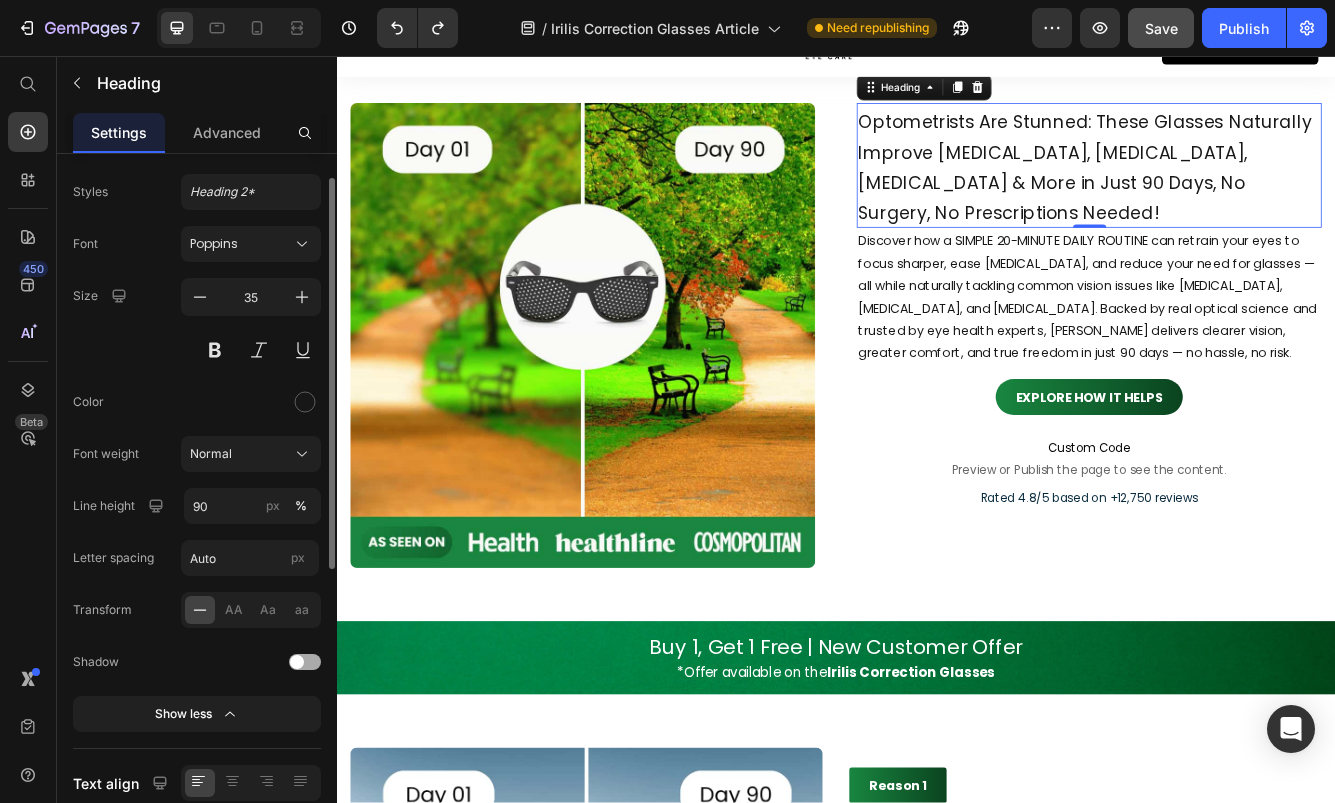 scroll, scrollTop: 9, scrollLeft: 0, axis: vertical 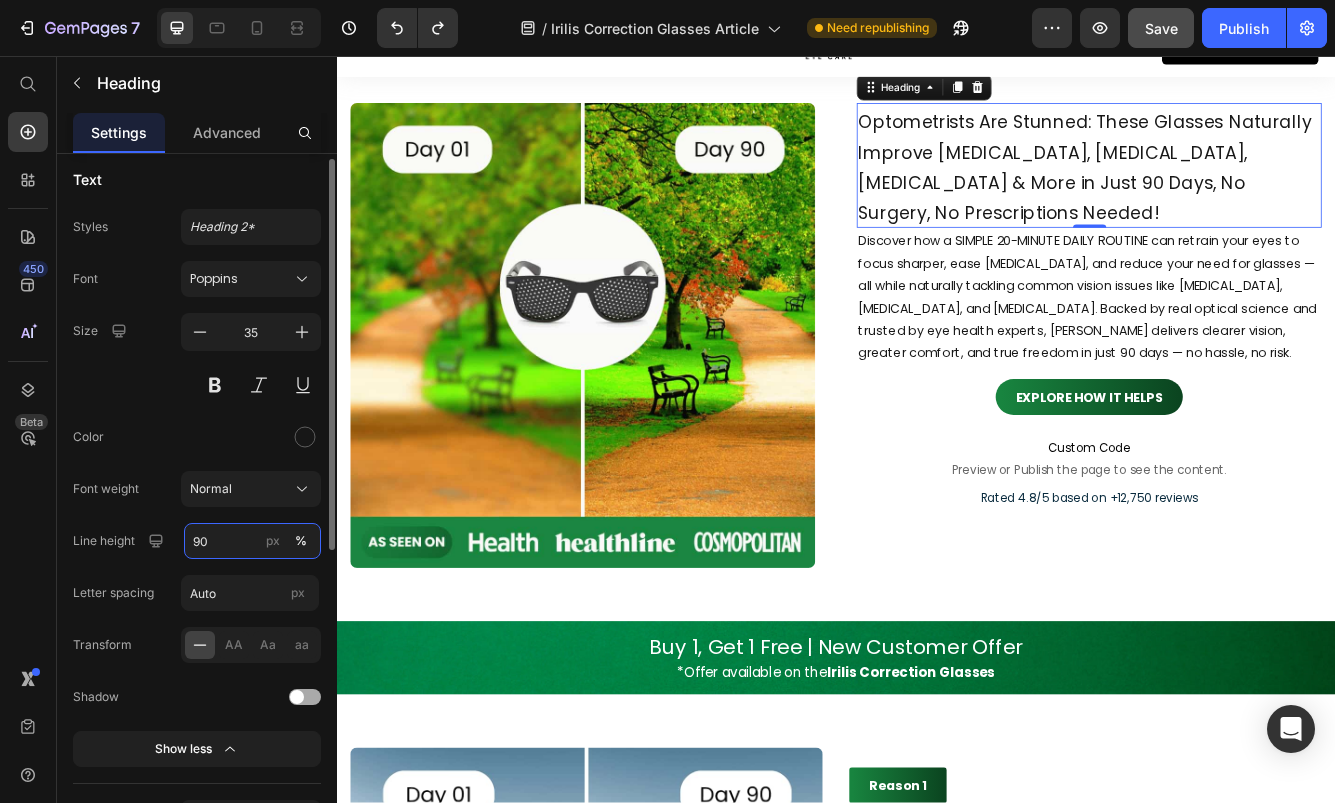click on "90" at bounding box center (252, 541) 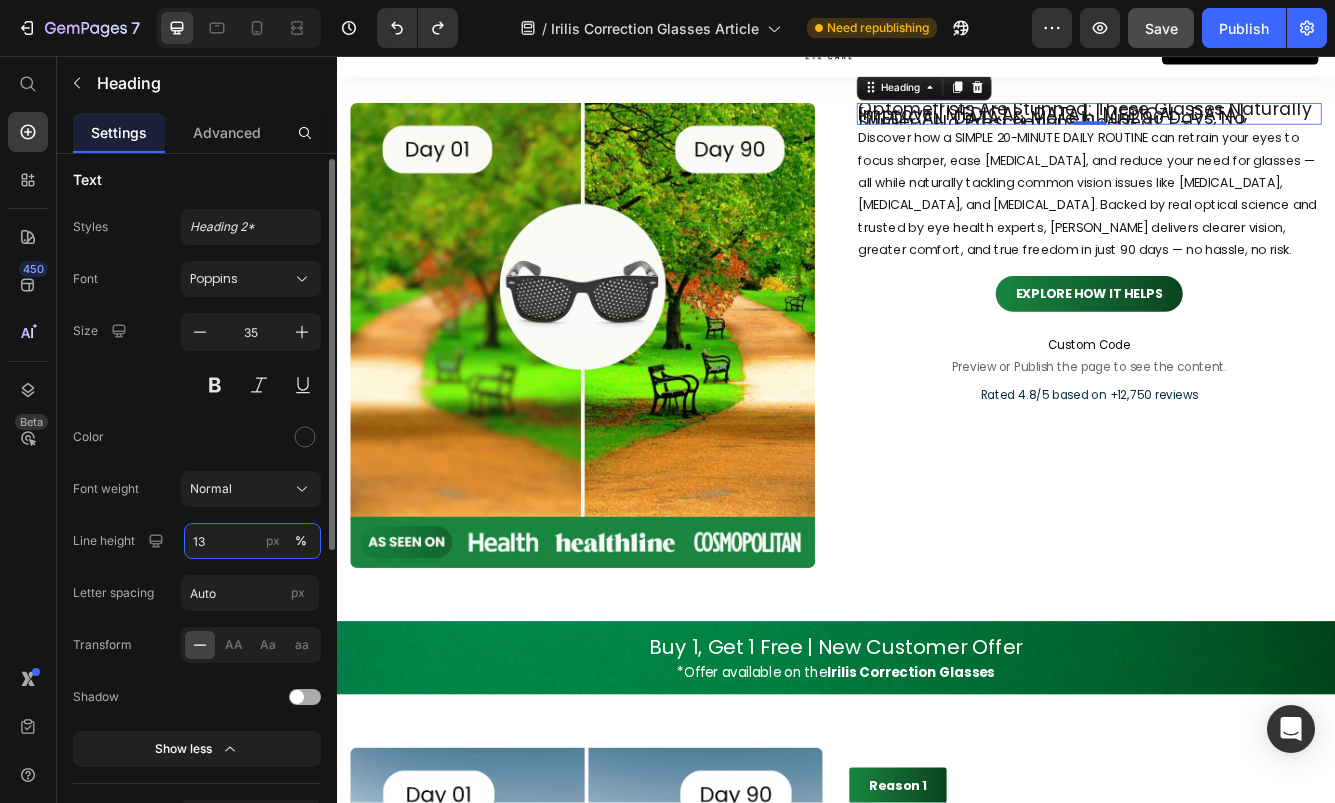 type on "130" 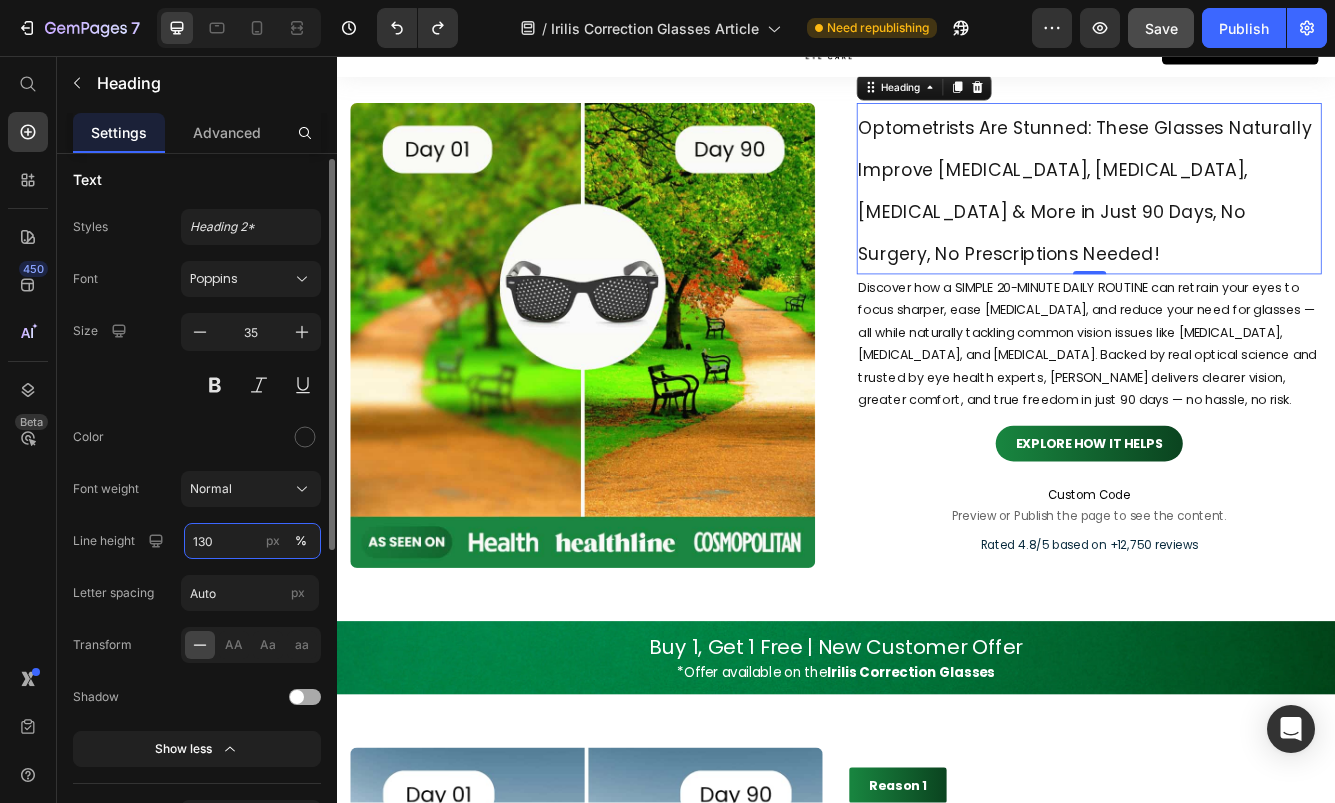 click on "130" at bounding box center [252, 541] 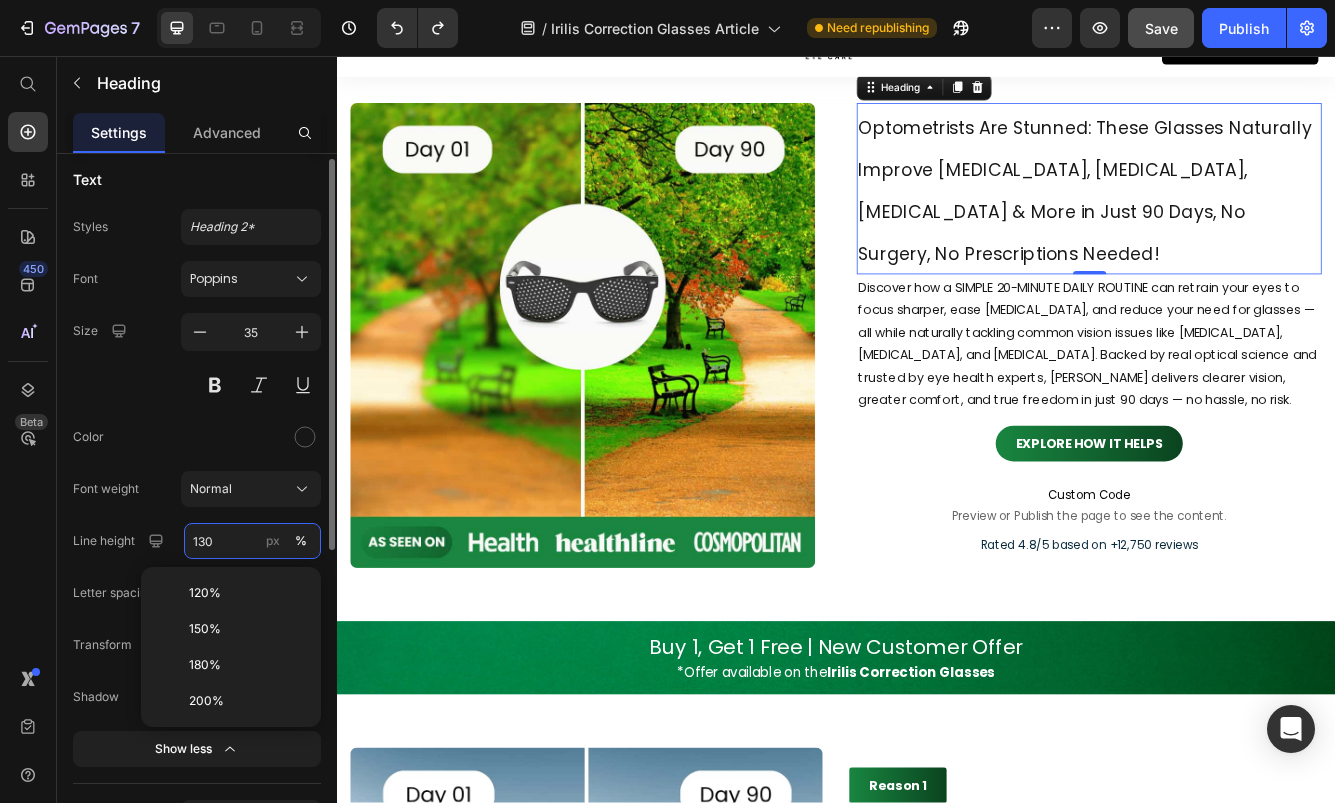 click on "130" at bounding box center (252, 541) 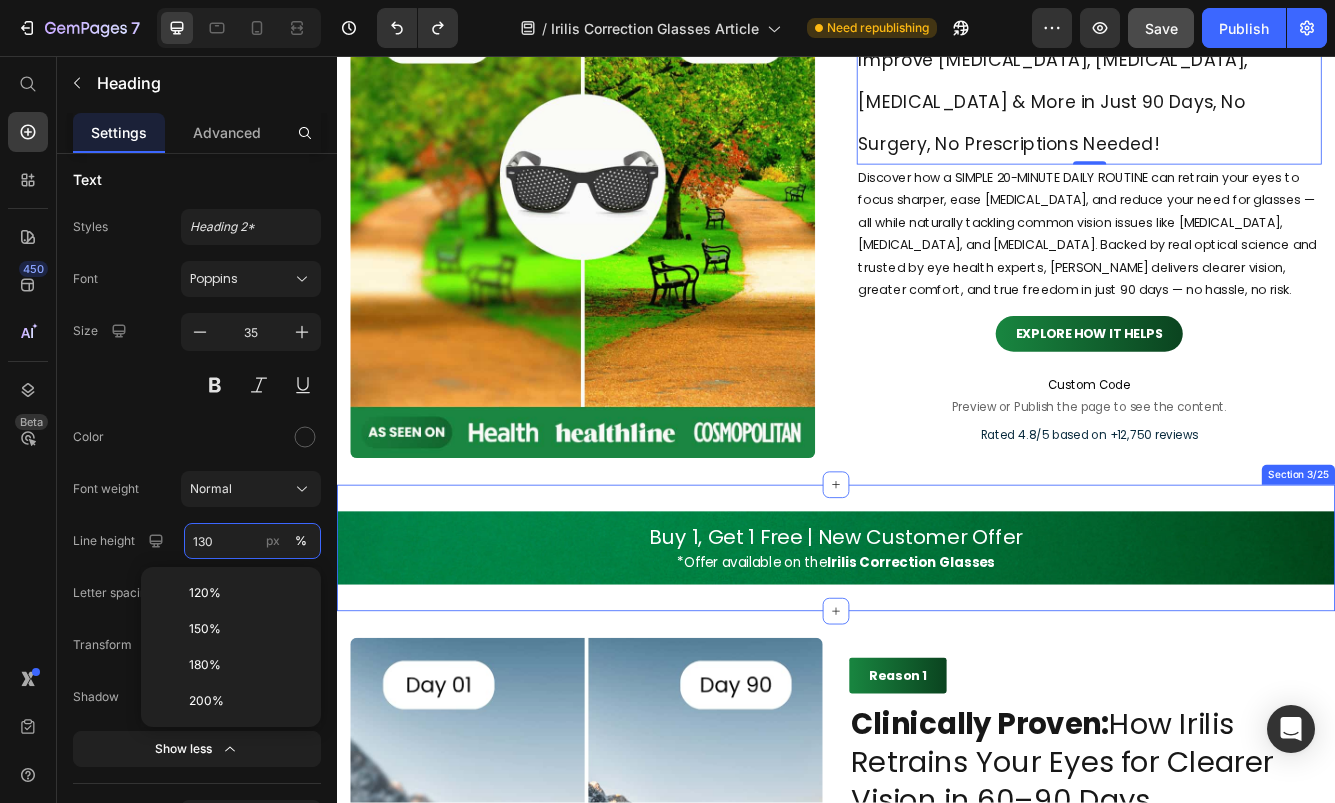 scroll, scrollTop: 350, scrollLeft: 0, axis: vertical 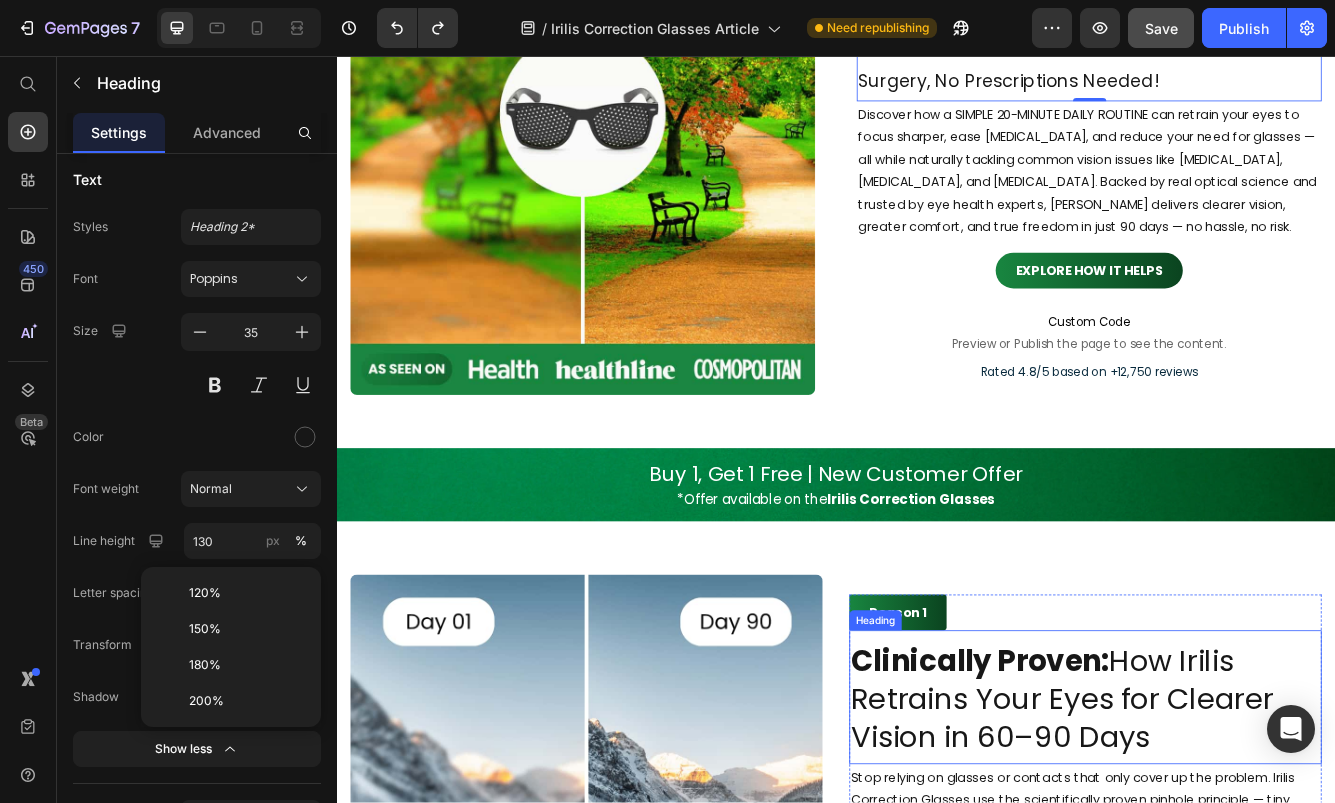 click on "Clinically Proven:" at bounding box center [1110, 783] 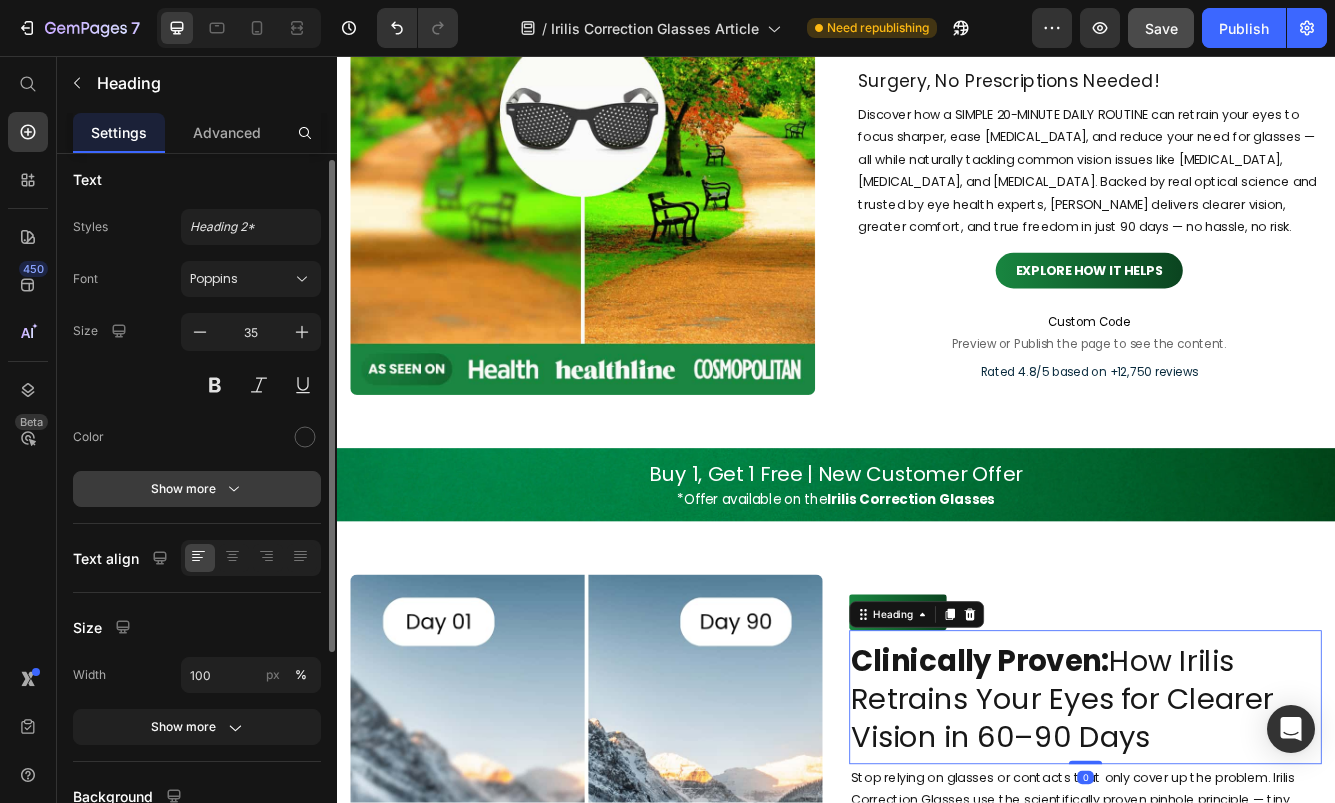 click on "Show more" at bounding box center (197, 489) 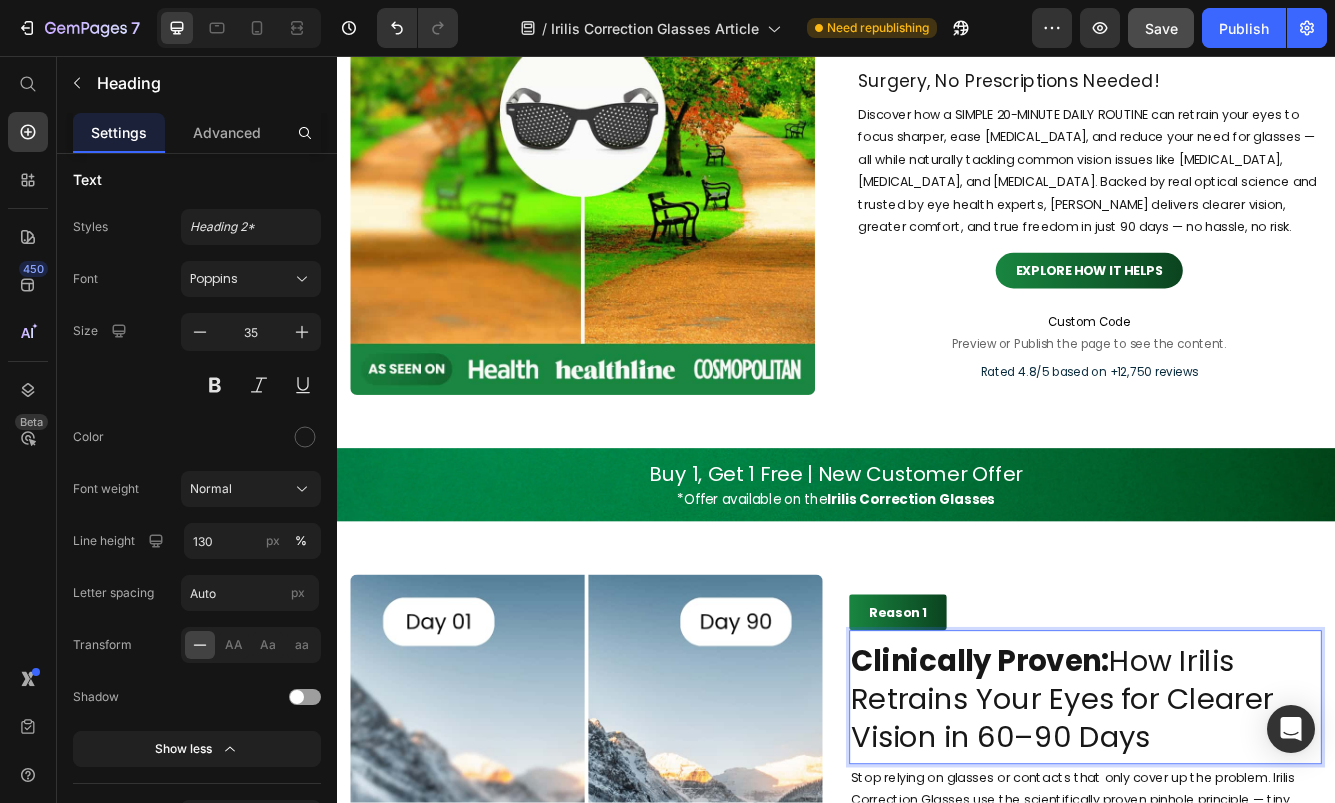 click on "Clinically Proven:  How Irilis Retrains Your Eyes for Clearer Vision in 60–90 Days" at bounding box center [1237, 829] 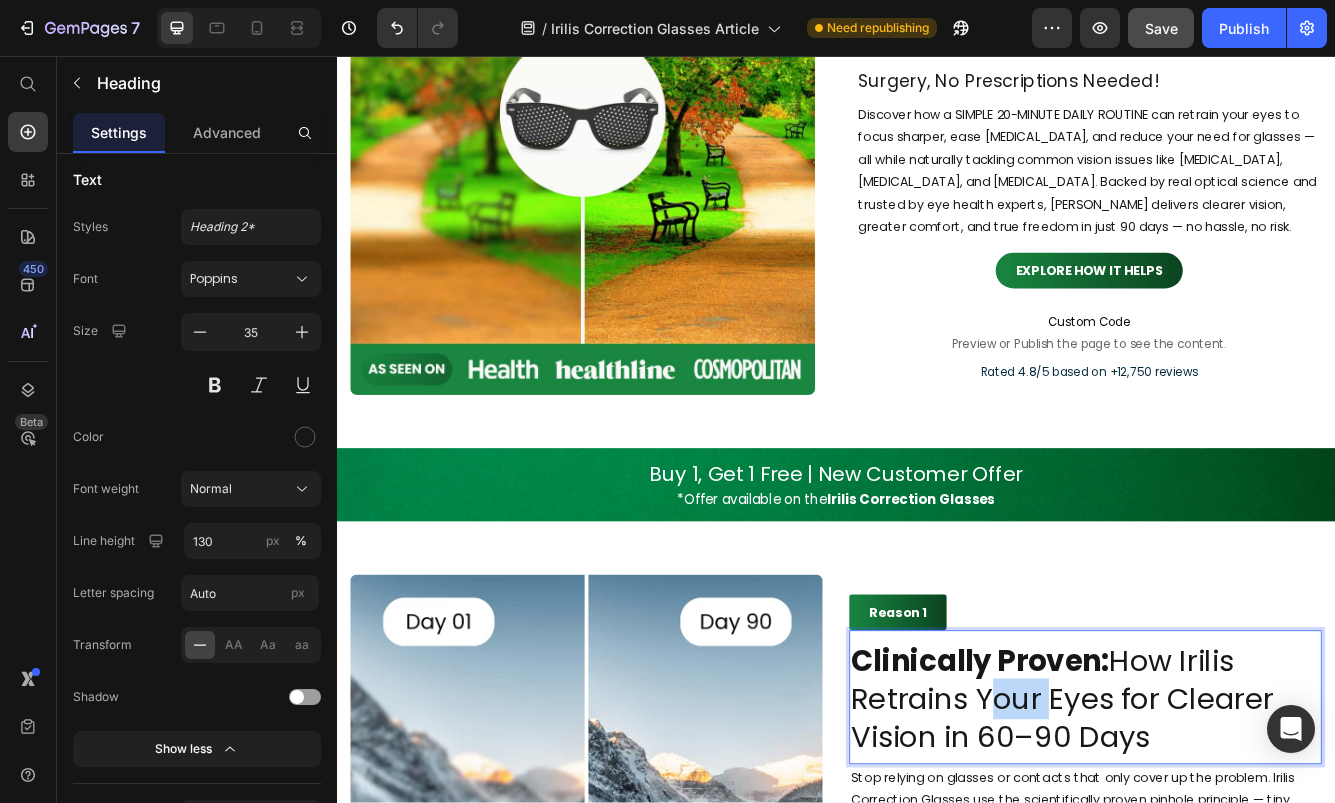 click on "Clinically Proven:  How Irilis Retrains Your Eyes for Clearer Vision in 60–90 Days" at bounding box center [1237, 829] 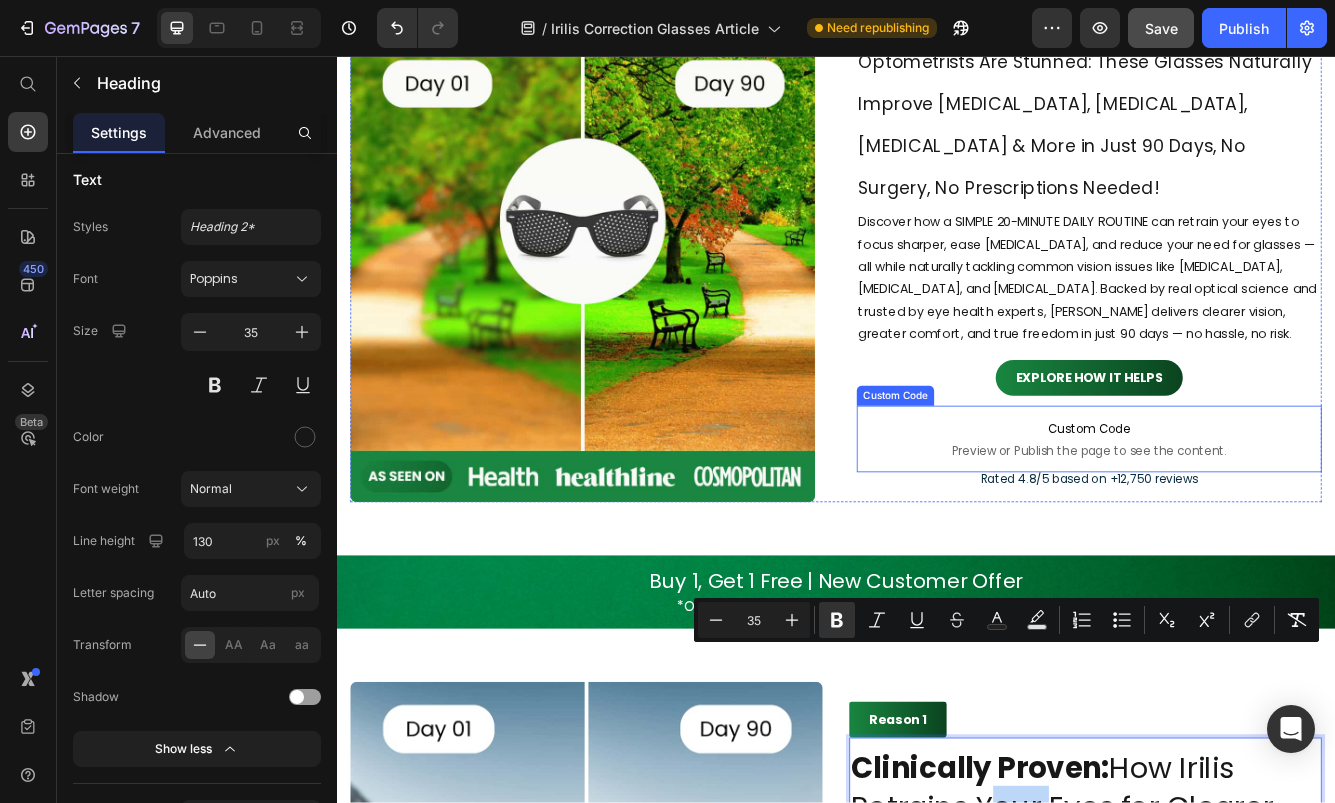 scroll, scrollTop: 37, scrollLeft: 0, axis: vertical 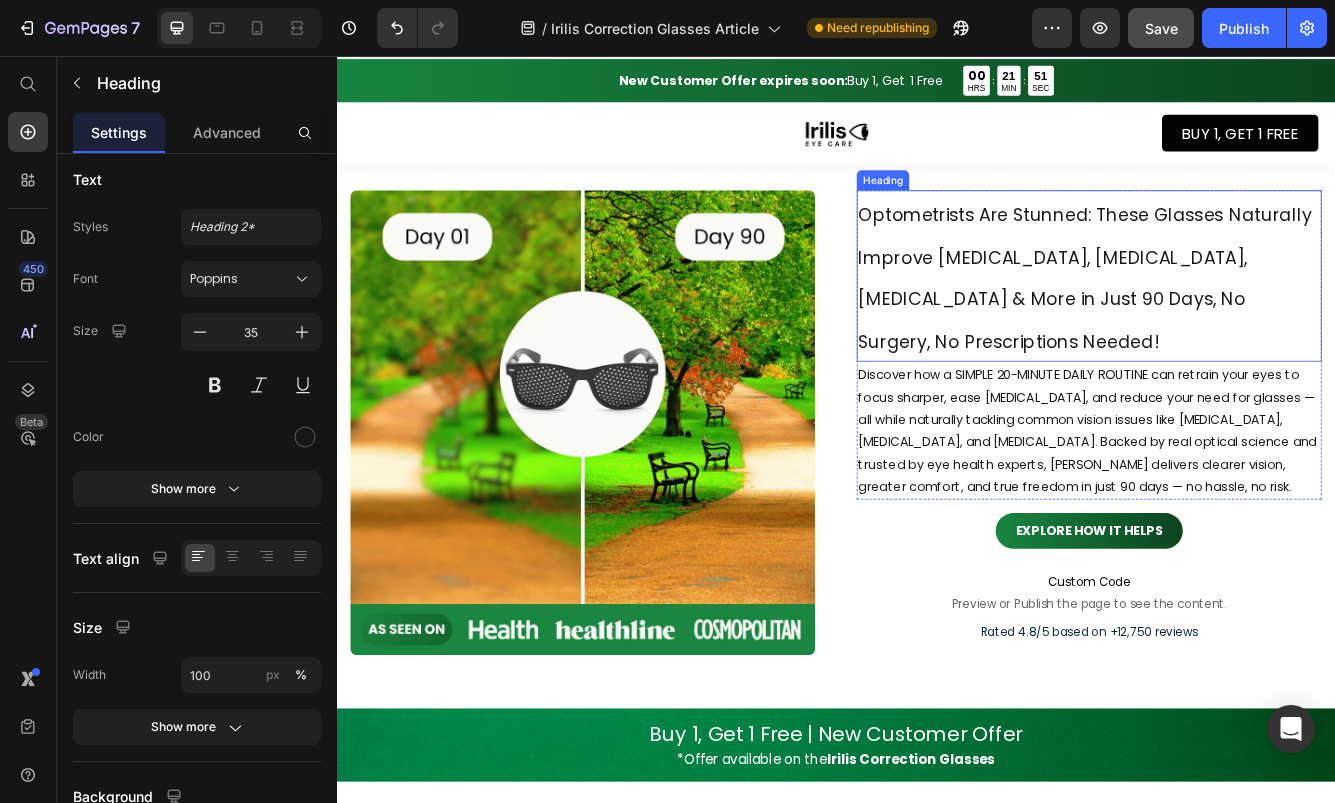 click on "Optometrists Are Stunned: These Glasses Naturally Improve [MEDICAL_DATA], [MEDICAL_DATA], [MEDICAL_DATA] & More in Just 90 Days, No Surgery, No Prescriptions Needed!" at bounding box center (1236, 323) 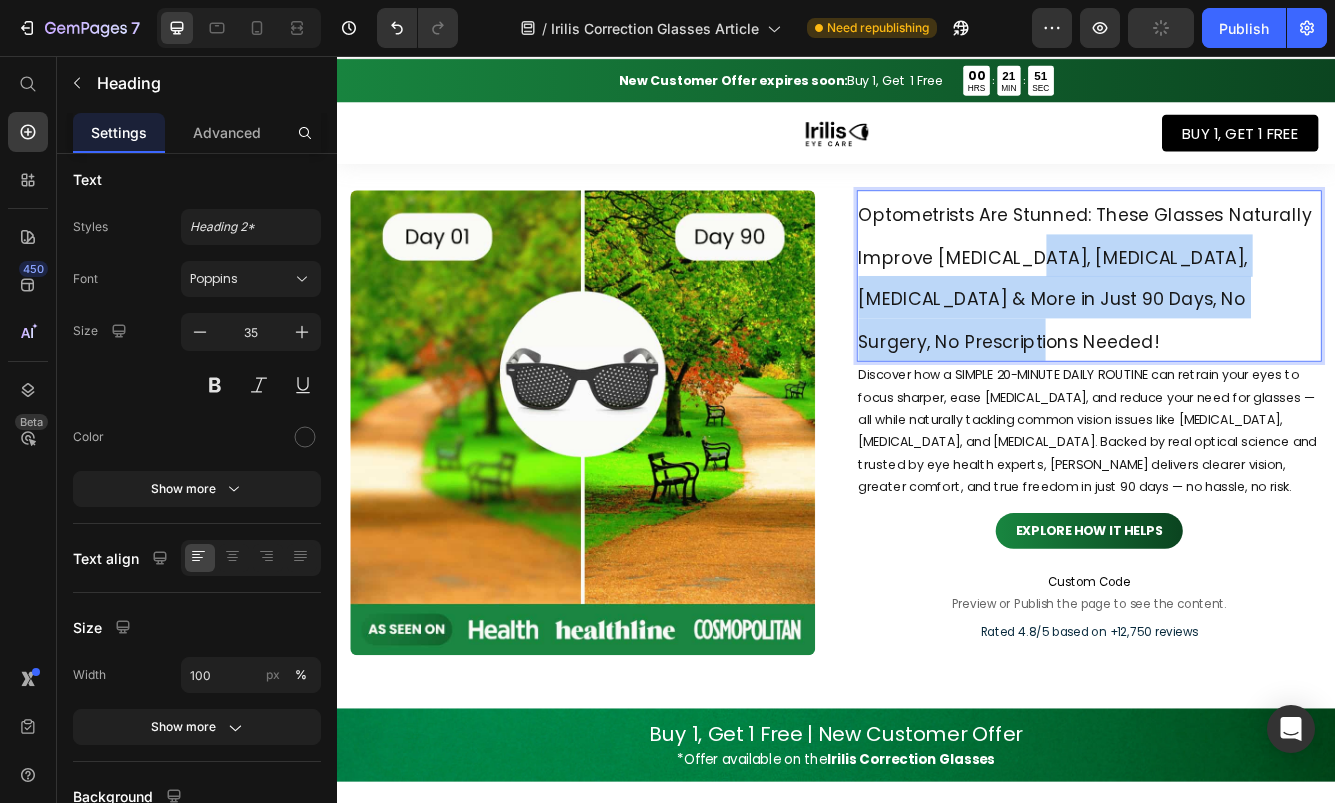 drag, startPoint x: 1177, startPoint y: 377, endPoint x: 1163, endPoint y: 296, distance: 82.20097 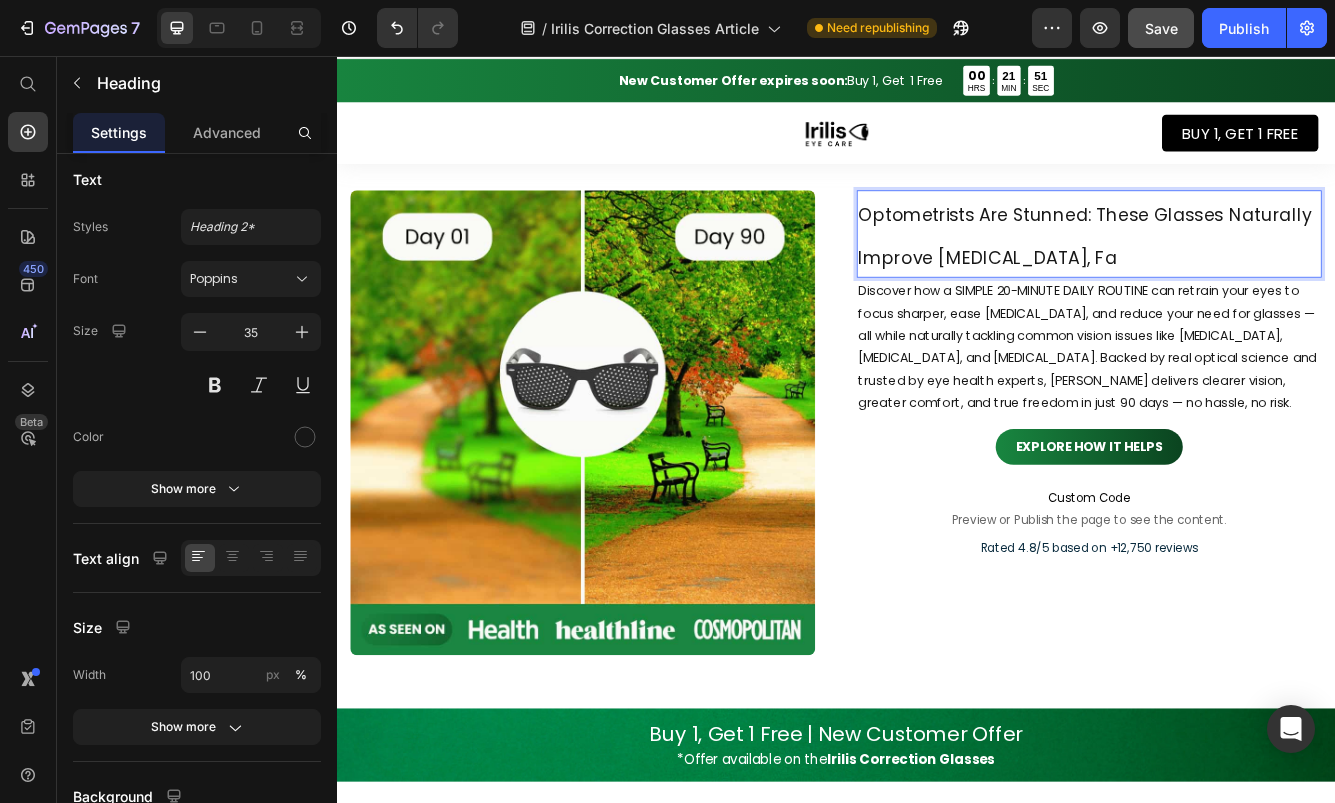 click on "Optometrists Are Stunned: These Glasses Naturally Improve [MEDICAL_DATA], Fa" at bounding box center (1236, 273) 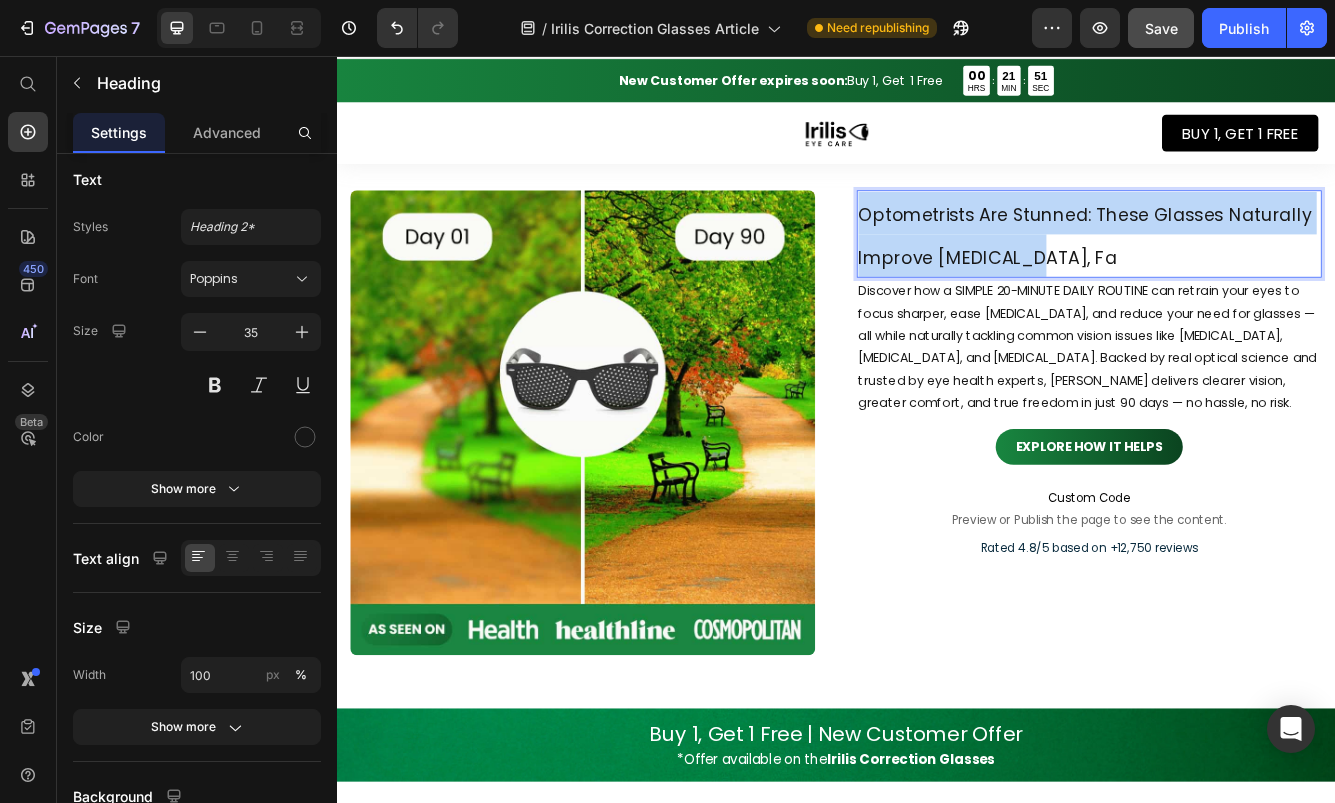 click on "Optometrists Are Stunned: These Glasses Naturally Improve [MEDICAL_DATA], Fa" at bounding box center (1236, 273) 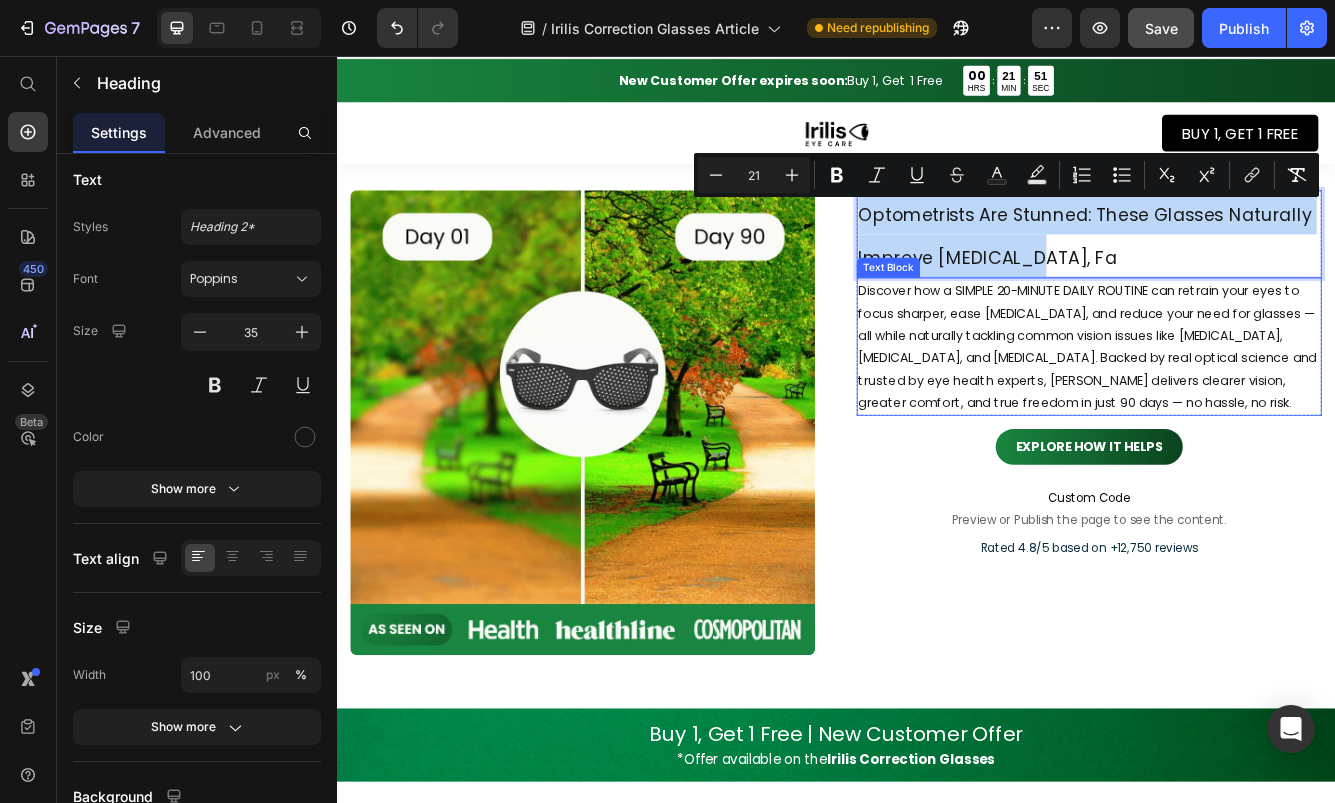 type on "35" 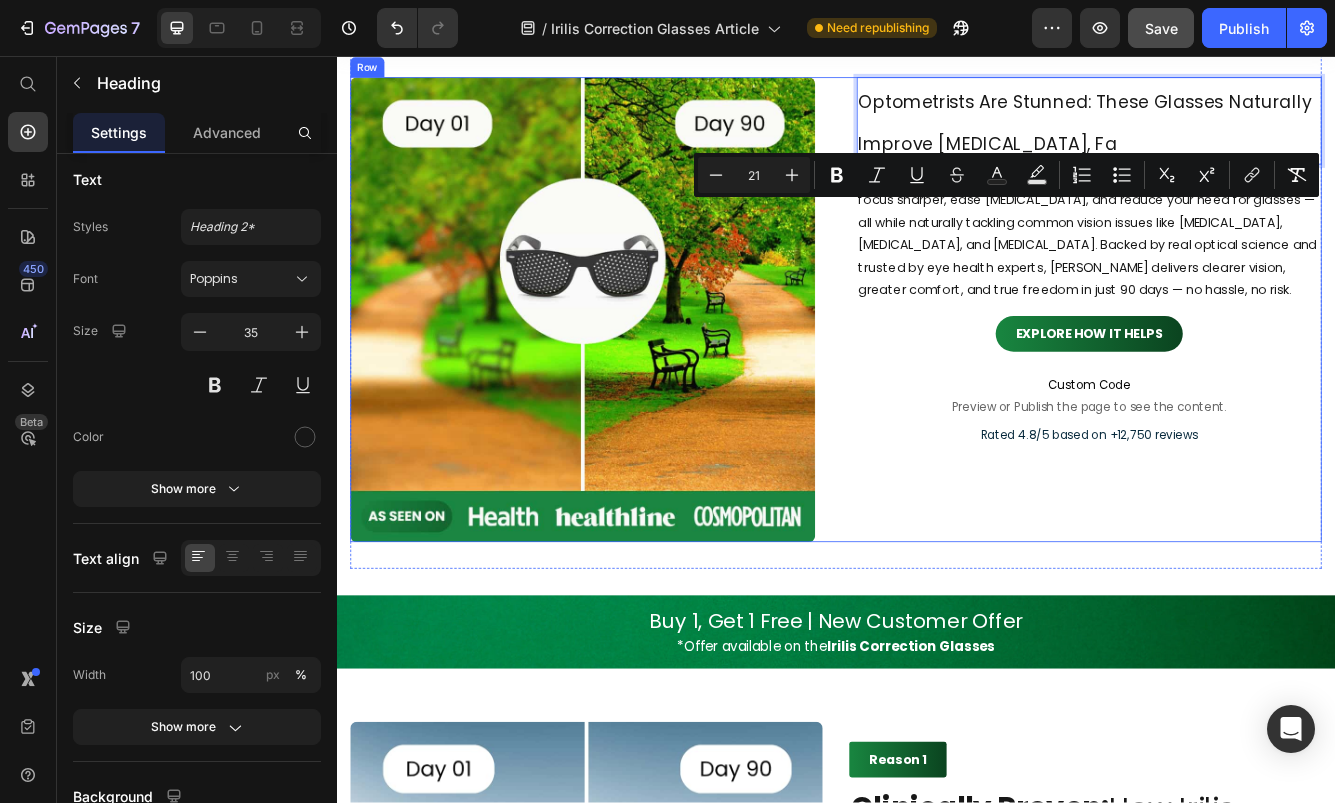 scroll, scrollTop: 357, scrollLeft: 0, axis: vertical 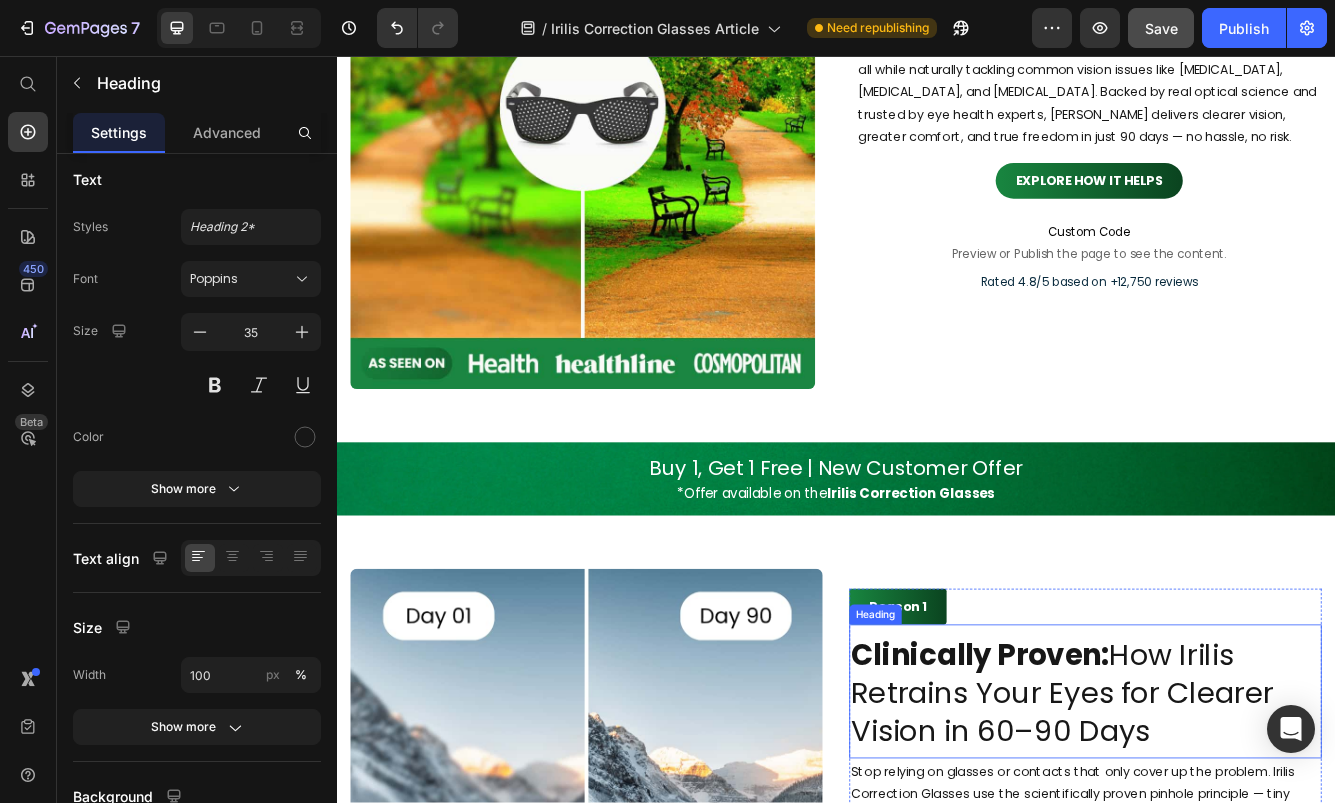 click on "⁠⁠⁠⁠⁠⁠⁠ Clinically Proven:  How [PERSON_NAME] Retrains Your Eyes for Clearer Vision in 60–90 Days" at bounding box center [1237, 822] 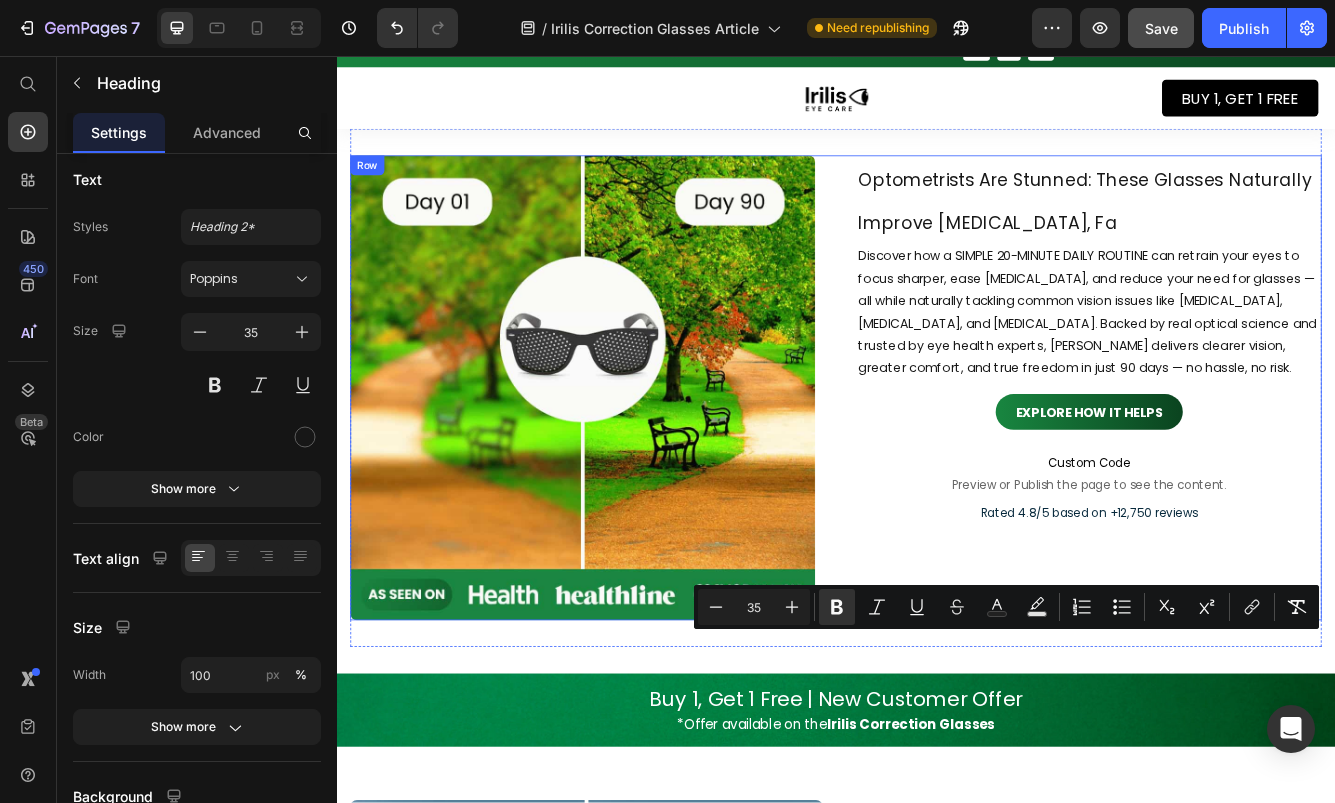 scroll, scrollTop: 0, scrollLeft: 0, axis: both 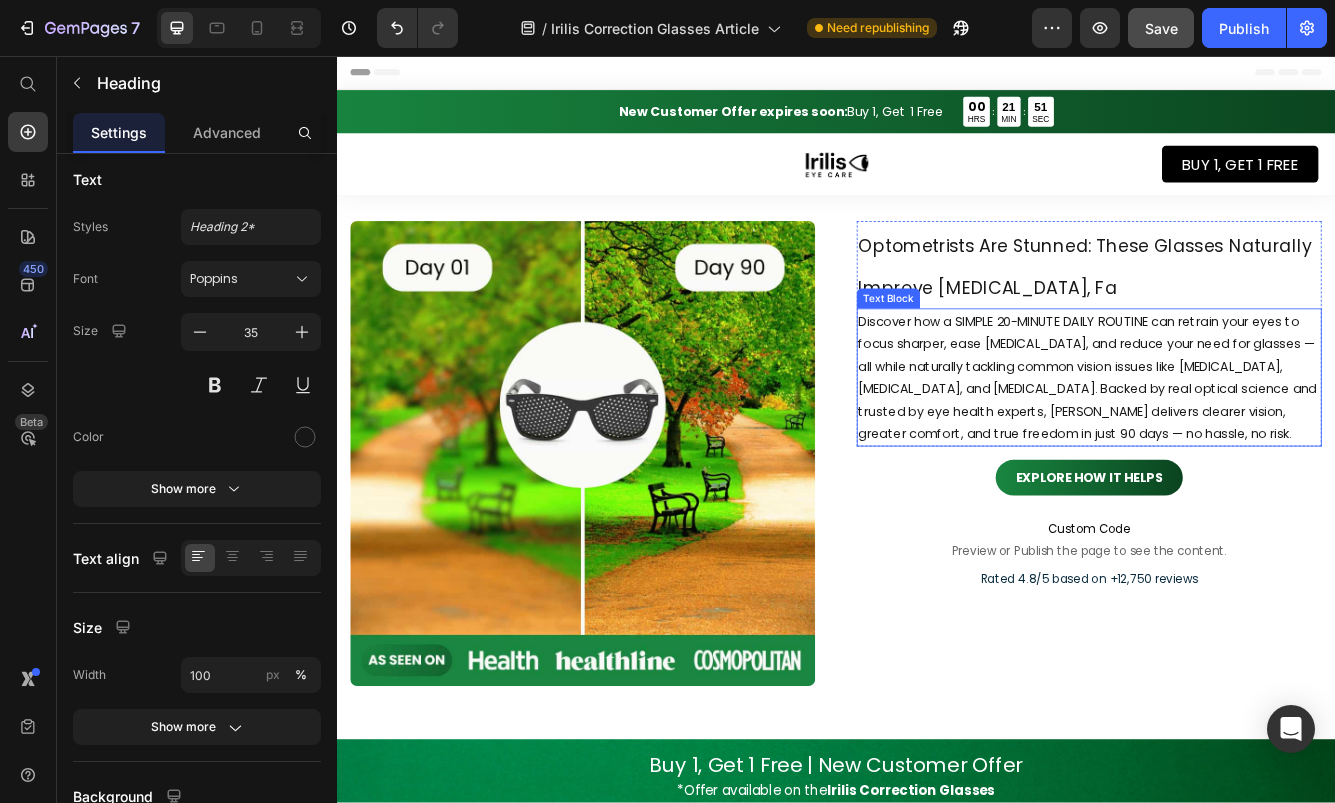 click on "Discover how a SIMPLE 20-MINUTE DAILY ROUTINE can retrain your eyes to focus sharper, ease [MEDICAL_DATA], and reduce your need for glasses — all while naturally tackling common vision issues like [MEDICAL_DATA], [MEDICAL_DATA], and [MEDICAL_DATA]. Backed by real optical science and trusted by eye health experts, [PERSON_NAME] delivers clearer vision, greater comfort, and true freedom in just 90 days — no hassle, no risk." at bounding box center (1242, 443) 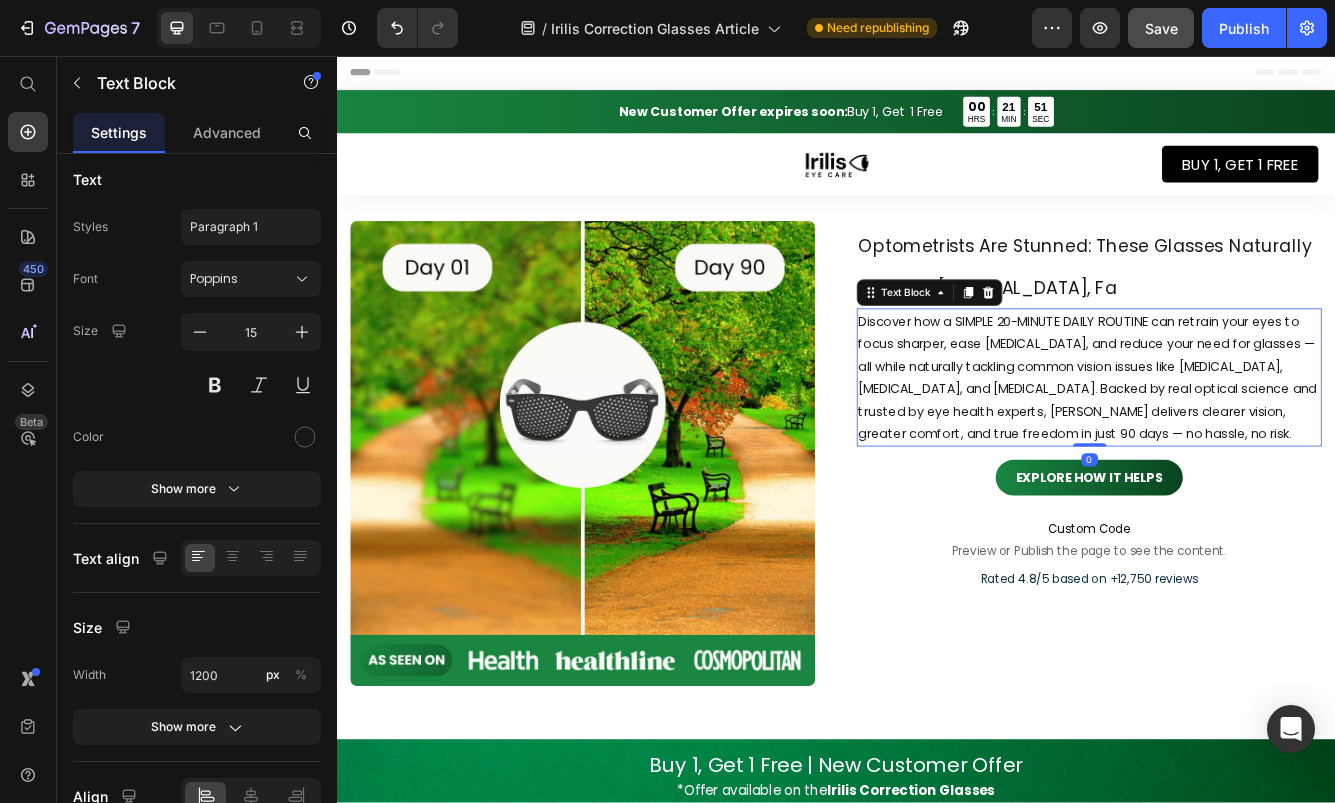 scroll, scrollTop: 0, scrollLeft: 0, axis: both 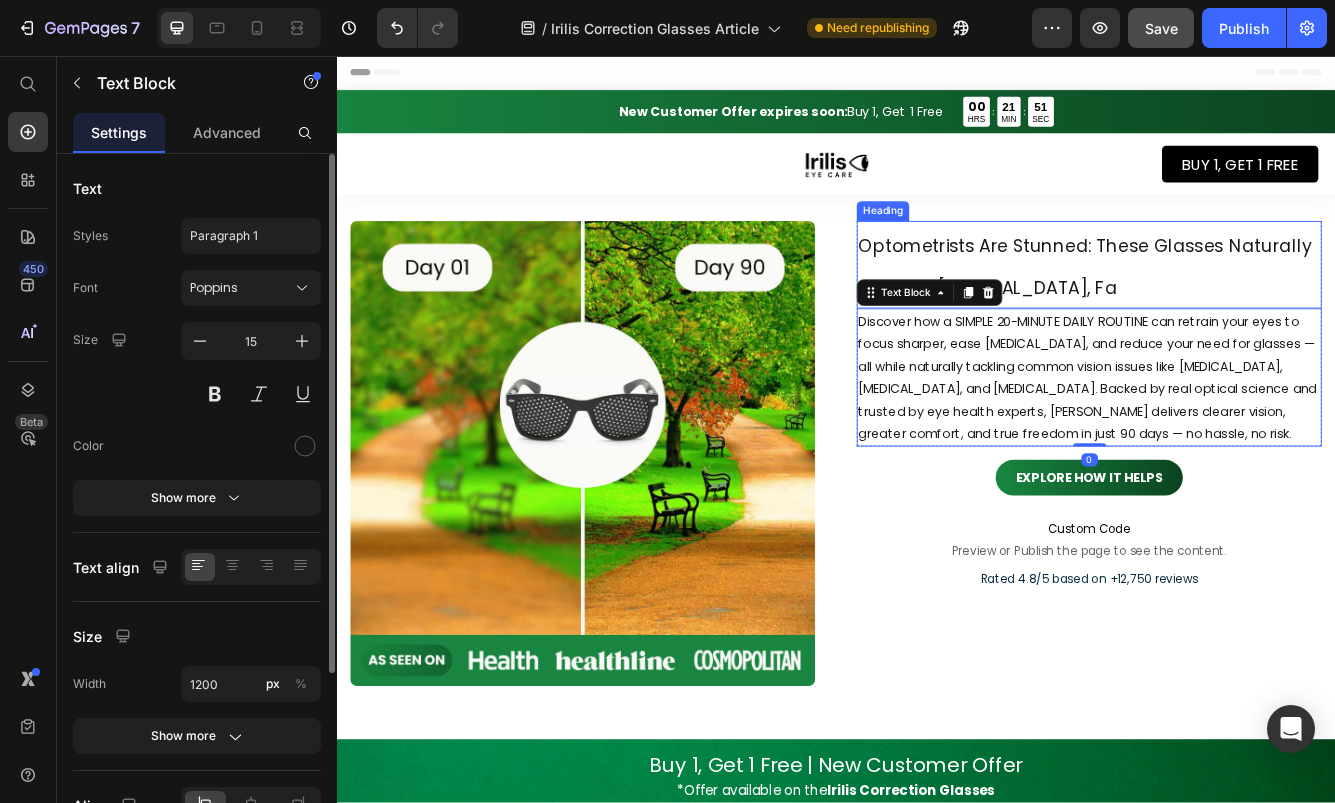 click on "⁠⁠⁠⁠⁠⁠⁠ Optometrists Are Stunned: These Glasses Naturally Improve [MEDICAL_DATA], Fa" at bounding box center (1241, 307) 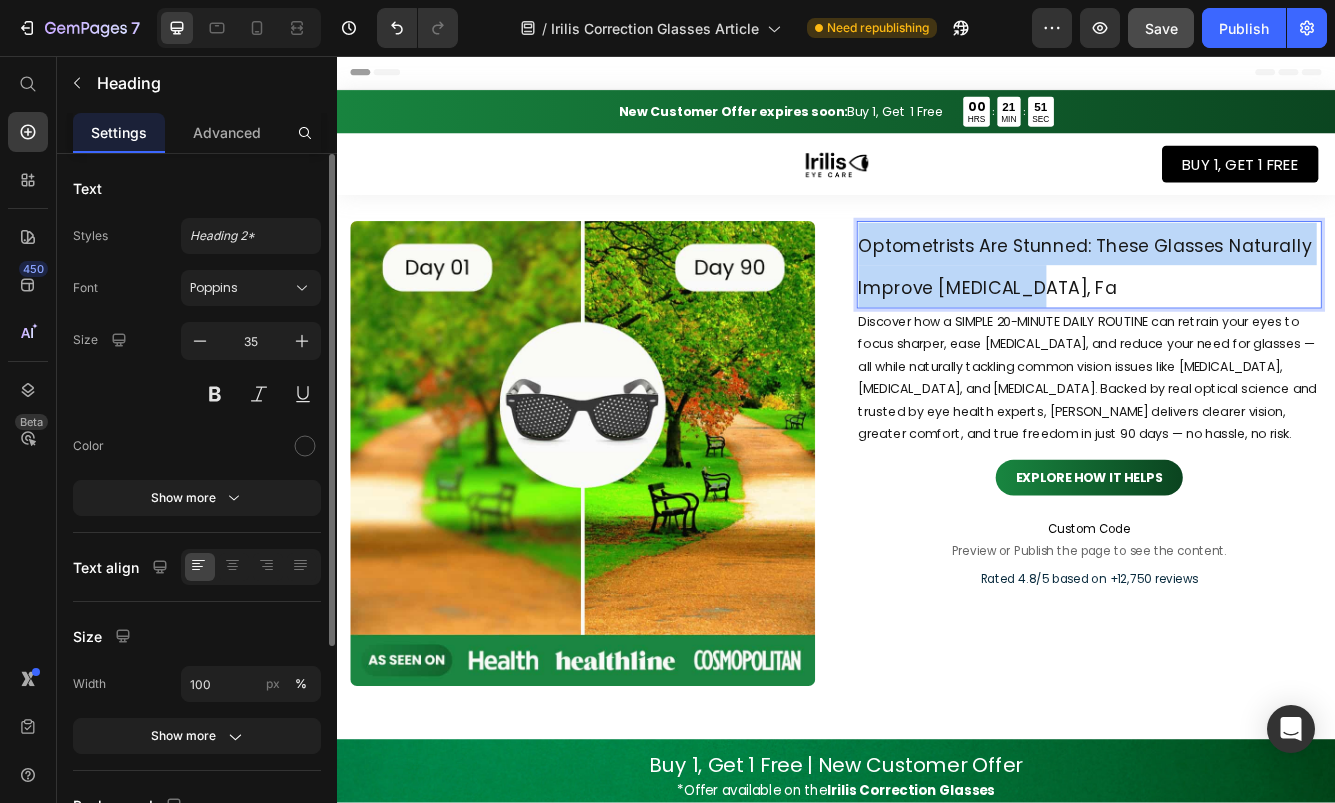 click on "Optometrists Are Stunned: These Glasses Naturally Improve [MEDICAL_DATA], Fa" at bounding box center [1241, 307] 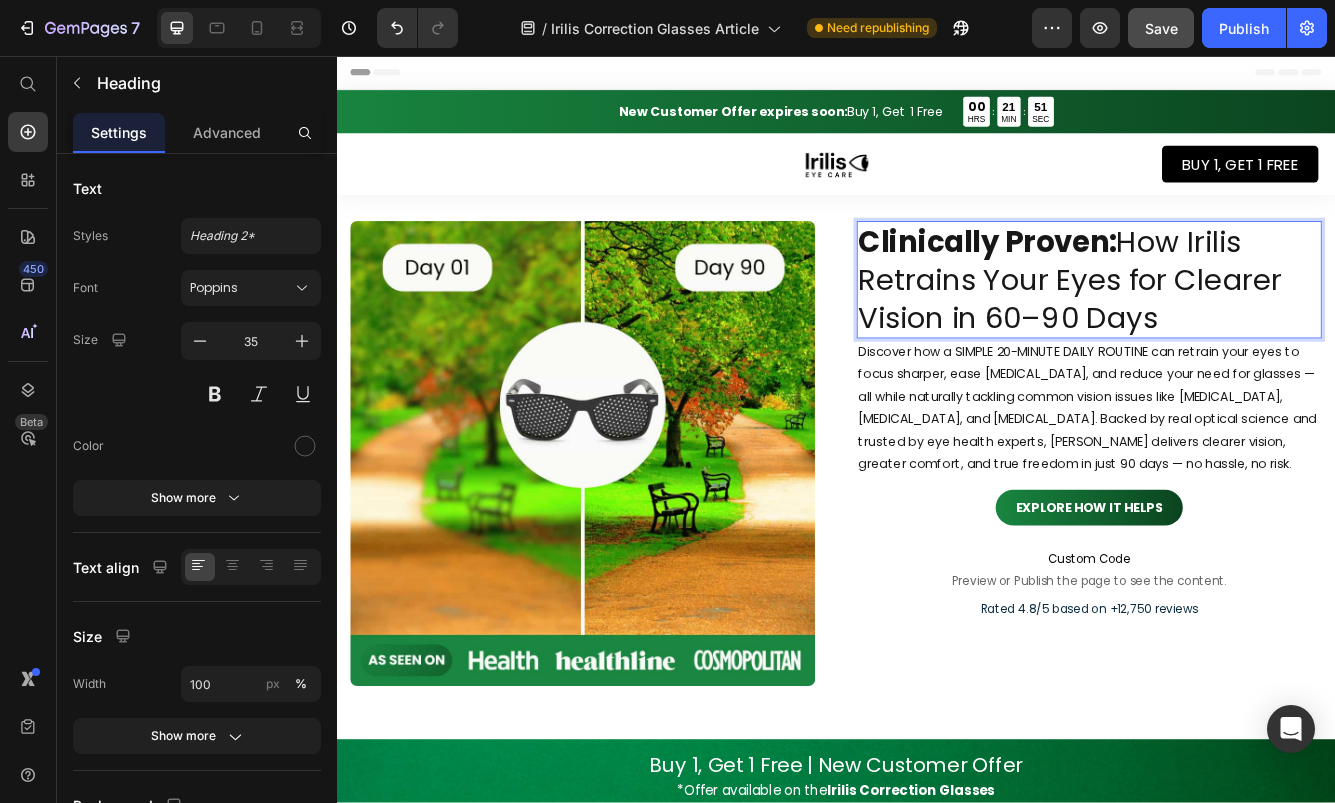 click on "Clinically Proven:  How Irilis Retrains Your Eyes for Clearer Vision in 60–90 Days" at bounding box center (1241, 325) 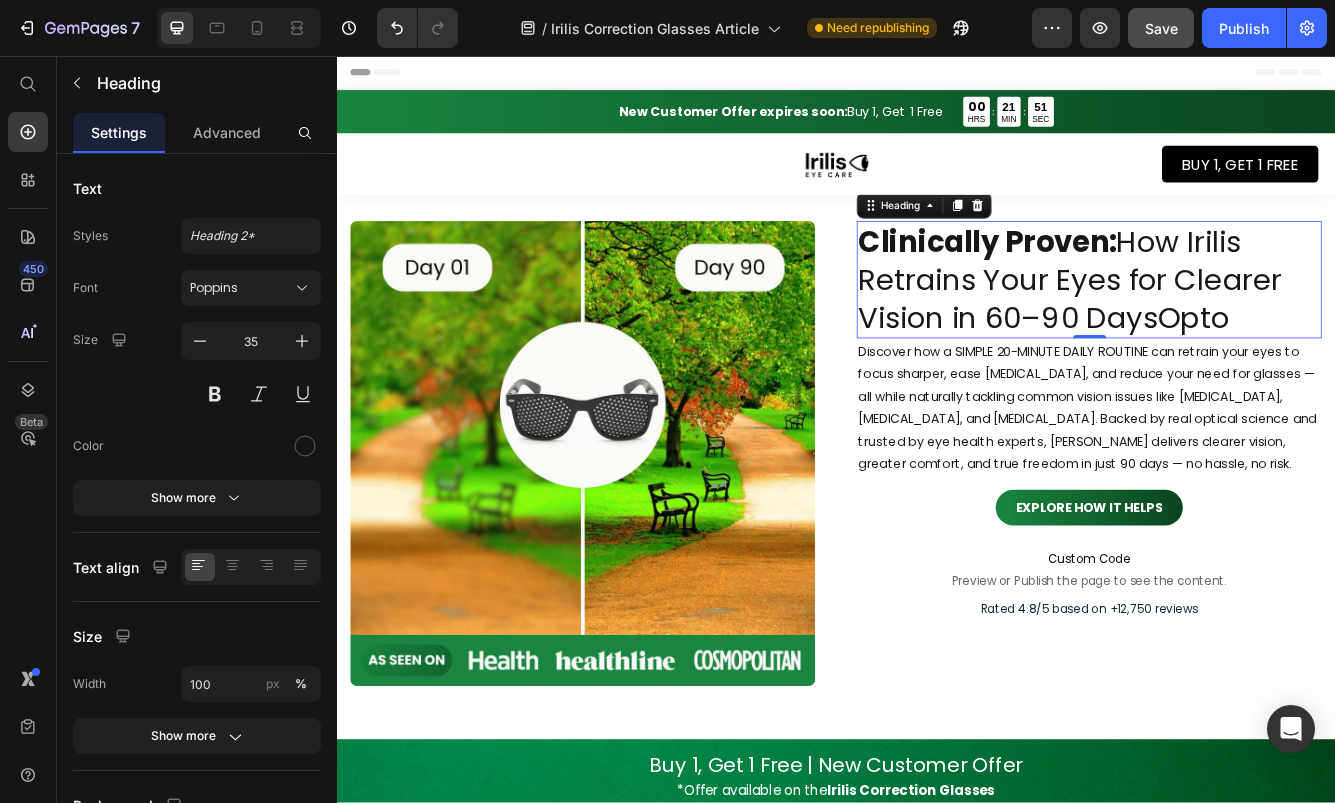click on "Clinically Proven:  How Irilis Retrains Your Eyes for Clearer Vision in 60–90 DaysOpto" at bounding box center (1241, 325) 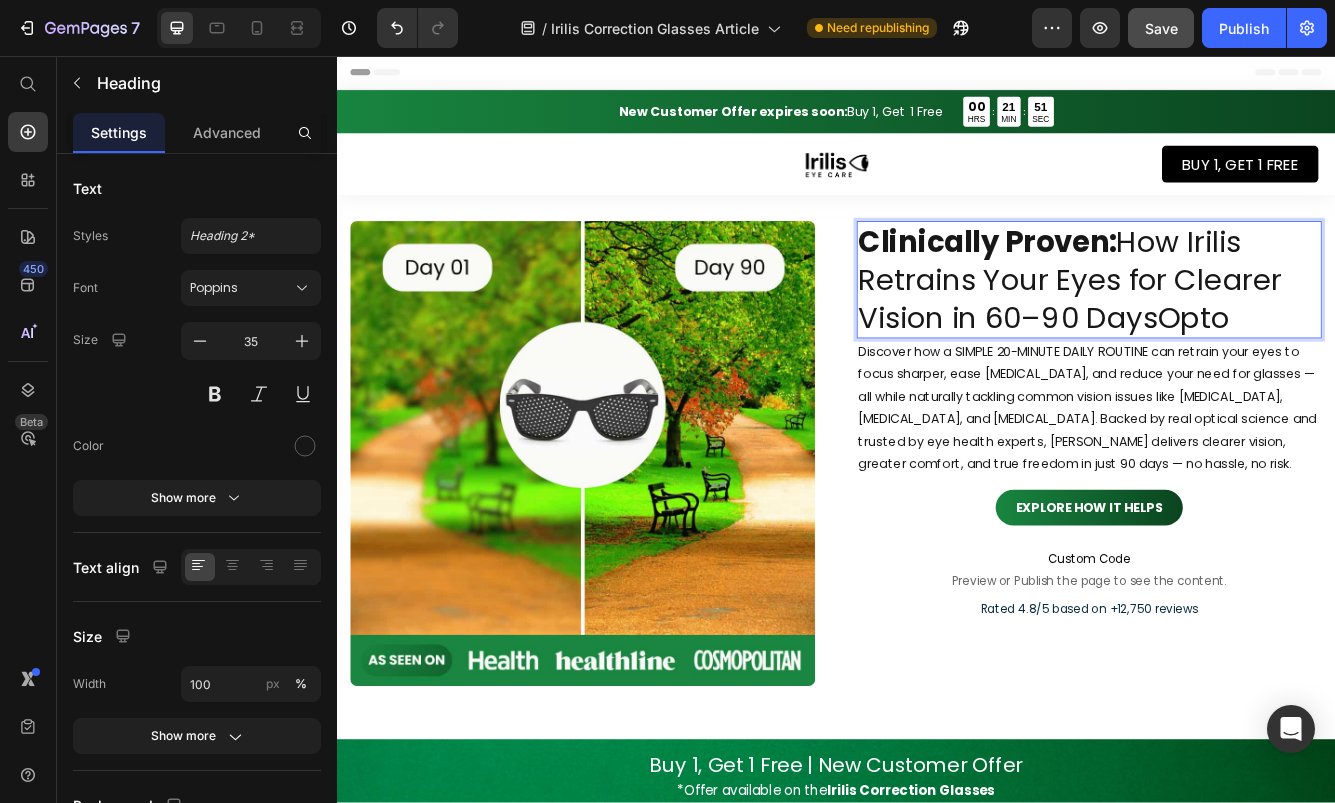 click on "Clinically Proven:  How Irilis Retrains Your Eyes for Clearer Vision in 60–90 DaysOpto" at bounding box center (1241, 325) 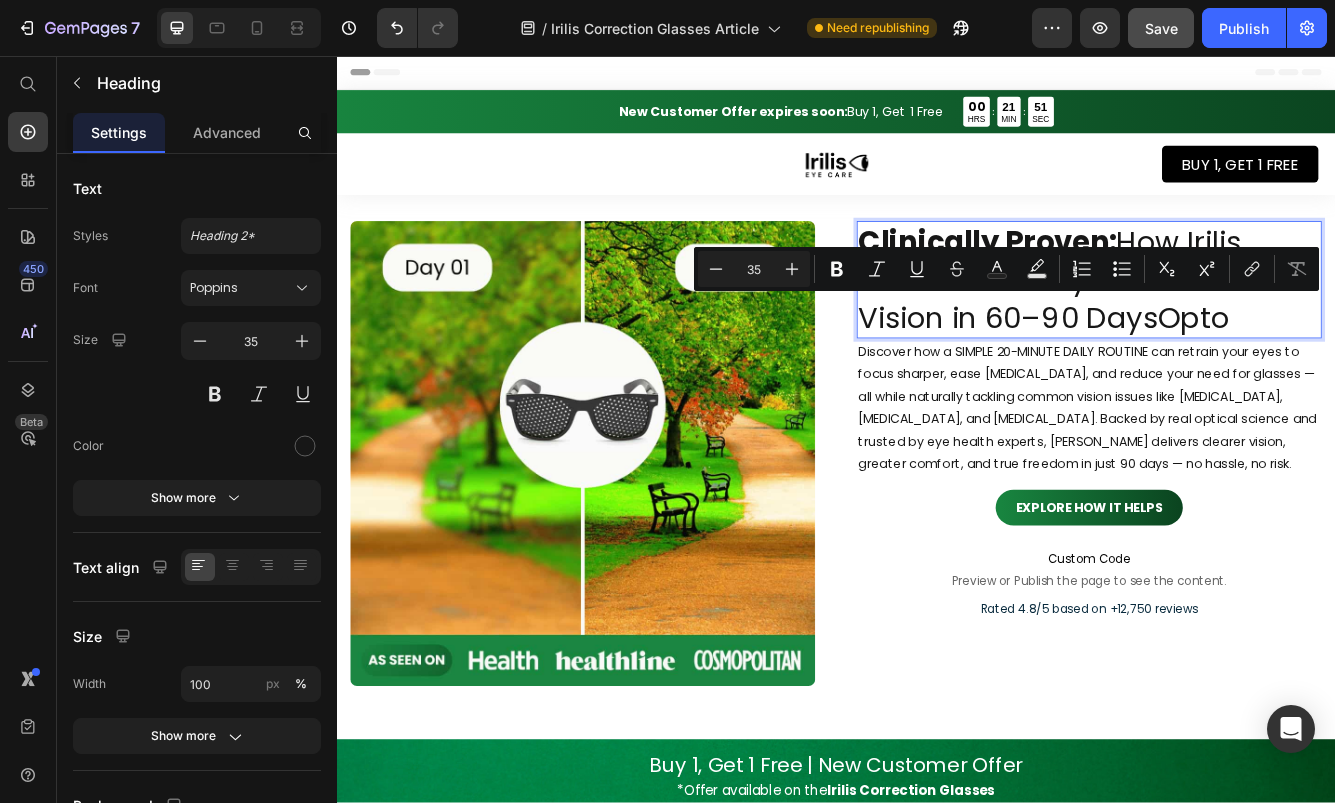 click on "Clinically Proven:  How Irilis Retrains Your Eyes for Clearer Vision in 60–90 DaysOpto" at bounding box center [1241, 325] 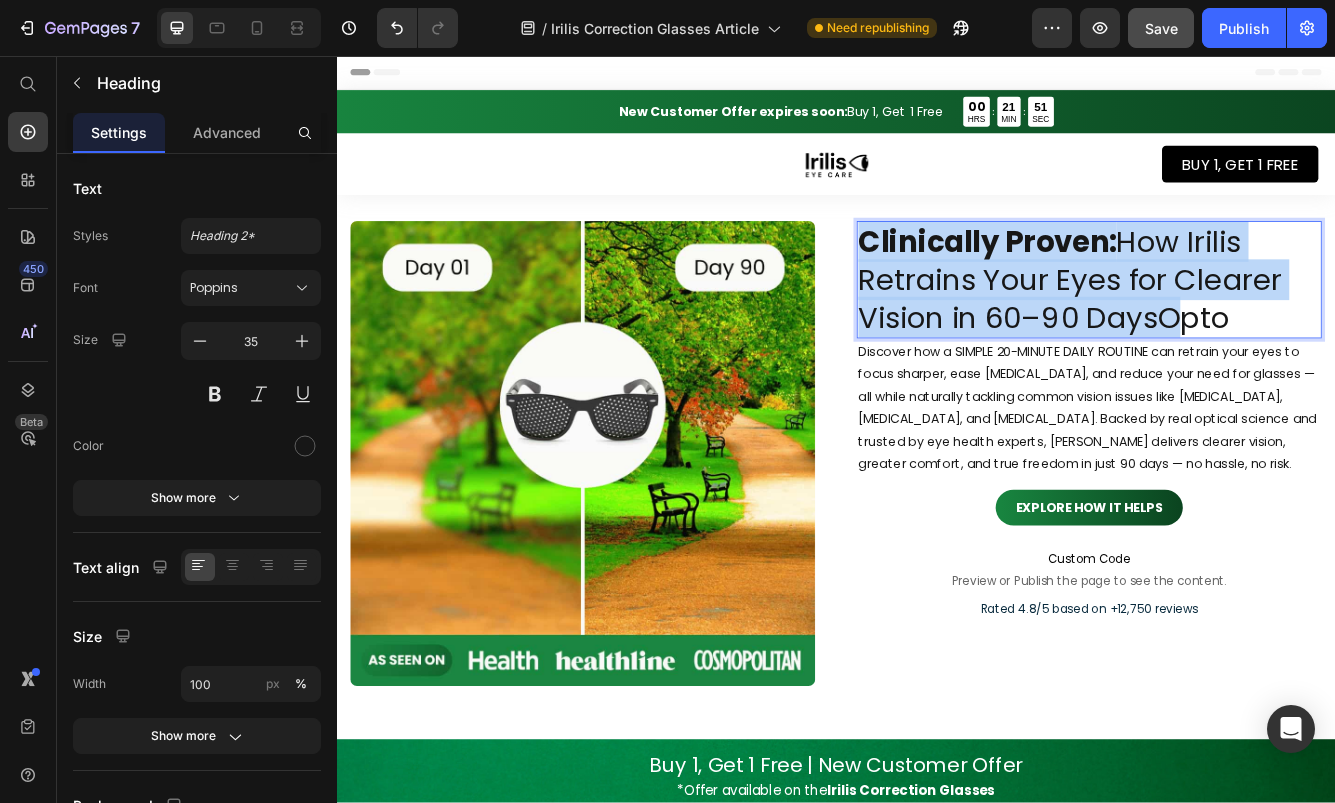 drag, startPoint x: 1316, startPoint y: 377, endPoint x: 968, endPoint y: 278, distance: 361.80795 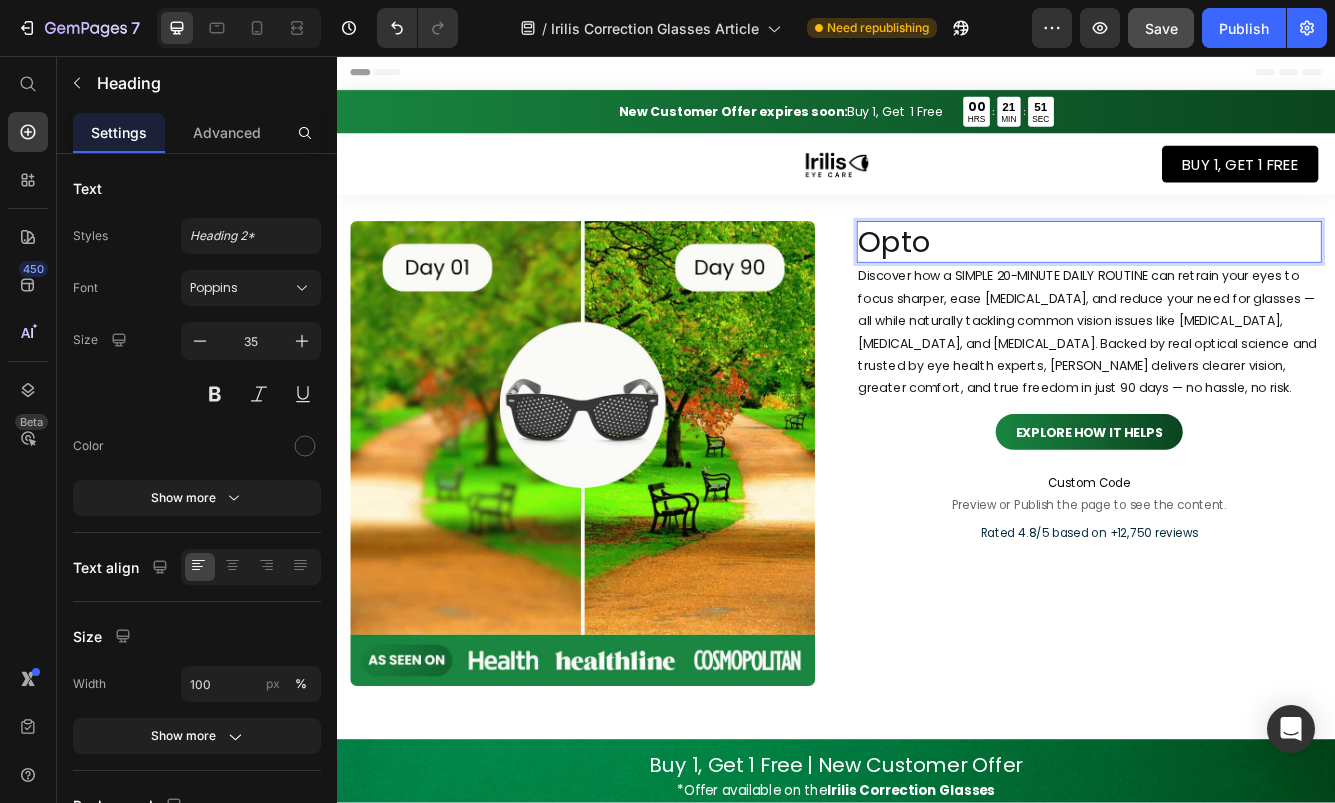 click on "Opto" at bounding box center [1241, 280] 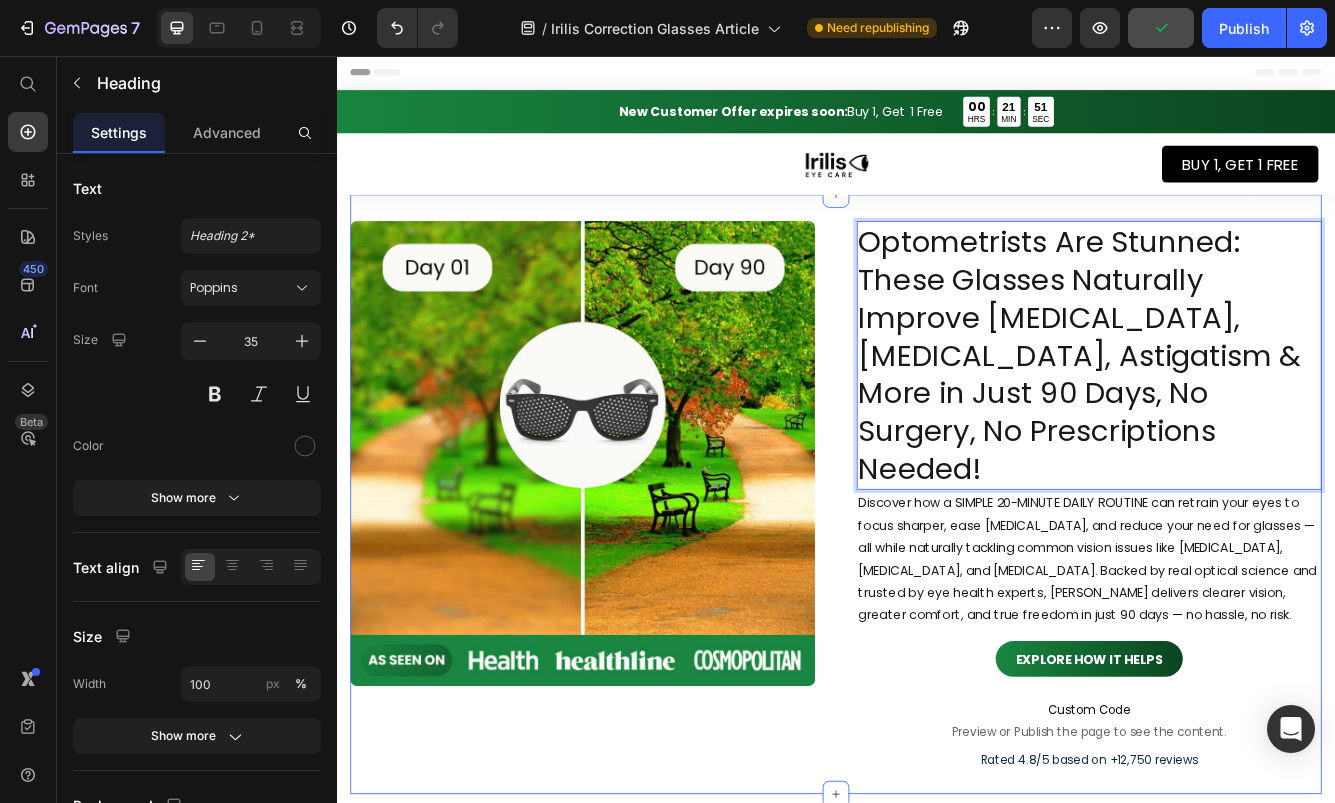 click on "Image Optometrists Are Stunned: These Glasses Naturally Improve [MEDICAL_DATA], [MEDICAL_DATA], Astigatism & More in Just 90 Days, No Surgery, No Prescriptions Needed! Heading   0 Discover how a SIMPLE 20-MINUTE DAILY ROUTINE can retrain your eyes to focus sharper, ease [MEDICAL_DATA], and reduce your need for glasses — all while naturally tackling common vision issues like [MEDICAL_DATA], [MEDICAL_DATA], and [MEDICAL_DATA]. Backed by real optical science and trusted by eye health experts, [PERSON_NAME] delivers clearer vision, greater comfort, and true freedom in just 90 days — no hassle, no risk. Text Block Row EXPLORE HOW IT HELPS Button
Custom Code
Preview or Publish the page to see the content. Custom Code
Rated 4.8/5 based on +12,750 reviews
Custom Code Row Section 2/25" at bounding box center (937, 583) 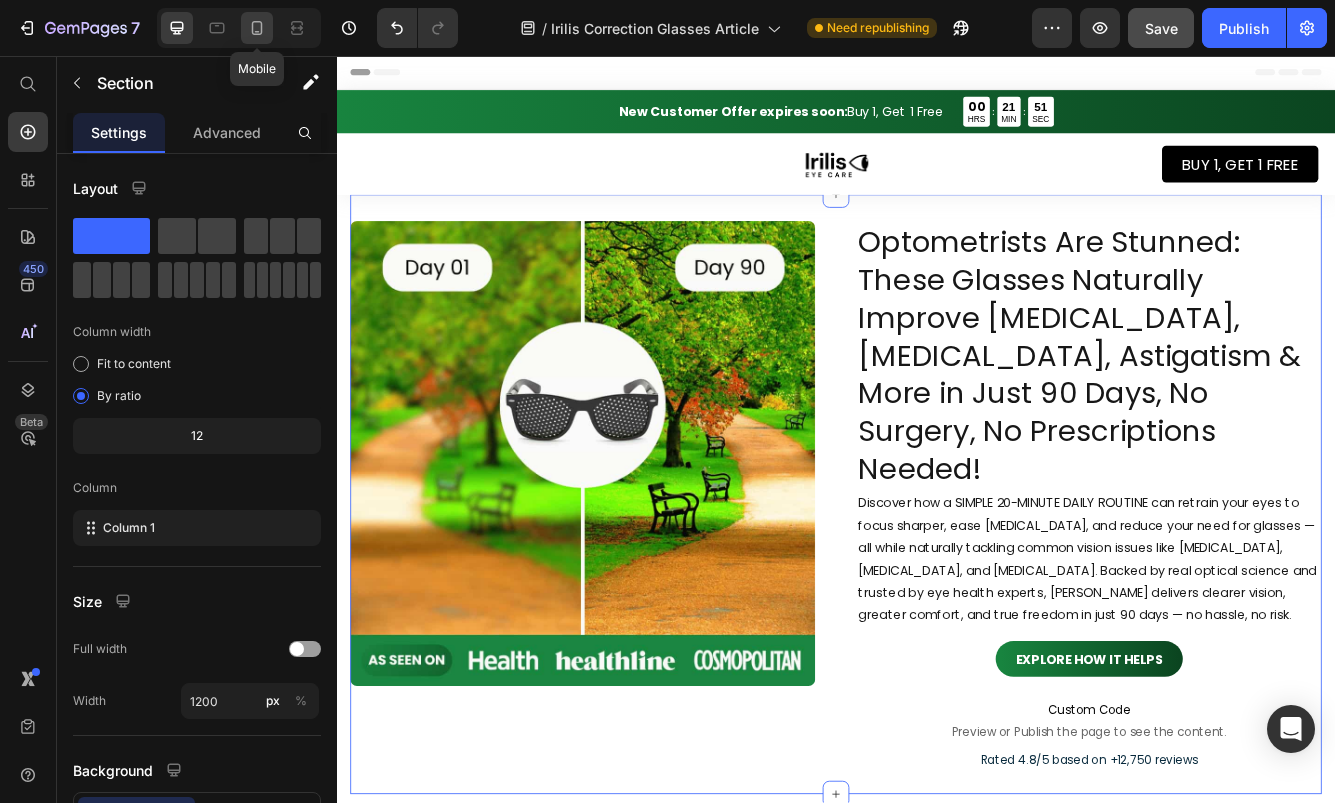 click 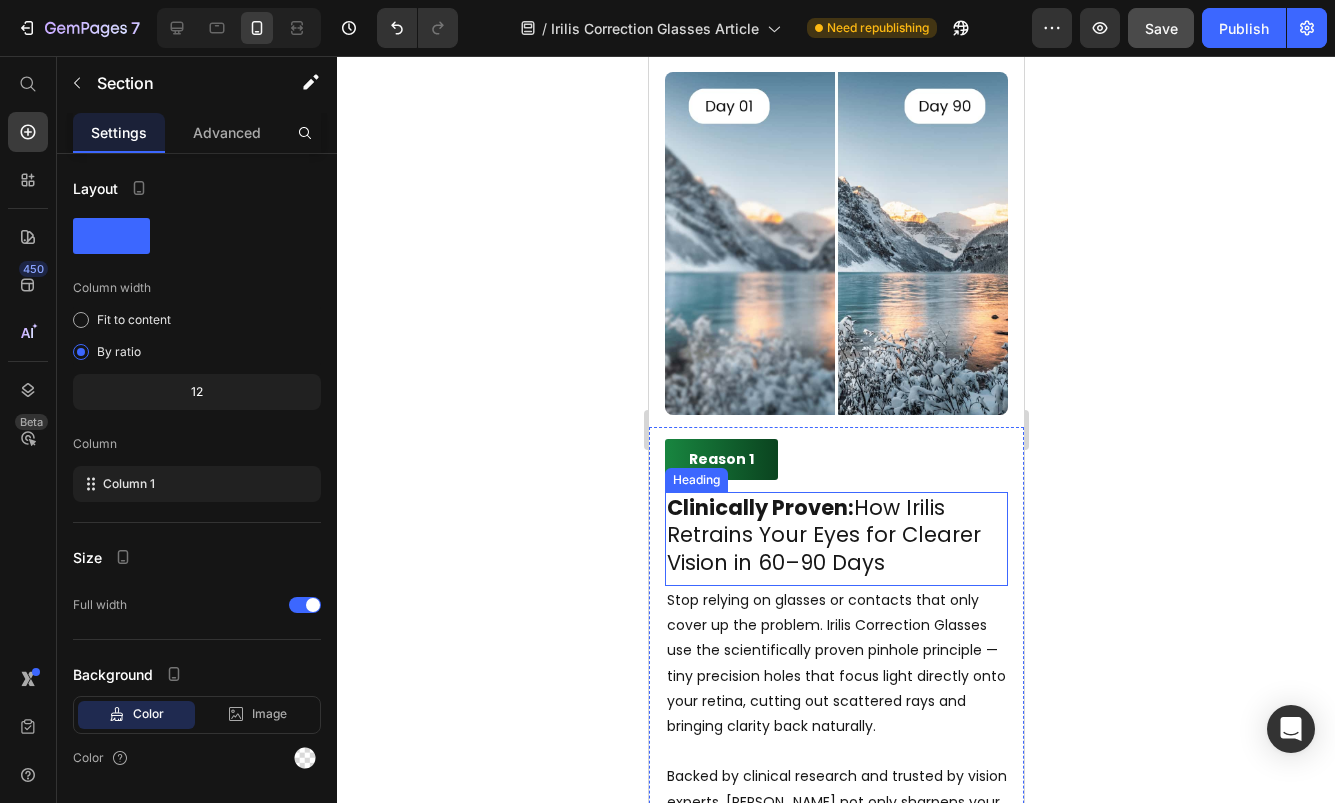 scroll, scrollTop: 1246, scrollLeft: 0, axis: vertical 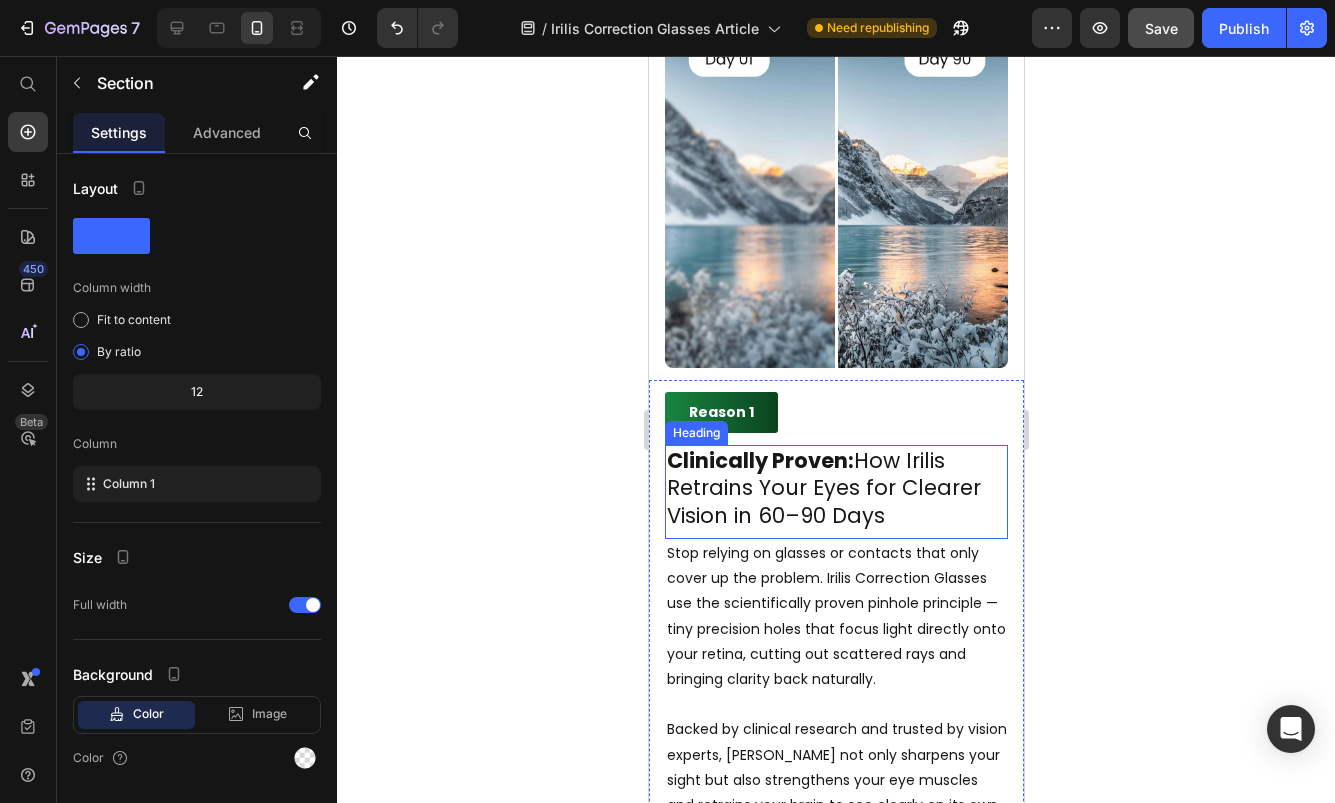 click on "Clinically Proven:  How Irilis Retrains Your Eyes for Clearer Vision in 60–90 Days" at bounding box center [835, 488] 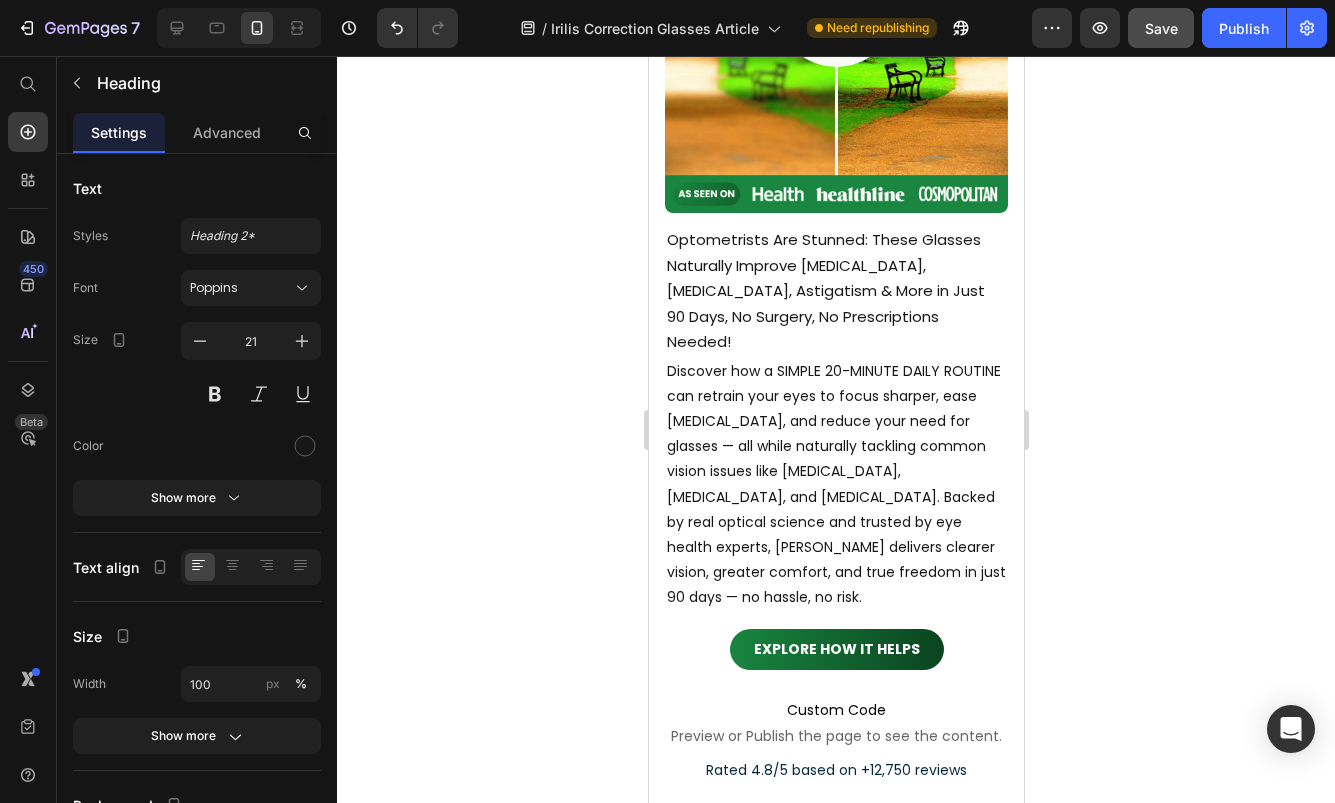 scroll, scrollTop: 349, scrollLeft: 0, axis: vertical 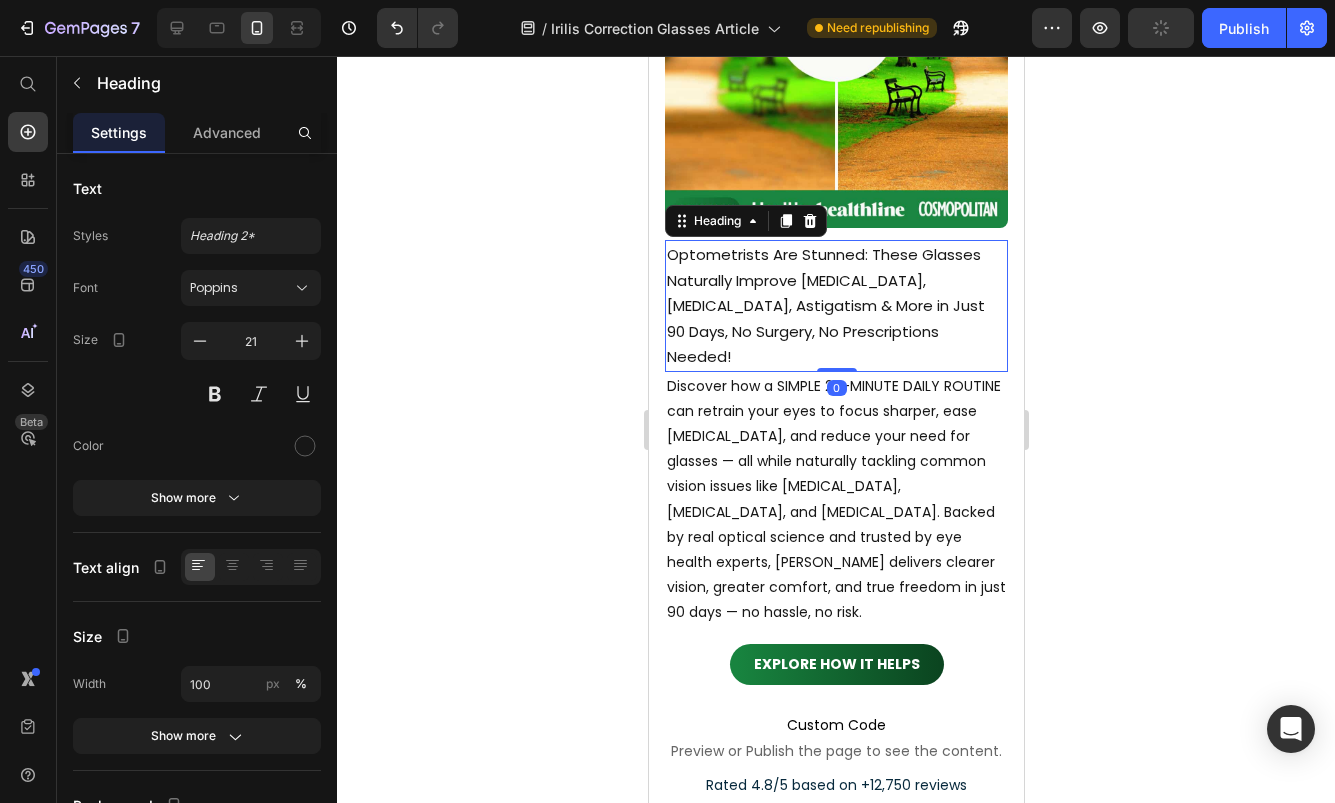 click on "Optometrists Are Stunned: These Glasses Naturally Improve [MEDICAL_DATA], [MEDICAL_DATA], Astigatism & More in Just 90 Days, No Surgery, No Prescriptions Needed!" at bounding box center [835, 306] 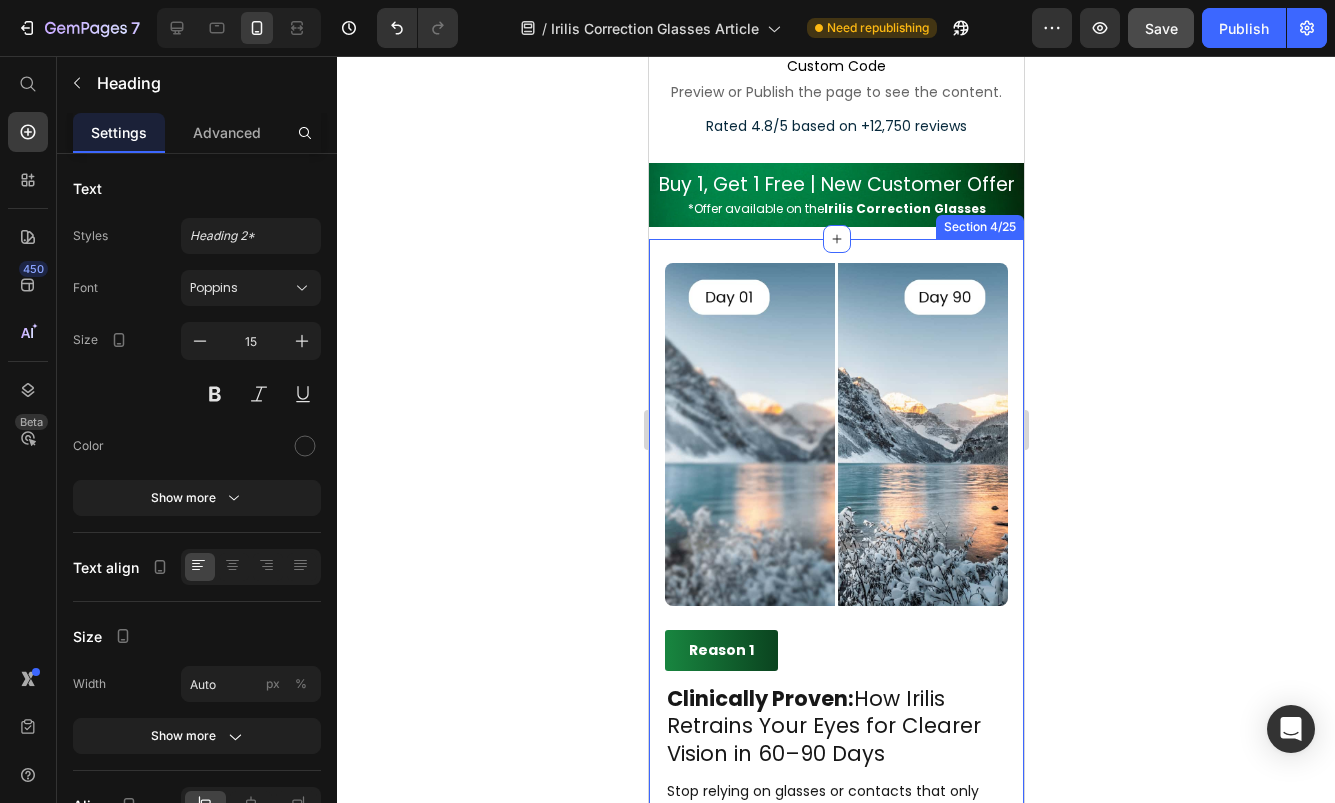 scroll, scrollTop: 1109, scrollLeft: 0, axis: vertical 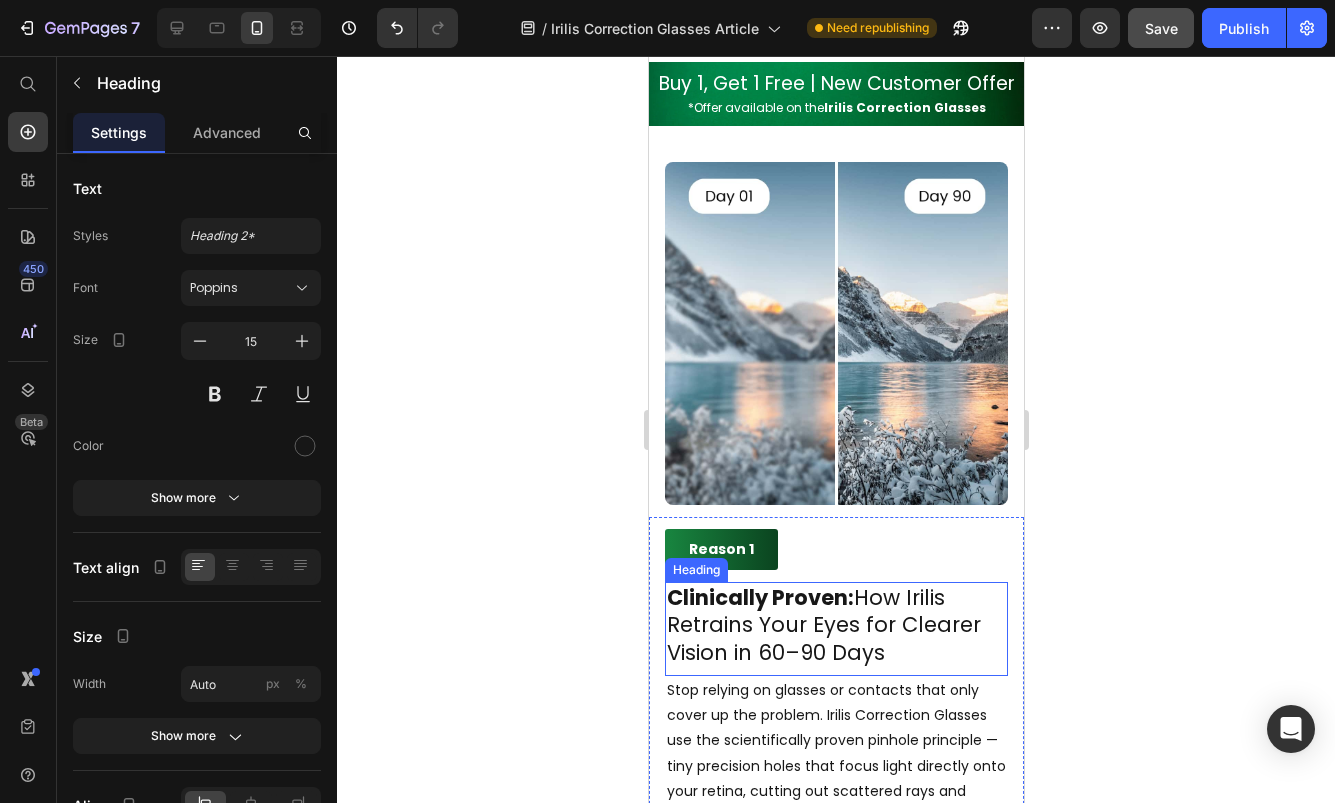 click on "Clinically Proven:  How Irilis Retrains Your Eyes for Clearer Vision in 60–90 Days" at bounding box center (835, 625) 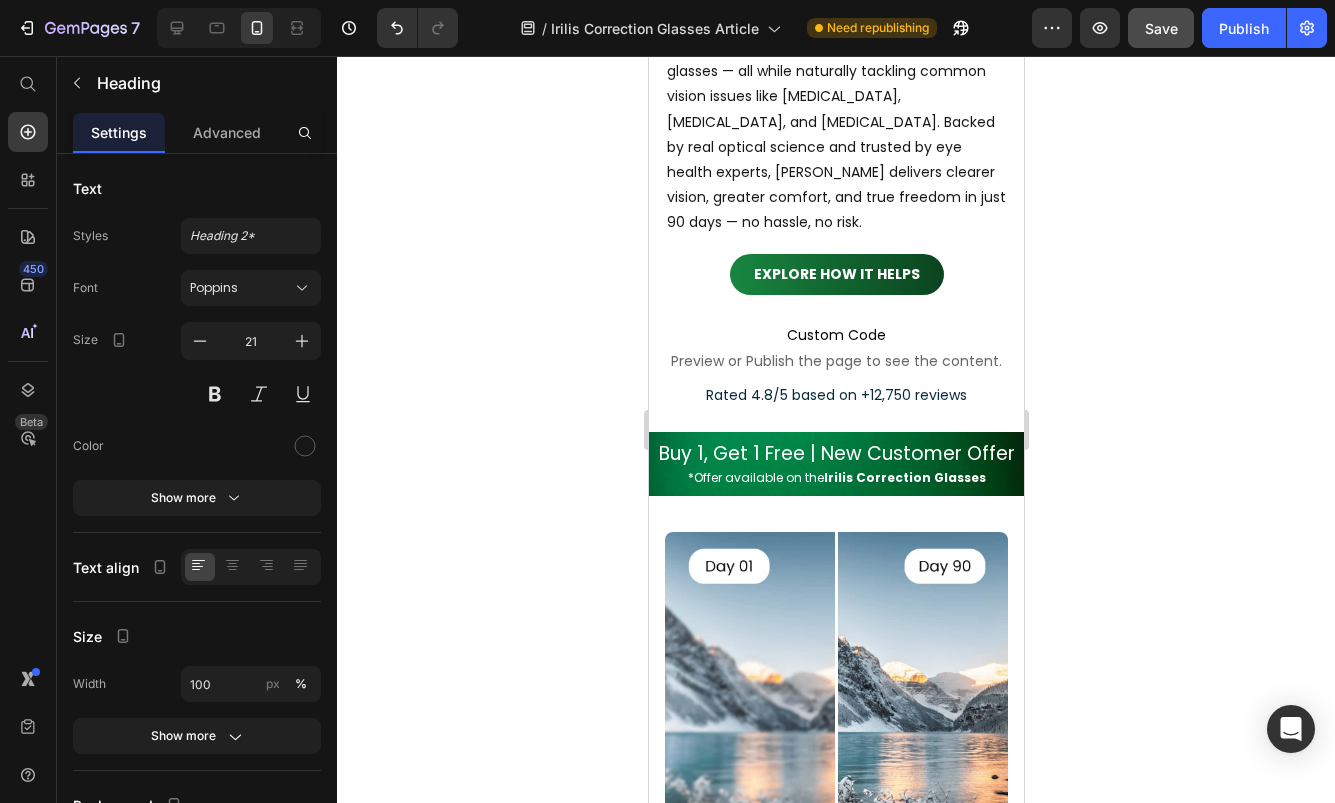 scroll, scrollTop: 421, scrollLeft: 0, axis: vertical 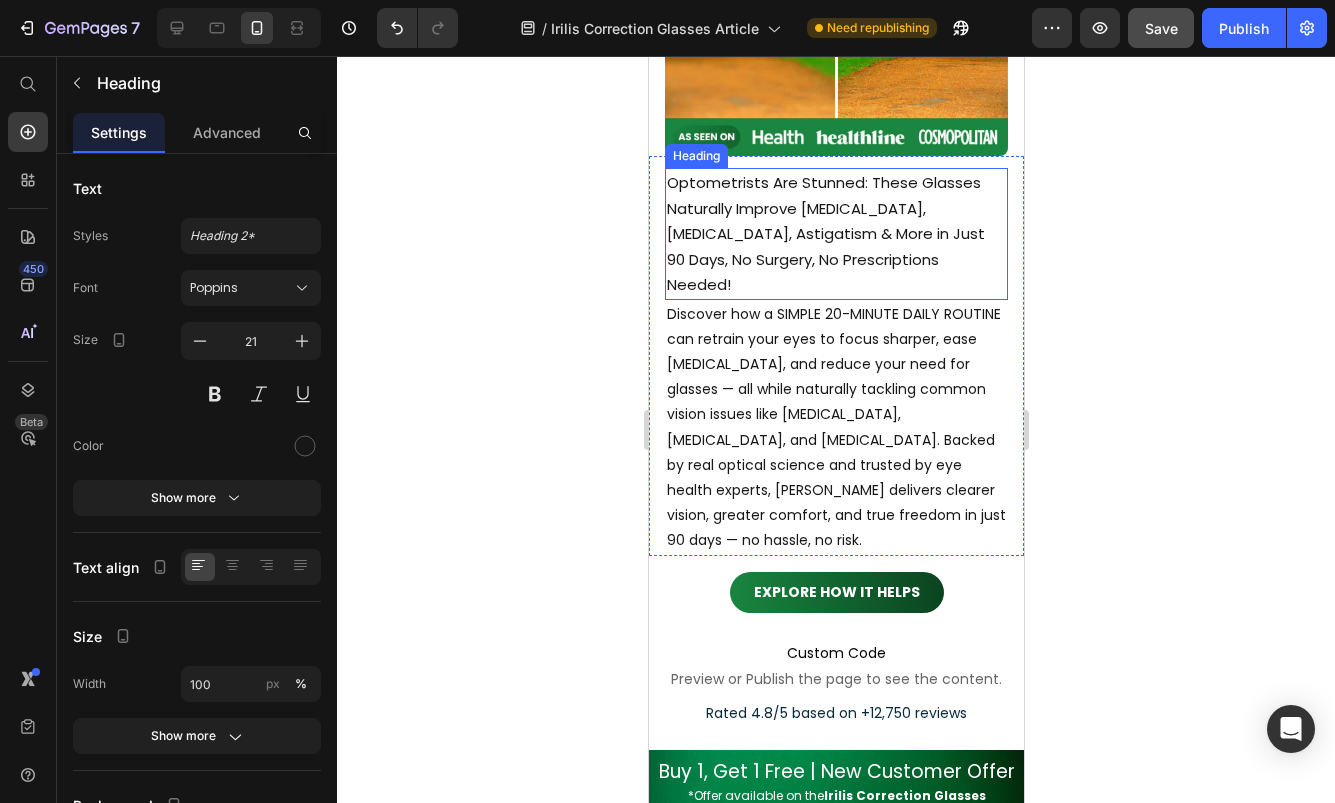 click on "Optometrists Are Stunned: These Glasses Naturally Improve [MEDICAL_DATA], [MEDICAL_DATA], Astigatism & More in Just 90 Days, No Surgery, No Prescriptions Needed!" at bounding box center [835, 234] 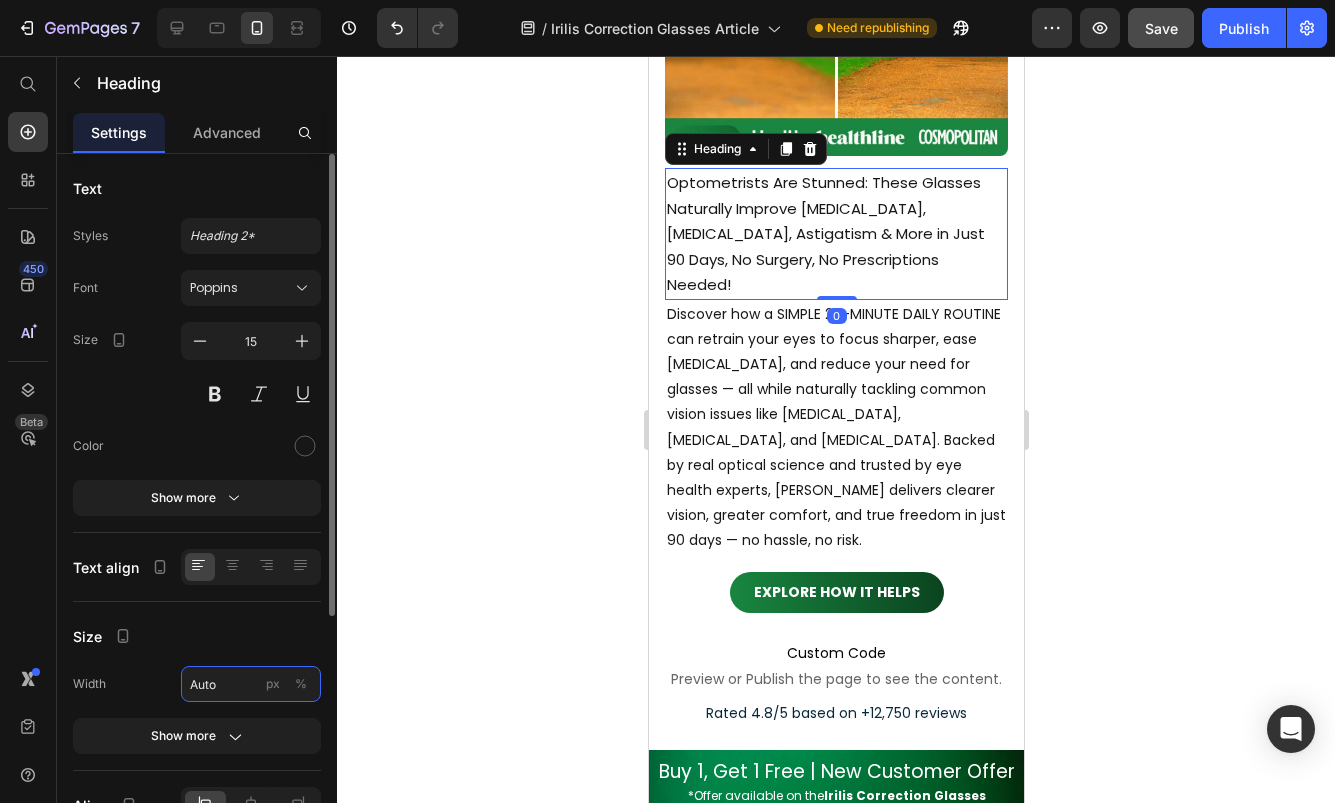 click on "Auto" at bounding box center [251, 684] 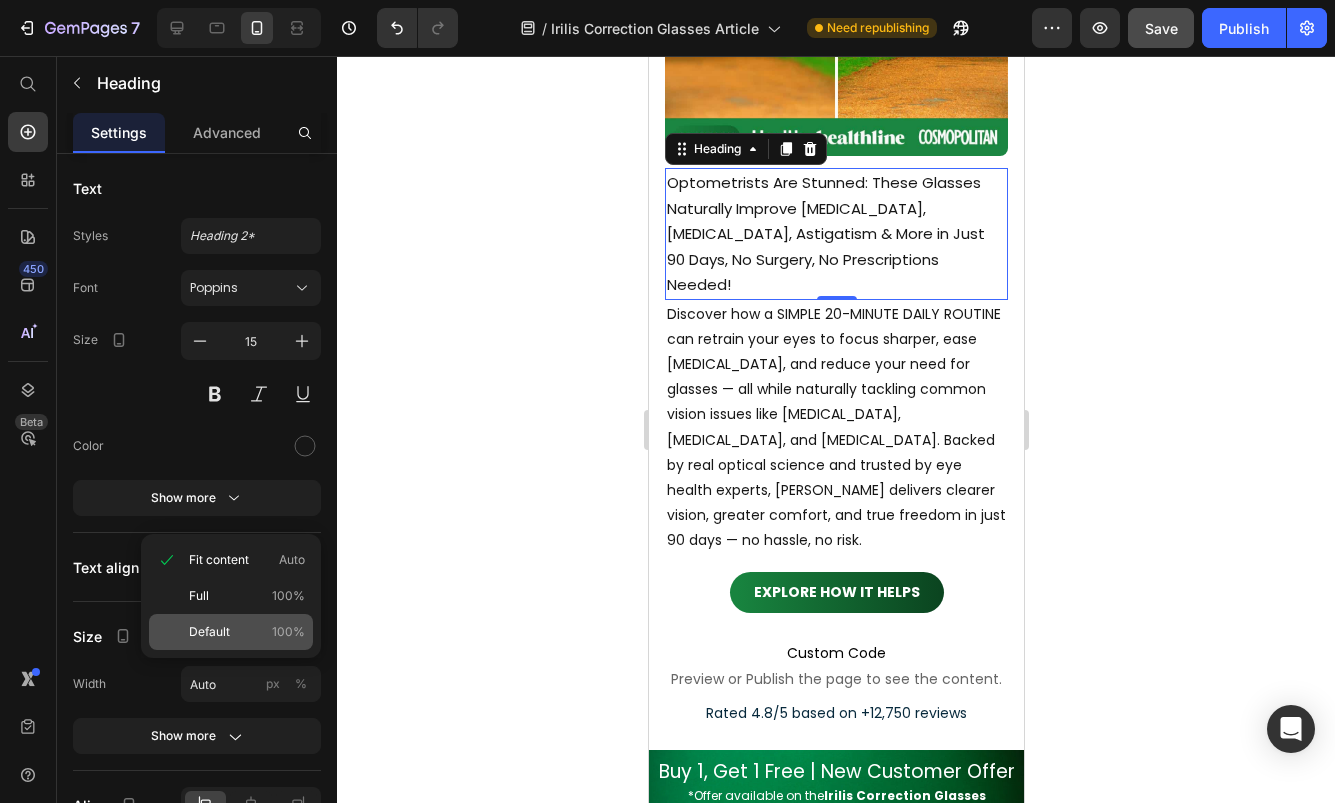click on "Default 100%" at bounding box center (247, 632) 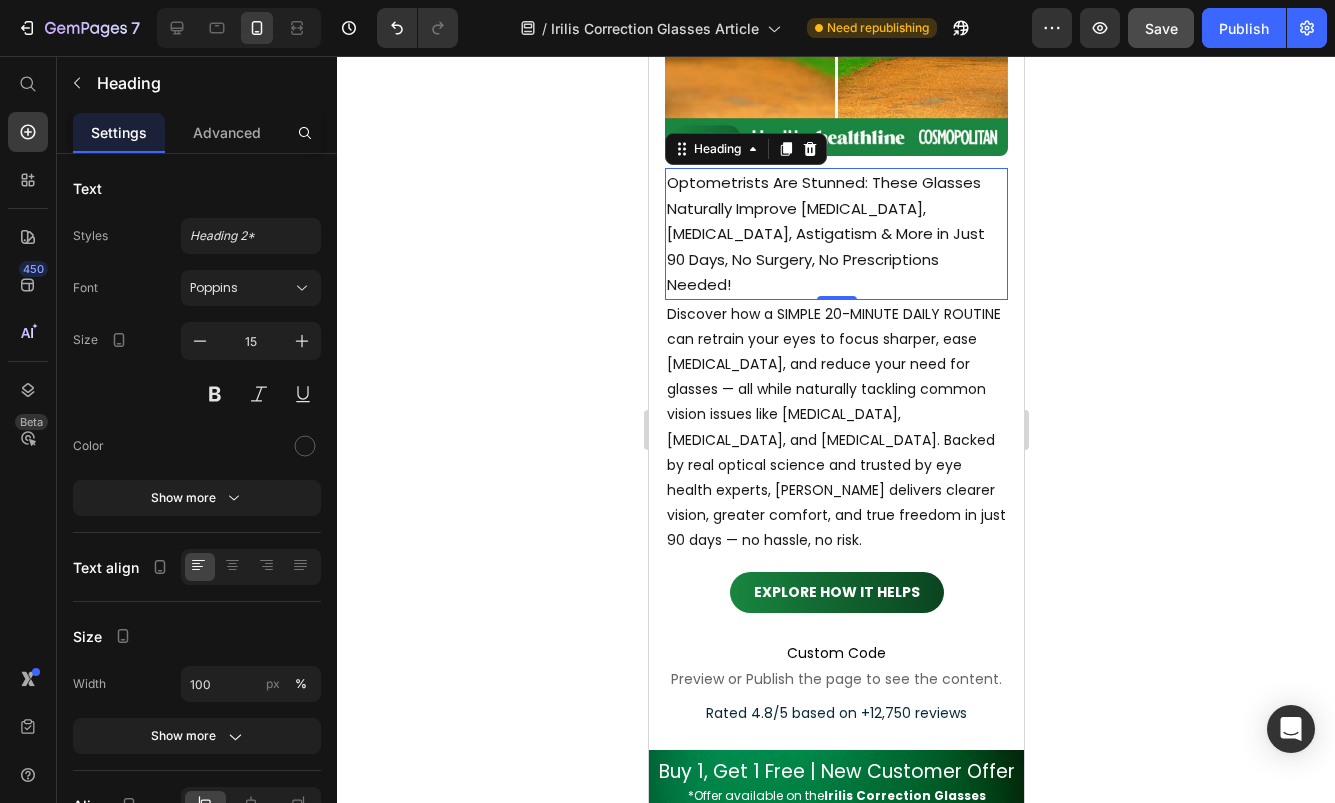 click 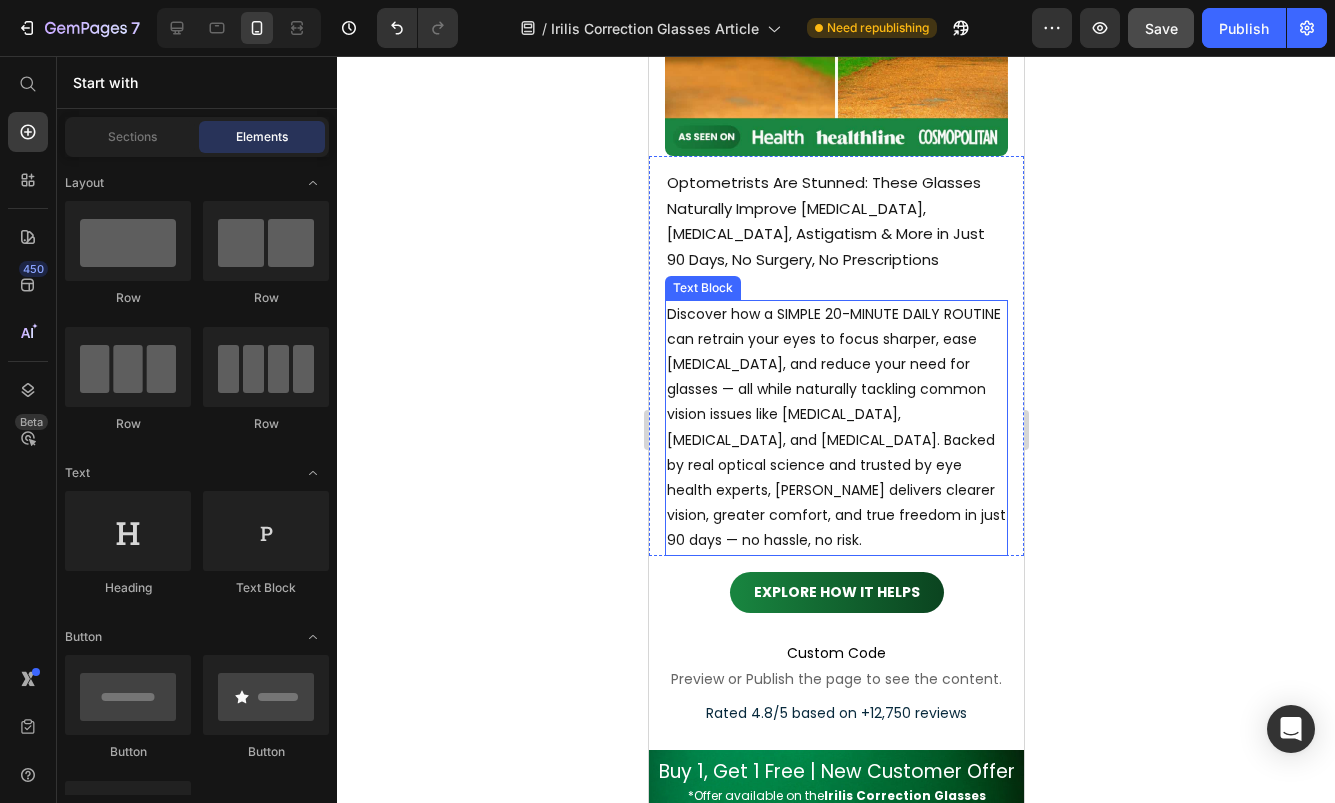 click on "Text Block" at bounding box center (702, 288) 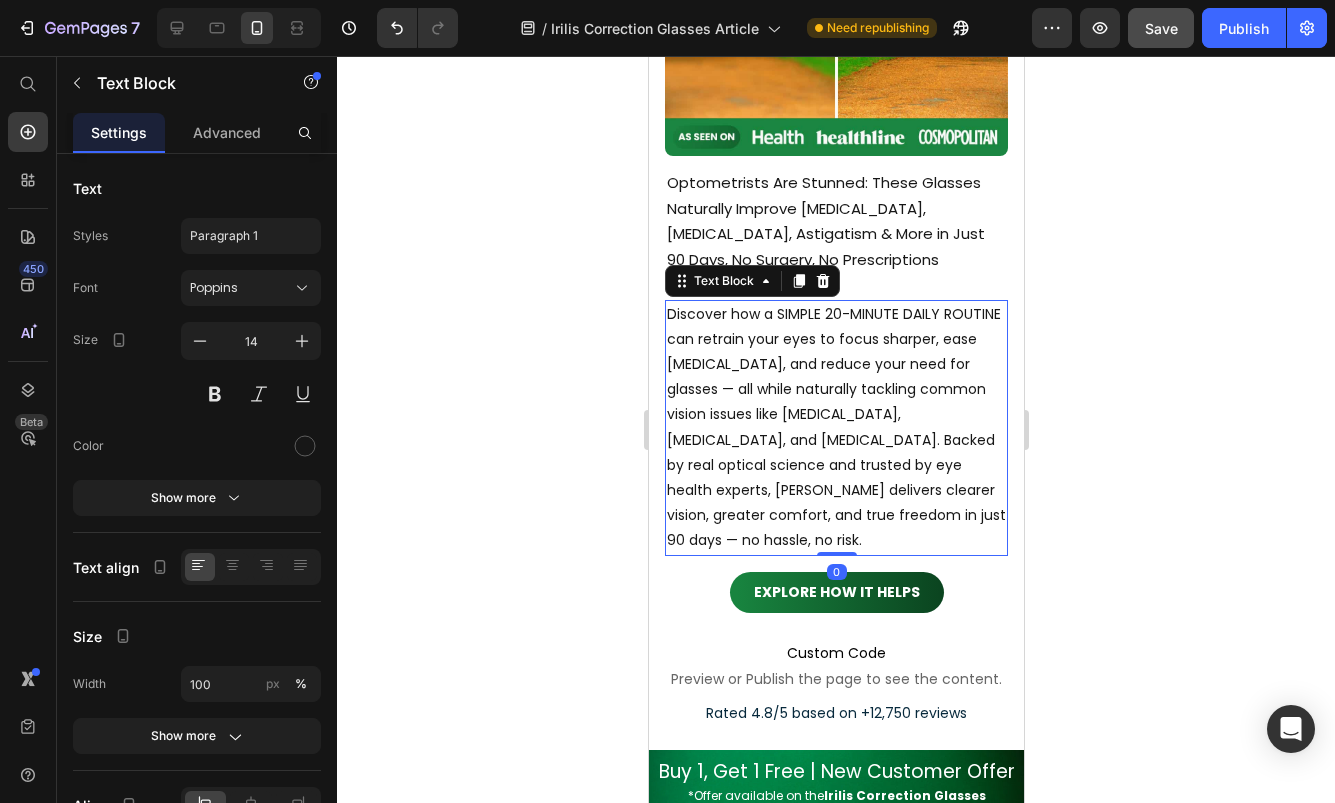 click on "Optometrists Are Stunned: These Glasses Naturally Improve [MEDICAL_DATA], [MEDICAL_DATA], Astigatism & More in Just 90 Days, No Surgery, No Prescriptions Needed!" at bounding box center [835, 234] 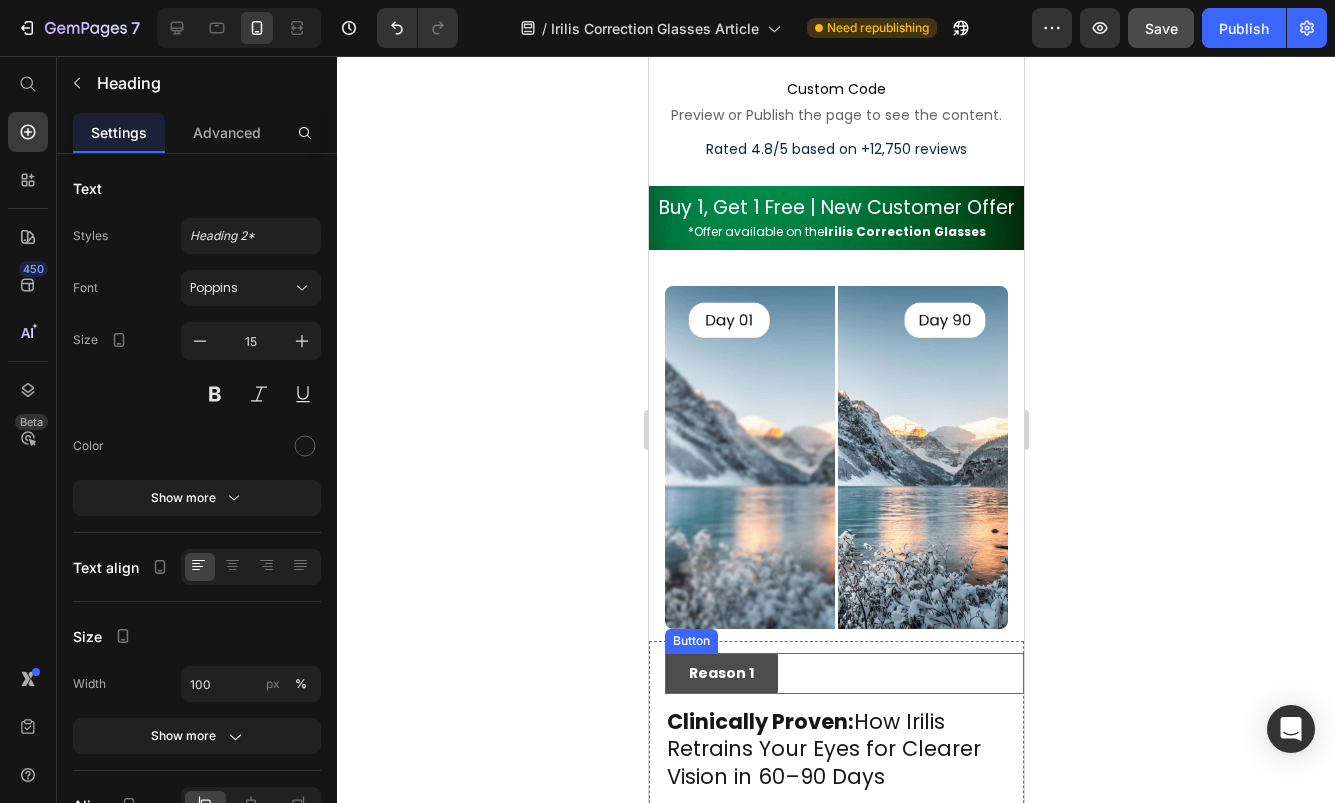 scroll, scrollTop: 1092, scrollLeft: 0, axis: vertical 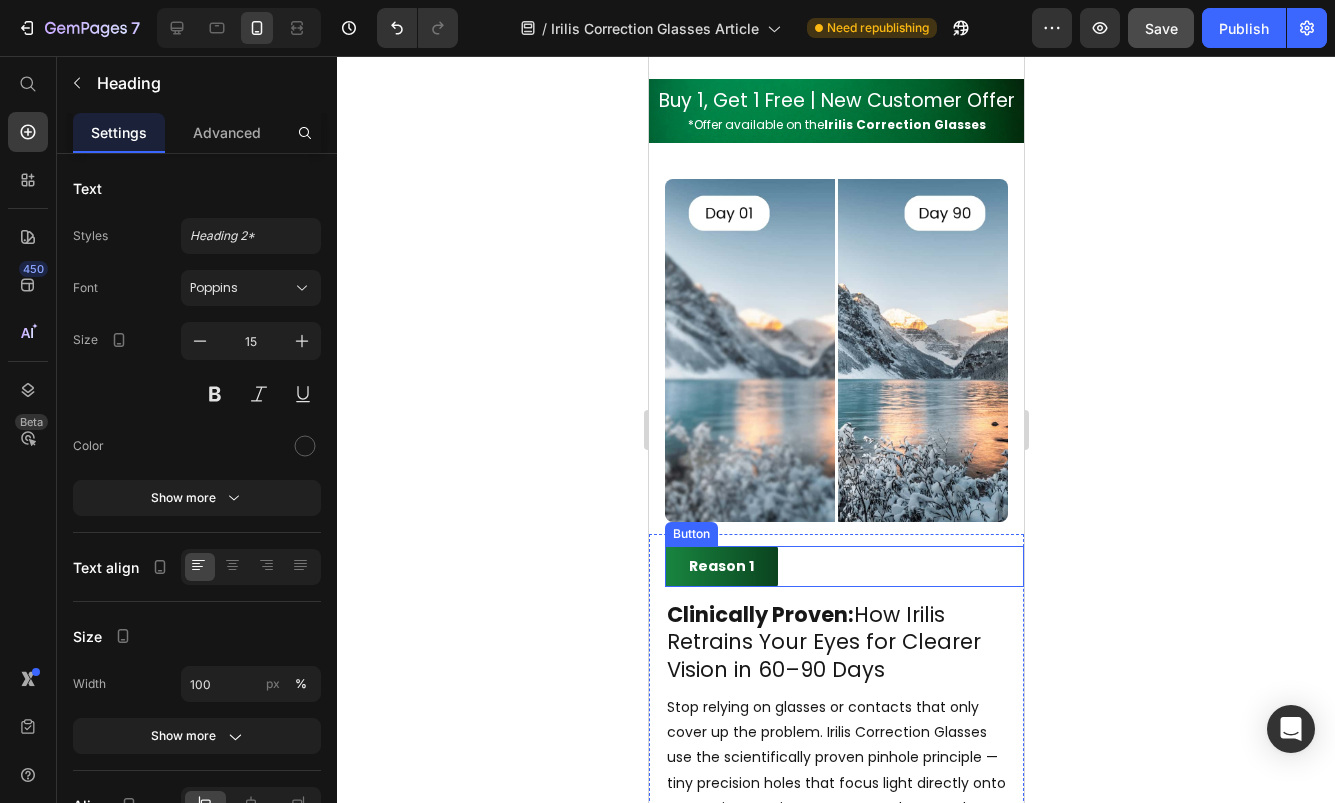 click on "Clinically Proven:  How Irilis Retrains Your Eyes for Clearer Vision in 60–90 Days" at bounding box center [835, 642] 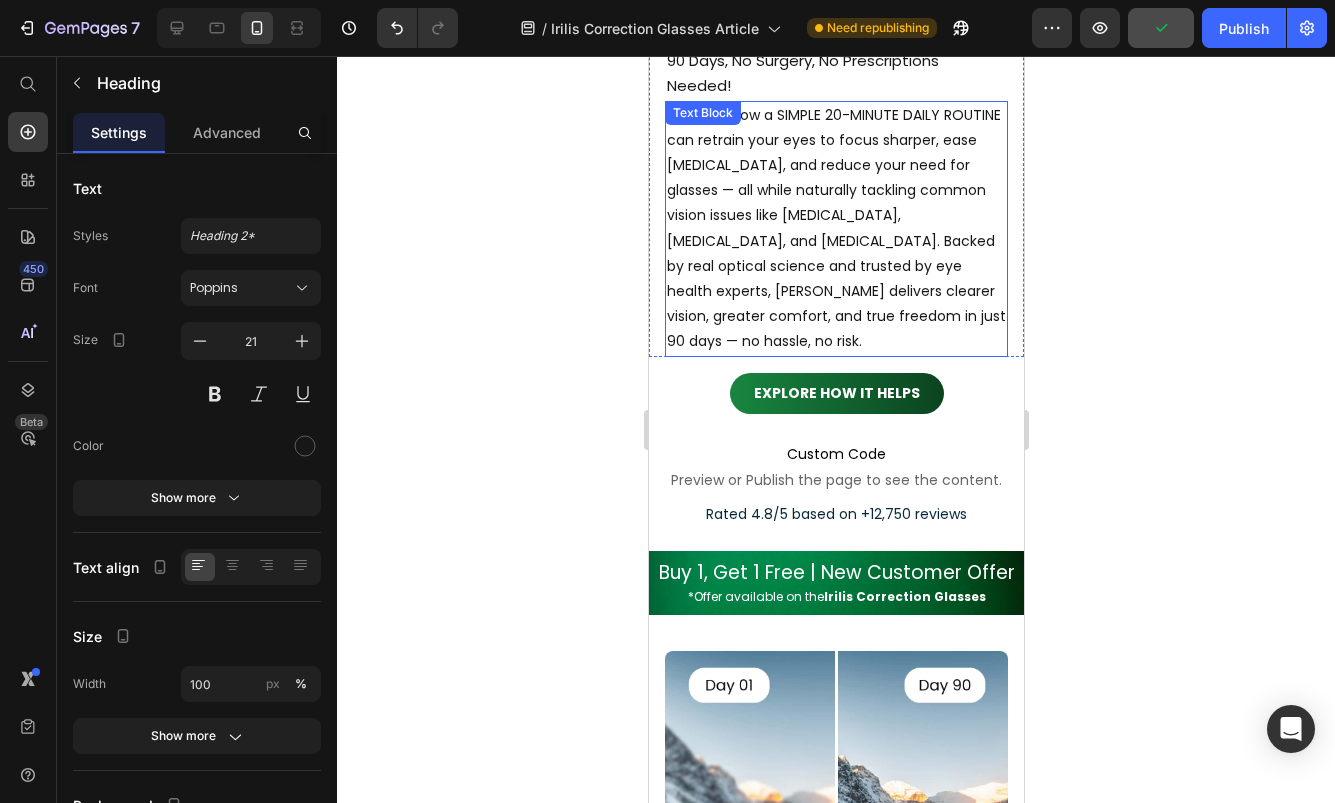 scroll, scrollTop: 401, scrollLeft: 0, axis: vertical 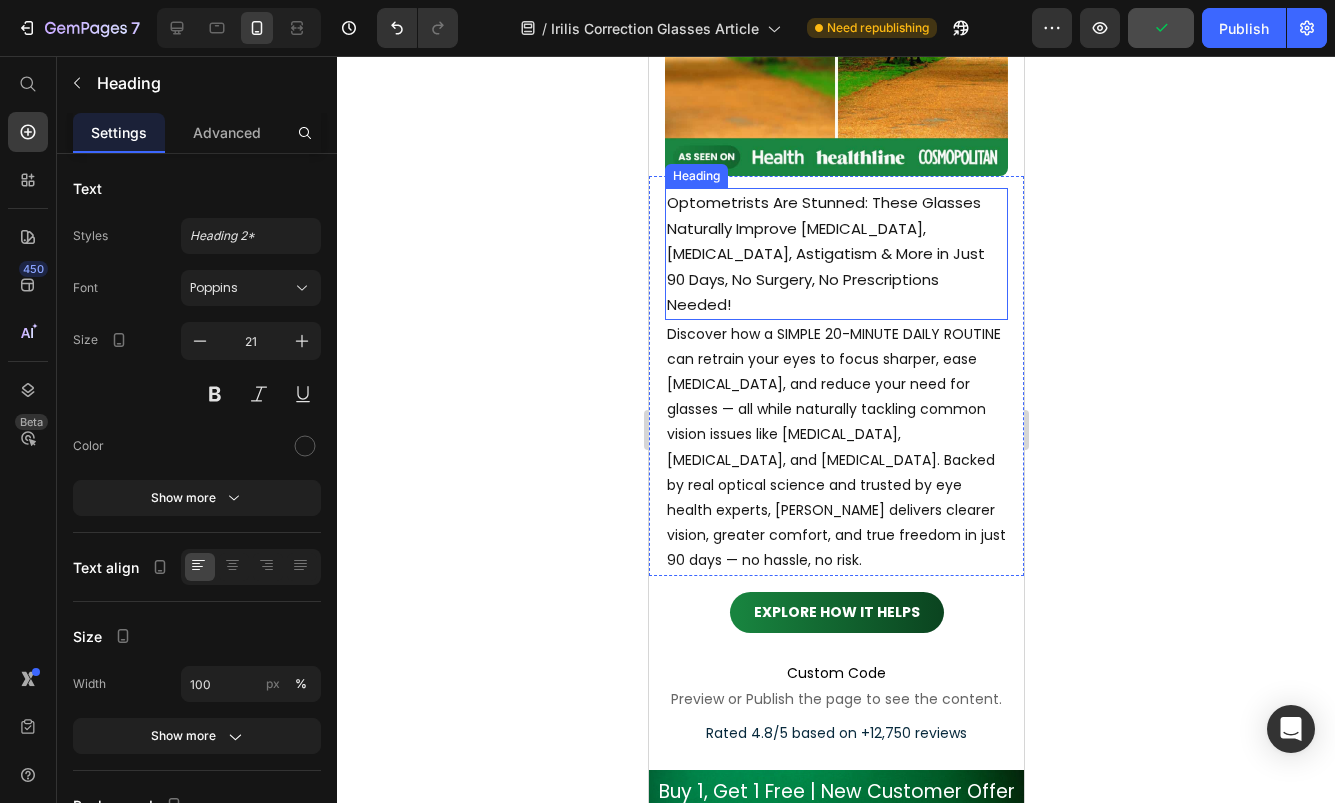 click on "Optometrists Are Stunned: These Glasses Naturally Improve [MEDICAL_DATA], [MEDICAL_DATA], Astigatism & More in Just 90 Days, No Surgery, No Prescriptions Needed!" at bounding box center (835, 254) 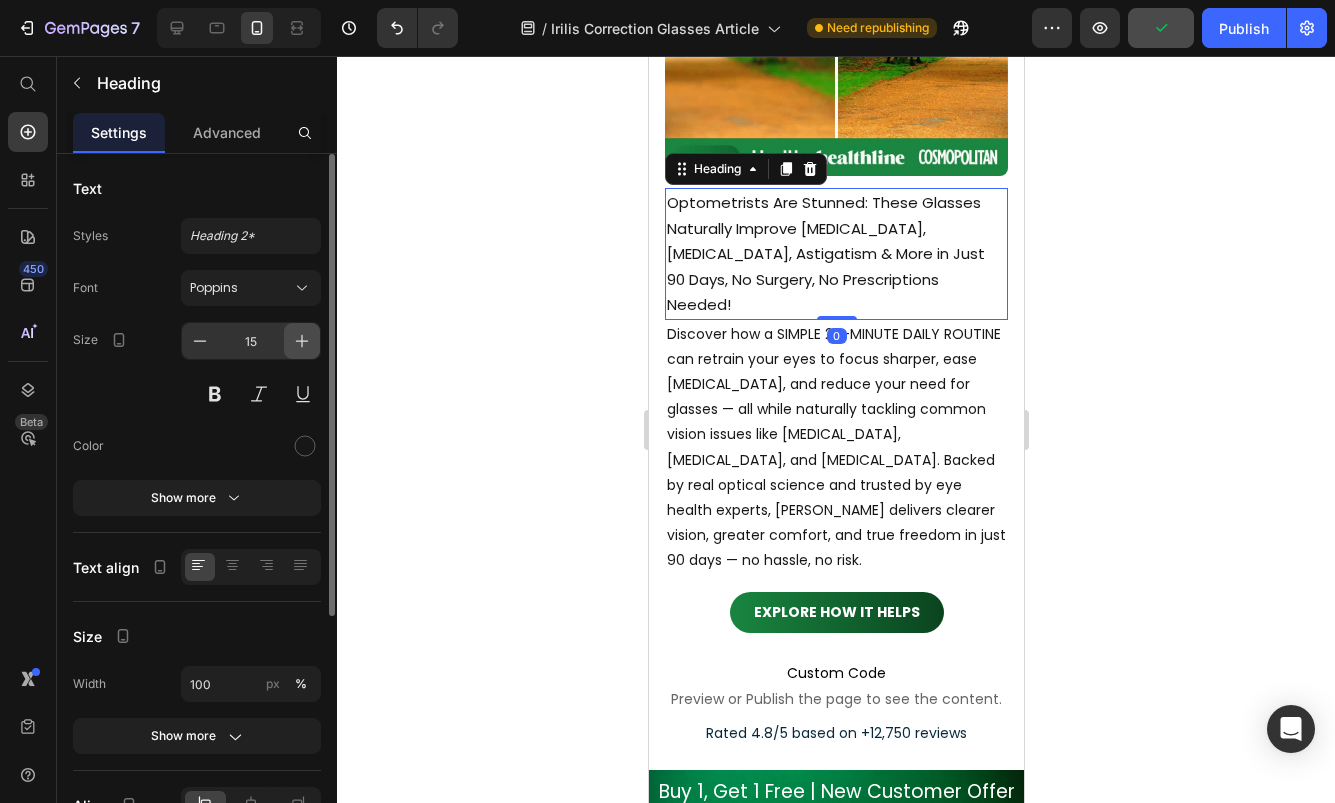 click at bounding box center [302, 341] 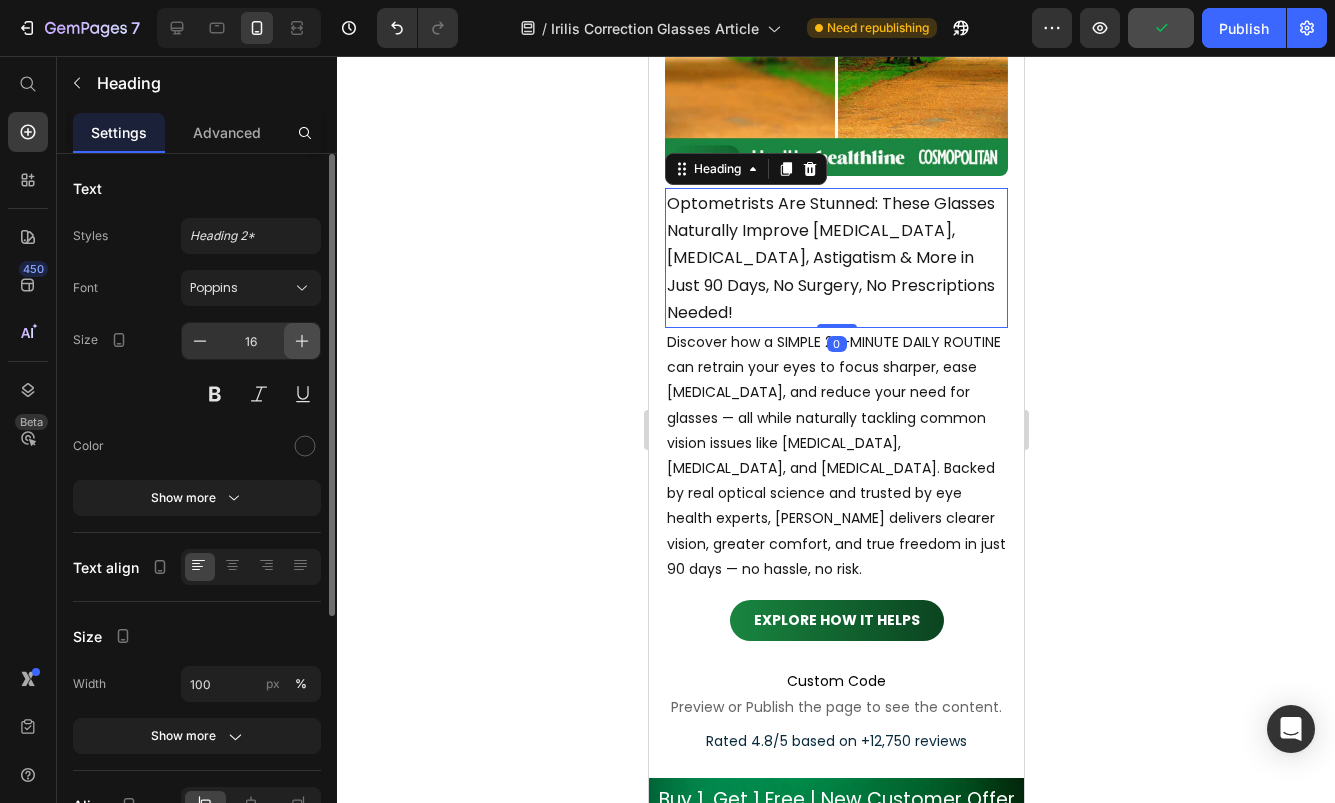 click at bounding box center [302, 341] 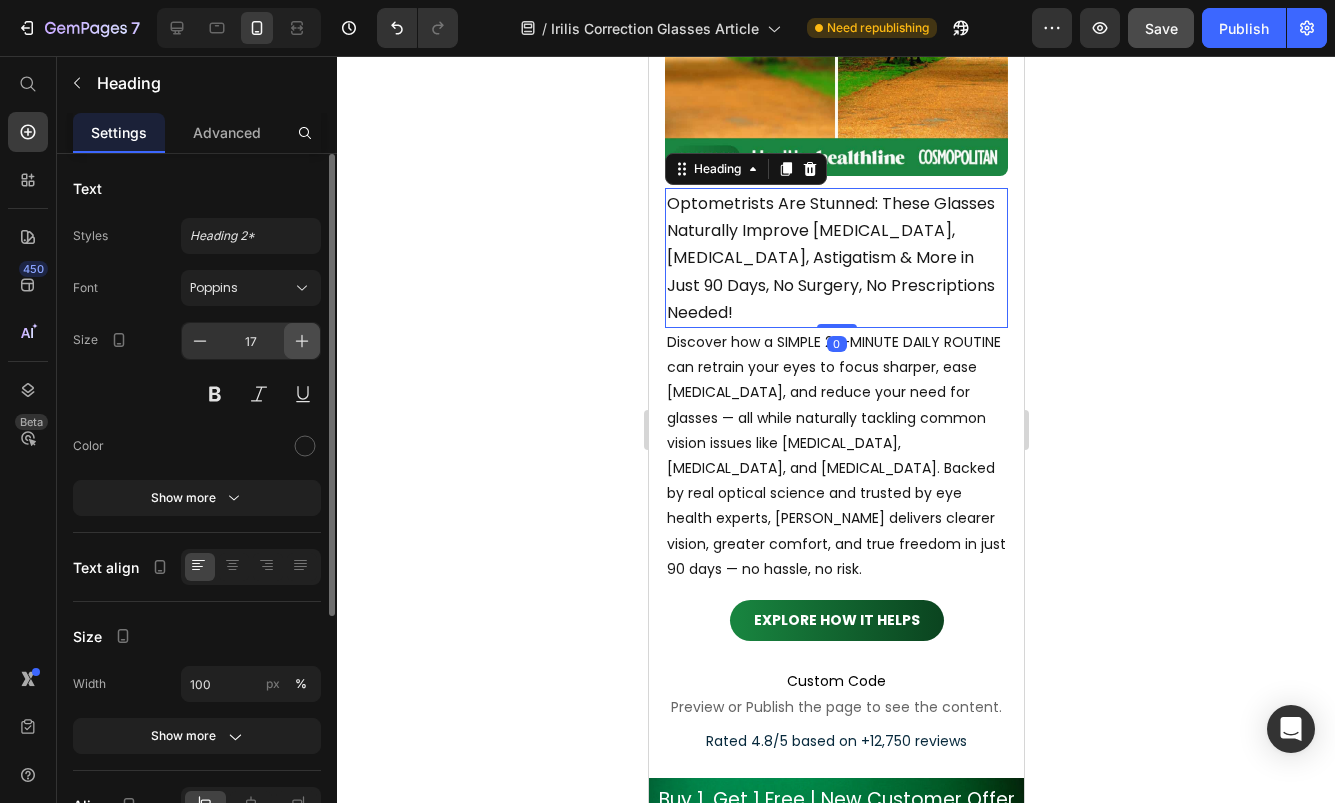click at bounding box center (302, 341) 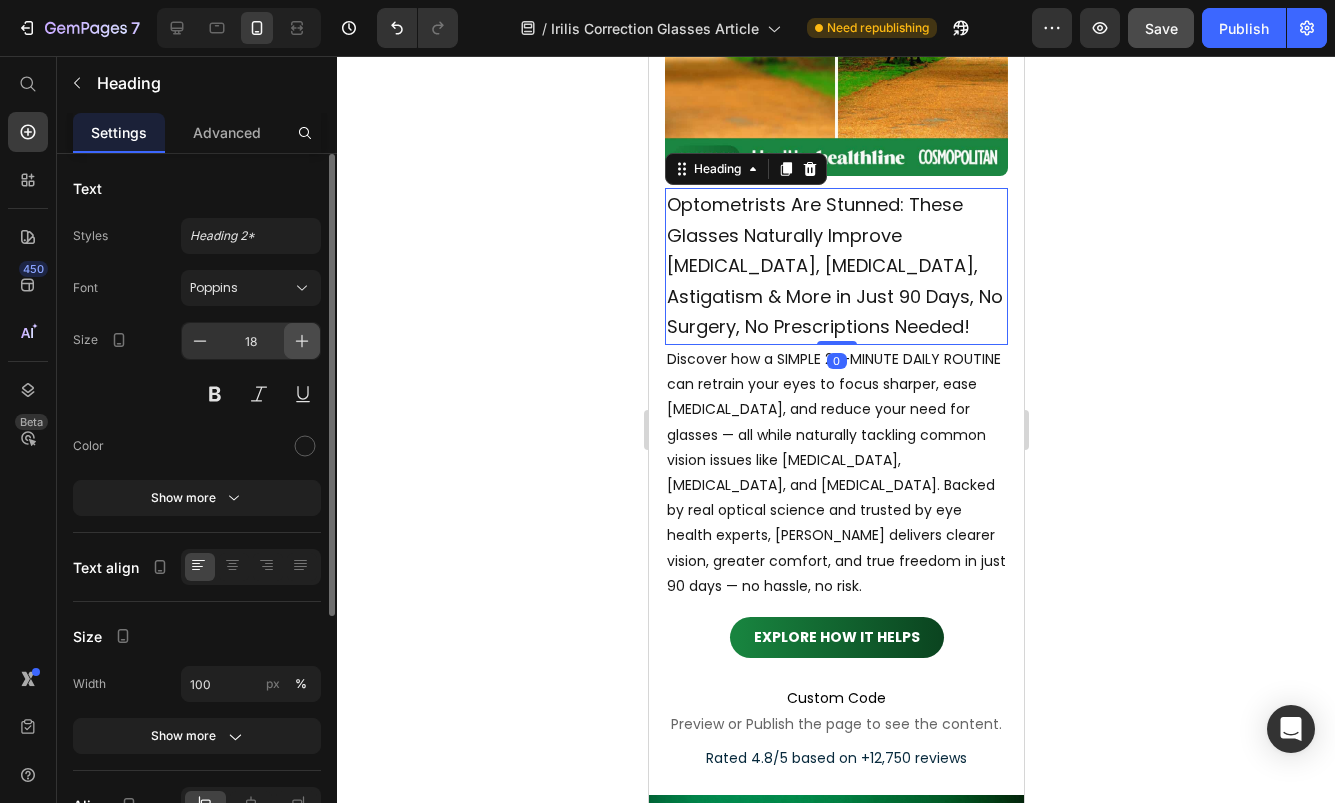 click at bounding box center [302, 341] 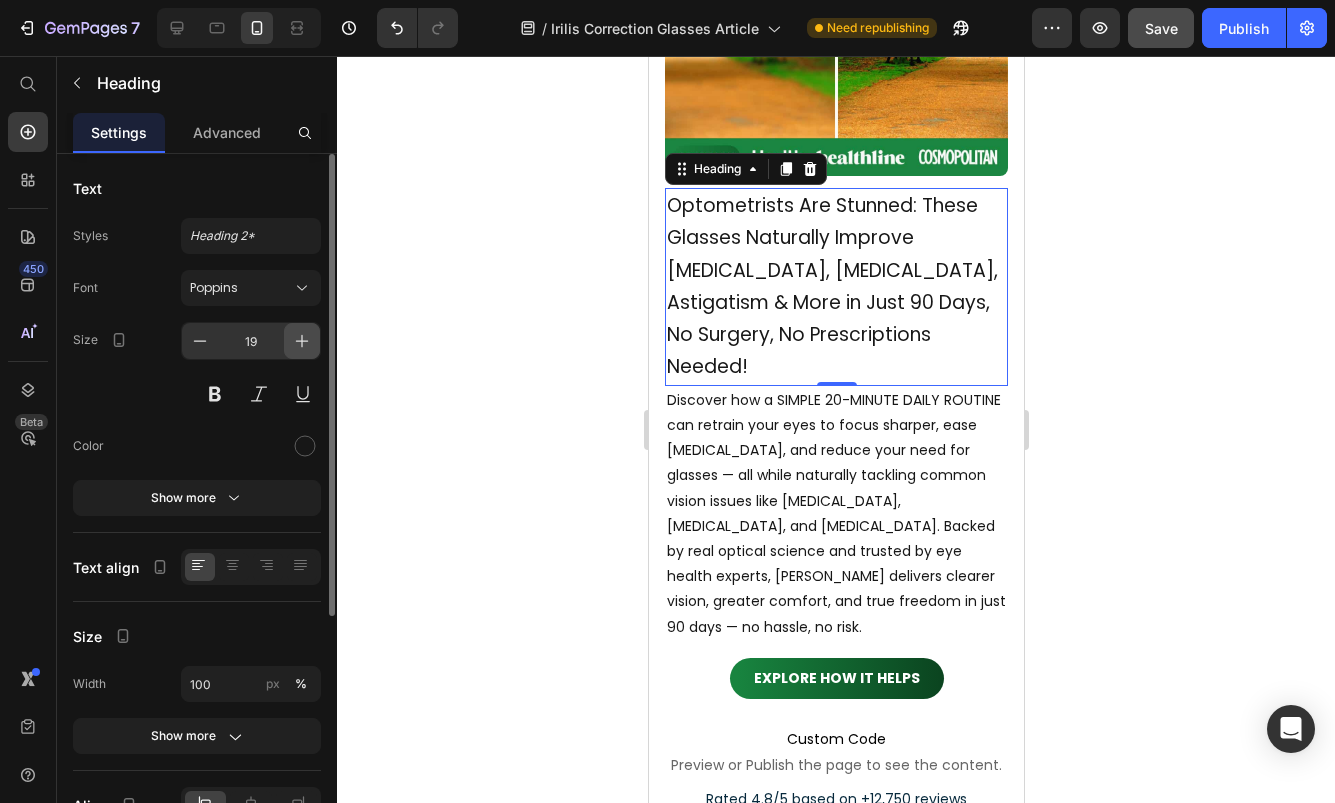 click at bounding box center (302, 341) 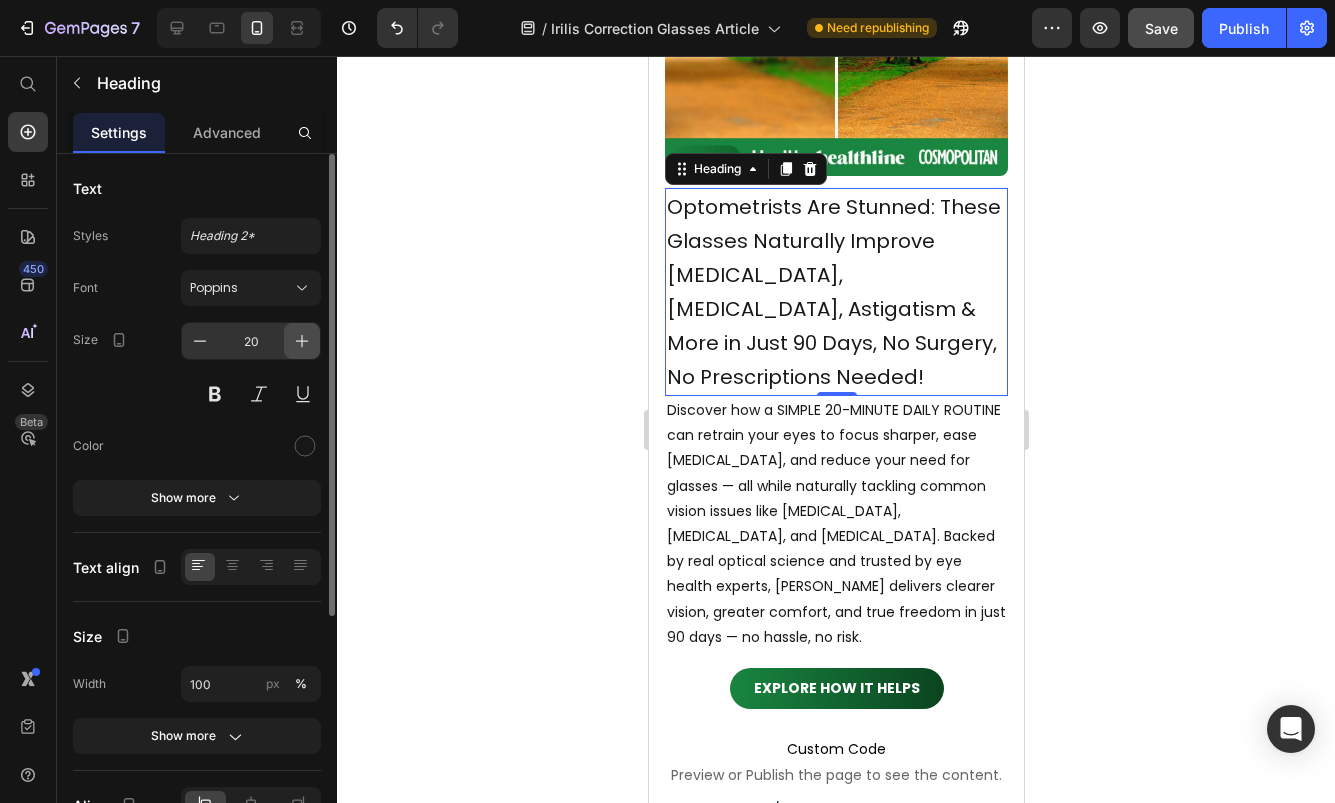 click at bounding box center (302, 341) 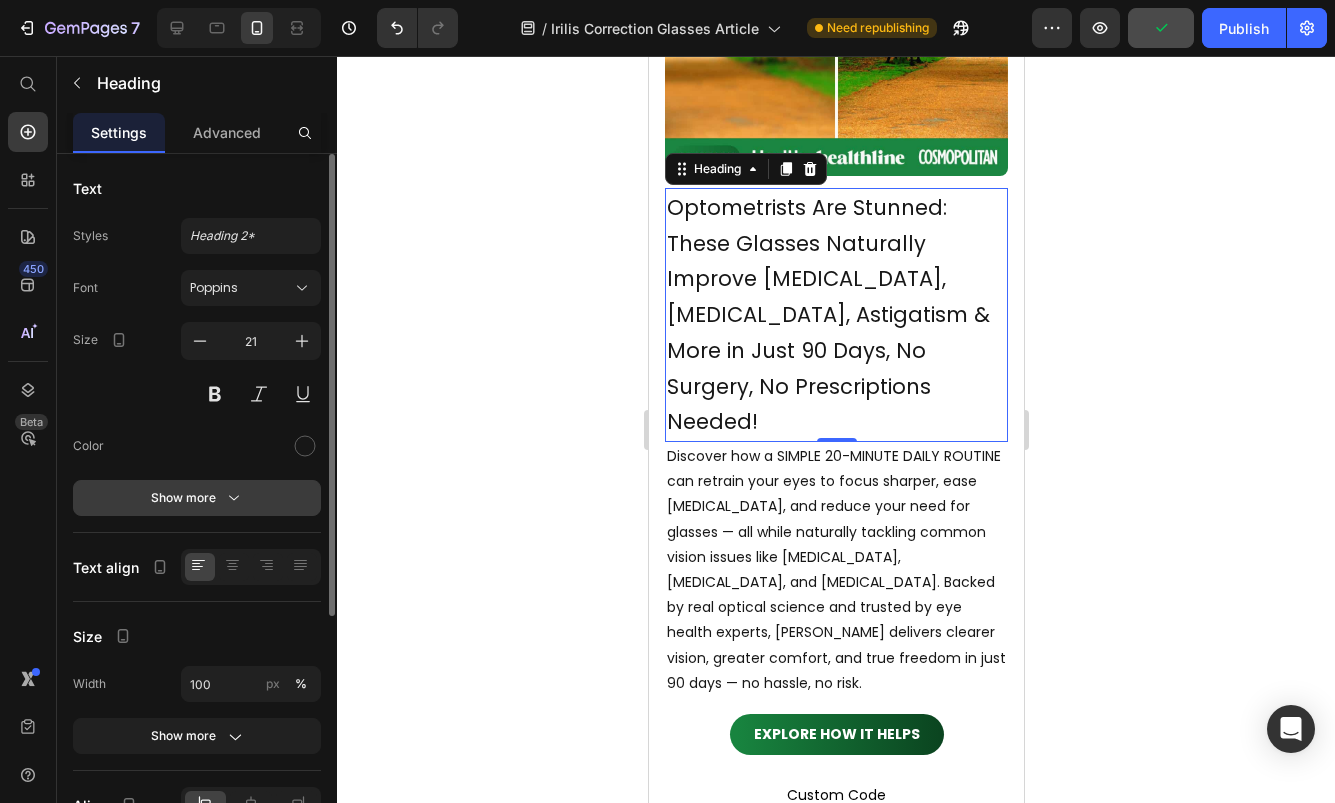 click on "Show more" at bounding box center [197, 498] 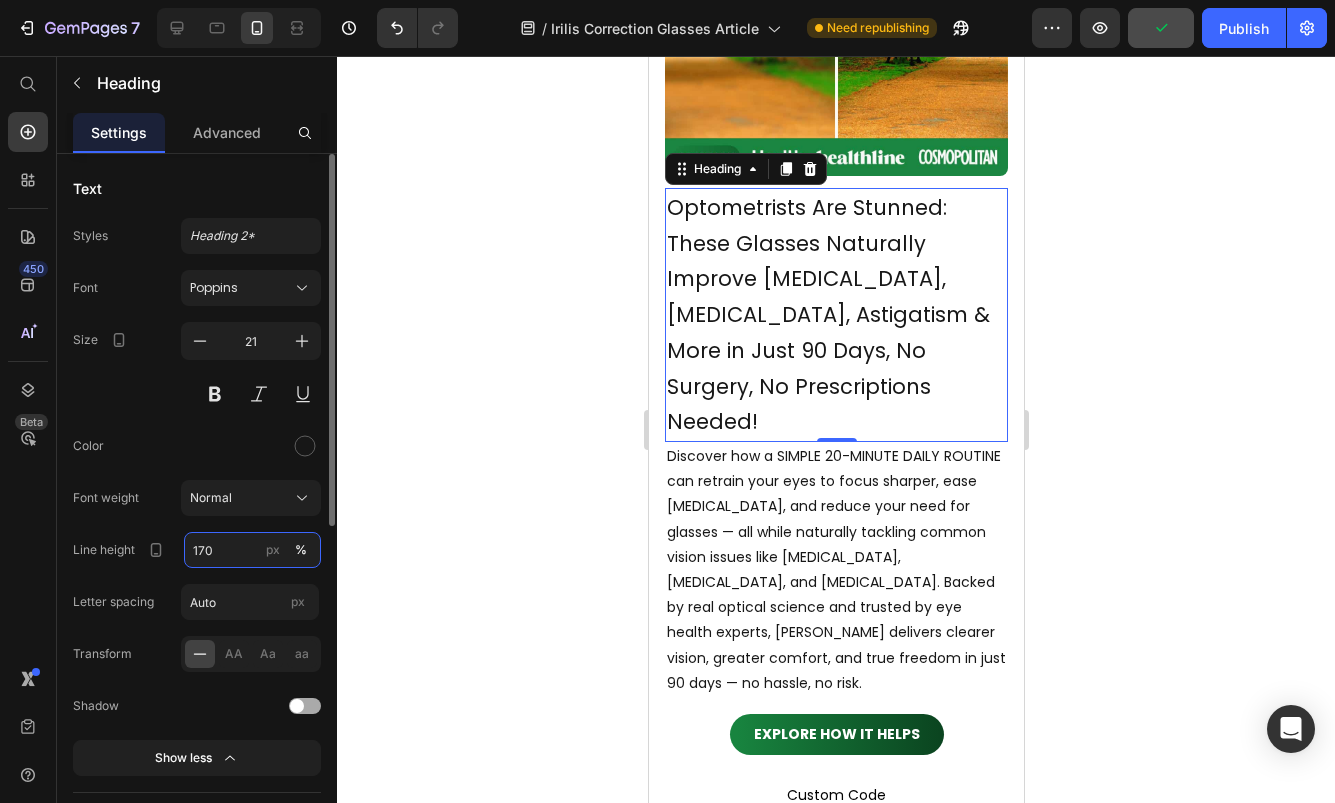 click on "170" at bounding box center [252, 550] 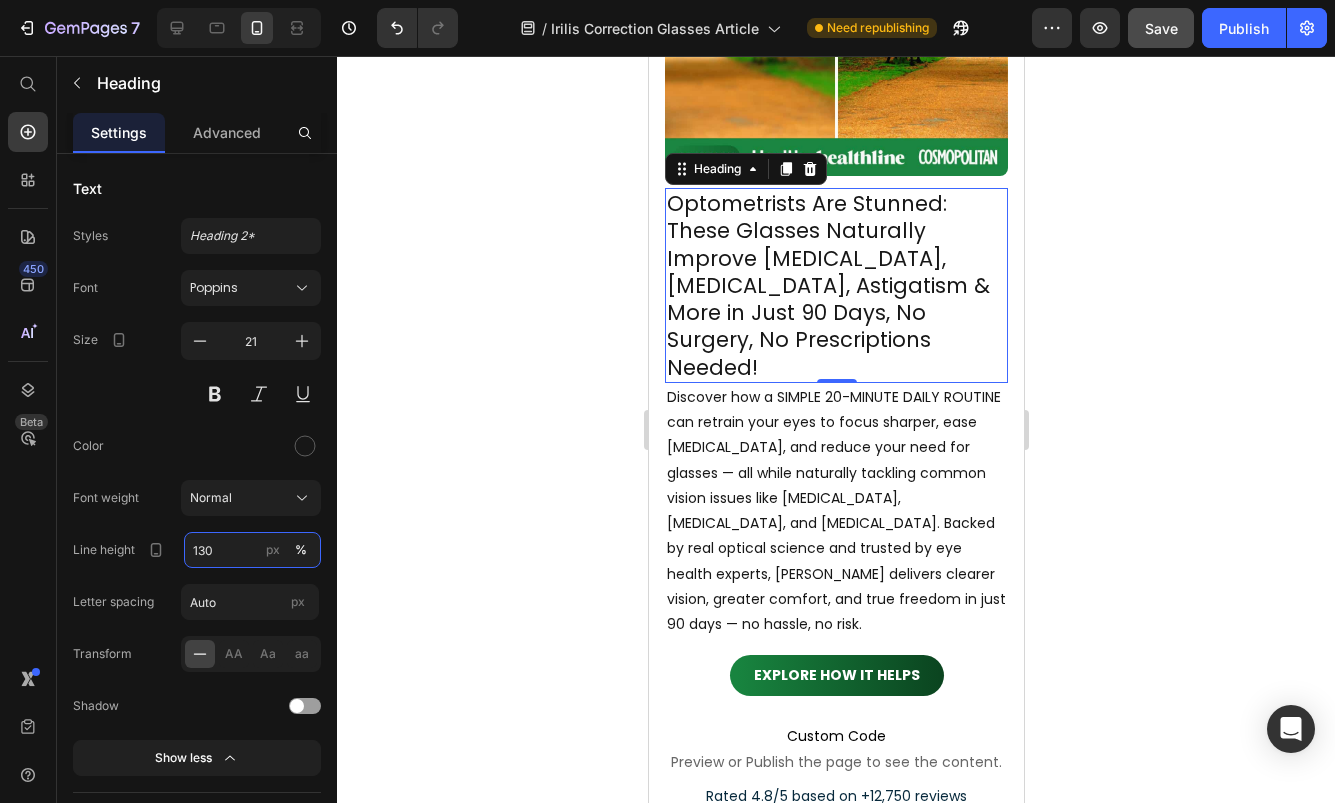 type on "130" 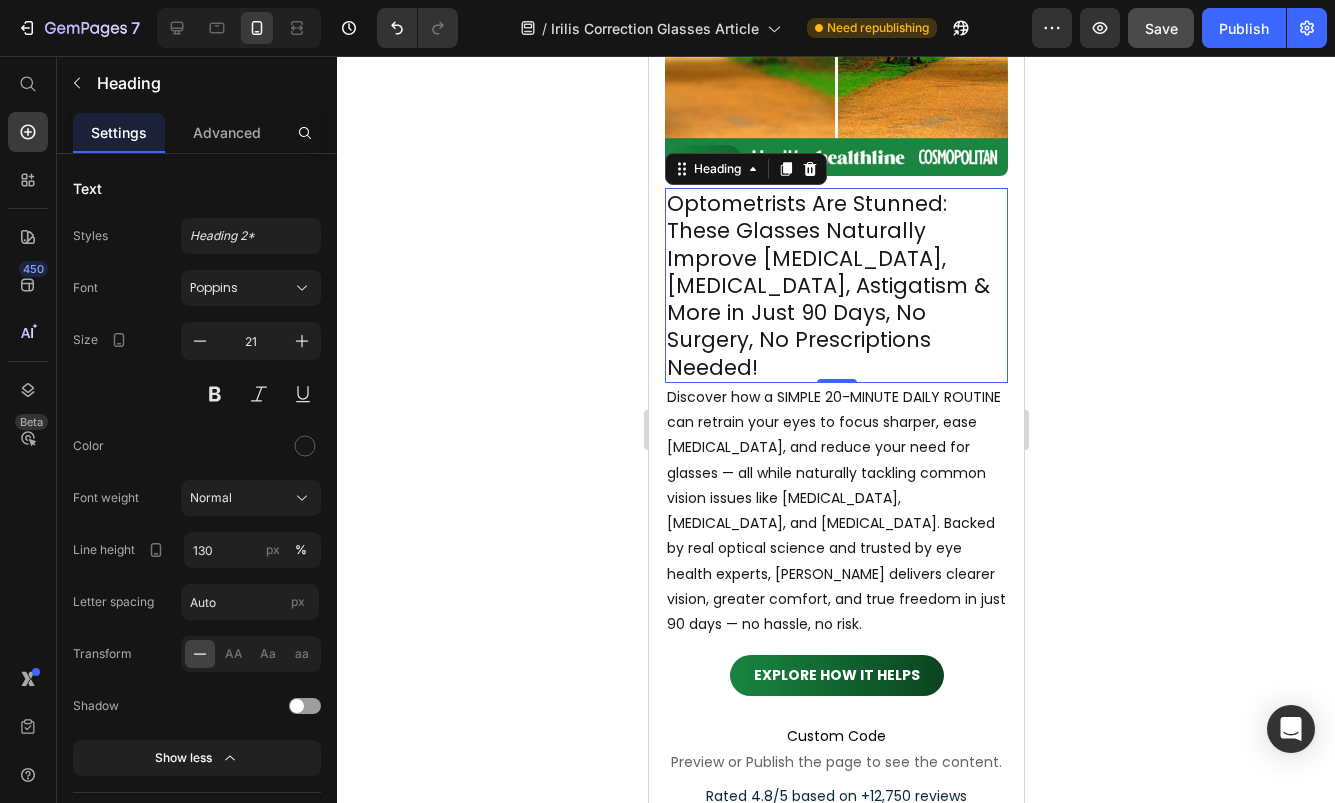 click 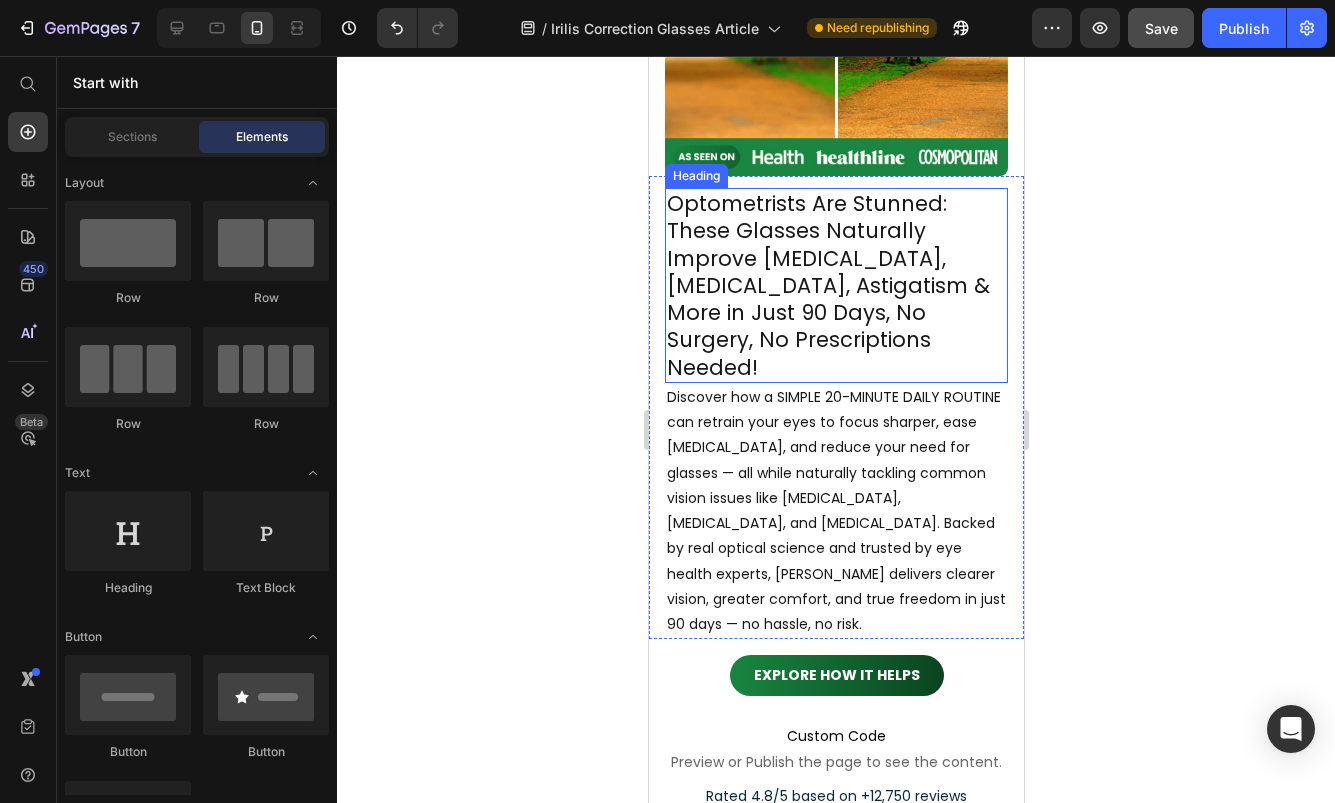 click on "Optometrists Are Stunned: These Glasses Naturally Improve [MEDICAL_DATA], [MEDICAL_DATA], Astigatism & More in Just 90 Days, No Surgery, No Prescriptions Needed!" at bounding box center [835, 285] 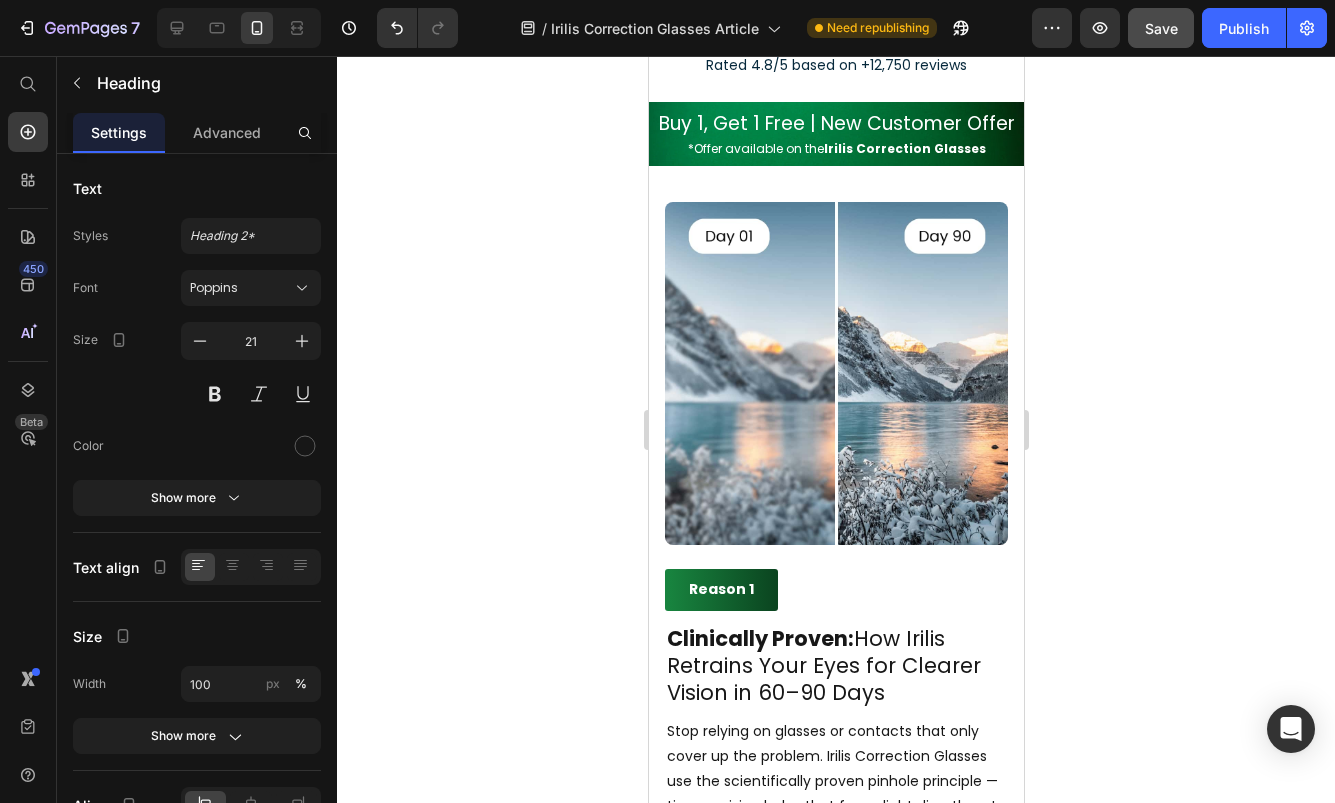 scroll, scrollTop: 1243, scrollLeft: 0, axis: vertical 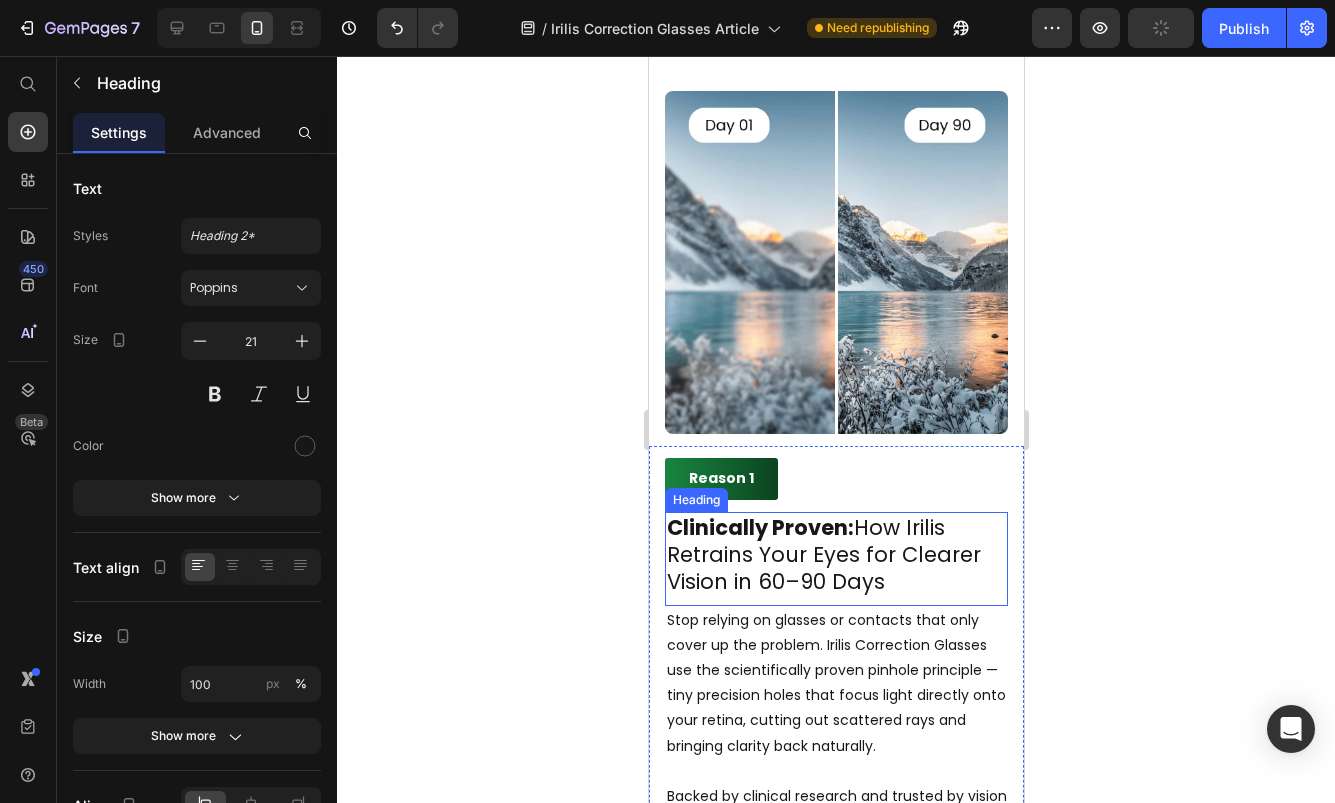 click on "Clinically Proven:  How Irilis Retrains Your Eyes for Clearer Vision in 60–90 Days" at bounding box center (835, 555) 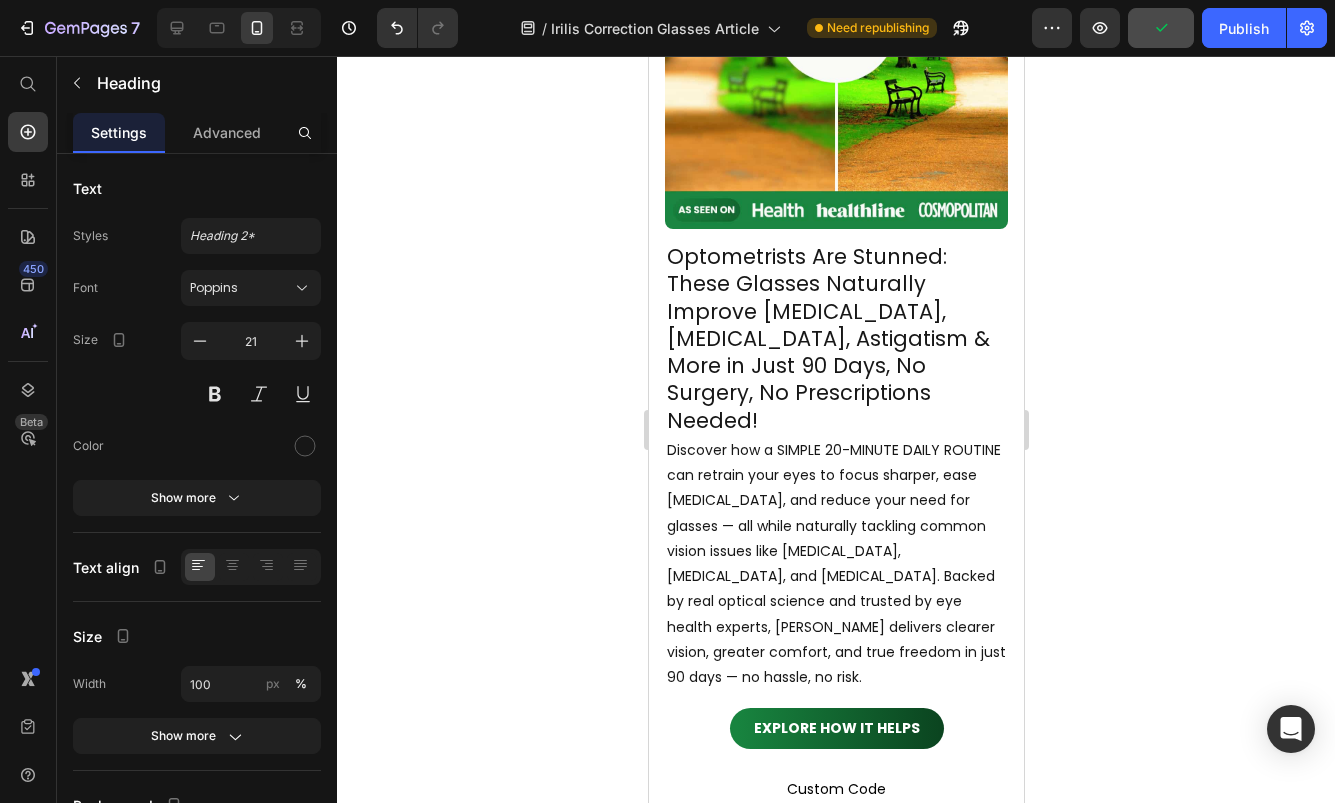 scroll, scrollTop: 275, scrollLeft: 0, axis: vertical 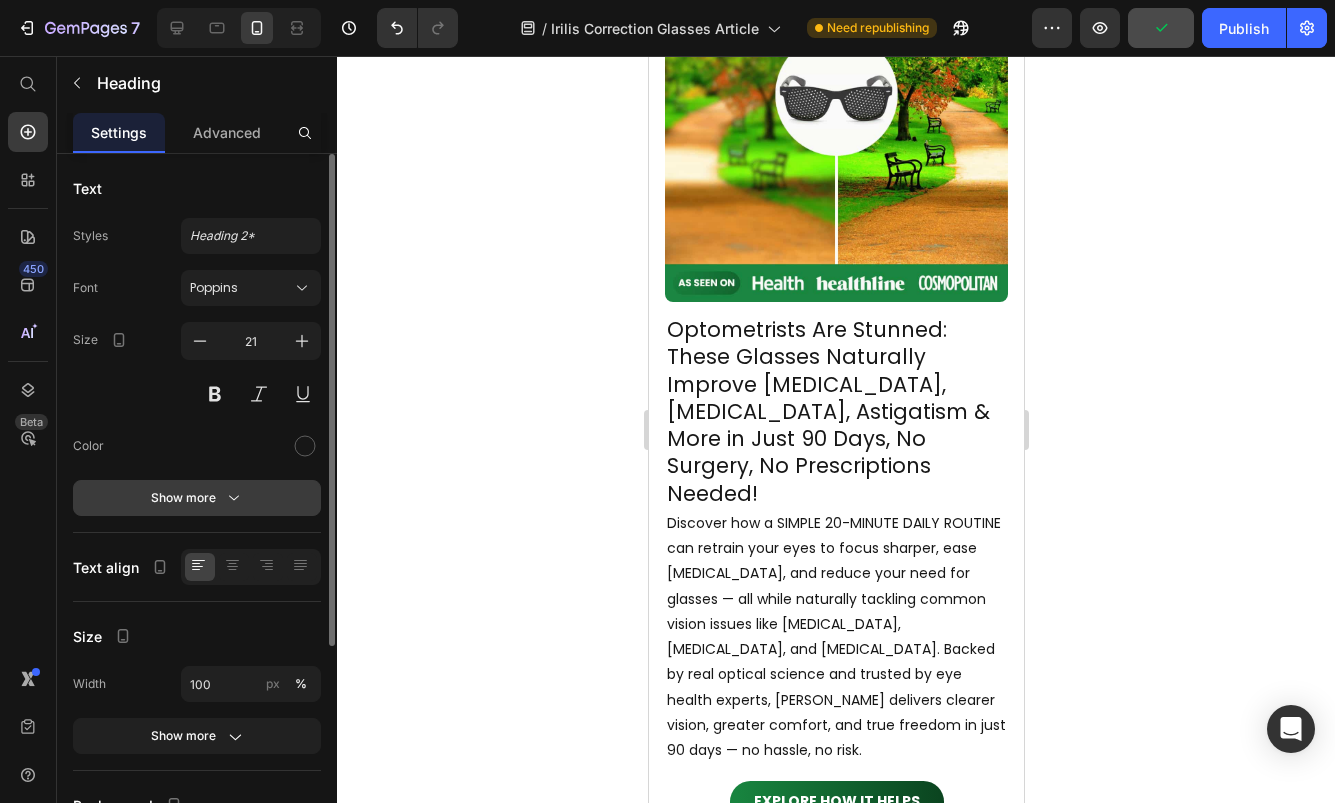 click on "Show more" at bounding box center [197, 498] 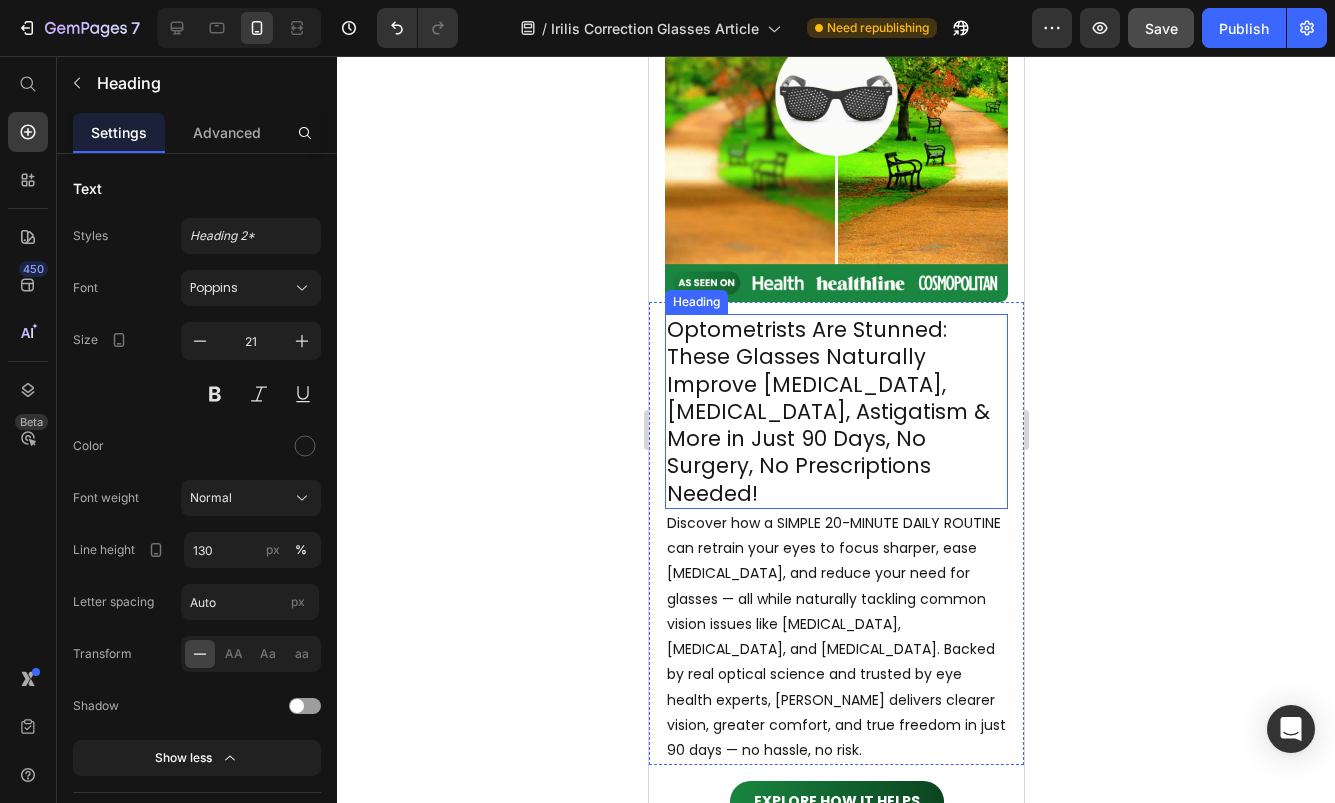 click on "Optometrists Are Stunned: These Glasses Naturally Improve [MEDICAL_DATA], [MEDICAL_DATA], Astigatism & More in Just 90 Days, No Surgery, No Prescriptions Needed!" at bounding box center [835, 411] 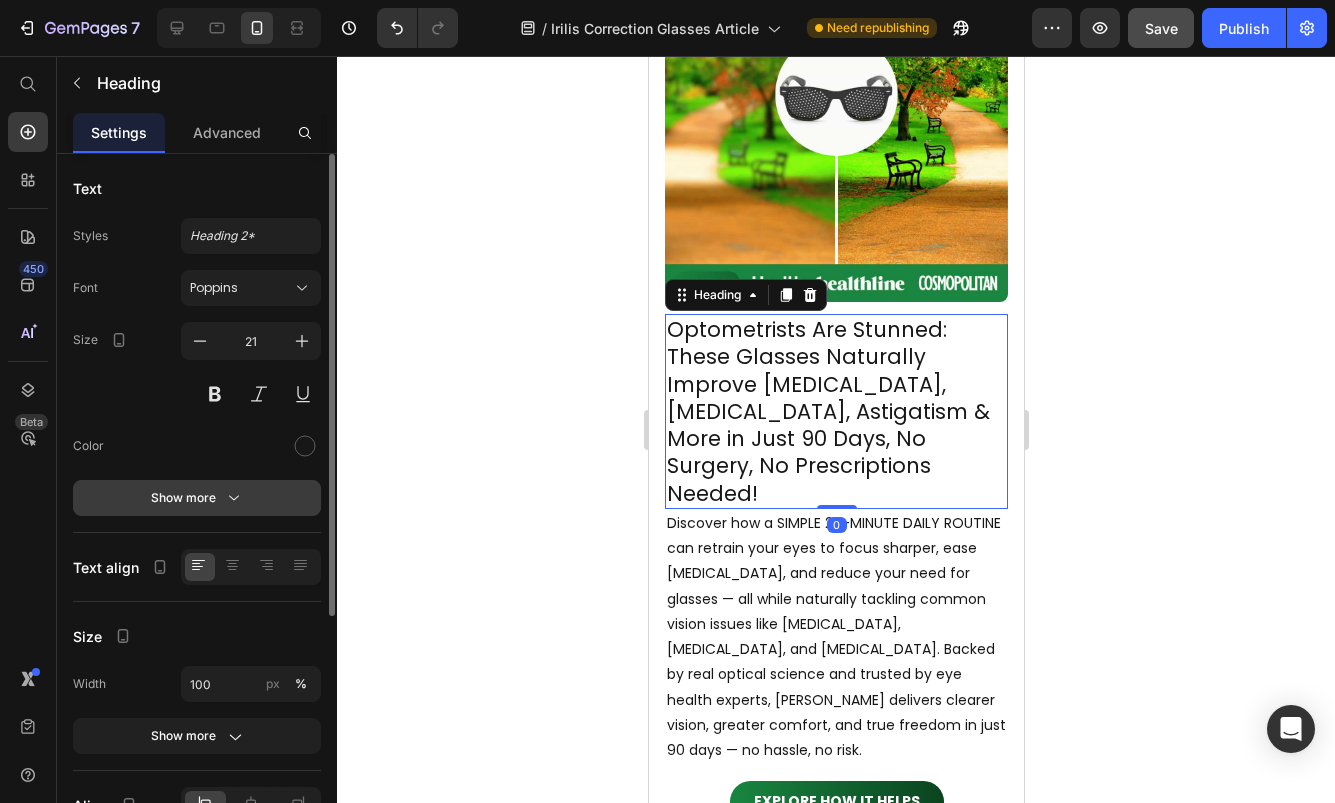 click on "Show more" at bounding box center [197, 498] 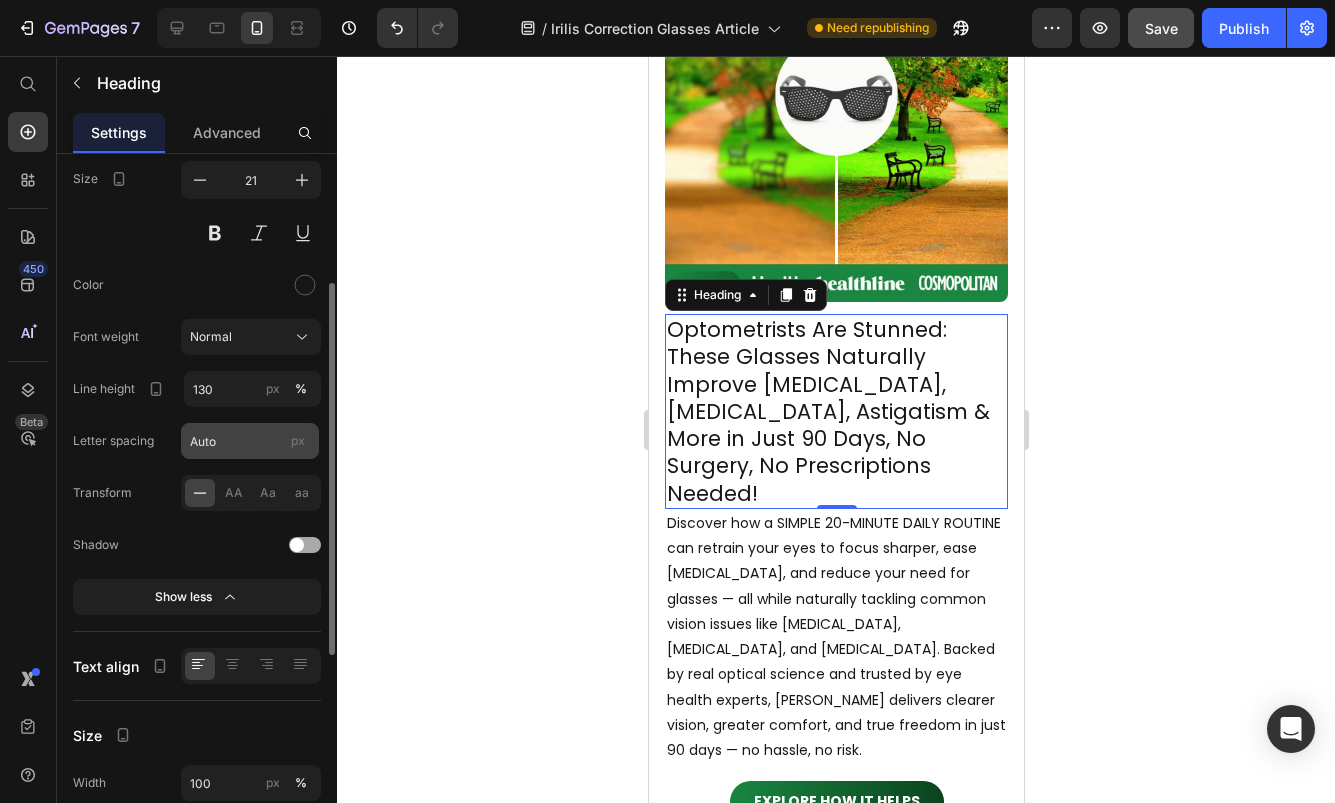 scroll, scrollTop: 384, scrollLeft: 0, axis: vertical 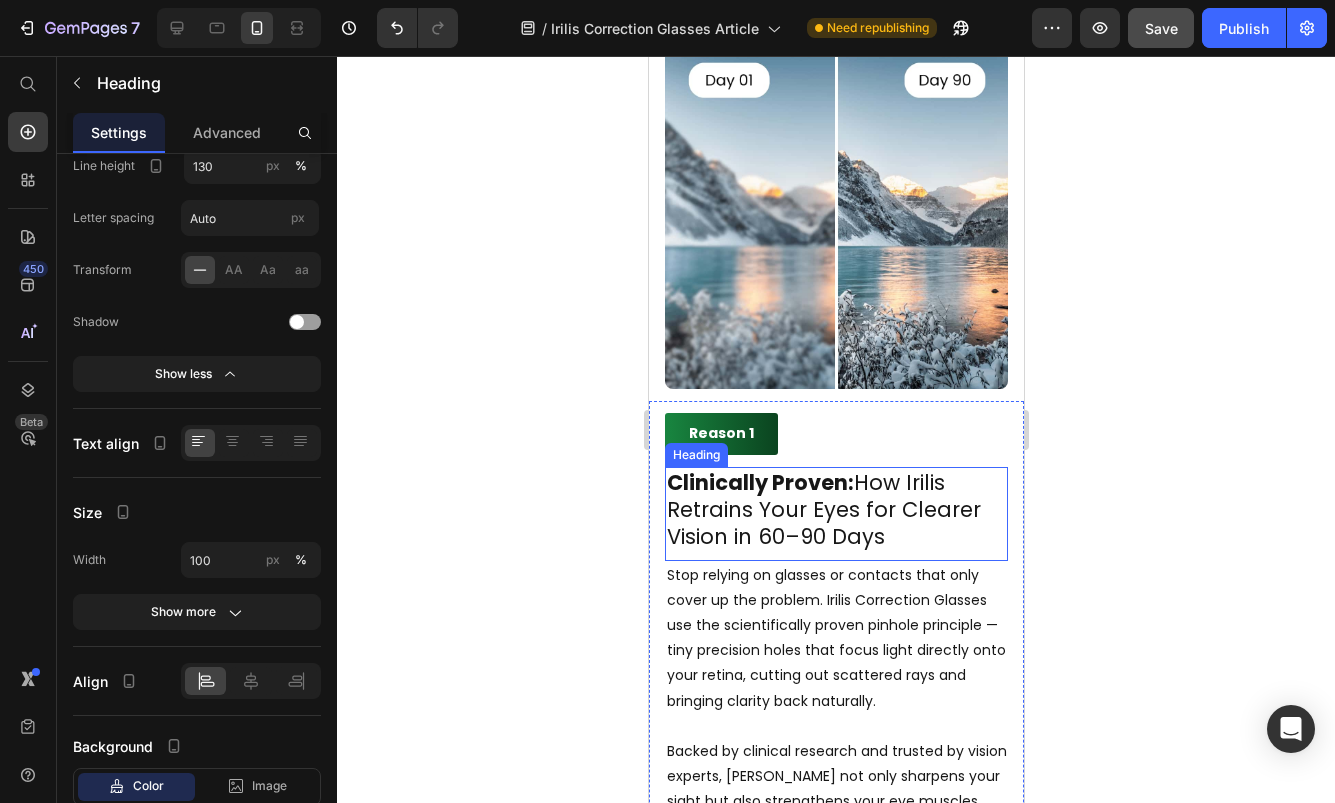 click on "Clinically Proven:  How Irilis Retrains Your Eyes for Clearer Vision in 60–90 Days" at bounding box center [835, 510] 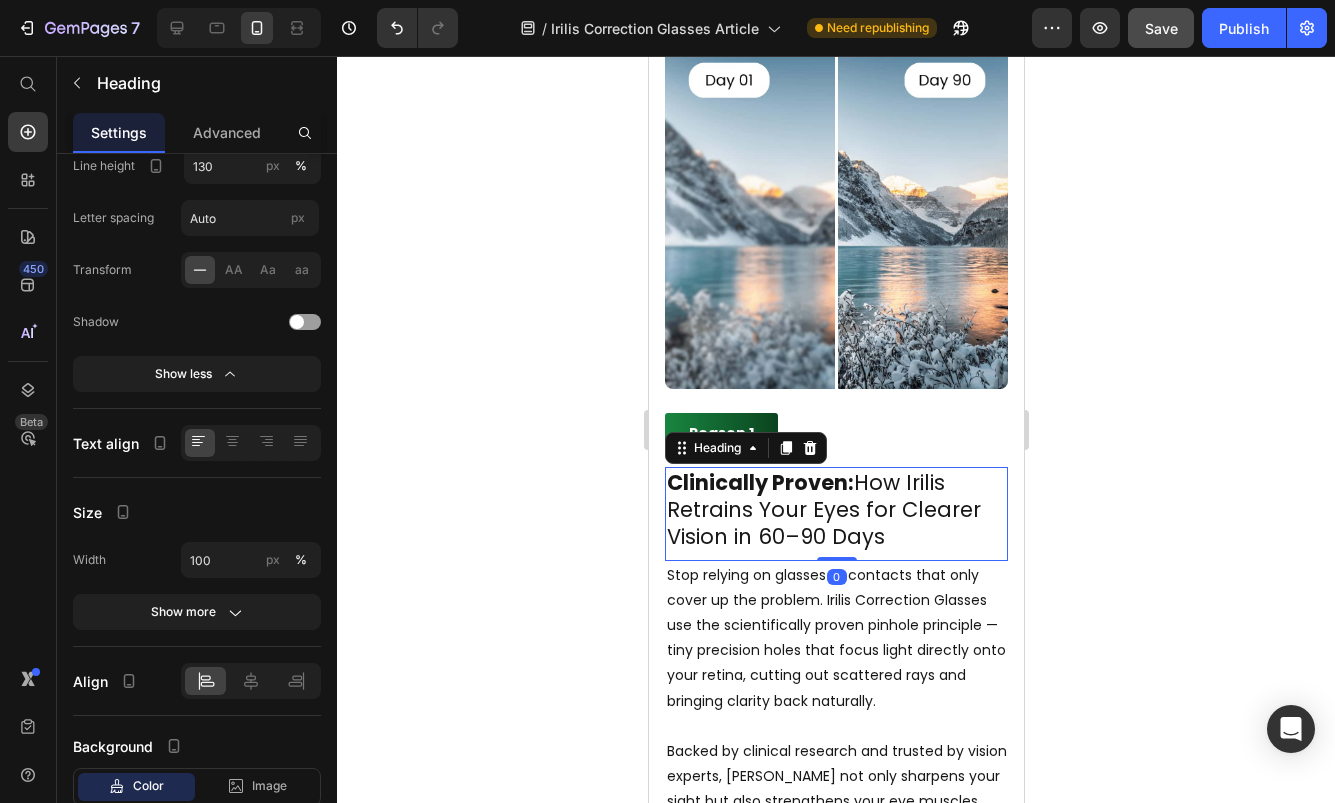 scroll, scrollTop: 306, scrollLeft: 0, axis: vertical 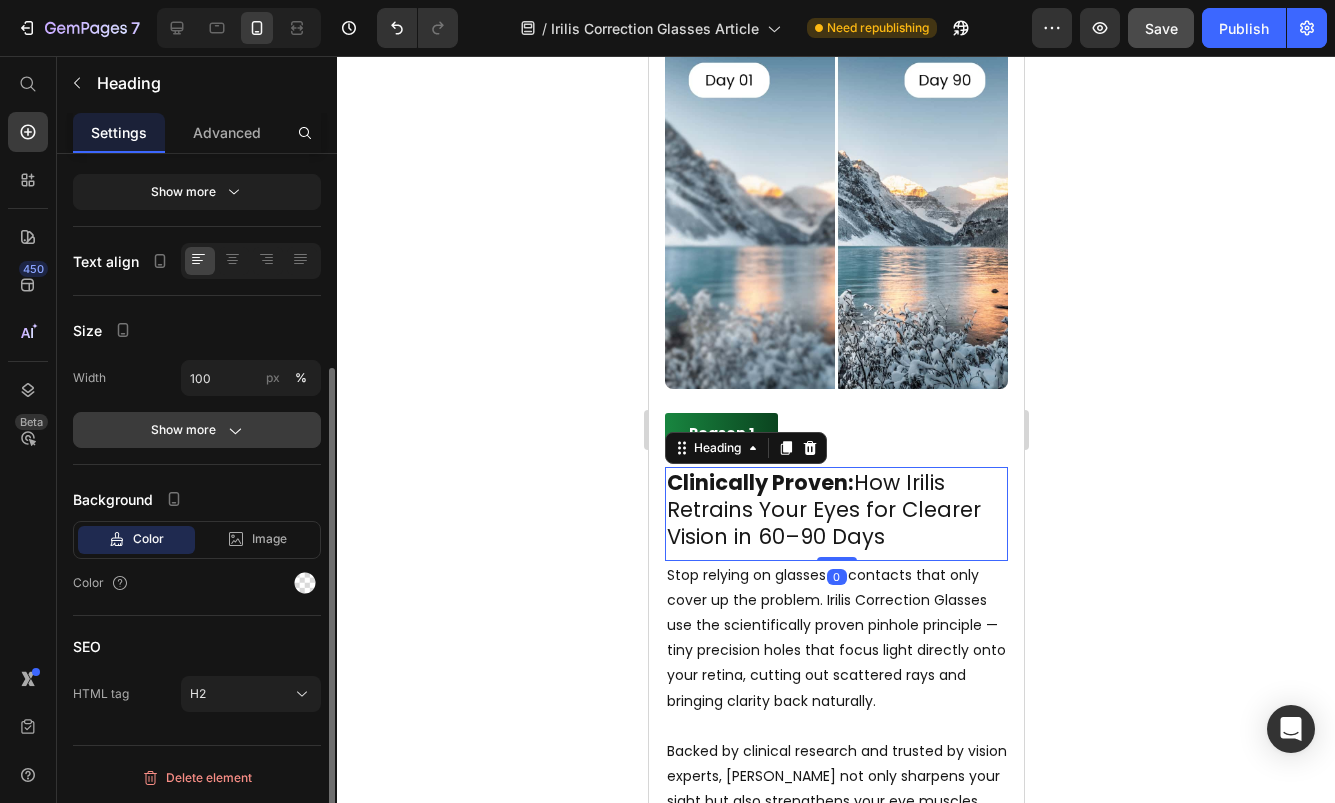 click 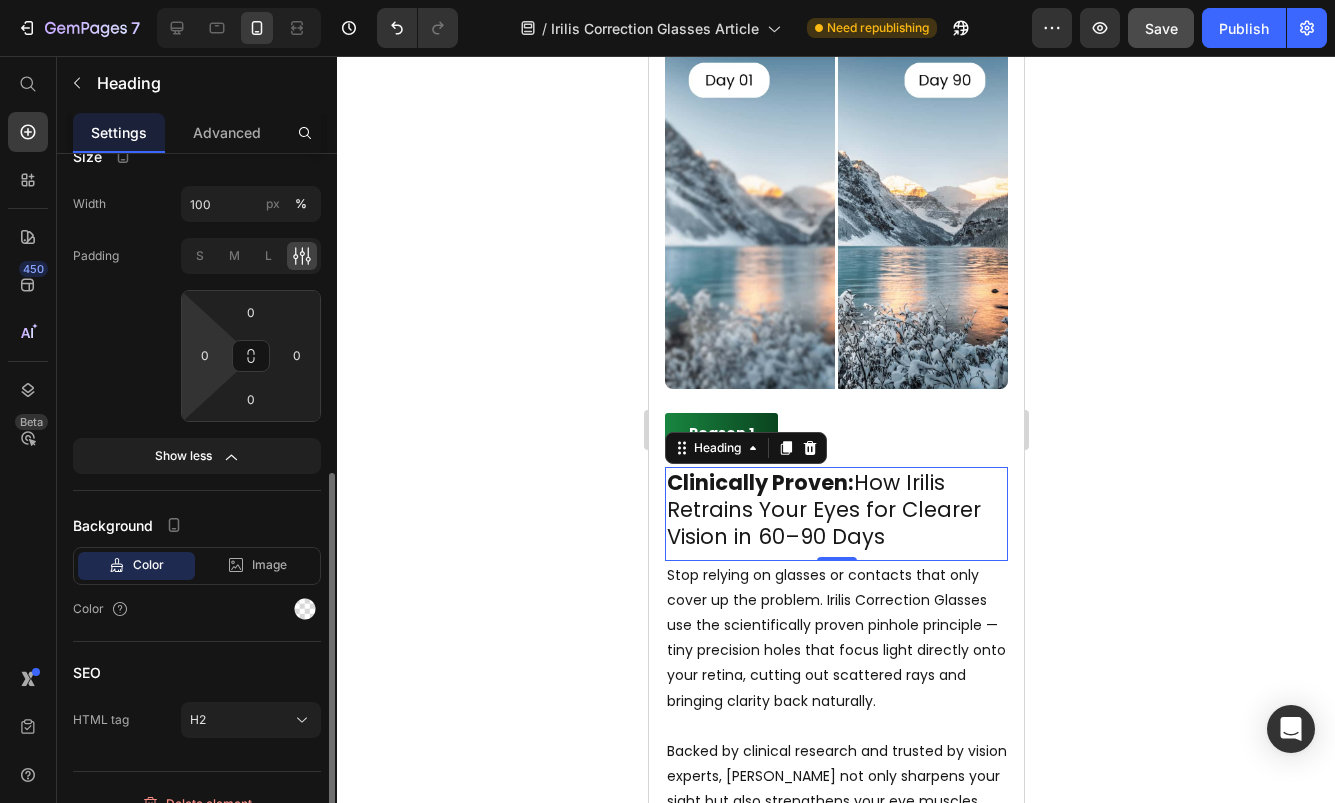 scroll, scrollTop: 506, scrollLeft: 0, axis: vertical 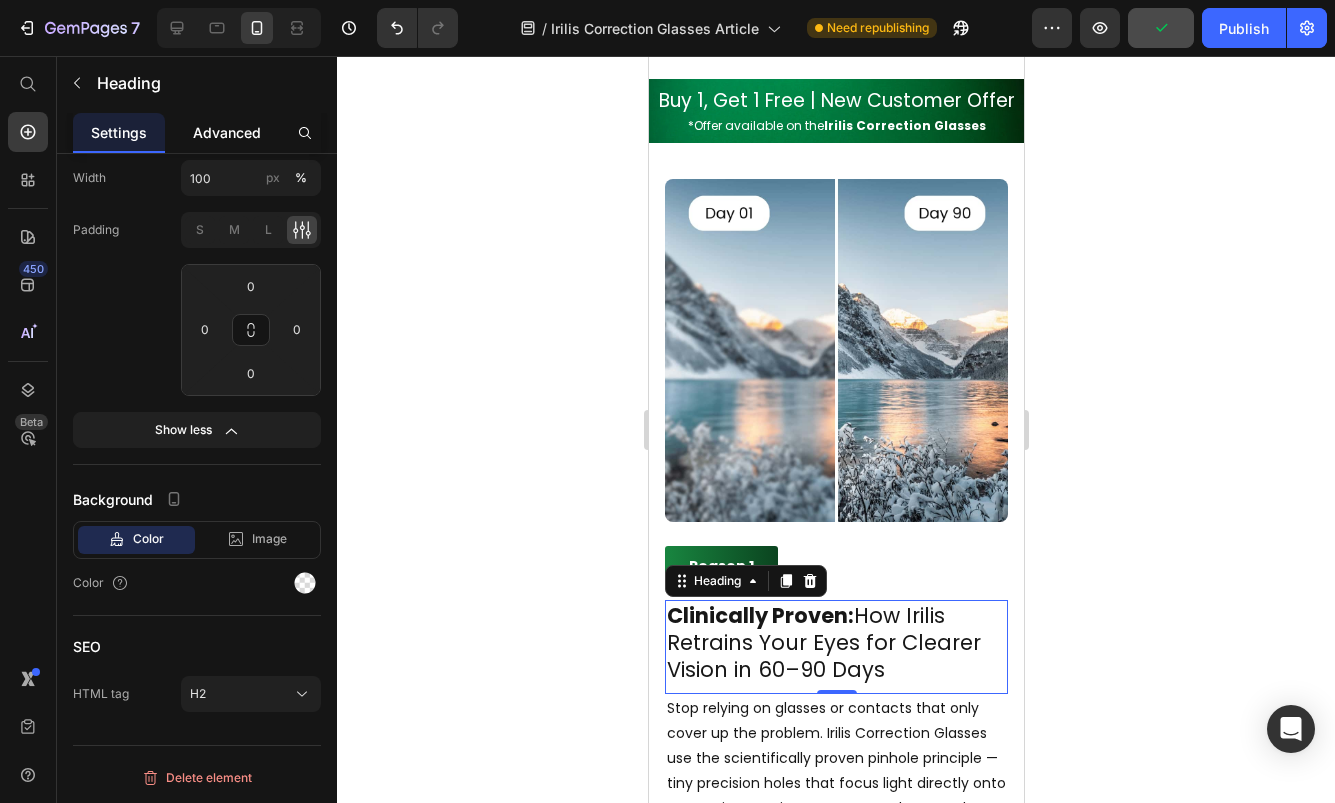 click on "Advanced" at bounding box center (227, 132) 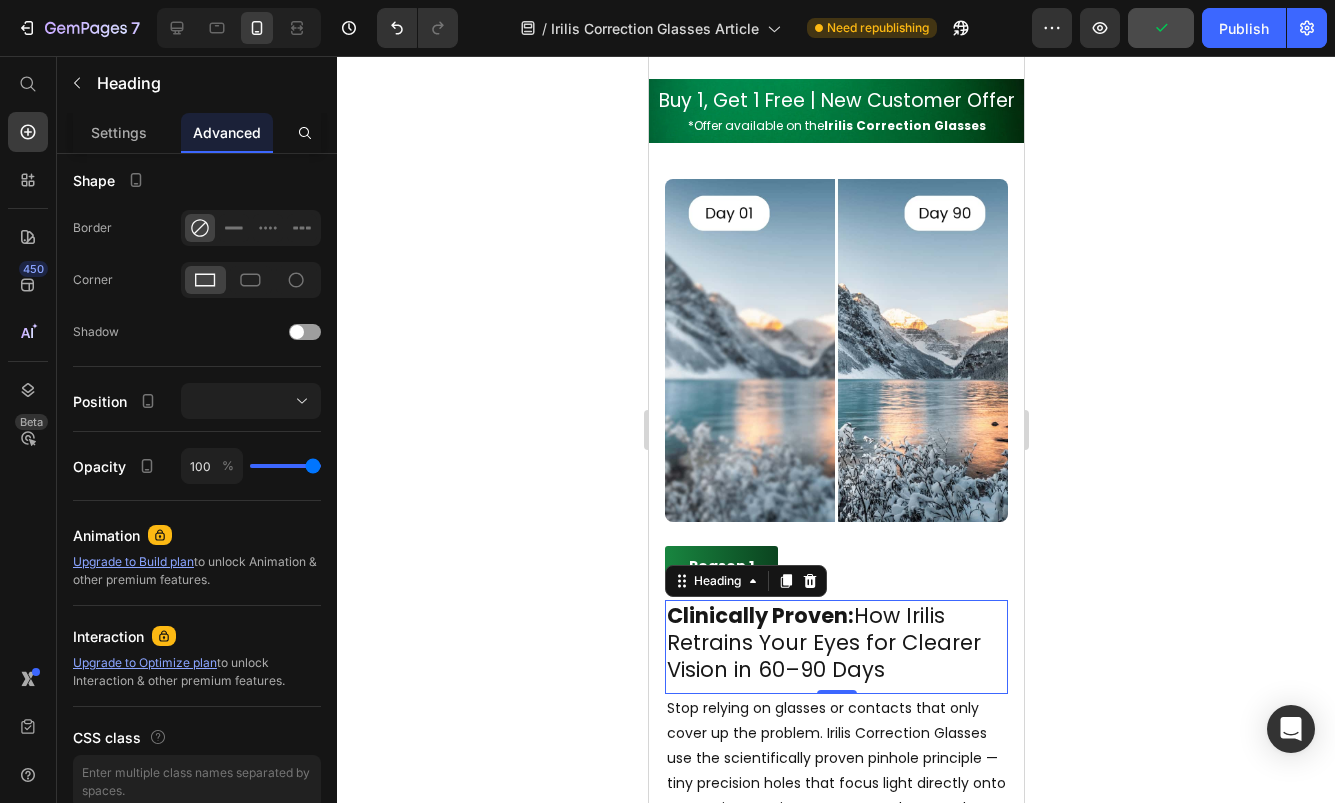 scroll, scrollTop: 0, scrollLeft: 0, axis: both 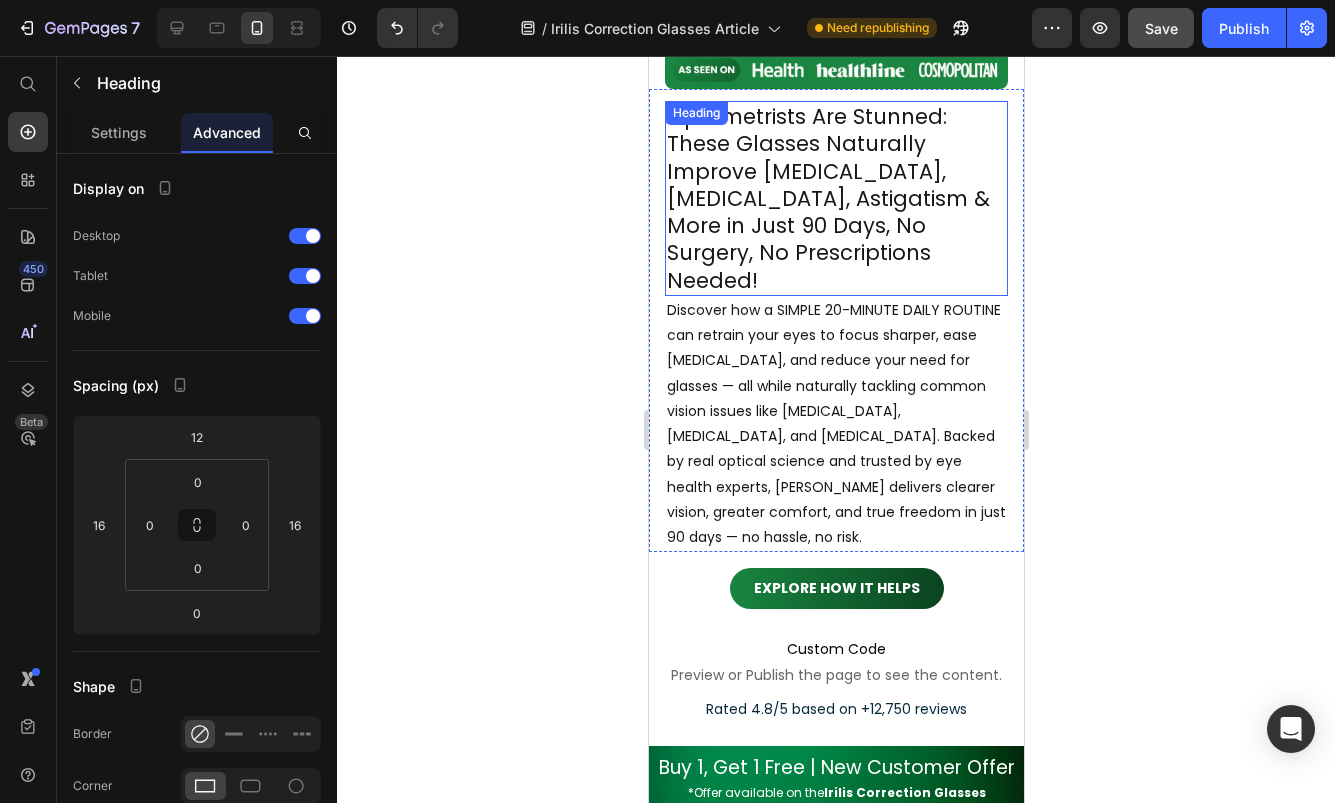 click on "Optometrists Are Stunned: These Glasses Naturally Improve [MEDICAL_DATA], [MEDICAL_DATA], Astigatism & More in Just 90 Days, No Surgery, No Prescriptions Needed!" at bounding box center [835, 198] 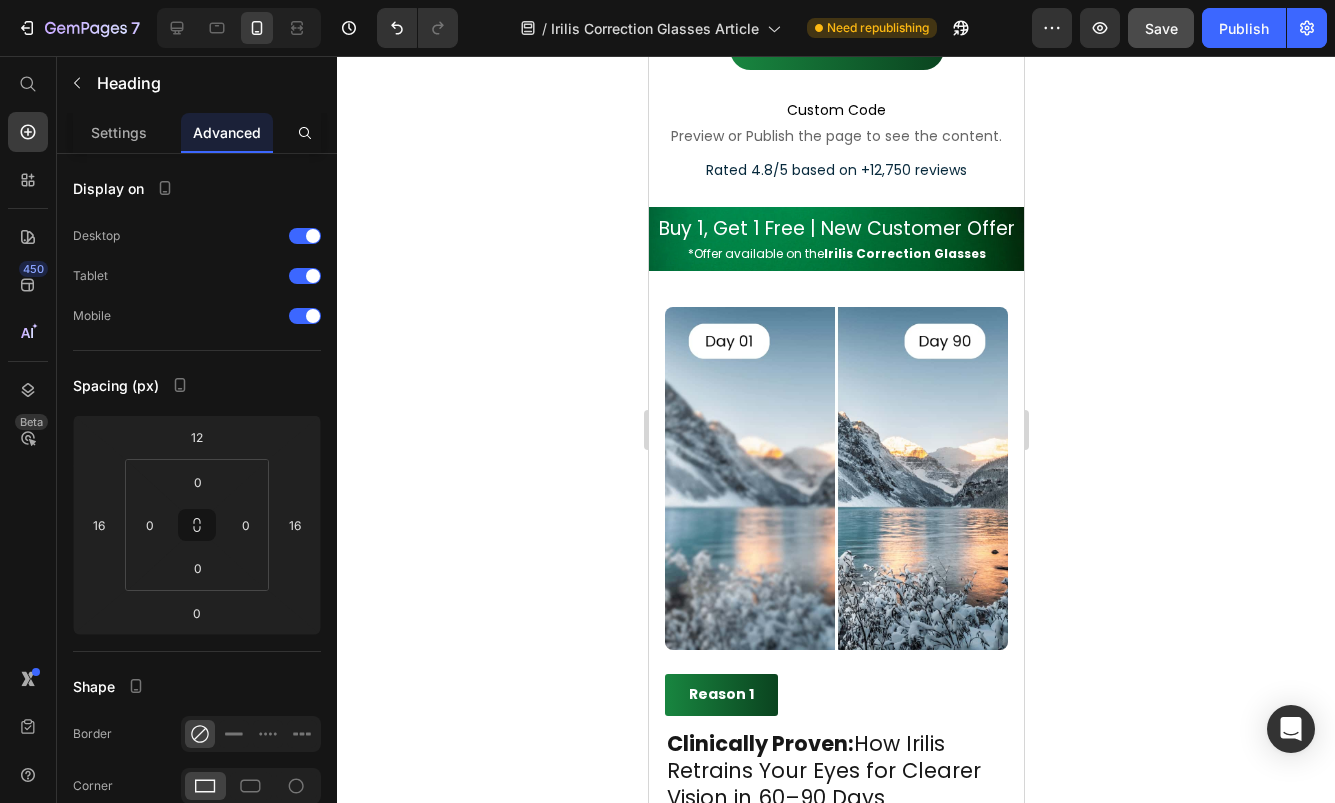 click at bounding box center [835, 478] 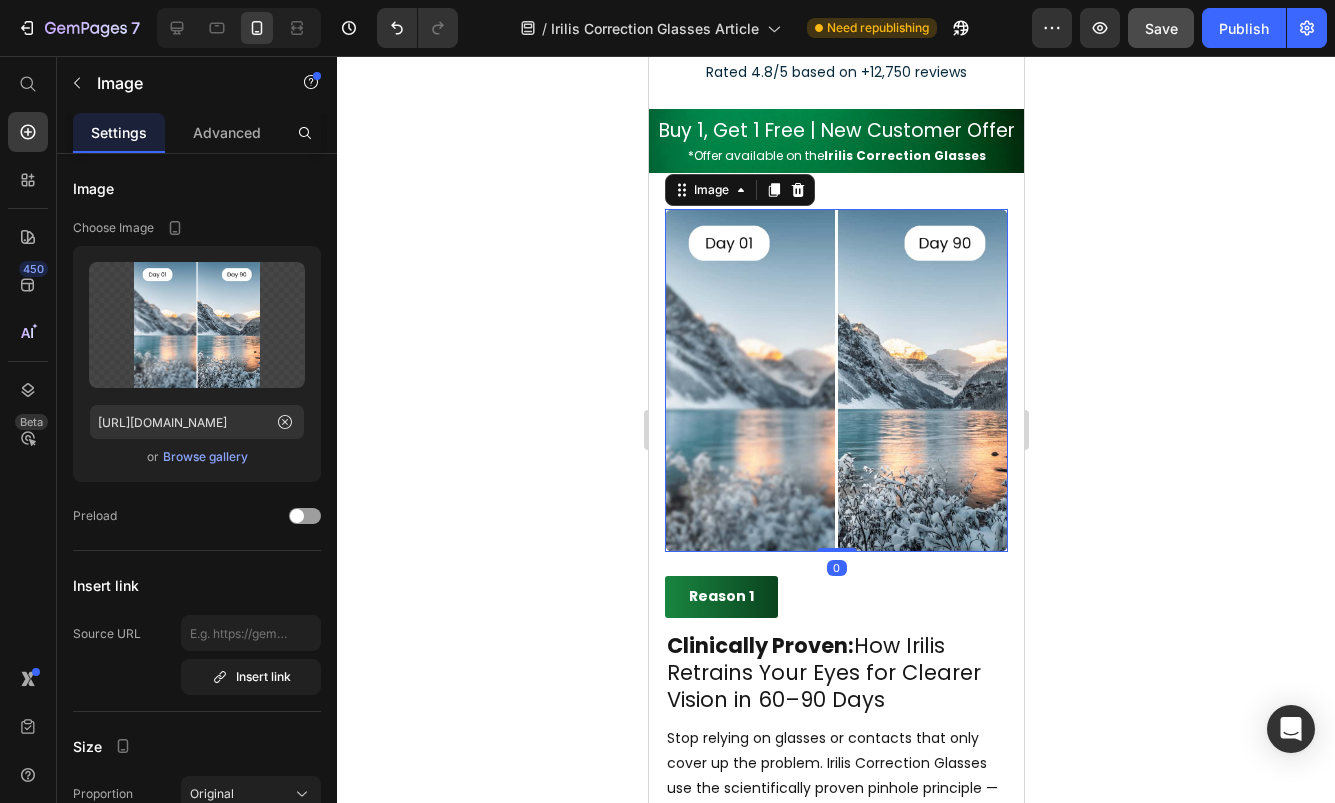 scroll, scrollTop: 1267, scrollLeft: 0, axis: vertical 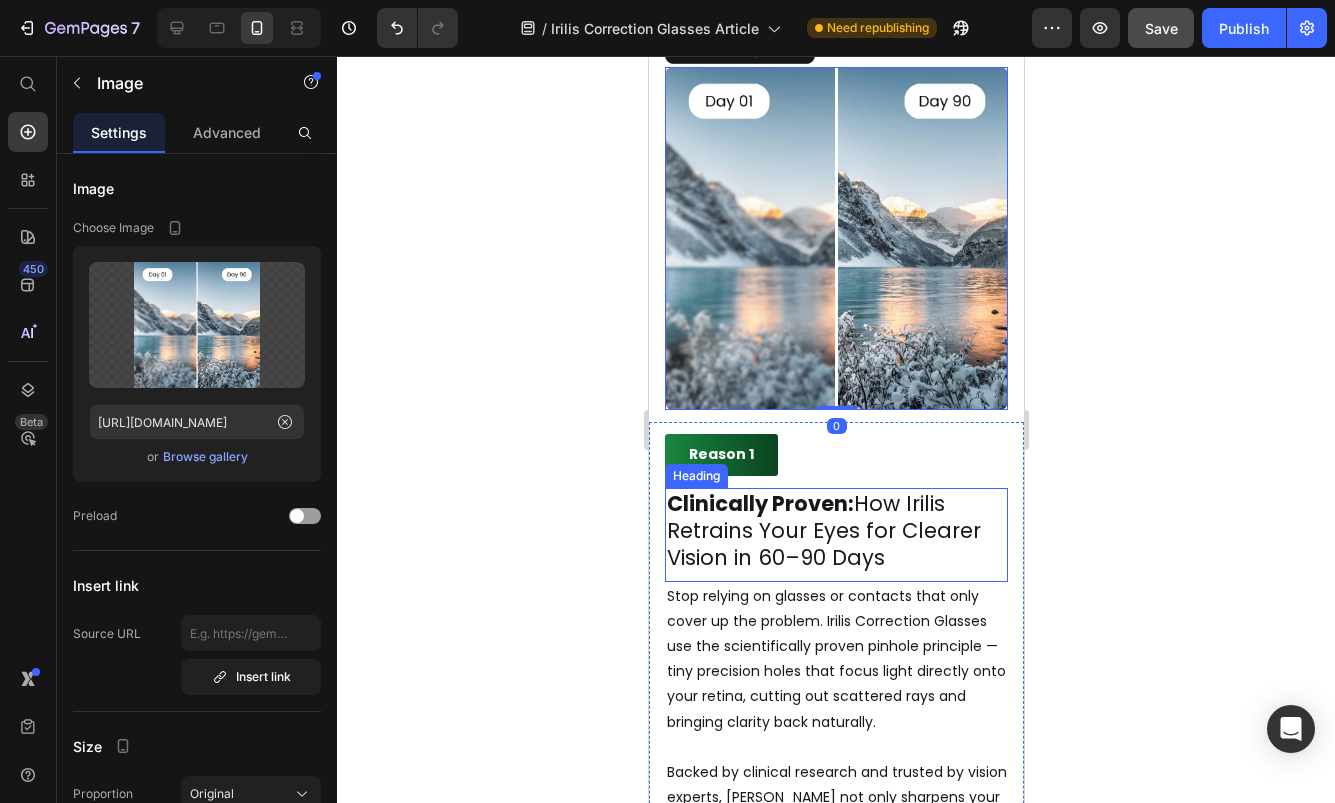 click on "Clinically Proven:  How Irilis Retrains Your Eyes for Clearer Vision in 60–90 Days" at bounding box center [835, 531] 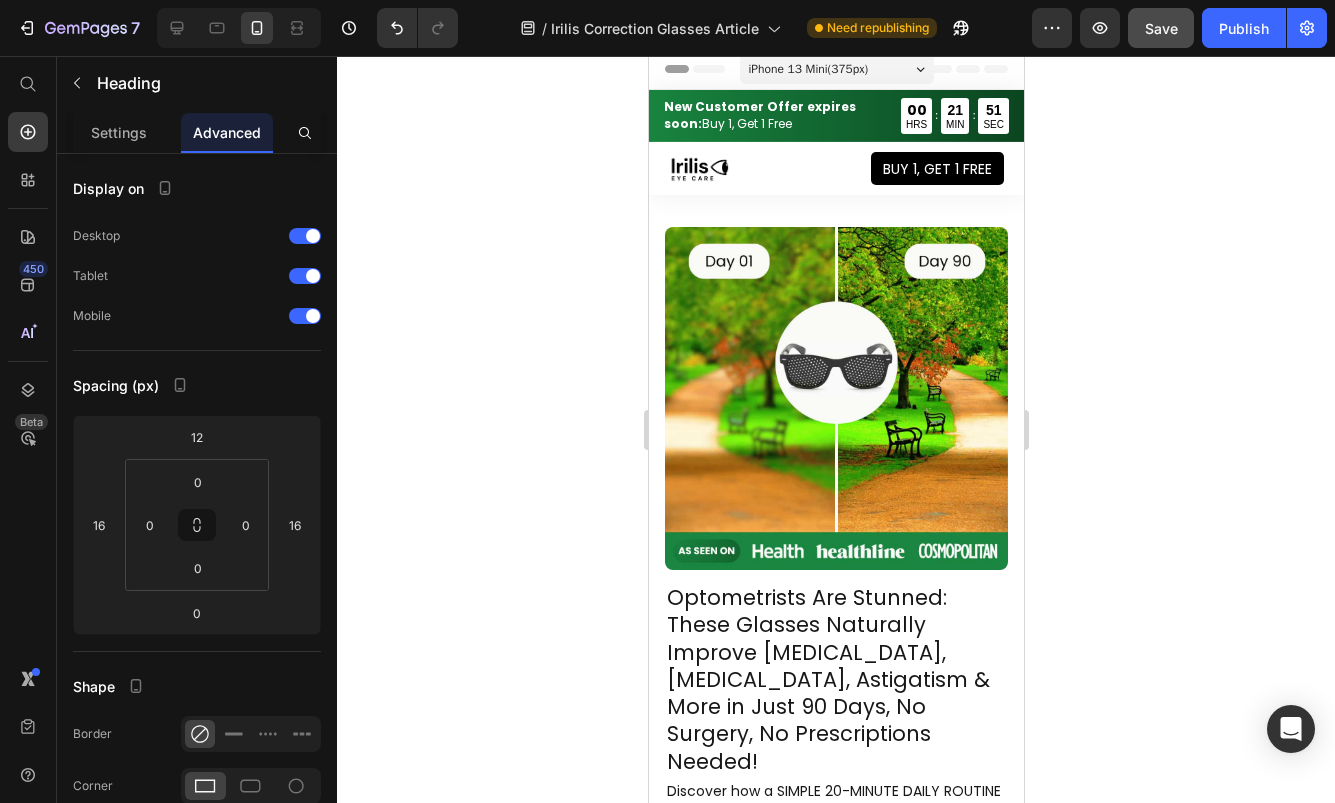 scroll, scrollTop: 0, scrollLeft: 0, axis: both 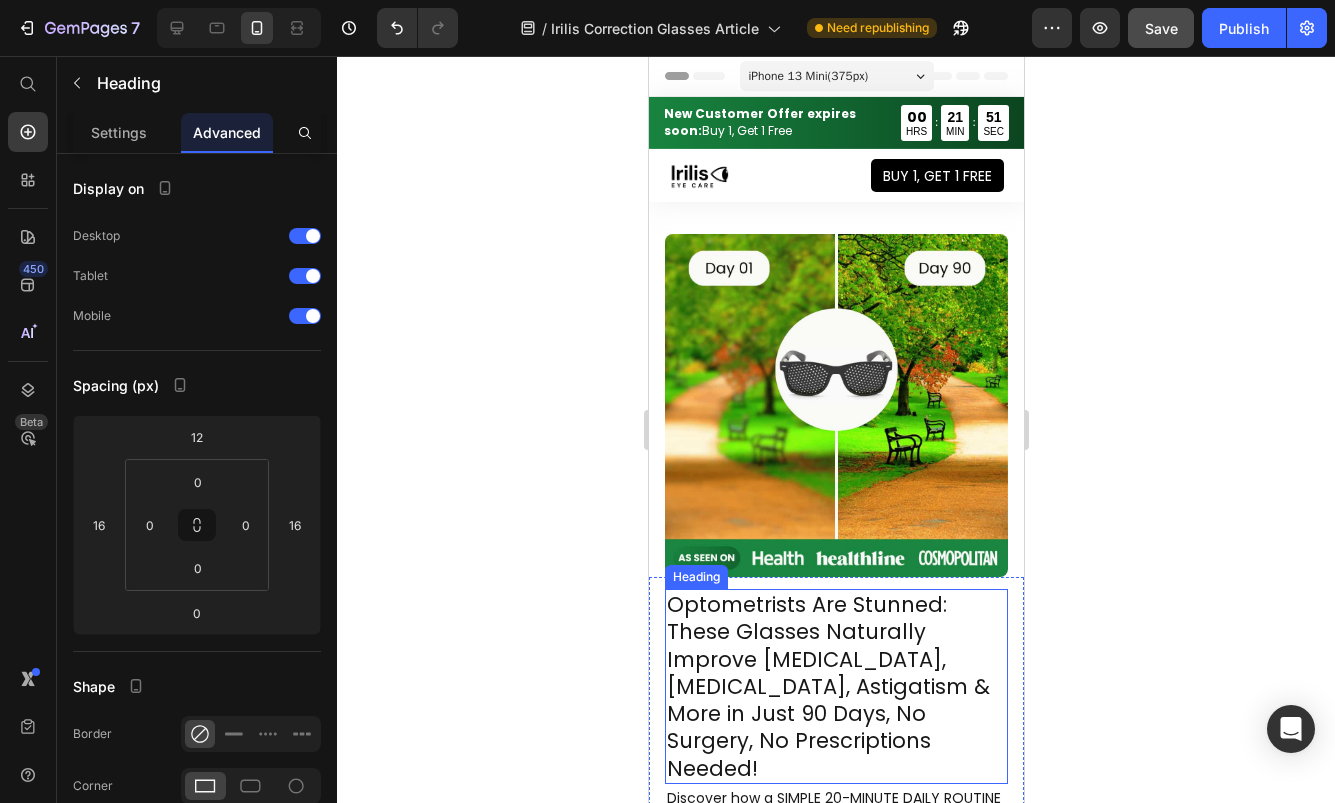 click on "Optometrists Are Stunned: These Glasses Naturally Improve [MEDICAL_DATA], [MEDICAL_DATA], Astigatism & More in Just 90 Days, No Surgery, No Prescriptions Needed!" at bounding box center [835, 686] 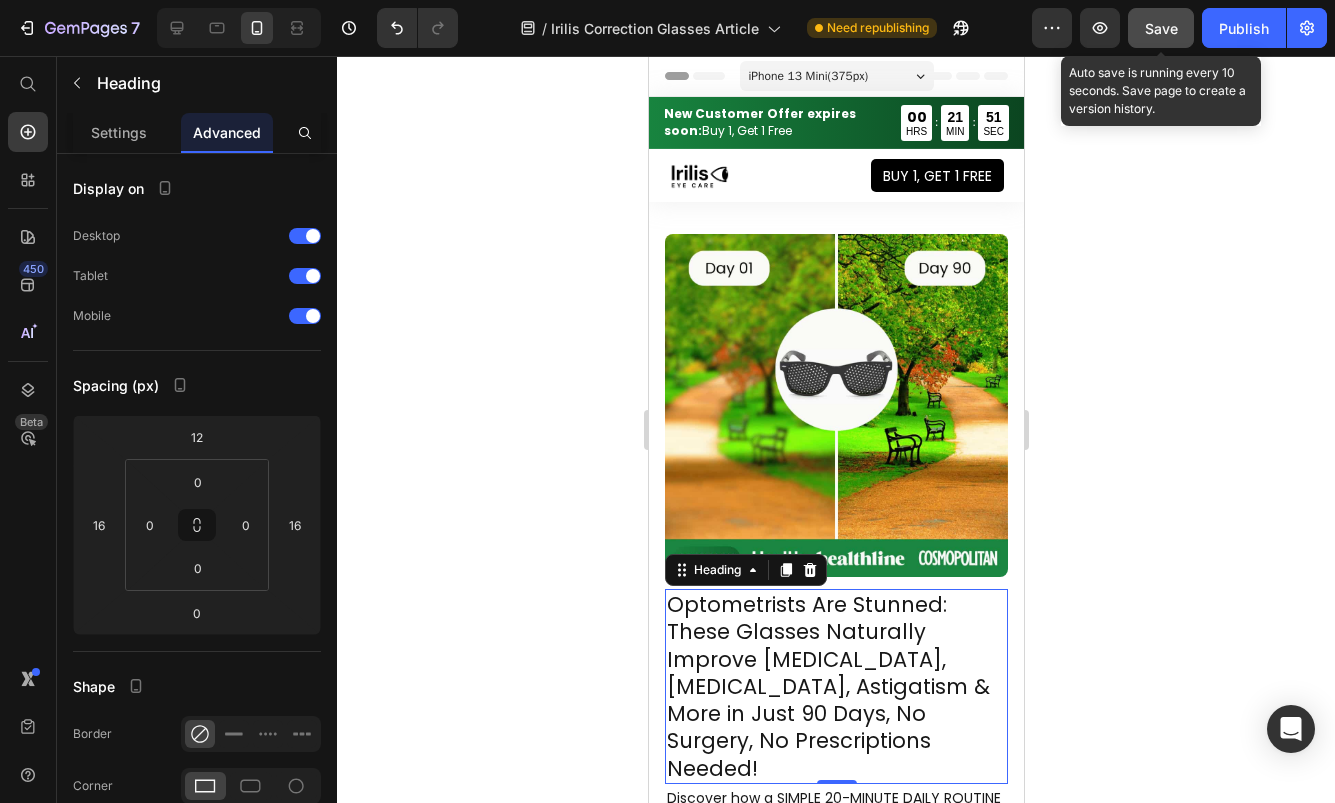 click on "Save" 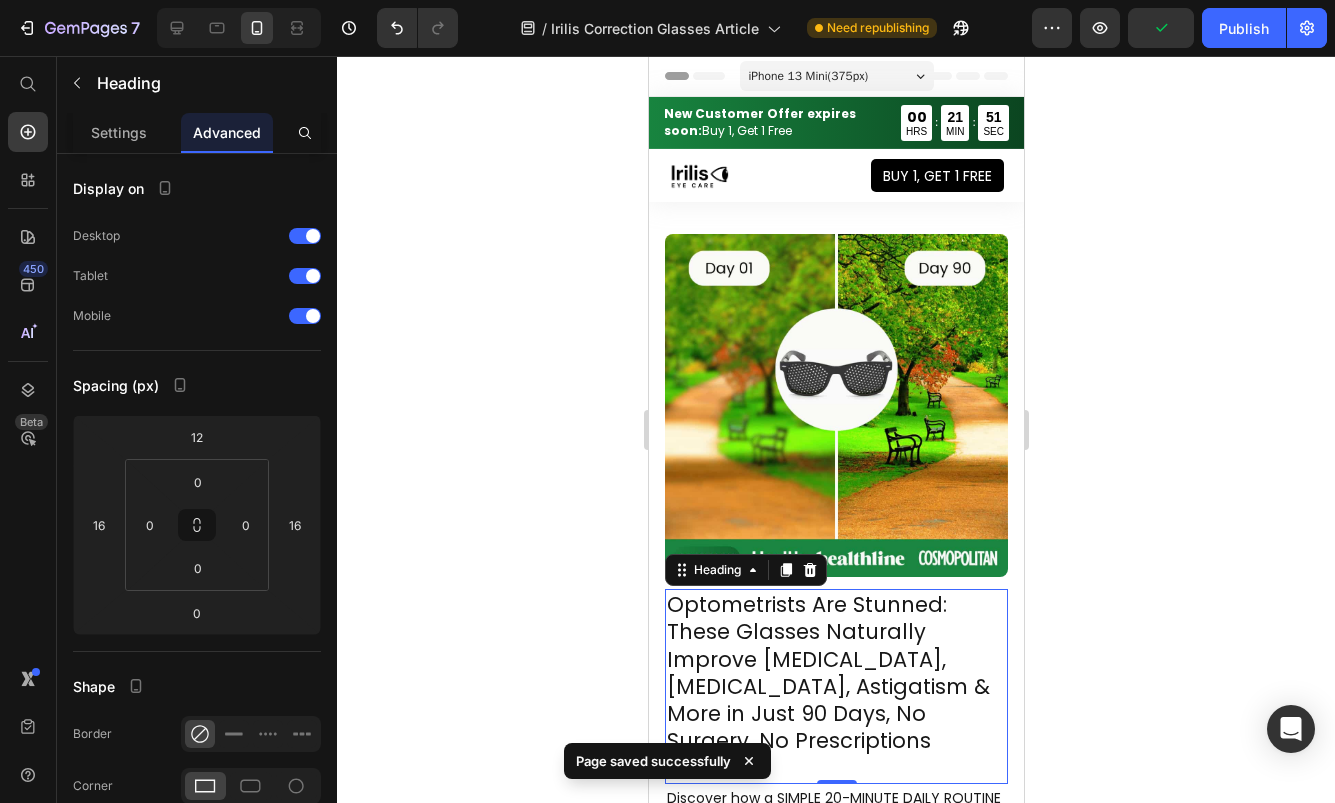click on "Publish" at bounding box center (1244, 28) 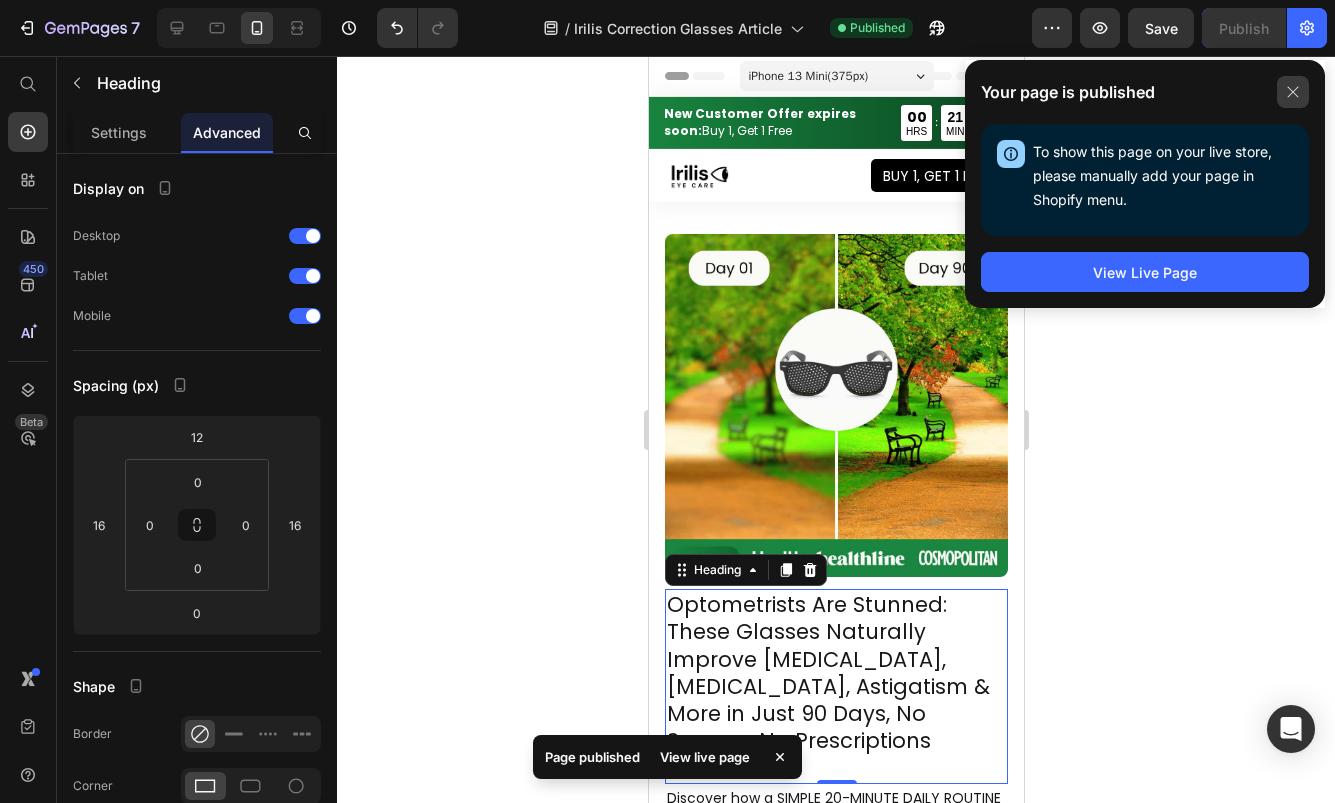 click 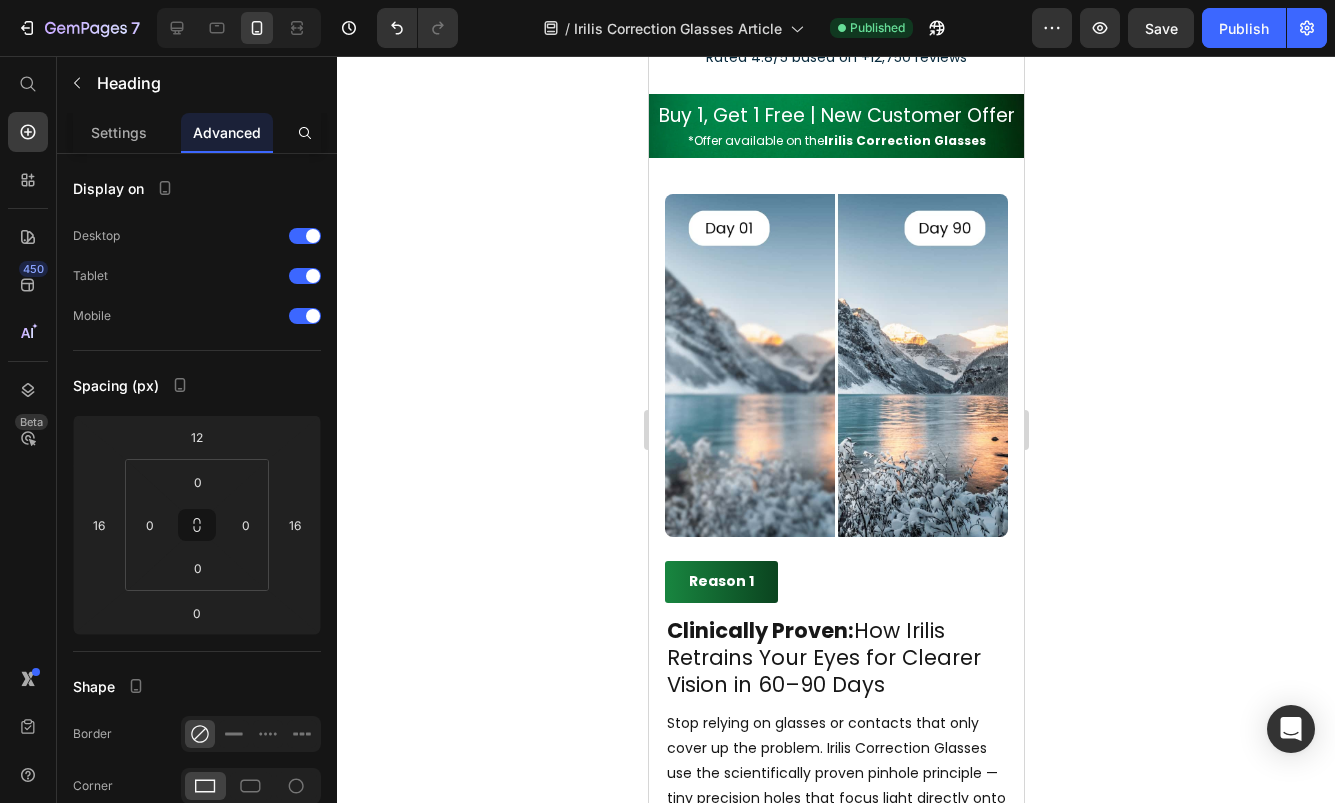 scroll, scrollTop: 1383, scrollLeft: 0, axis: vertical 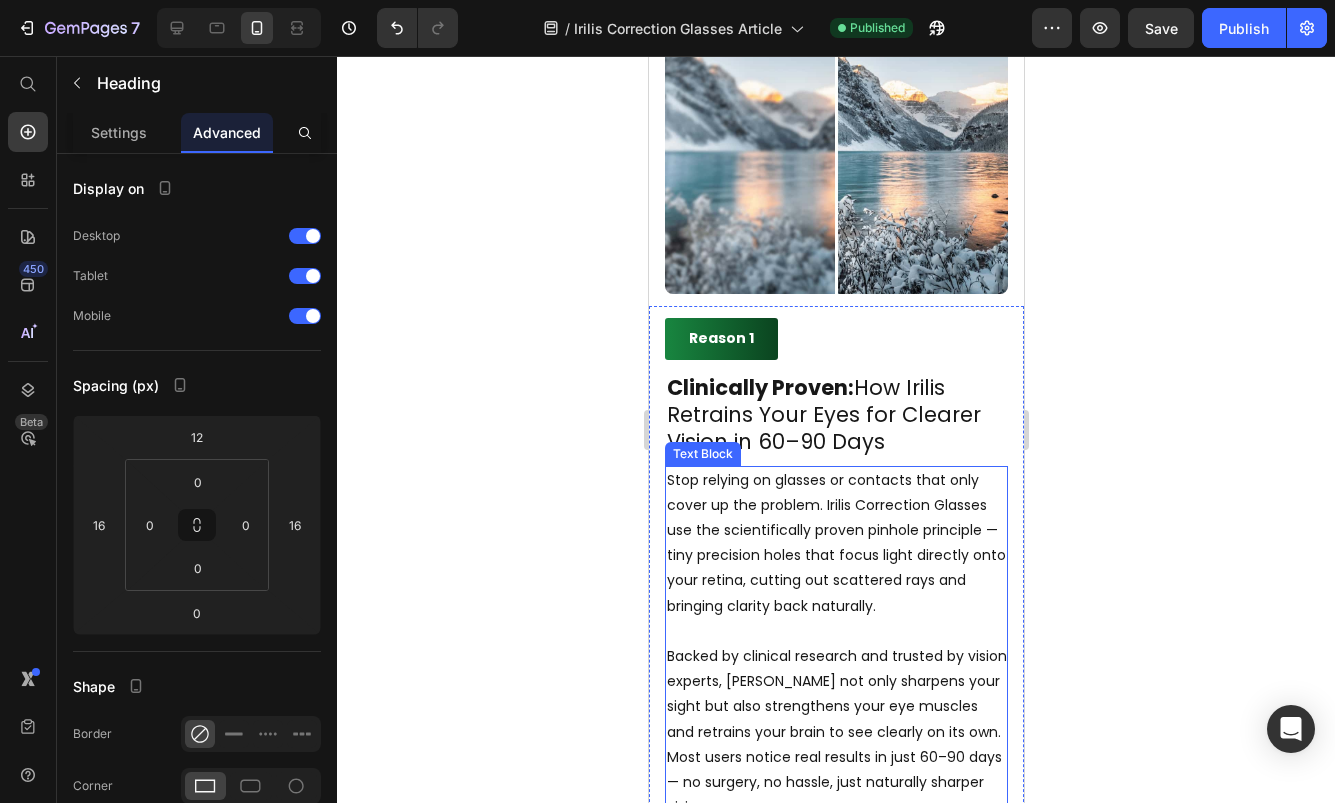 click on "Stop relying on glasses or contacts that only cover up the problem. Irilis Correction Glasses use the scientifically proven pinhole principle — tiny precision holes that focus light directly onto your retina, cutting out scattered rays and bringing clarity back naturally." at bounding box center [836, 543] 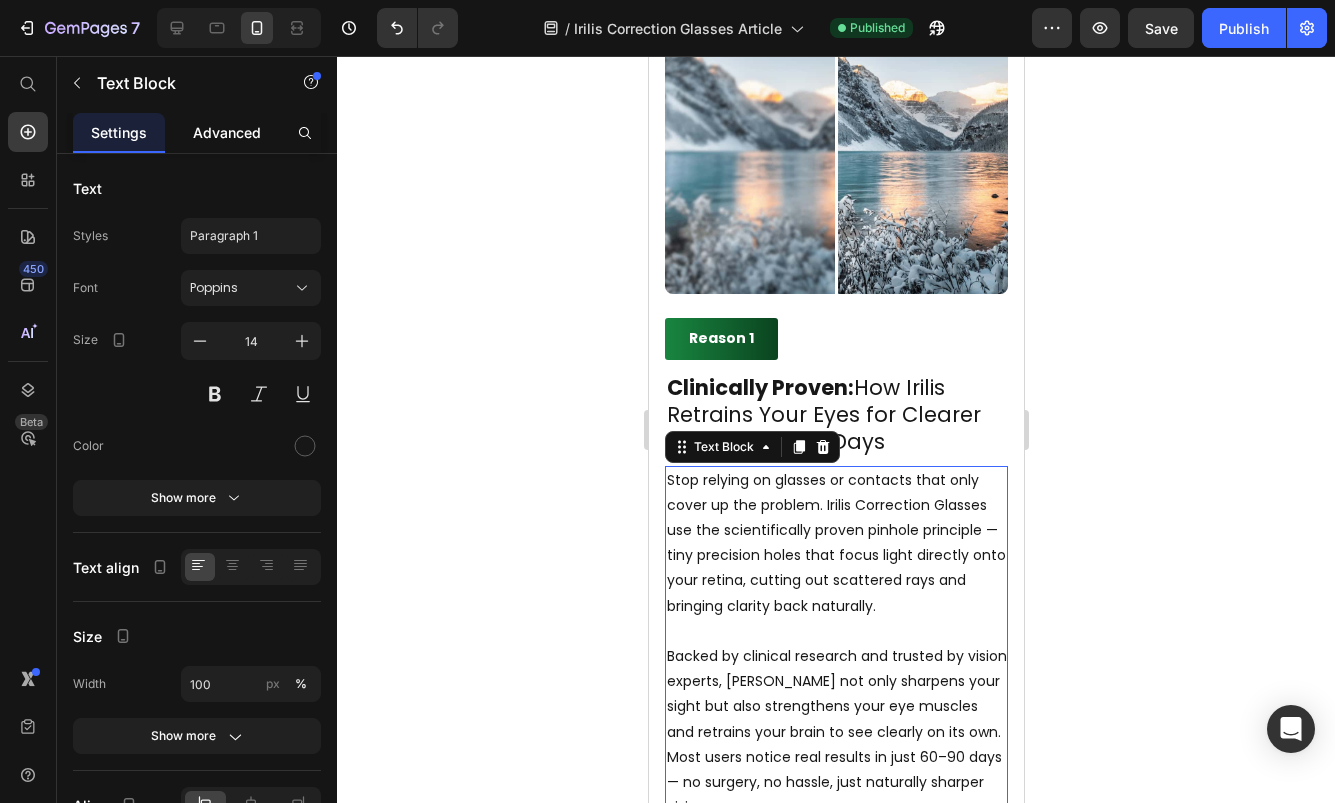 click on "Advanced" at bounding box center (227, 132) 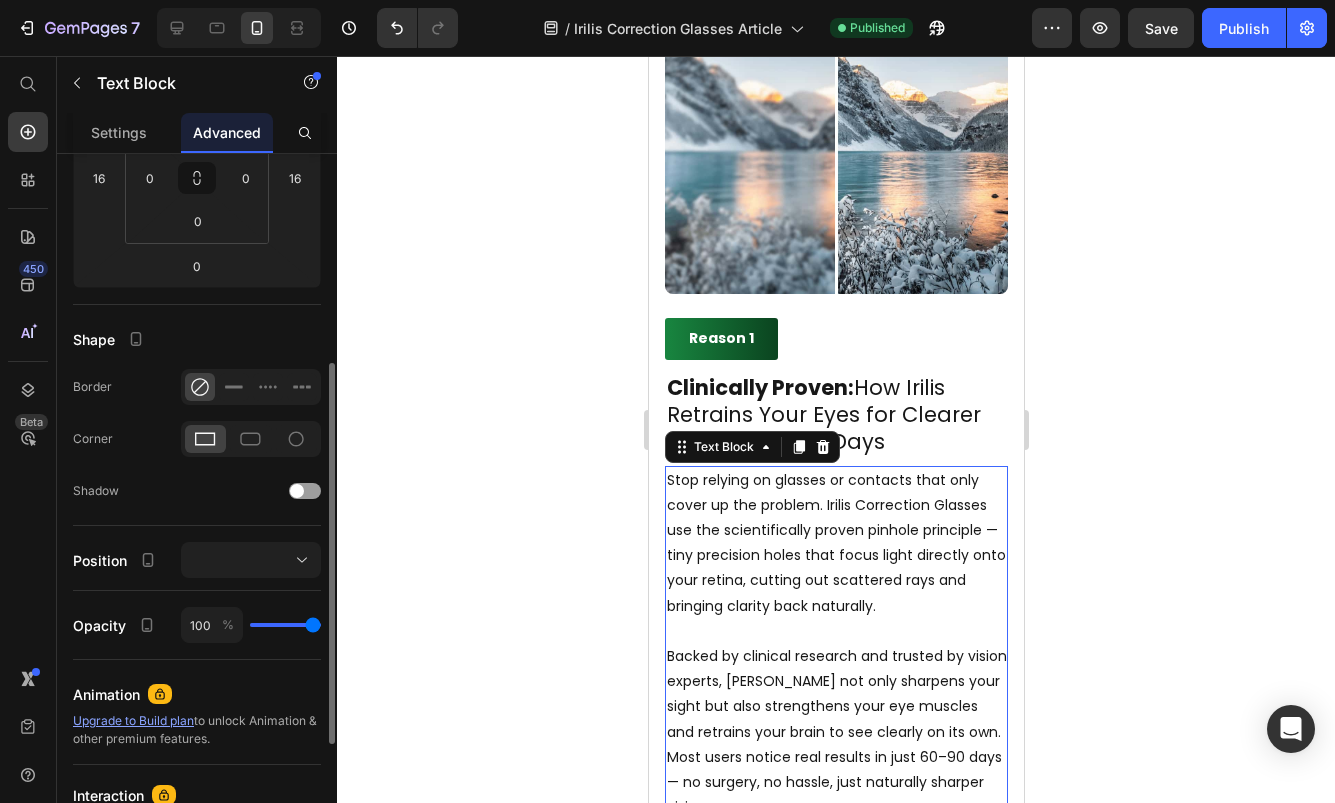 scroll, scrollTop: 361, scrollLeft: 0, axis: vertical 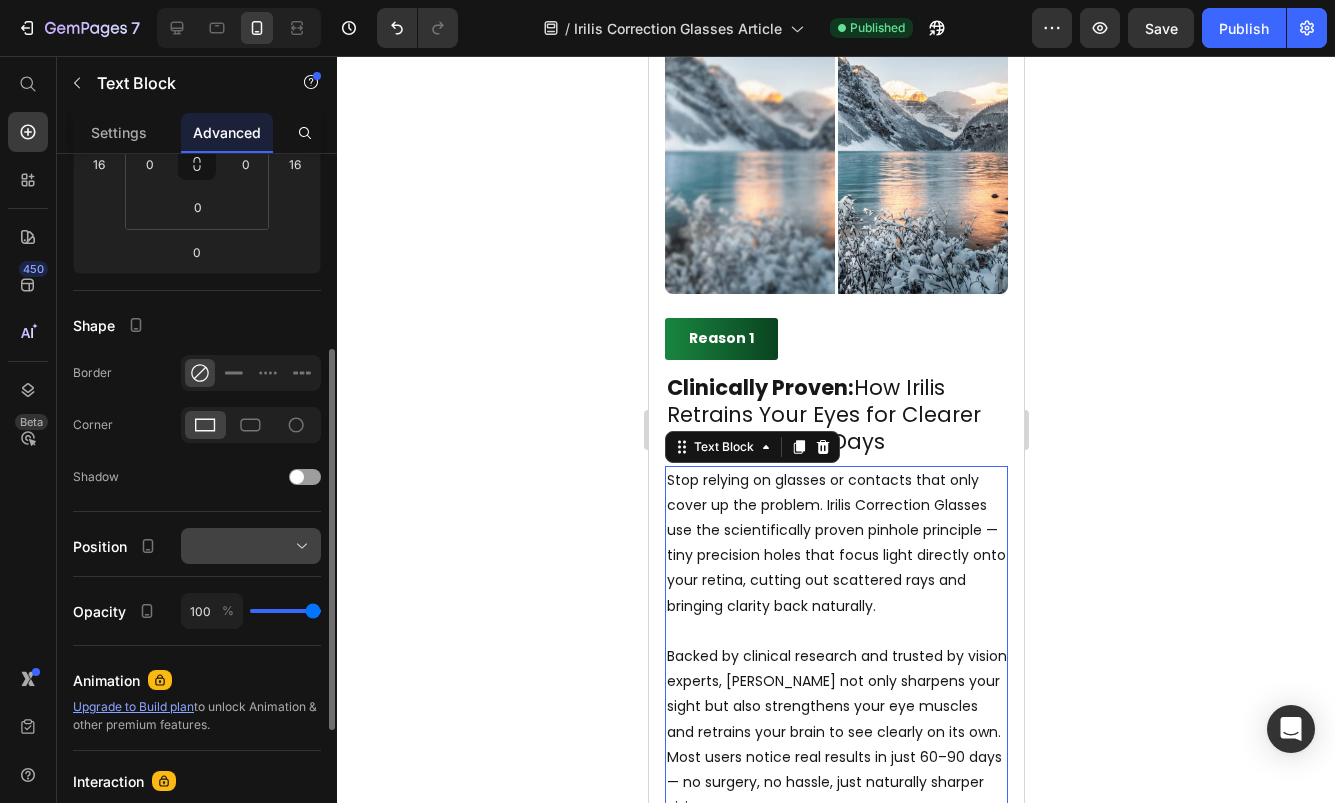 click at bounding box center [251, 546] 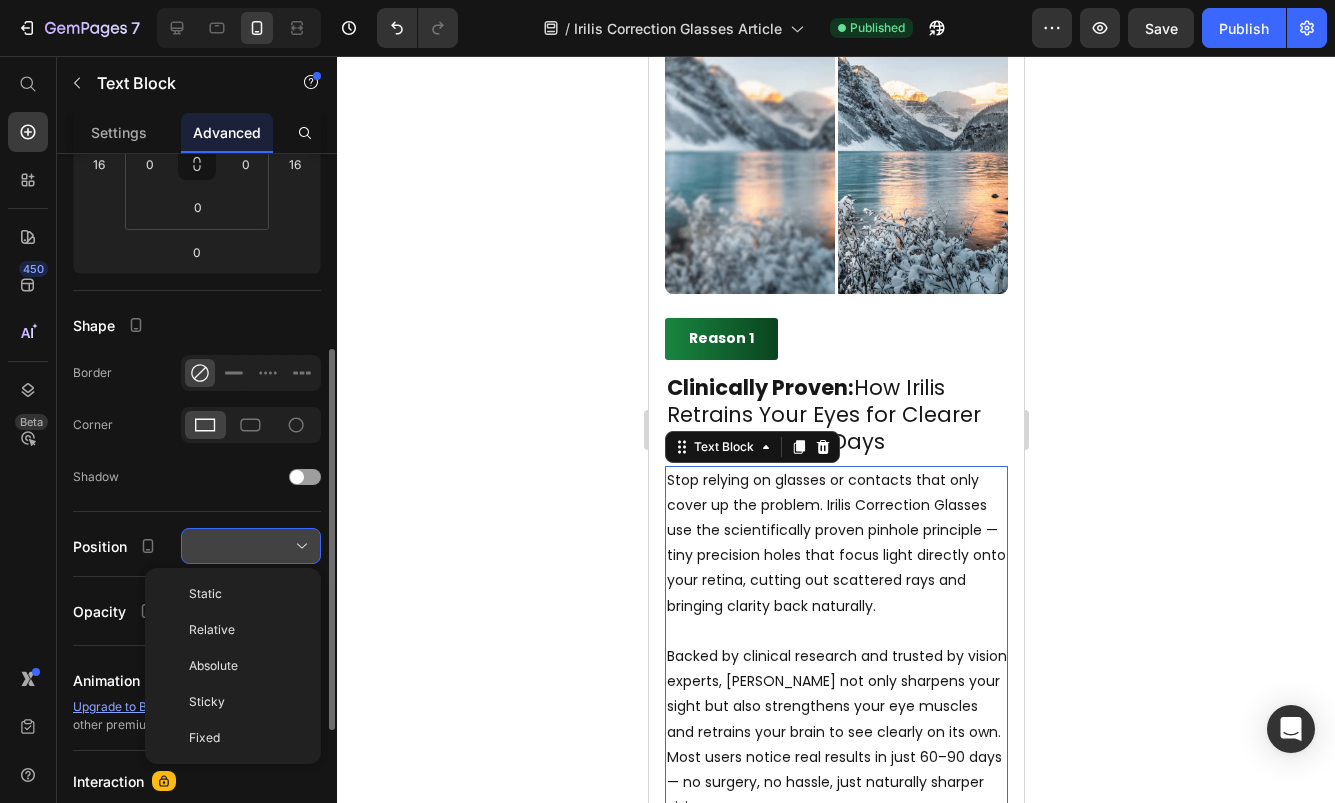 click at bounding box center [251, 546] 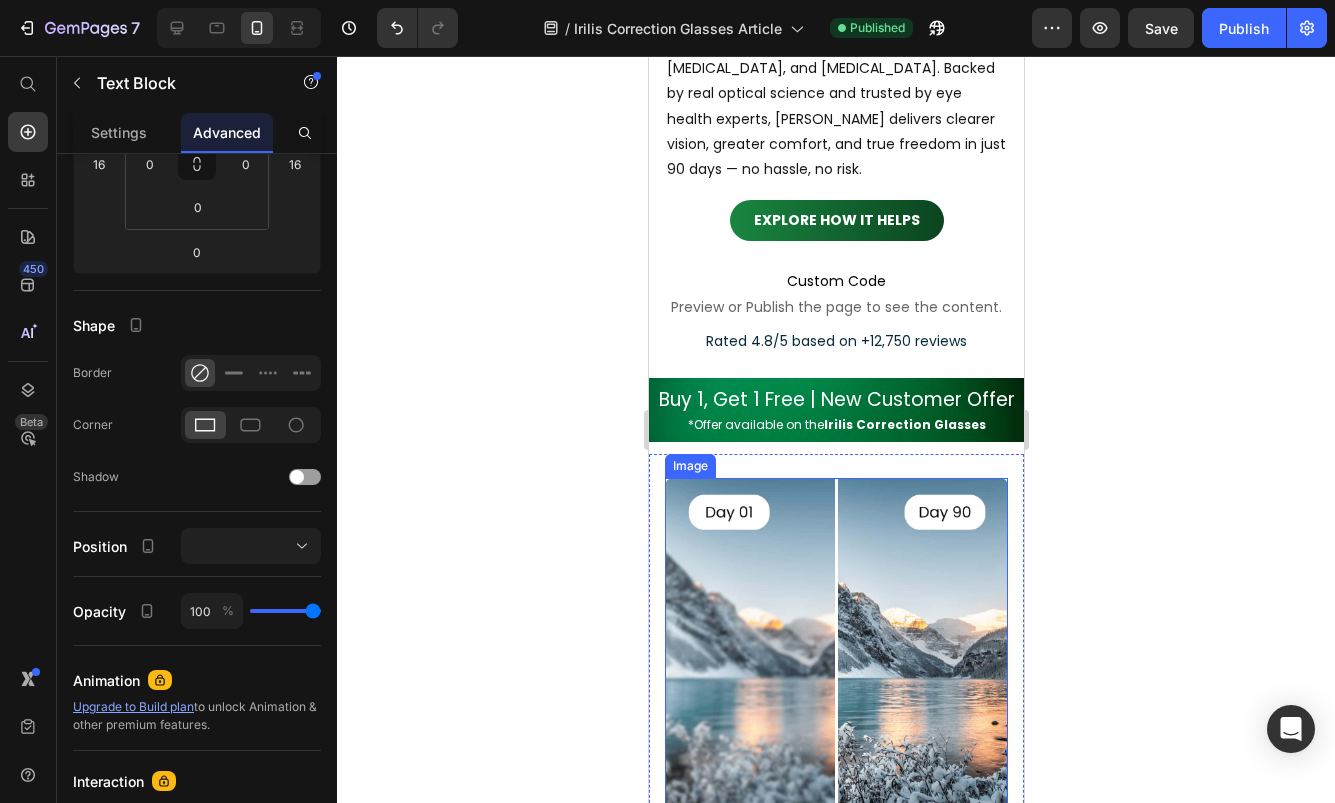 scroll, scrollTop: 686, scrollLeft: 0, axis: vertical 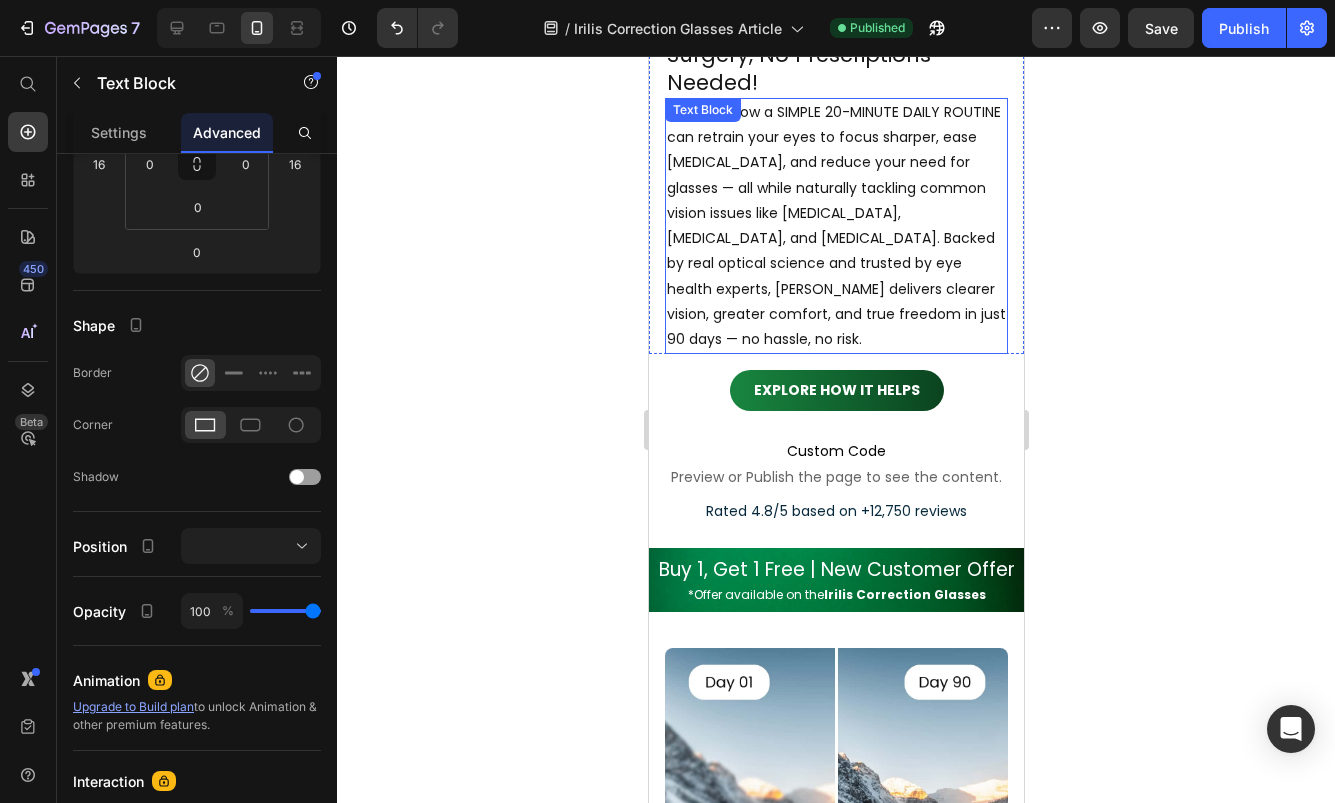 click on "Discover how a SIMPLE 20-MINUTE DAILY ROUTINE can retrain your eyes to focus sharper, ease [MEDICAL_DATA], and reduce your need for glasses — all while naturally tackling common vision issues like [MEDICAL_DATA], [MEDICAL_DATA], and [MEDICAL_DATA]. Backed by real optical science and trusted by eye health experts, [PERSON_NAME] delivers clearer vision, greater comfort, and true freedom in just 90 days — no hassle, no risk." at bounding box center (836, 226) 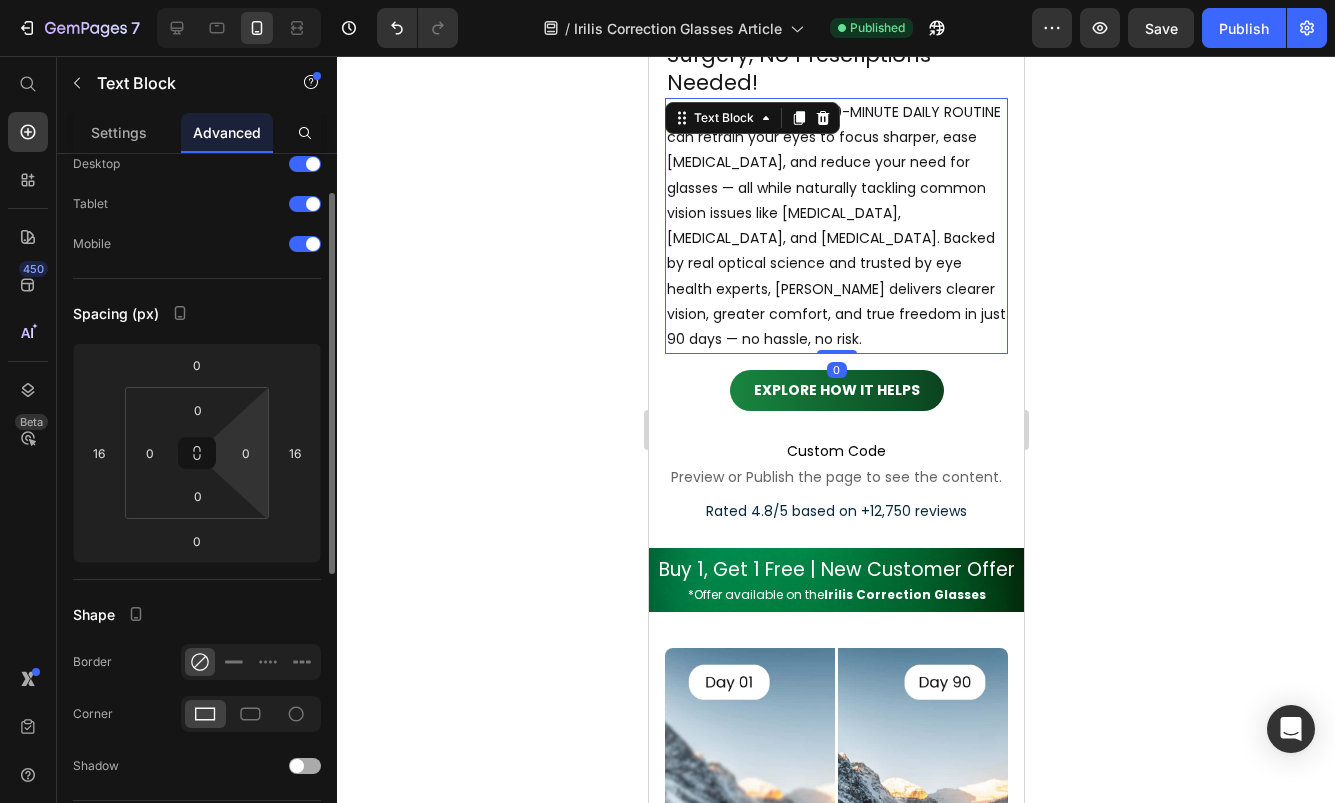 scroll, scrollTop: 0, scrollLeft: 0, axis: both 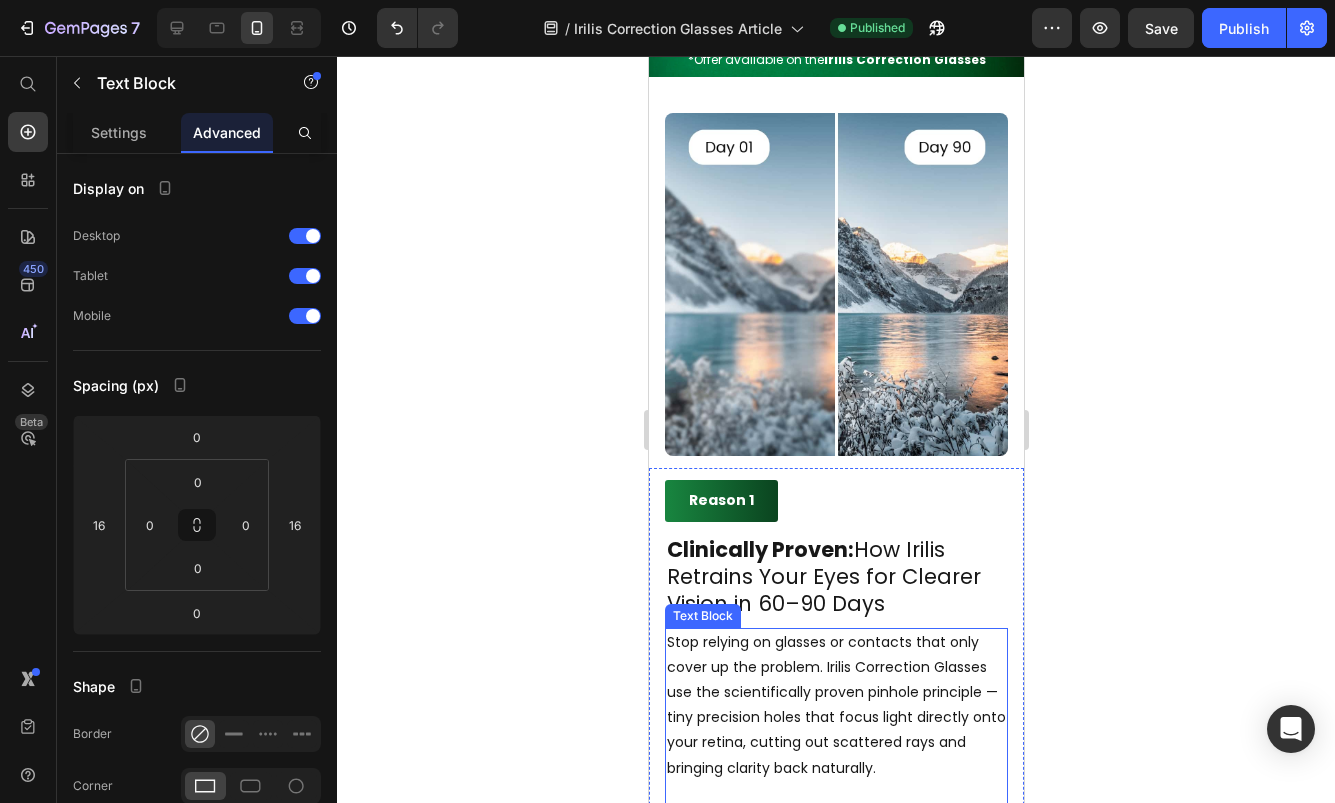 click on "Stop relying on glasses or contacts that only cover up the problem. Irilis Correction Glasses use the scientifically proven pinhole principle — tiny precision holes that focus light directly onto your retina, cutting out scattered rays and bringing clarity back naturally." at bounding box center [836, 705] 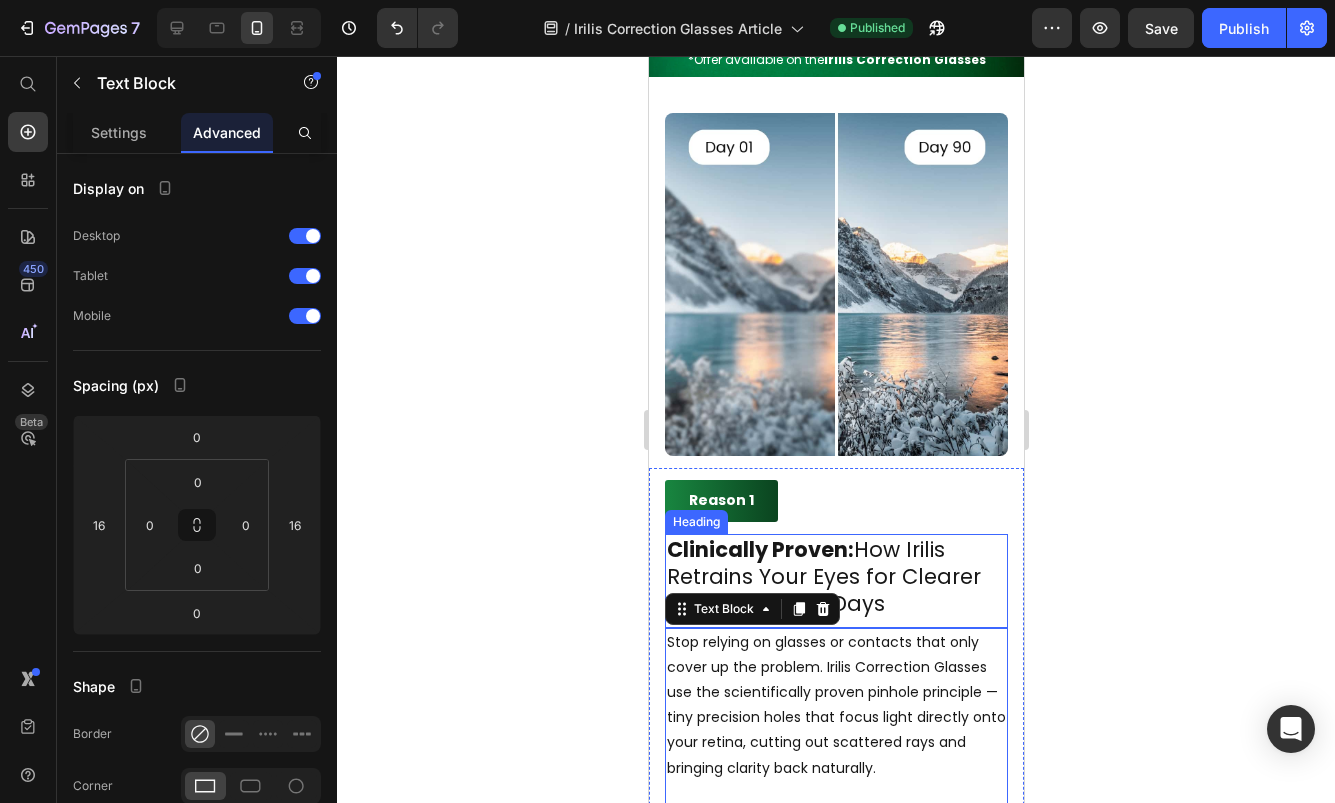 click on "Clinically Proven:  How Irilis Retrains Your Eyes for Clearer Vision in 60–90 Days" at bounding box center (835, 577) 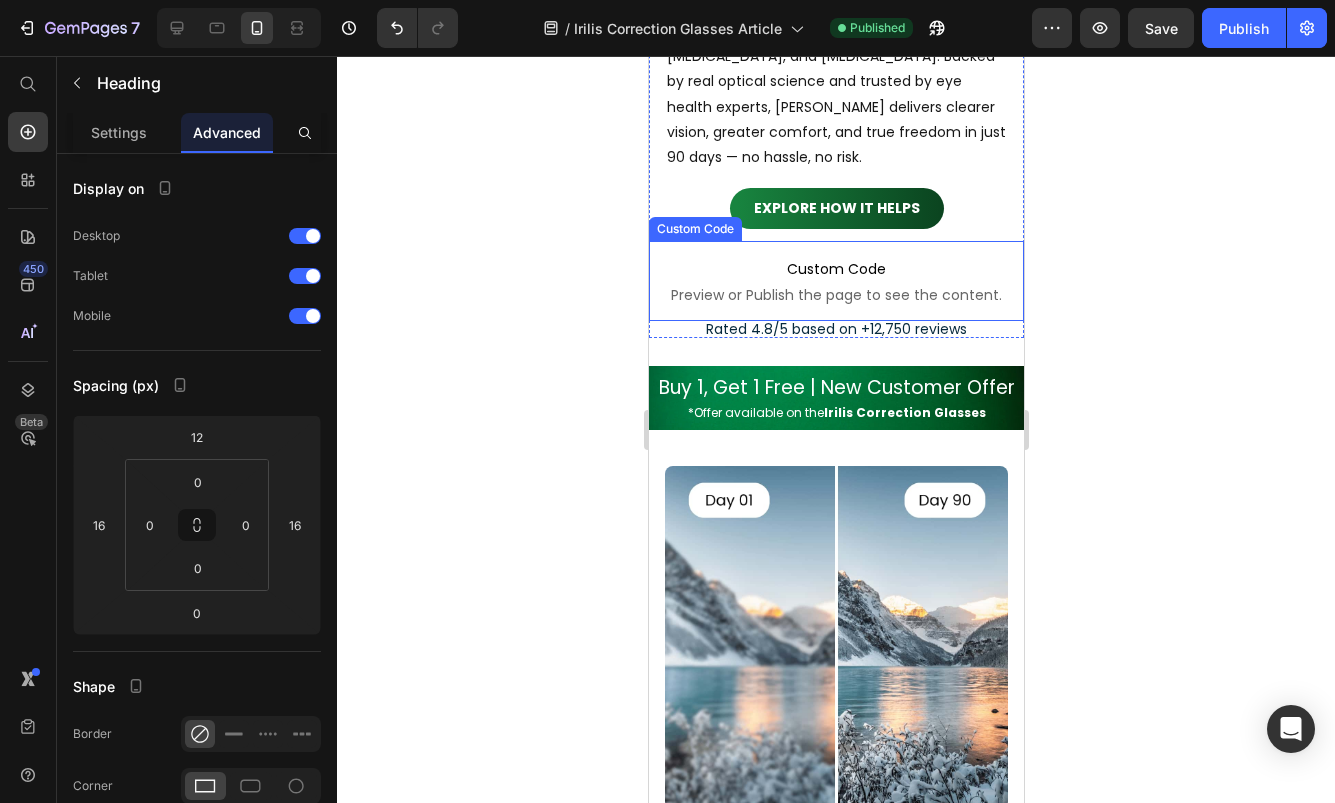 scroll, scrollTop: 536, scrollLeft: 0, axis: vertical 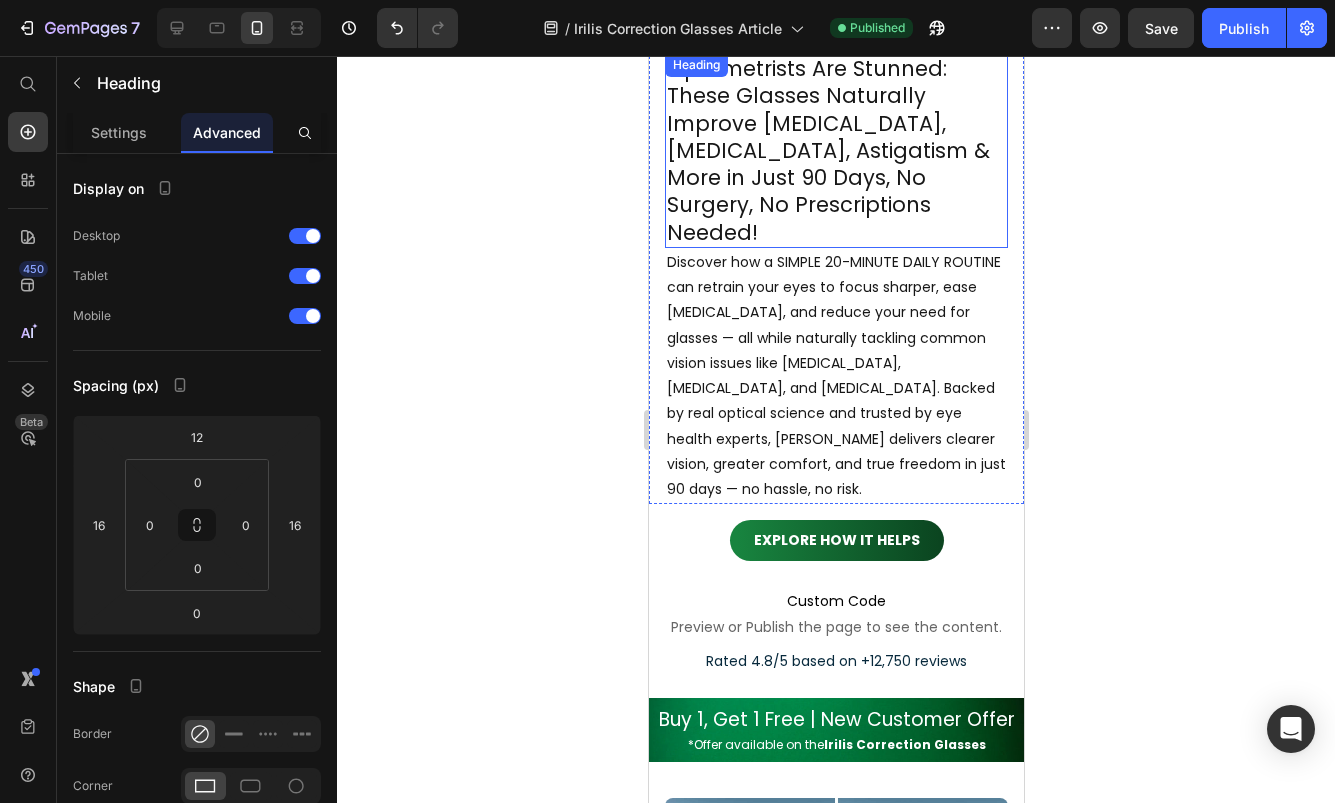 click on "Optometrists Are Stunned: These Glasses Naturally Improve [MEDICAL_DATA], [MEDICAL_DATA], Astigatism & More in Just 90 Days, No Surgery, No Prescriptions Needed!" at bounding box center [835, 150] 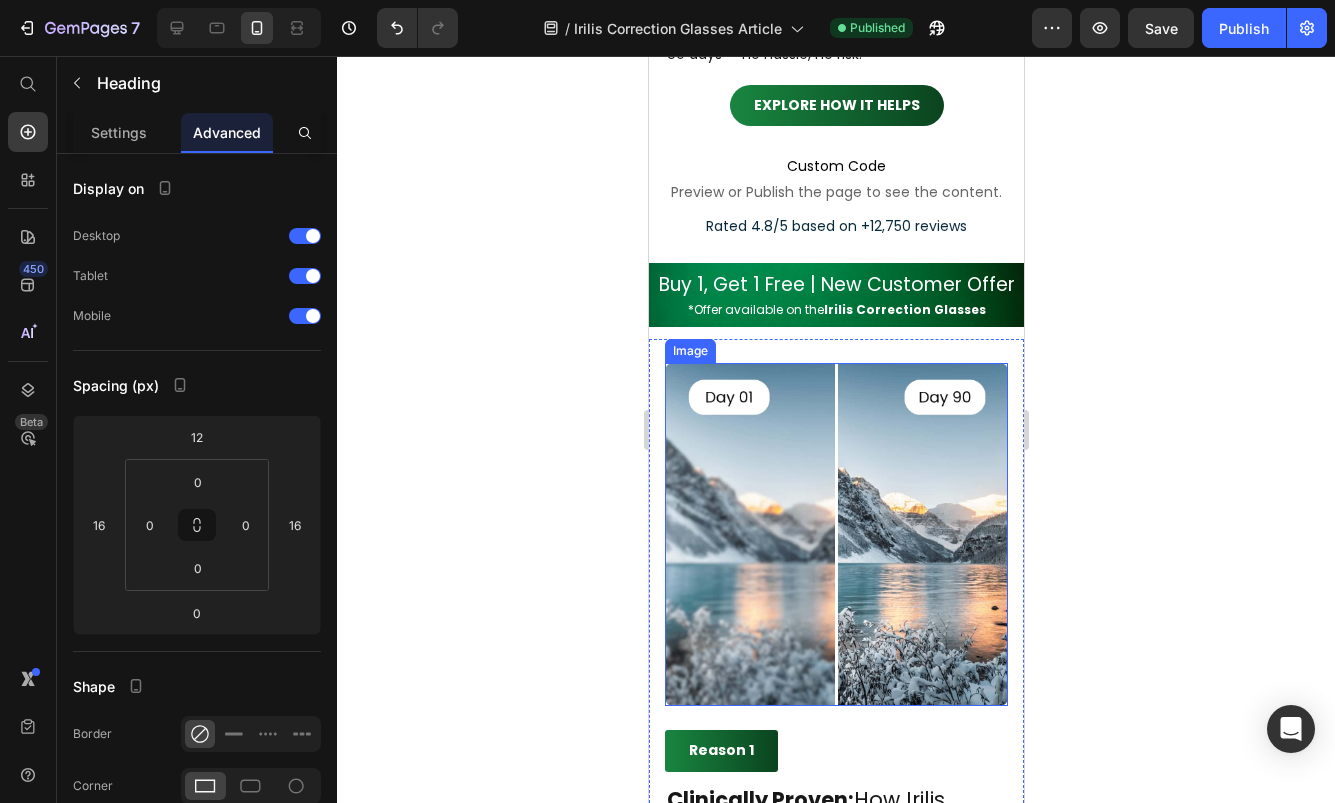 scroll, scrollTop: 1098, scrollLeft: 0, axis: vertical 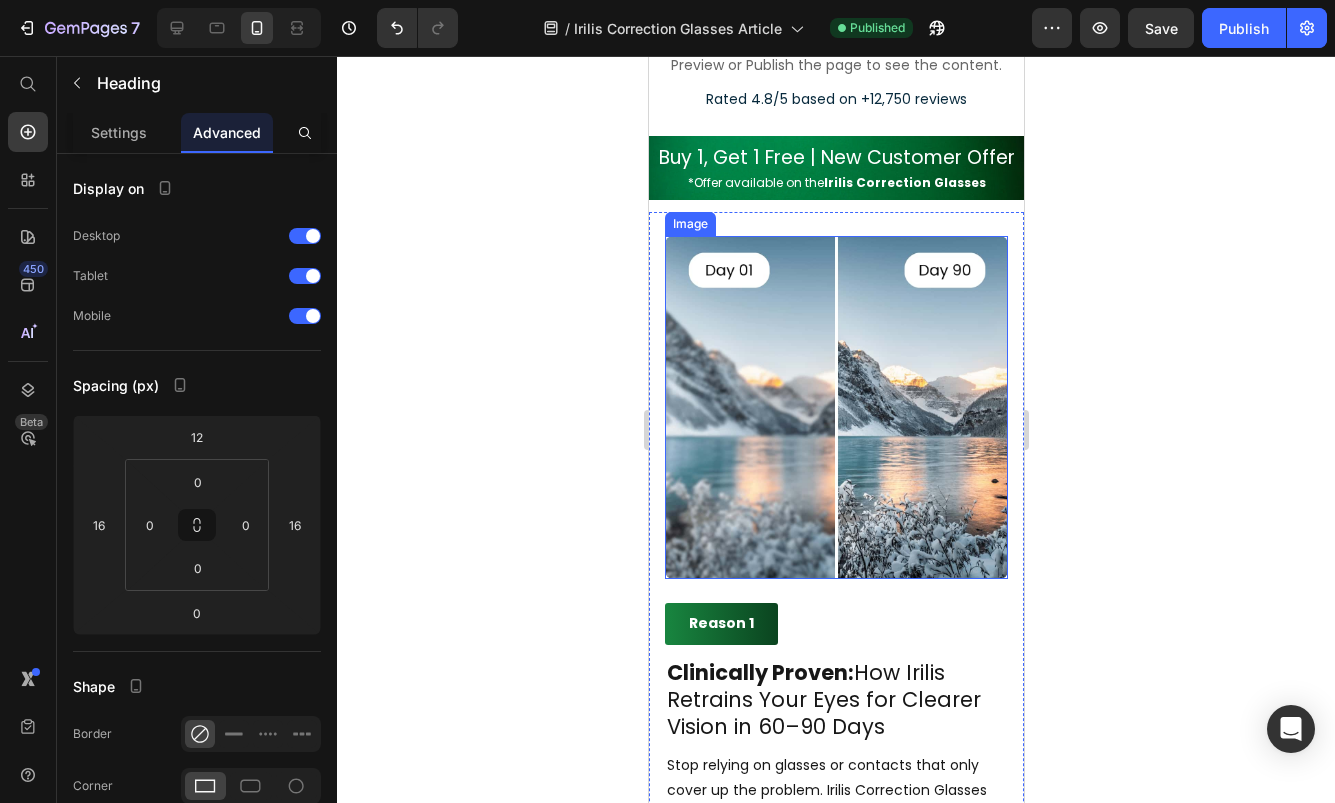 click on "Clinically Proven:  How Irilis Retrains Your Eyes for Clearer Vision in 60–90 Days" at bounding box center [835, 700] 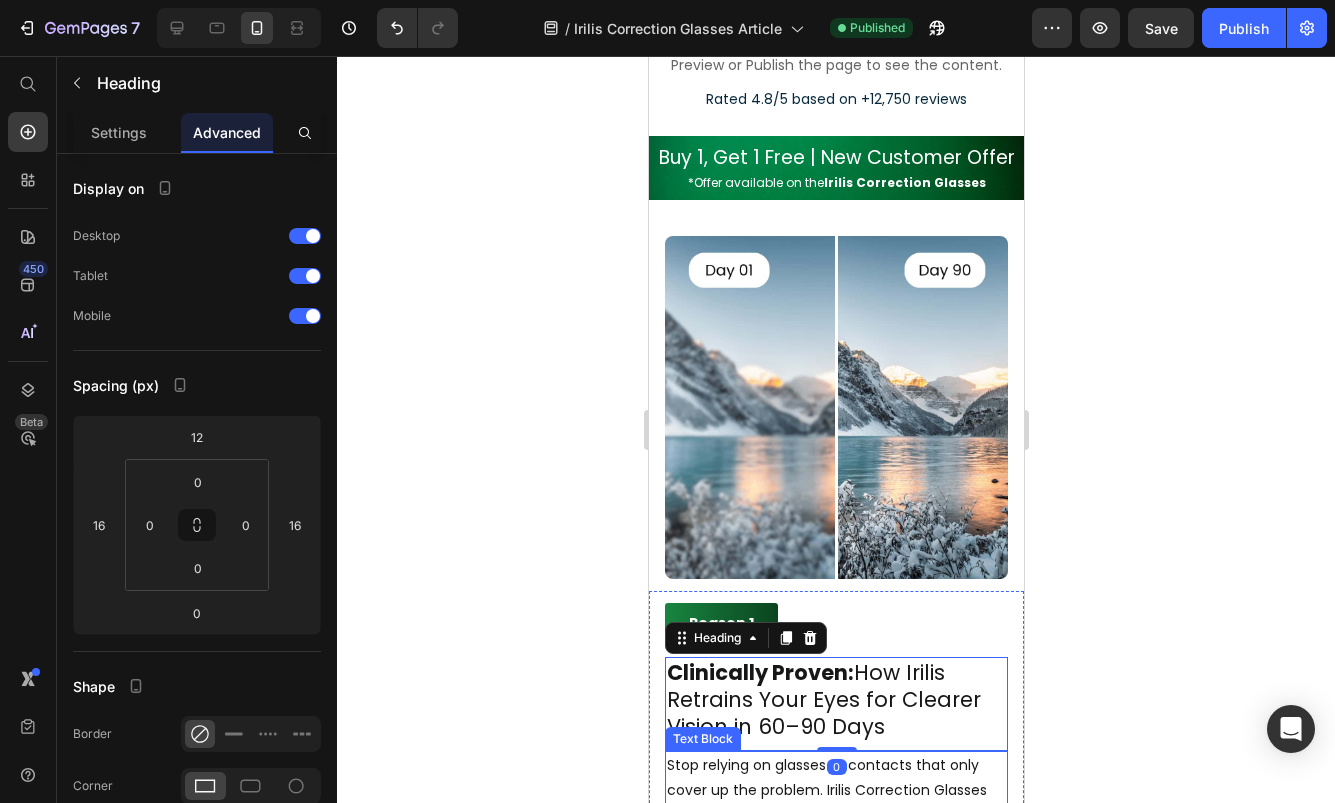 click on "Stop relying on glasses or contacts that only cover up the problem. Irilis Correction Glasses use the scientifically proven pinhole principle — tiny precision holes that focus light directly onto your retina, cutting out scattered rays and bringing clarity back naturally." at bounding box center [836, 828] 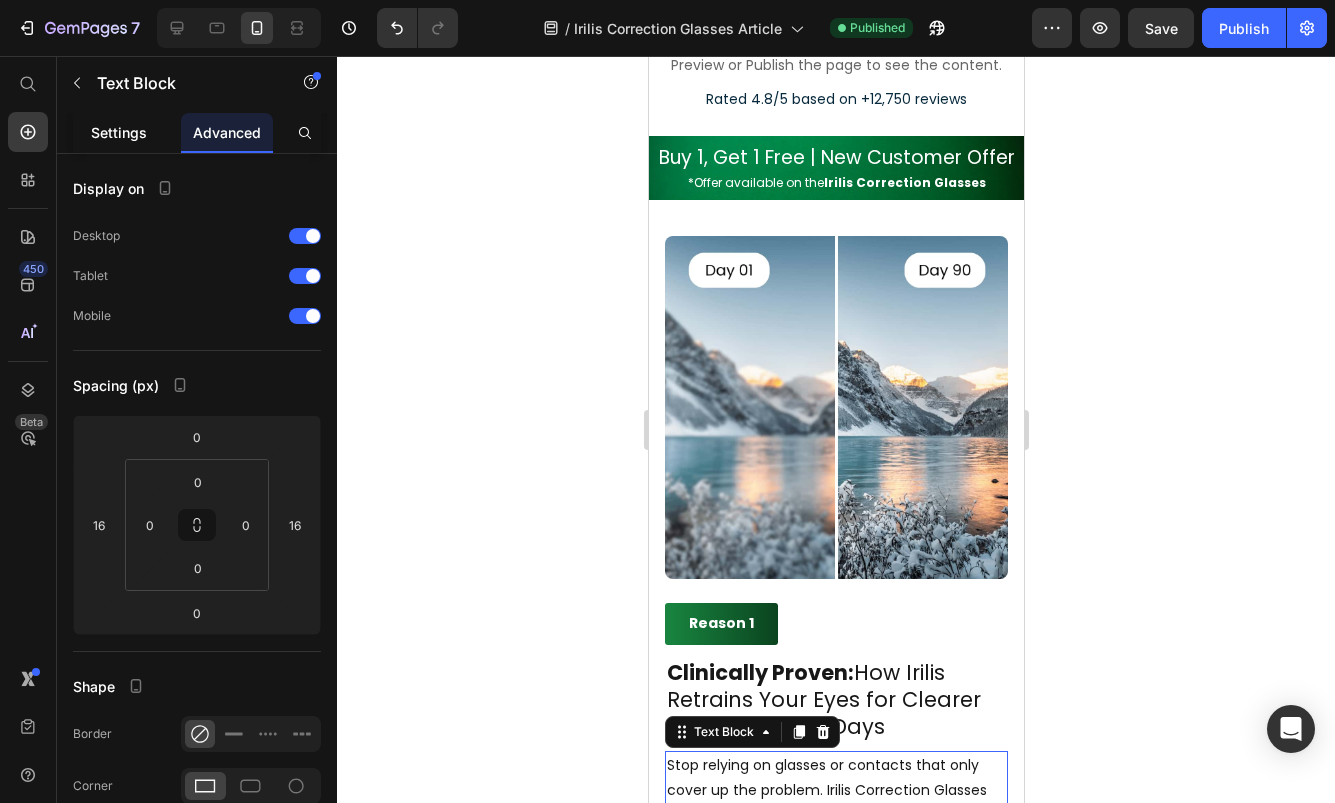 click on "Settings" at bounding box center (119, 132) 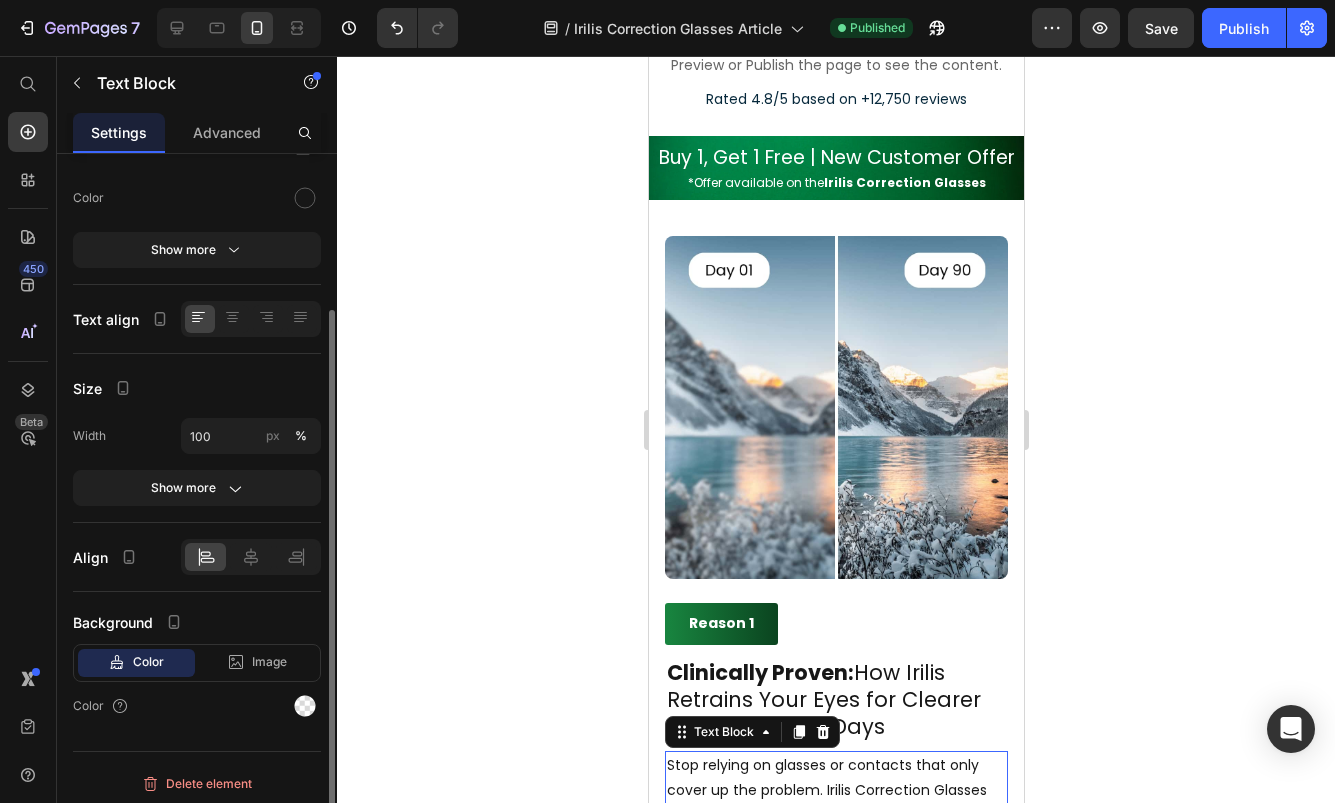 scroll, scrollTop: 254, scrollLeft: 0, axis: vertical 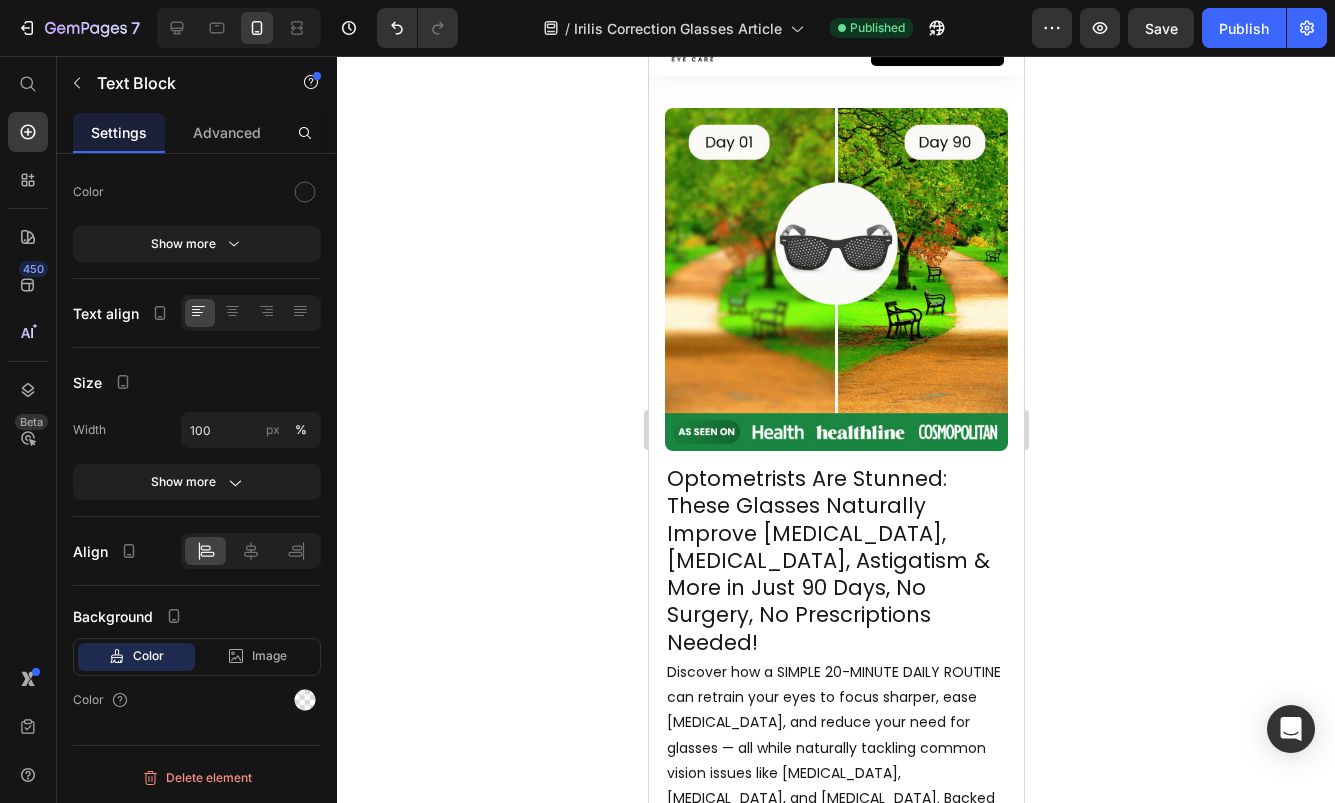 click on "Optometrists Are Stunned: These Glasses Naturally Improve [MEDICAL_DATA], [MEDICAL_DATA], Astigatism & More in Just 90 Days, No Surgery, No Prescriptions Needed!" at bounding box center [835, 560] 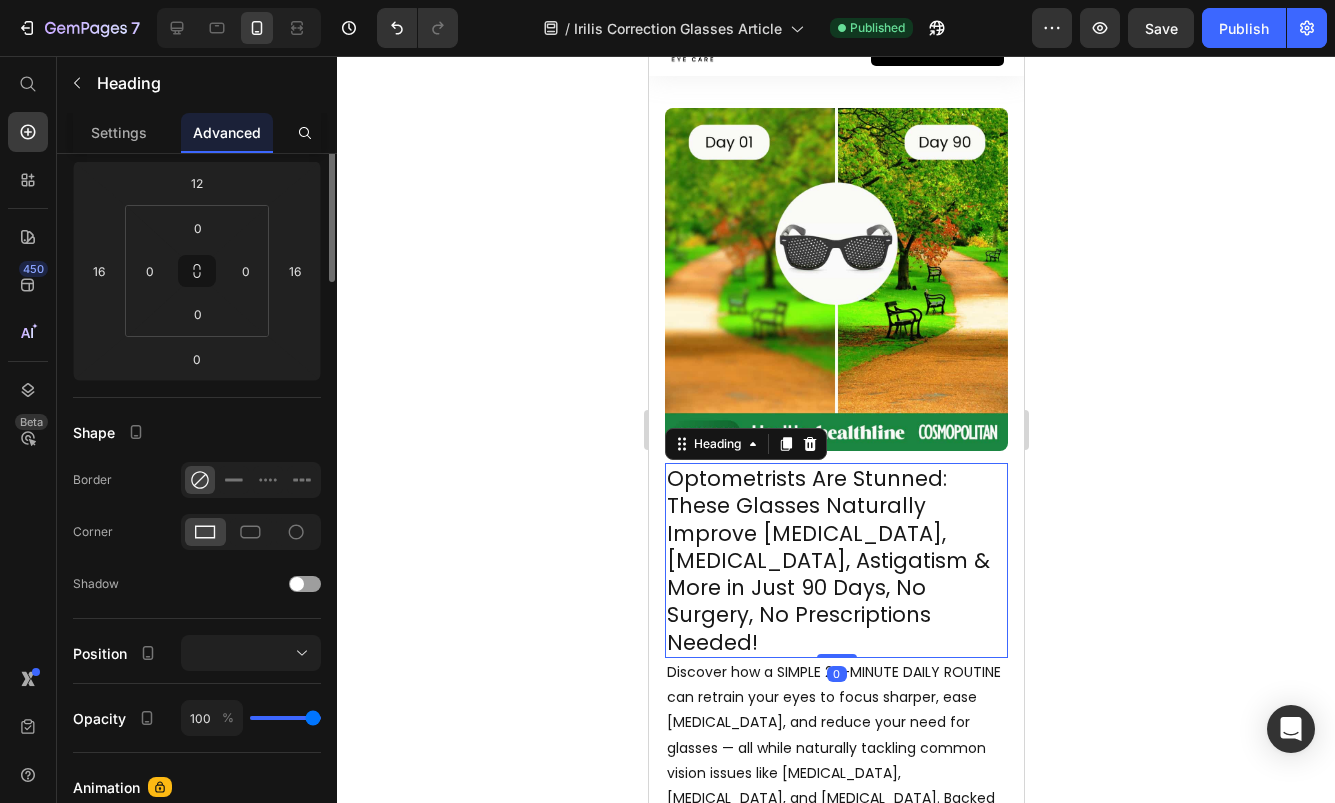 scroll, scrollTop: 0, scrollLeft: 0, axis: both 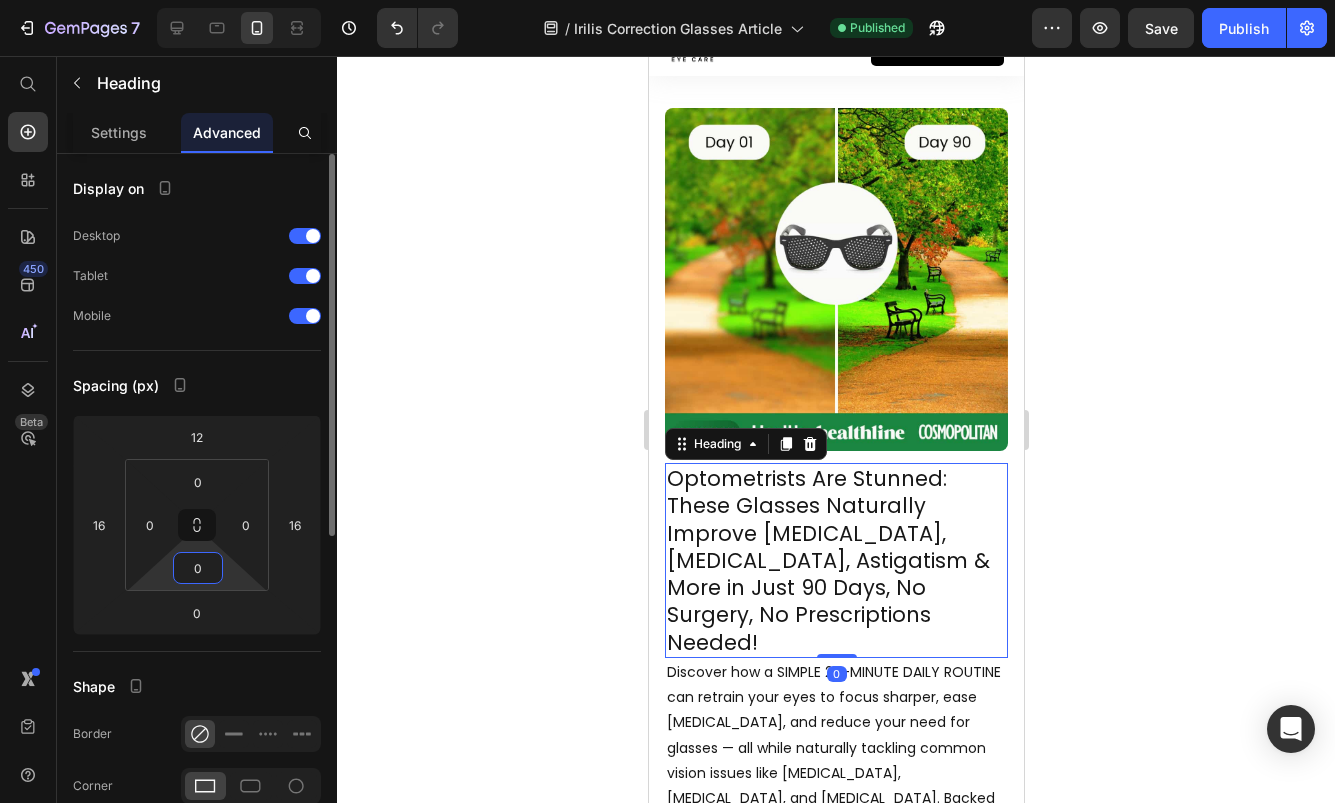 click on "0" at bounding box center [198, 568] 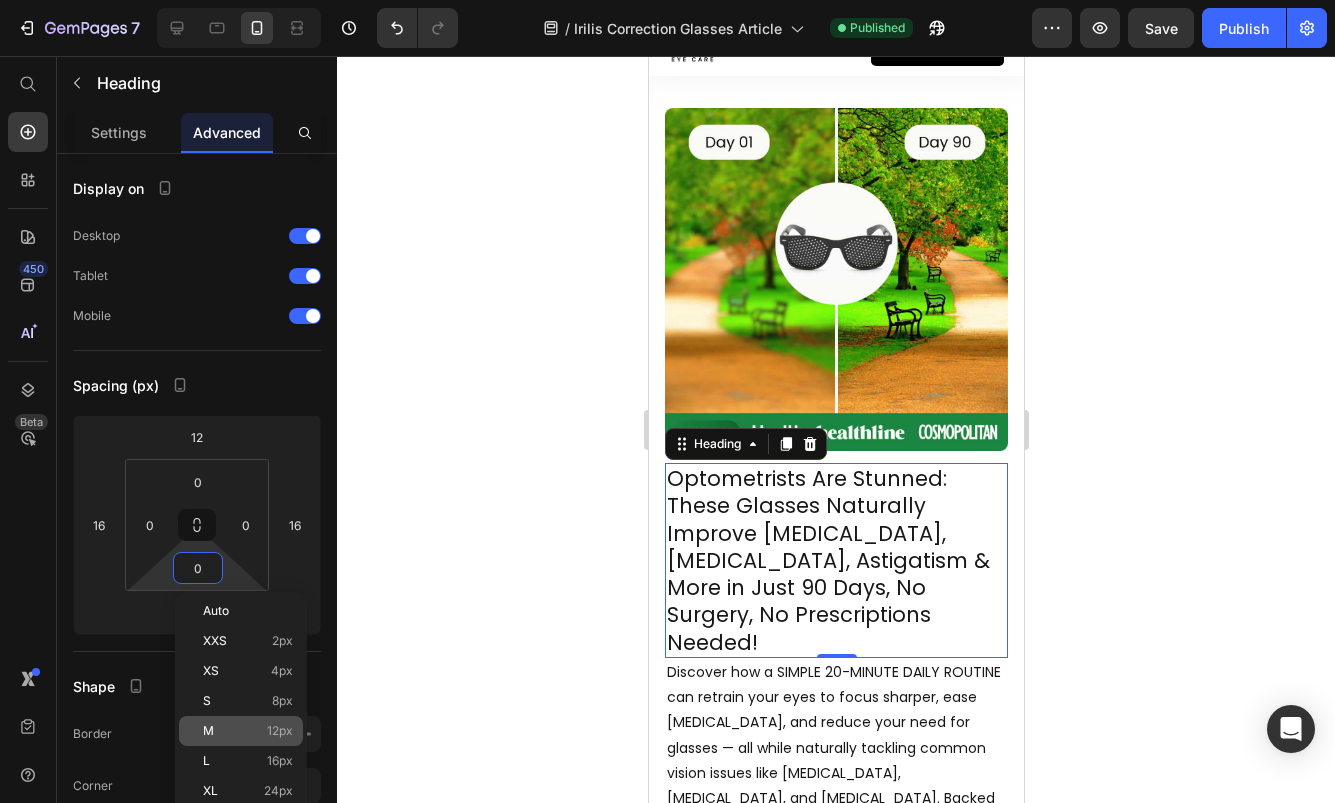 click on "M 12px" at bounding box center (248, 731) 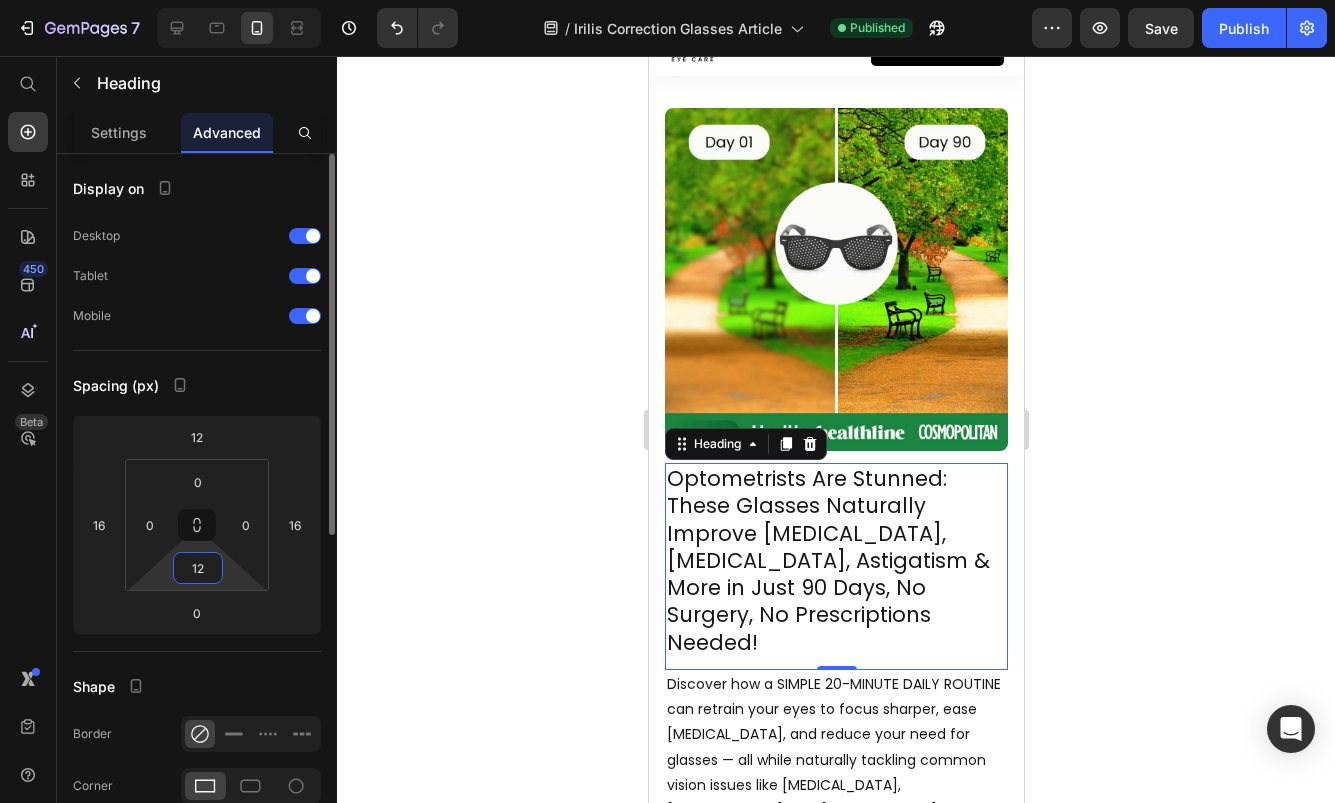 click on "12" at bounding box center (198, 568) 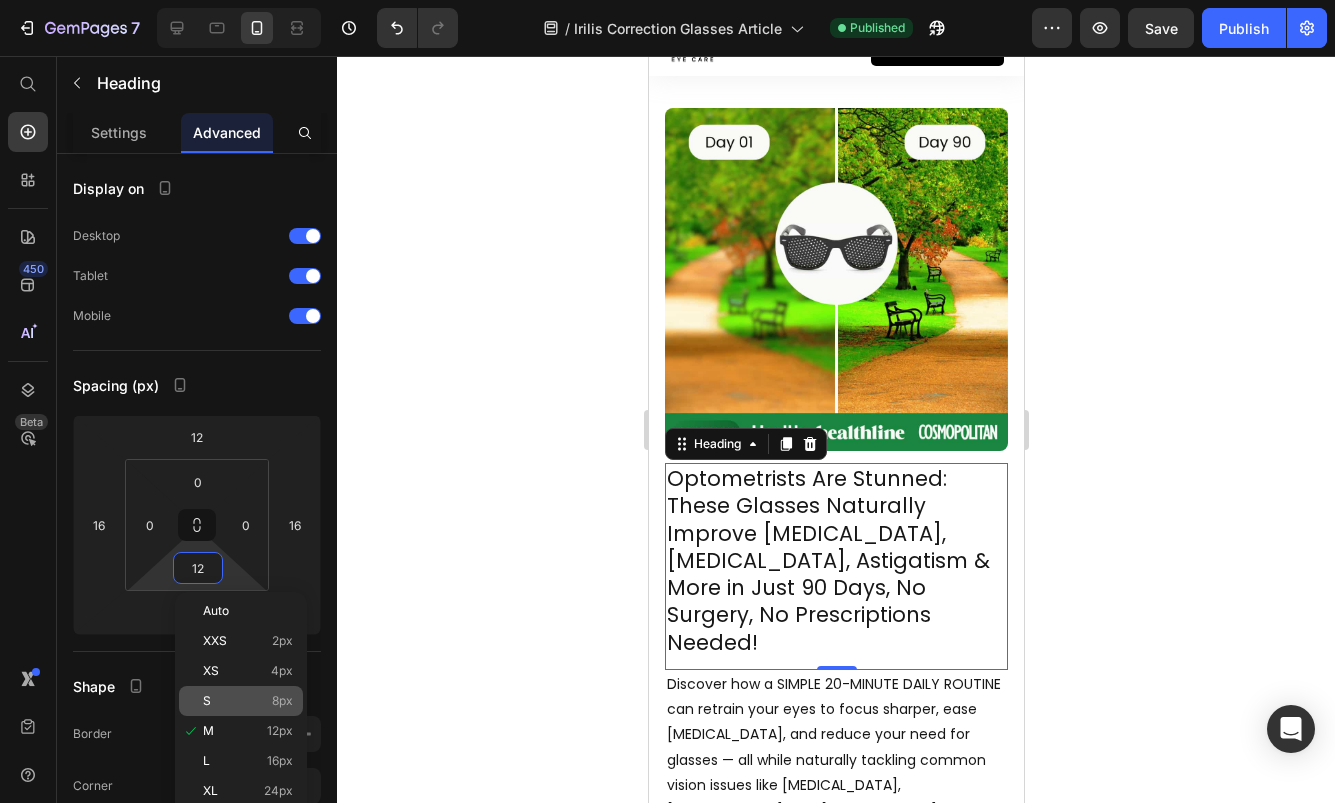 click on "S 8px" at bounding box center (248, 701) 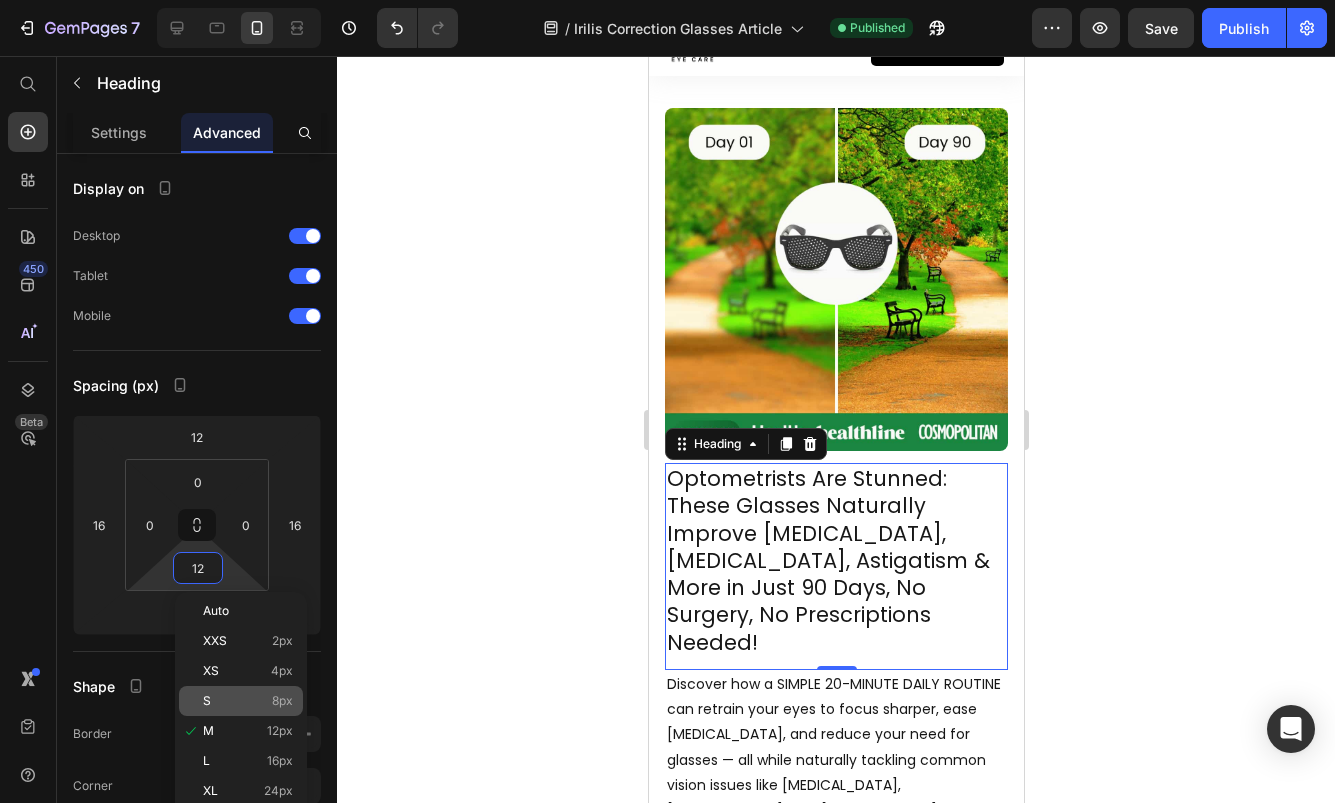 type on "8" 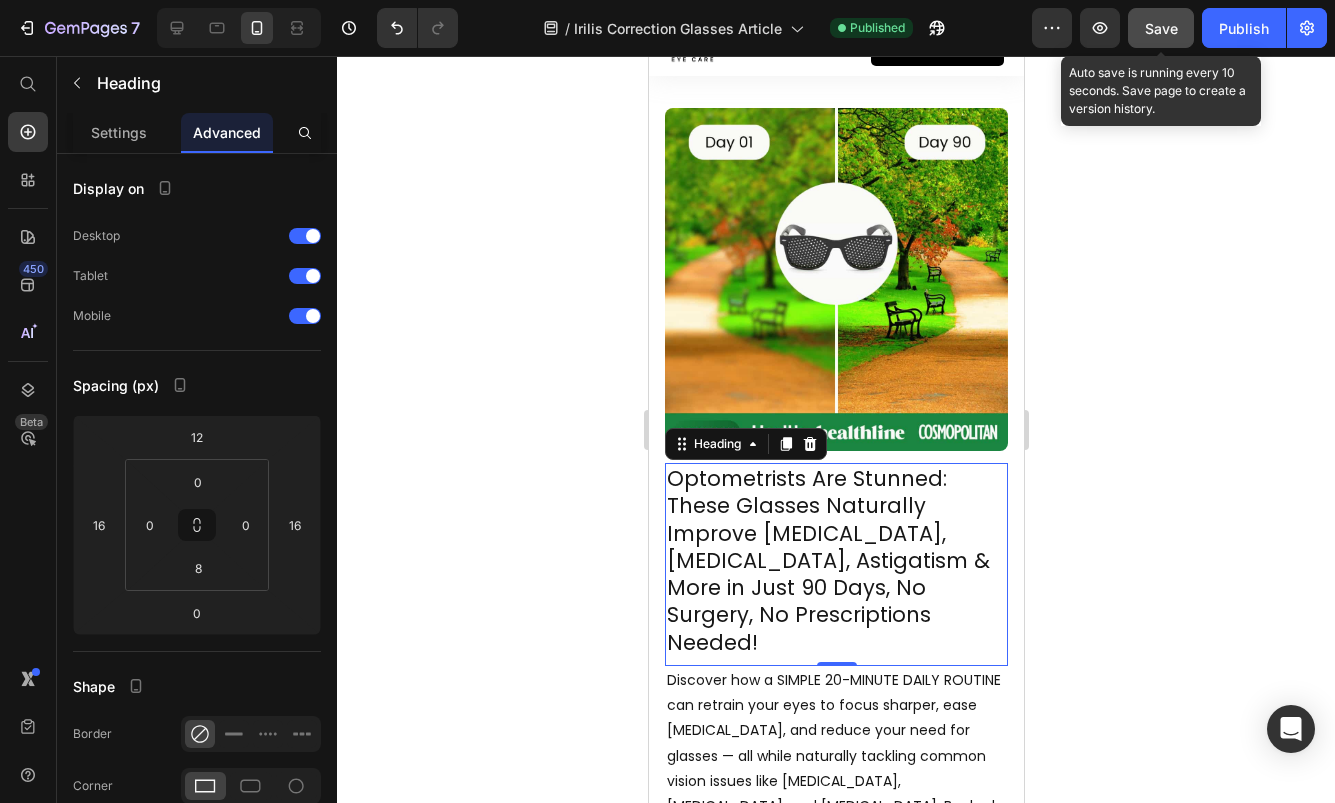 click on "Save" 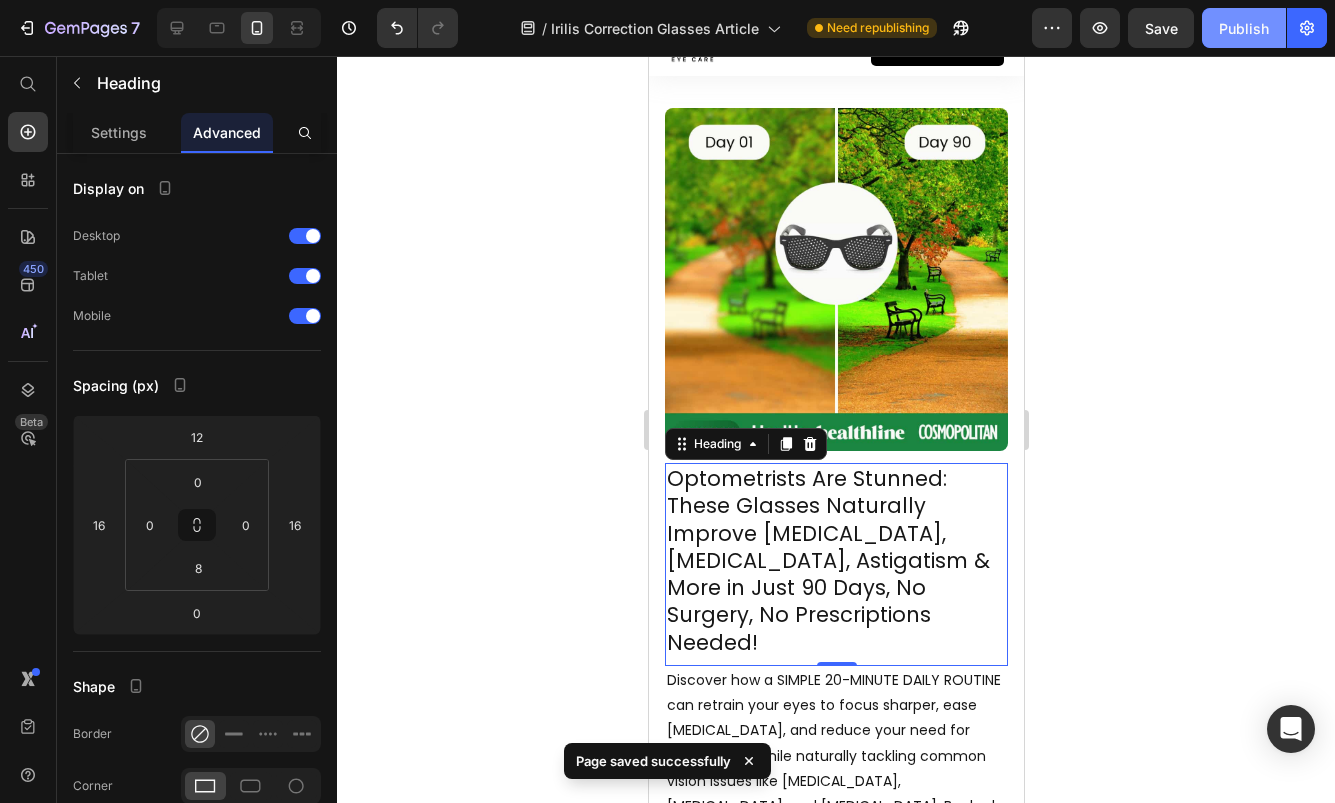 click on "Publish" 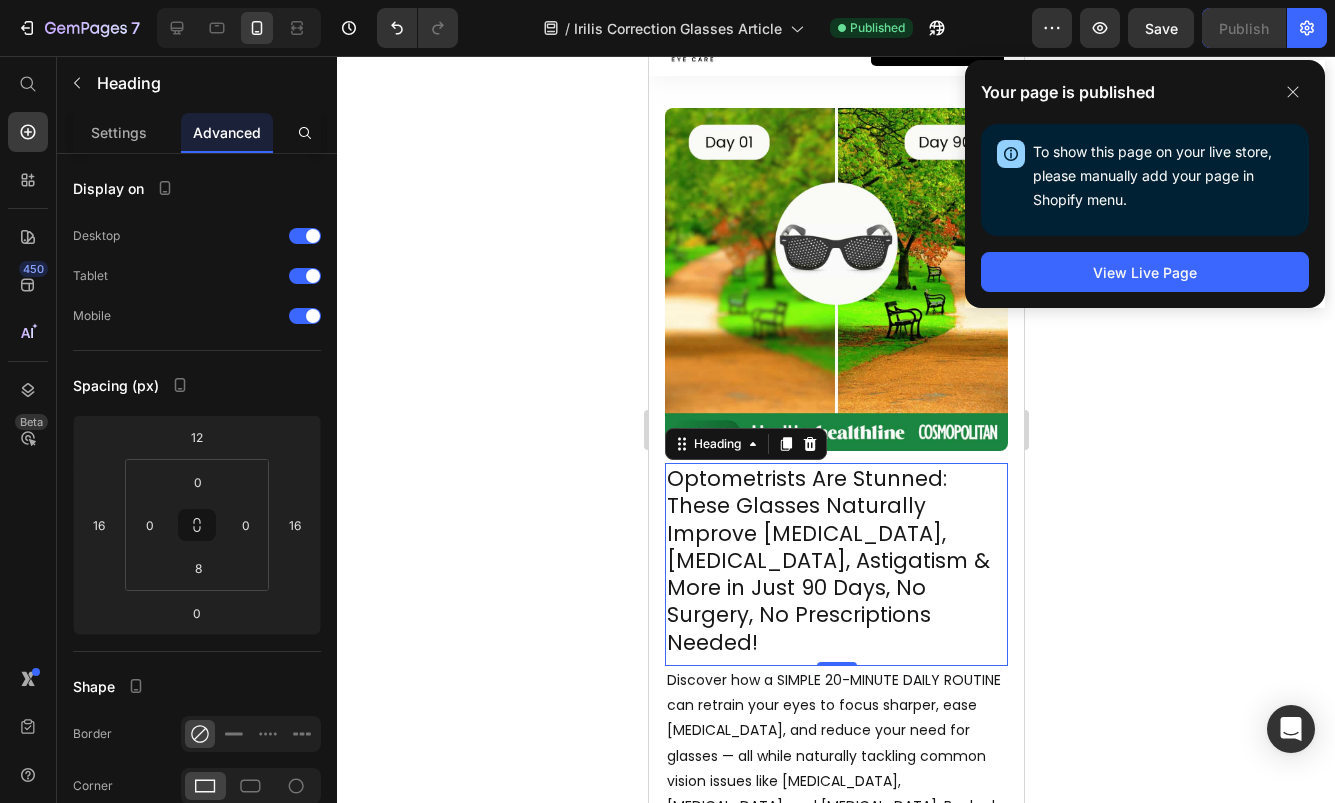 click on "Optometrists Are Stunned: These Glasses Naturally Improve [MEDICAL_DATA], [MEDICAL_DATA], Astigatism & More in Just 90 Days, No Surgery, No Prescriptions Needed!" at bounding box center (835, 560) 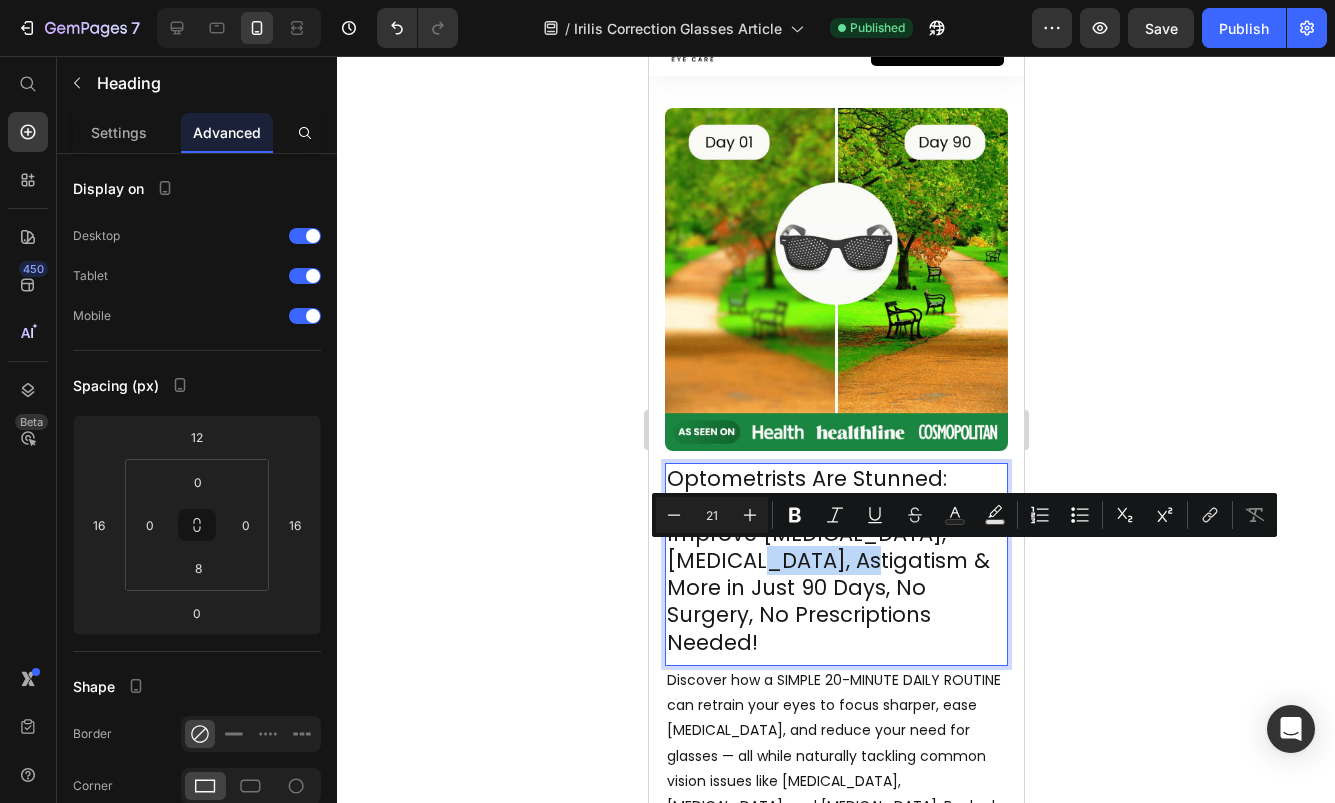 click on "Optometrists Are Stunned: These Glasses Naturally Improve [MEDICAL_DATA], [MEDICAL_DATA], Astigatism & More in Just 90 Days, No Surgery, No Prescriptions Needed!" at bounding box center (835, 560) 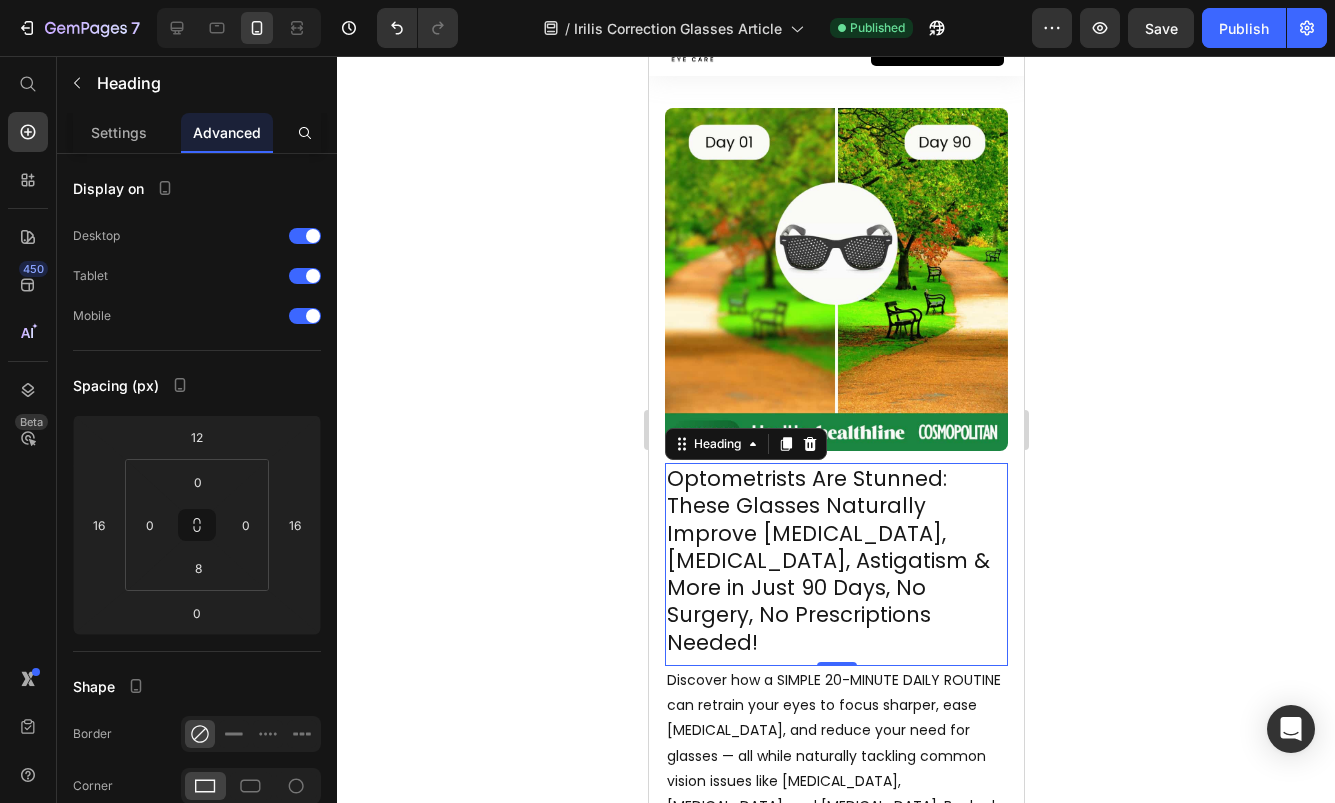 click on "Optometrists Are Stunned: These Glasses Naturally Improve [MEDICAL_DATA], [MEDICAL_DATA], Astigatism & More in Just 90 Days, No Surgery, No Prescriptions Needed!" at bounding box center [835, 560] 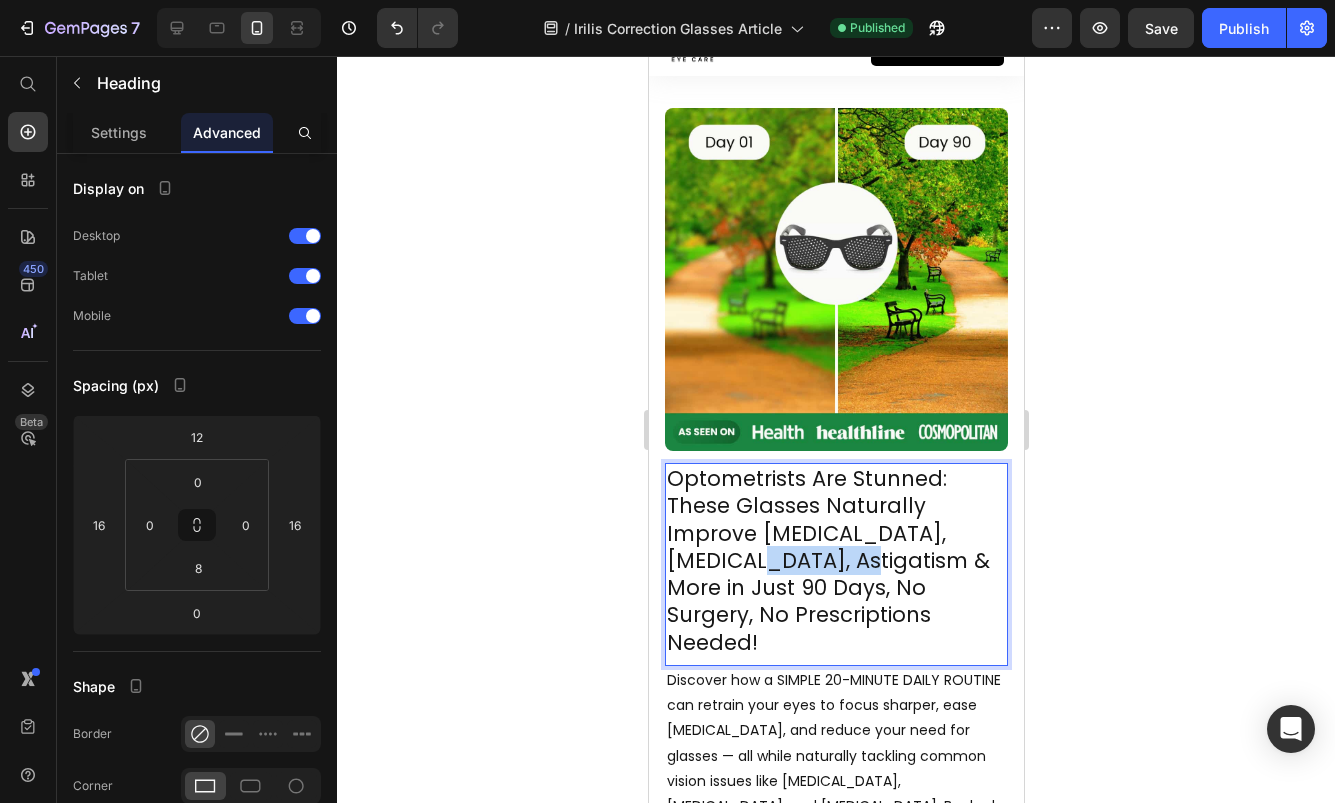 click on "Optometrists Are Stunned: These Glasses Naturally Improve [MEDICAL_DATA], [MEDICAL_DATA], Astigatism & More in Just 90 Days, No Surgery, No Prescriptions Needed!" at bounding box center [835, 560] 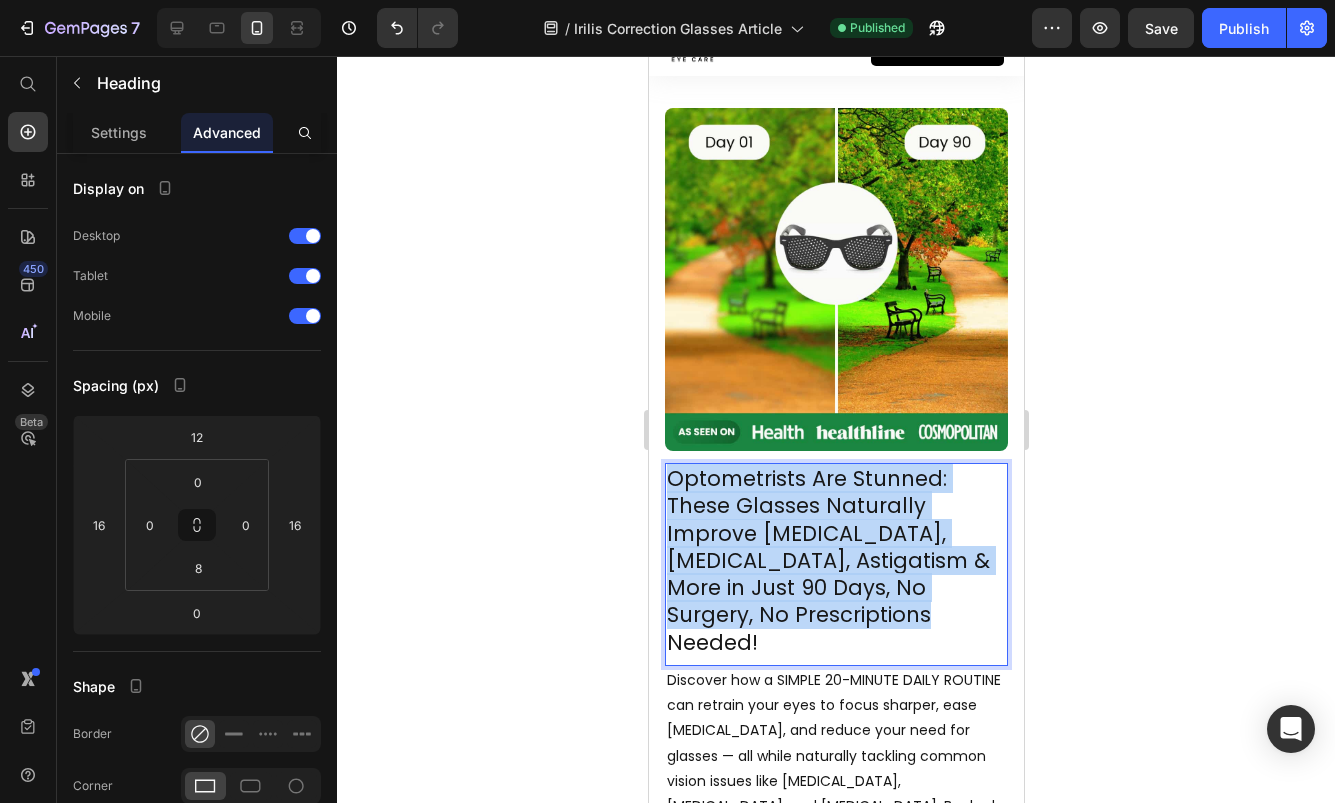 click on "Optometrists Are Stunned: These Glasses Naturally Improve [MEDICAL_DATA], [MEDICAL_DATA], Astigatism & More in Just 90 Days, No Surgery, No Prescriptions Needed!" at bounding box center (835, 560) 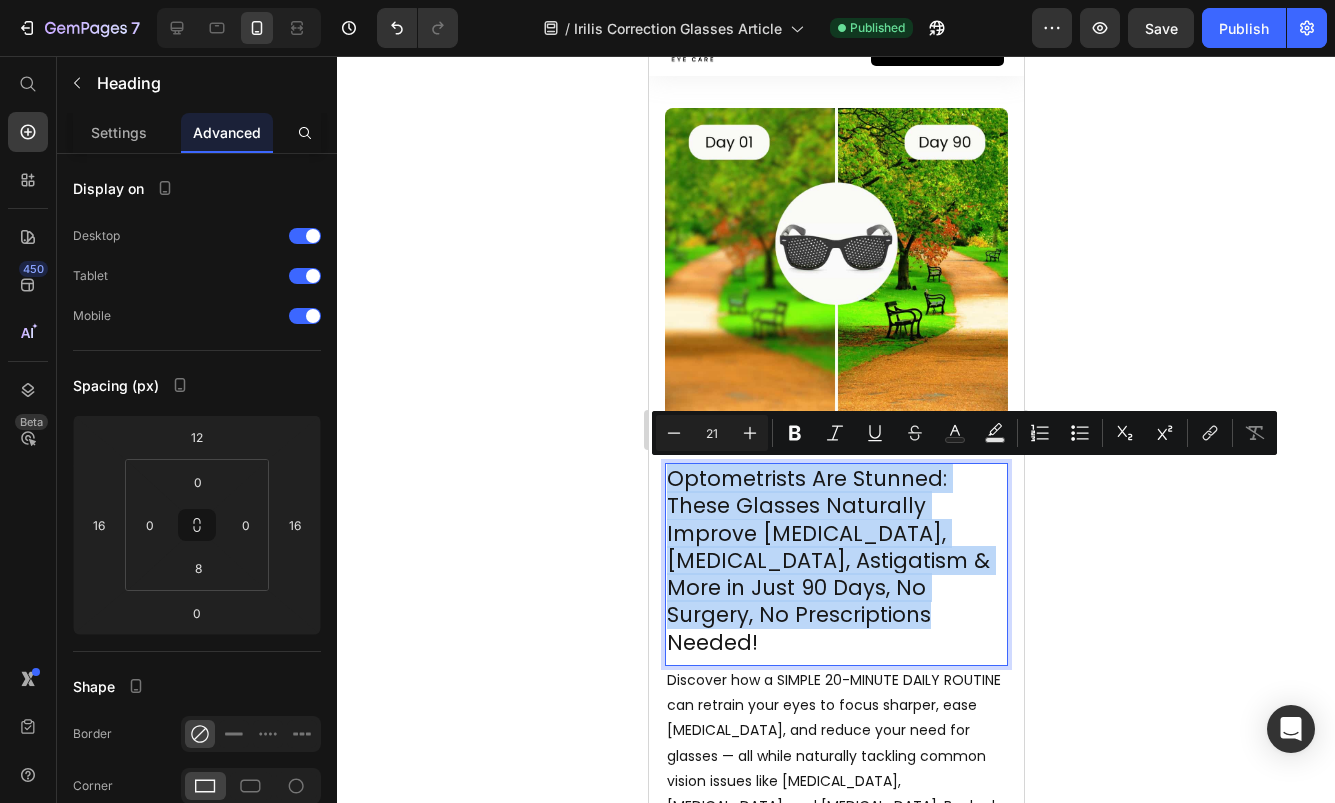 click on "Optometrists Are Stunned: These Glasses Naturally Improve [MEDICAL_DATA], [MEDICAL_DATA], Astigatism & More in Just 90 Days, No Surgery, No Prescriptions Needed!" at bounding box center [835, 560] 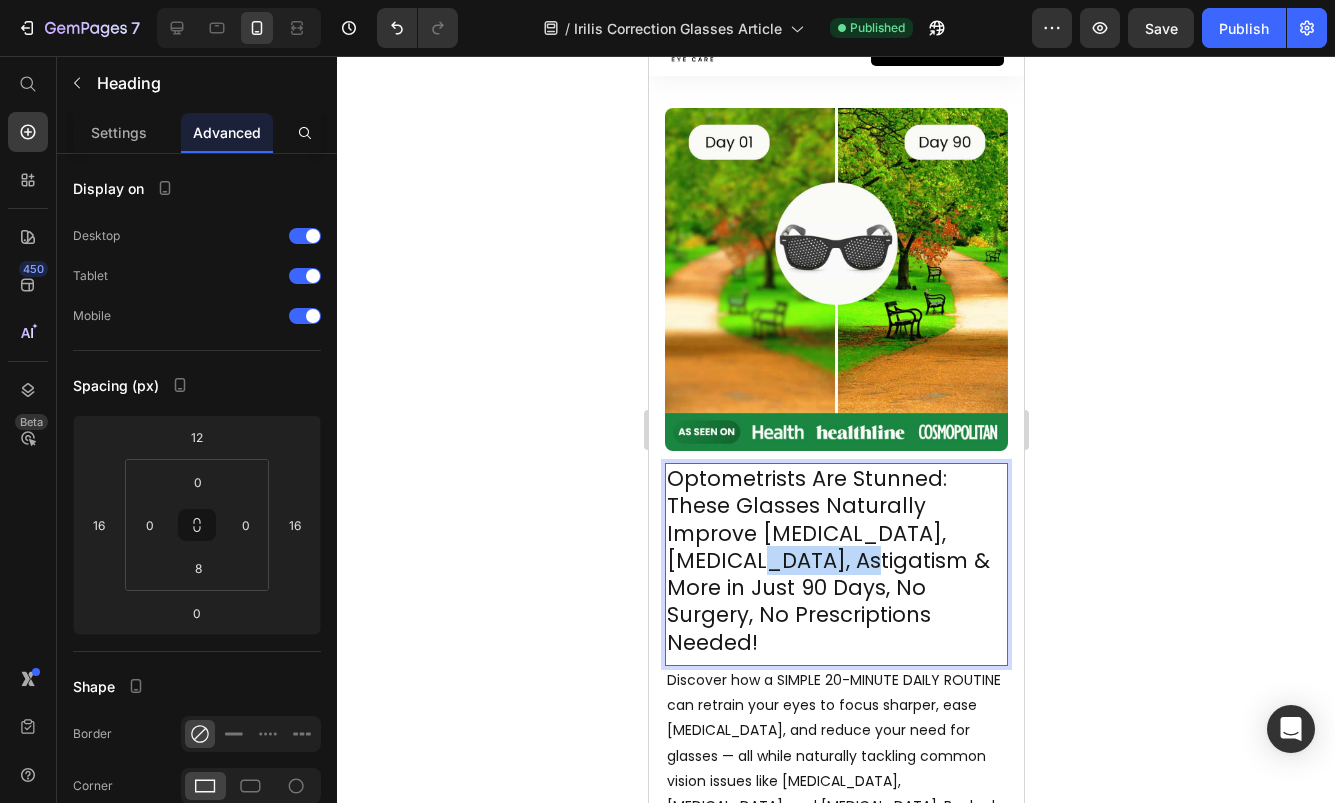 click on "Optometrists Are Stunned: These Glasses Naturally Improve [MEDICAL_DATA], [MEDICAL_DATA], Astigatism & More in Just 90 Days, No Surgery, No Prescriptions Needed!" at bounding box center (835, 560) 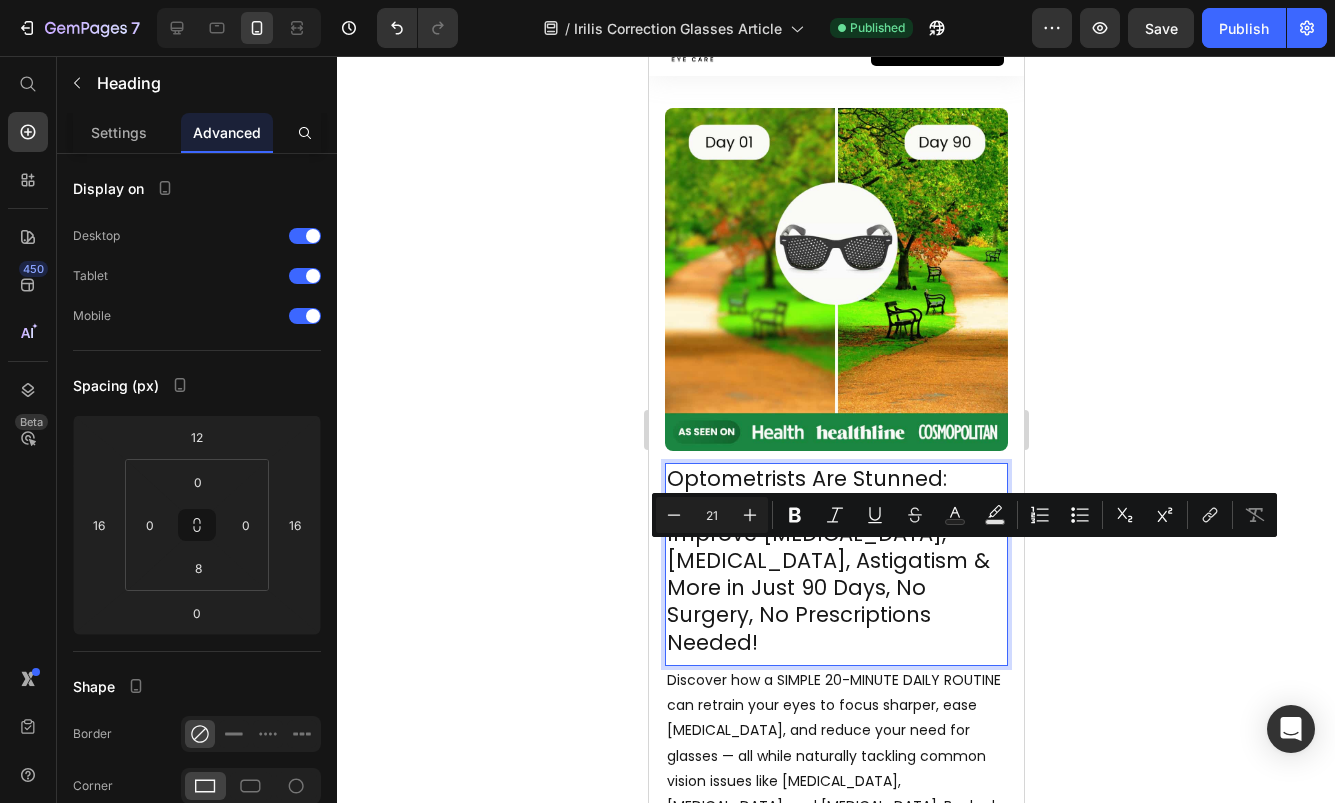 click on "Optometrists Are Stunned: These Glasses Naturally Improve [MEDICAL_DATA], [MEDICAL_DATA], Astigatism & More in Just 90 Days, No Surgery, No Prescriptions Needed!" at bounding box center [835, 560] 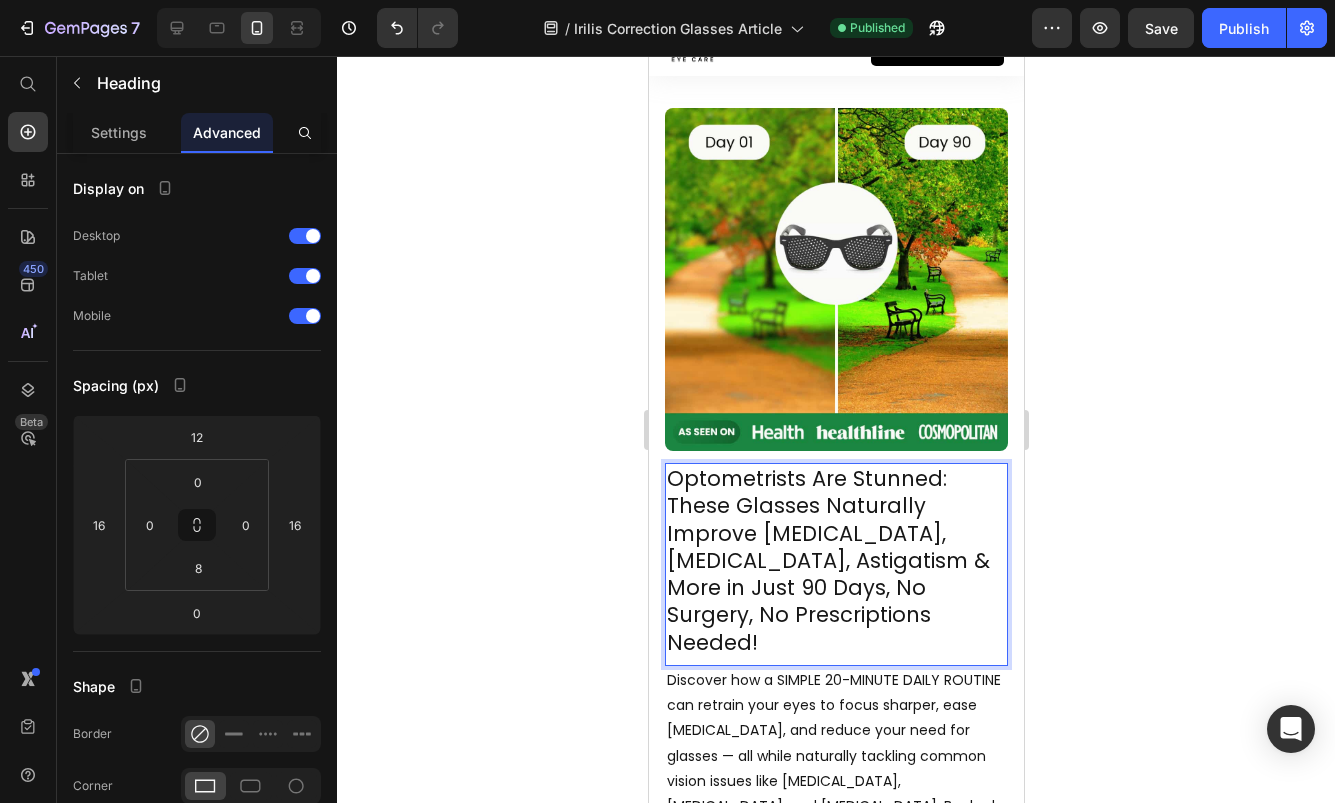 click on "Optometrists Are Stunned: These Glasses Naturally Improve [MEDICAL_DATA], [MEDICAL_DATA], Astigatism & More in Just 90 Days, No Surgery, No Prescriptions Needed!" at bounding box center [835, 560] 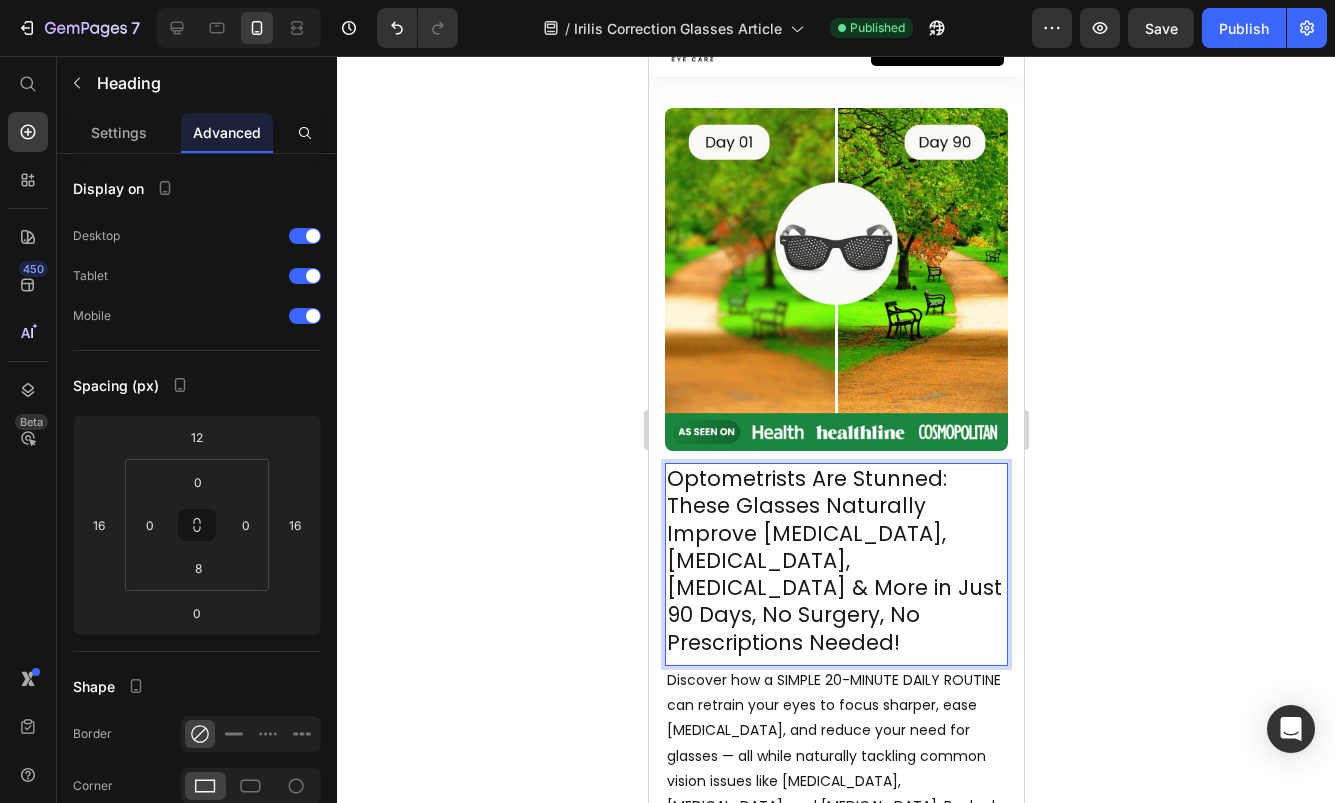 click on "Optometrists Are Stunned: These Glasses Naturally Improve [MEDICAL_DATA], [MEDICAL_DATA], [MEDICAL_DATA] & More in Just 90 Days, No Surgery, No Prescriptions Needed!" at bounding box center (835, 560) 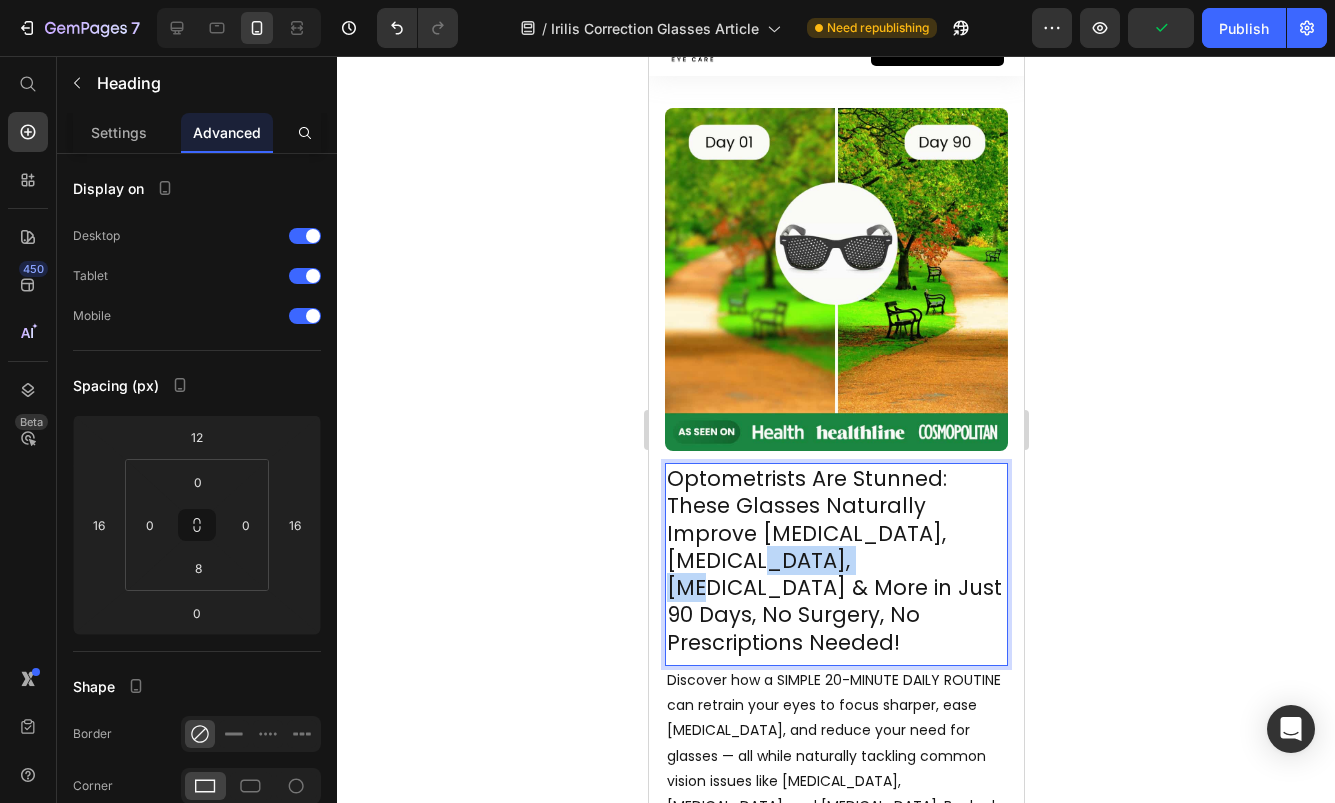 drag, startPoint x: 961, startPoint y: 564, endPoint x: 840, endPoint y: 563, distance: 121.004135 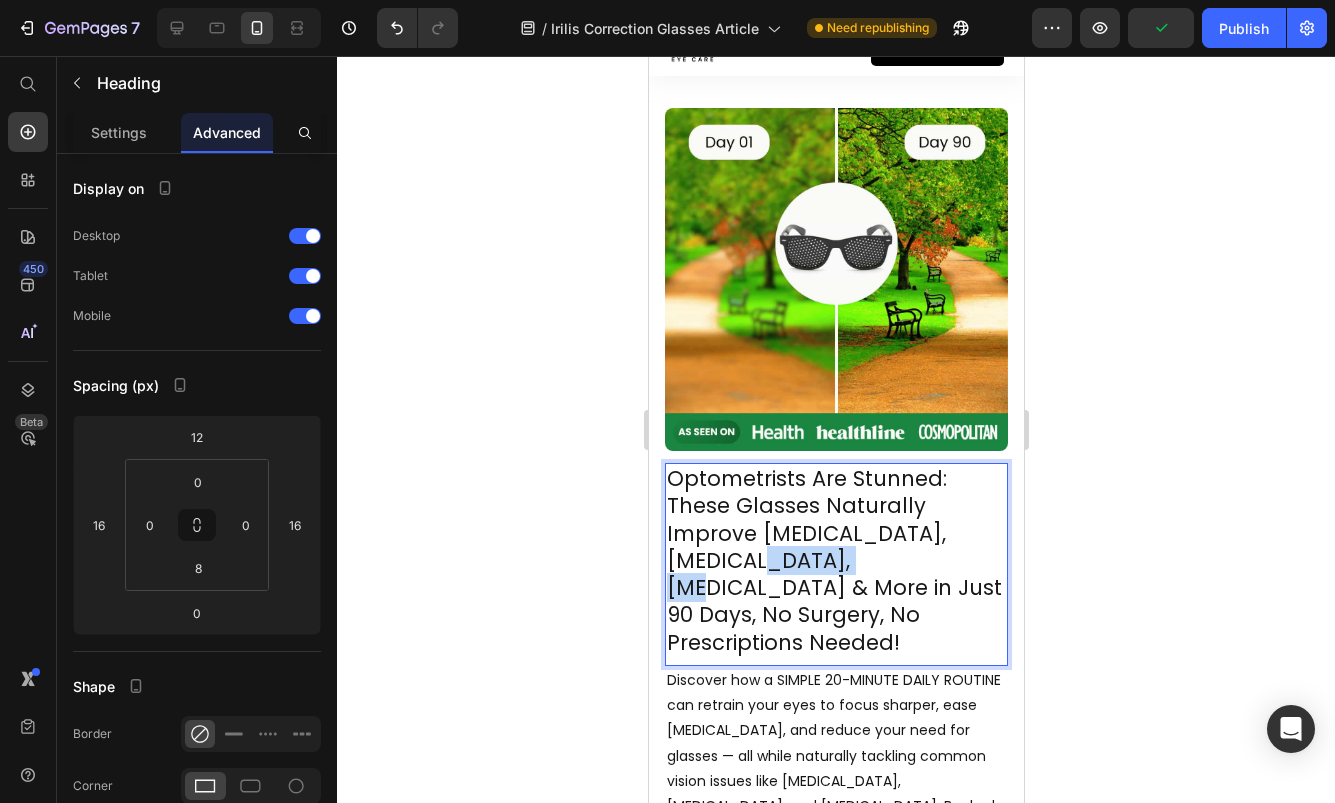 click on "Optometrists Are Stunned: These Glasses Naturally Improve [MEDICAL_DATA], [MEDICAL_DATA], [MEDICAL_DATA] & More in Just 90 Days, No Surgery, No Prescriptions Needed!" at bounding box center (835, 560) 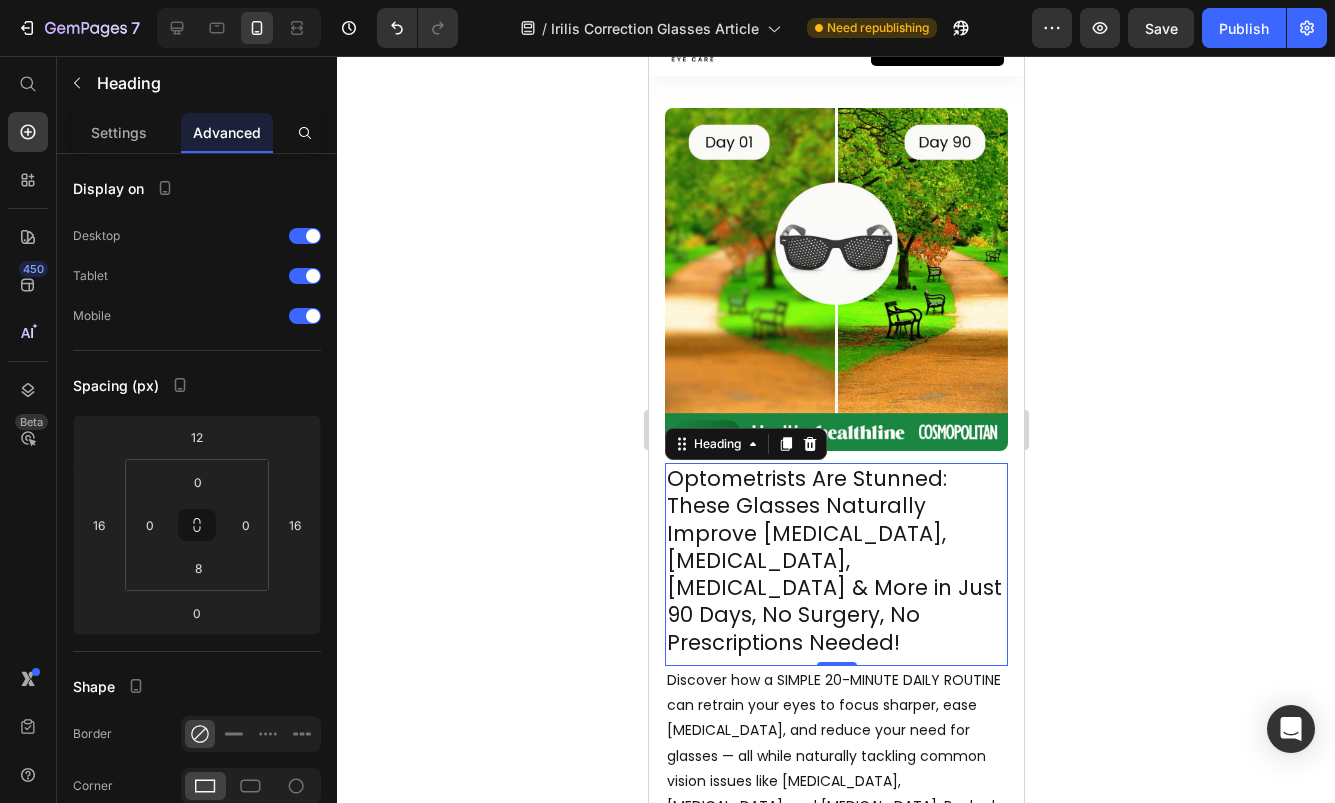 click on "Optometrists Are Stunned: These Glasses Naturally Improve [MEDICAL_DATA], [MEDICAL_DATA], [MEDICAL_DATA] & More in Just 90 Days, No Surgery, No Prescriptions Needed!" at bounding box center (835, 560) 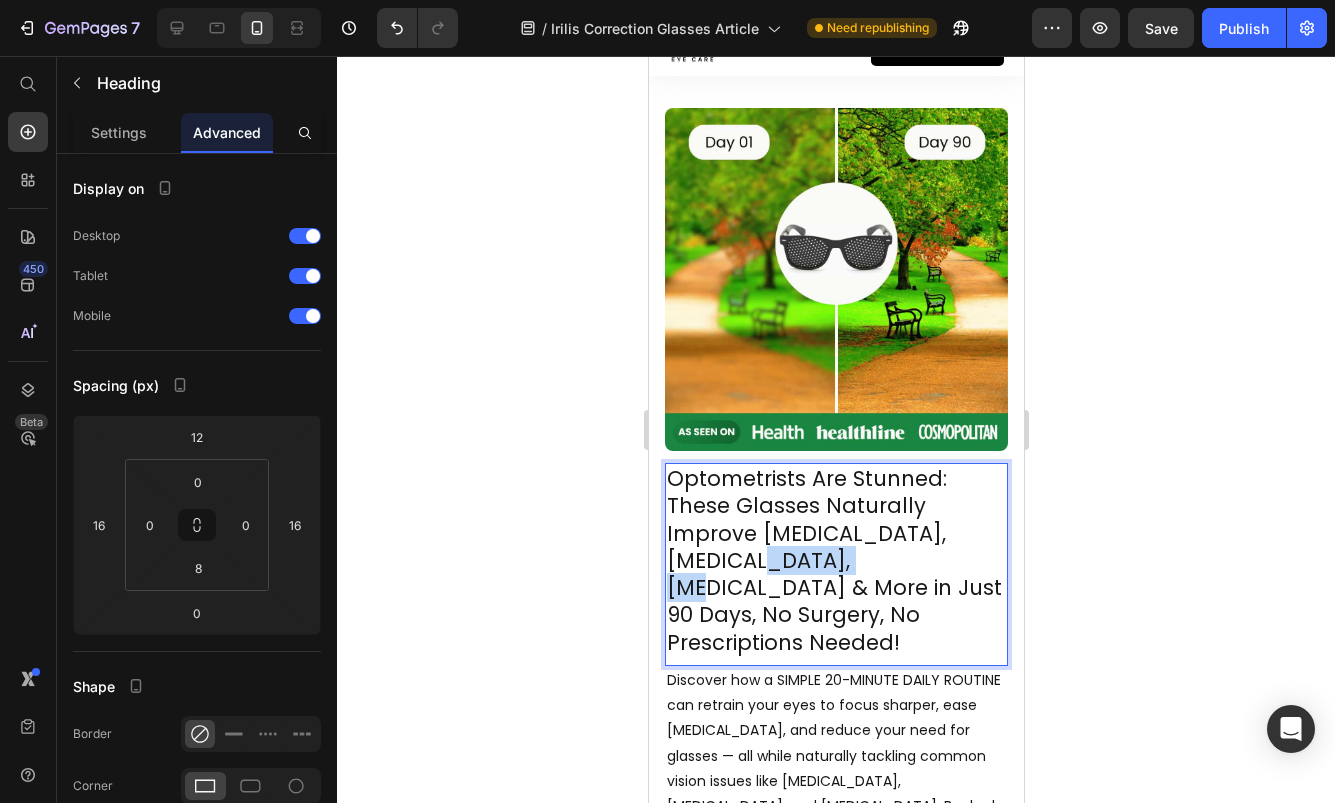 click on "Optometrists Are Stunned: These Glasses Naturally Improve [MEDICAL_DATA], [MEDICAL_DATA], [MEDICAL_DATA] & More in Just 90 Days, No Surgery, No Prescriptions Needed!" at bounding box center (835, 560) 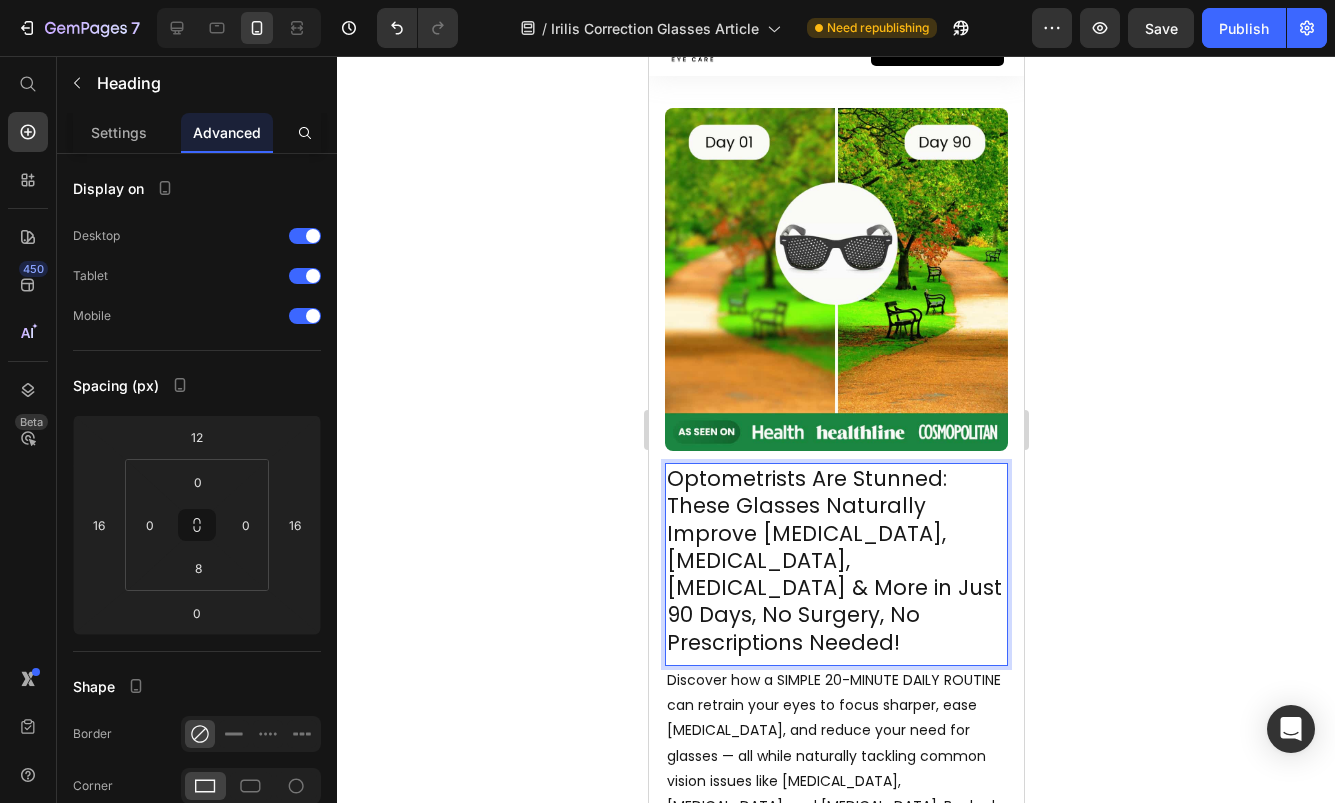 click on "Optometrists Are Stunned: These Glasses Naturally Improve [MEDICAL_DATA], [MEDICAL_DATA], [MEDICAL_DATA] & More in Just 90 Days, No Surgery, No Prescriptions Needed!" at bounding box center (835, 560) 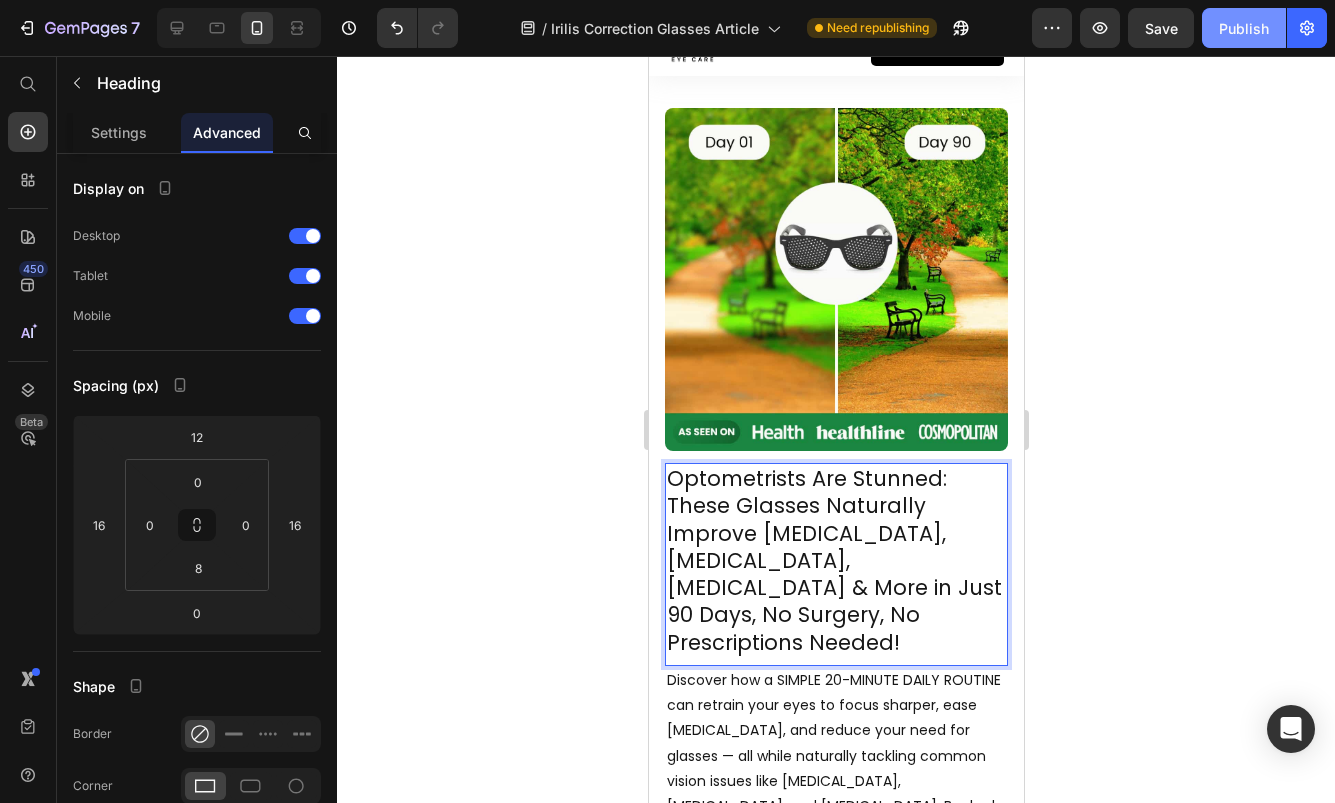 click on "Save" at bounding box center [1161, 28] 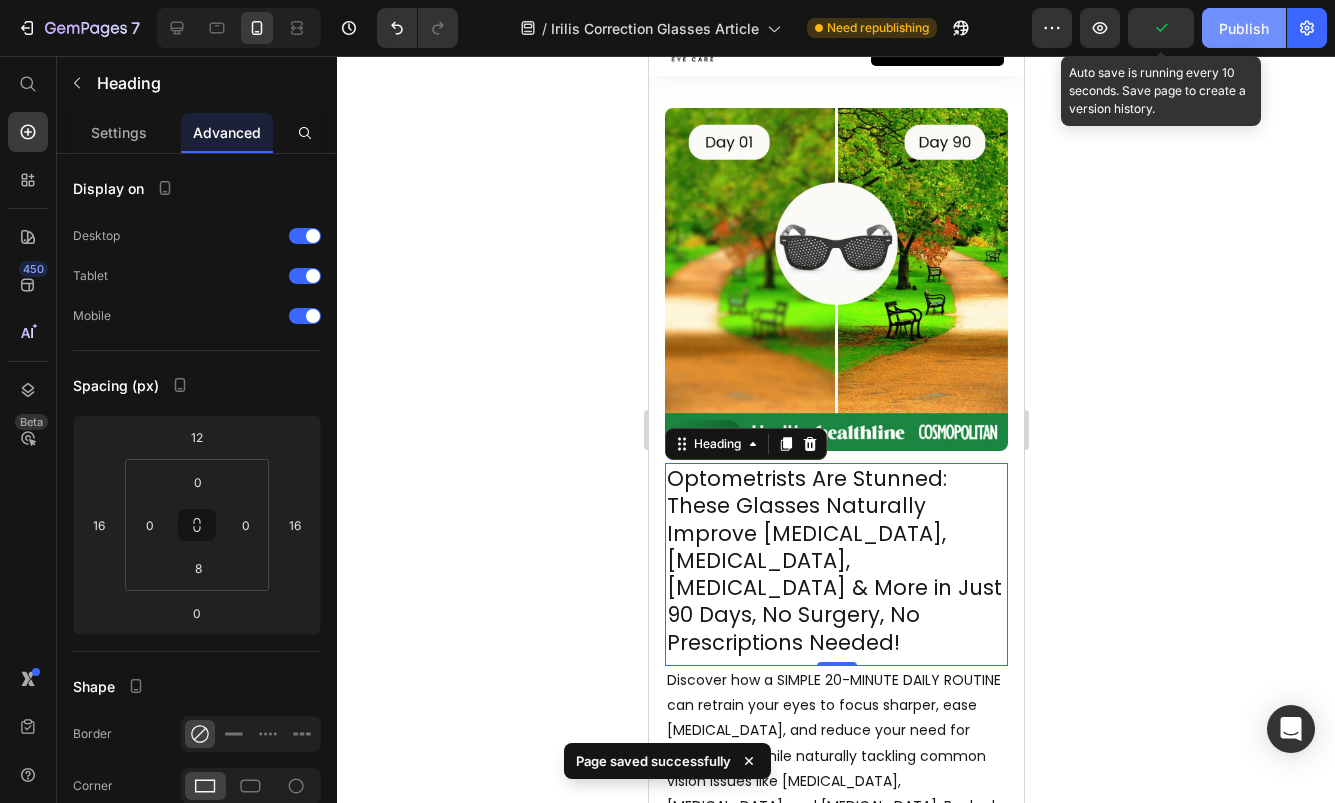 click on "Publish" 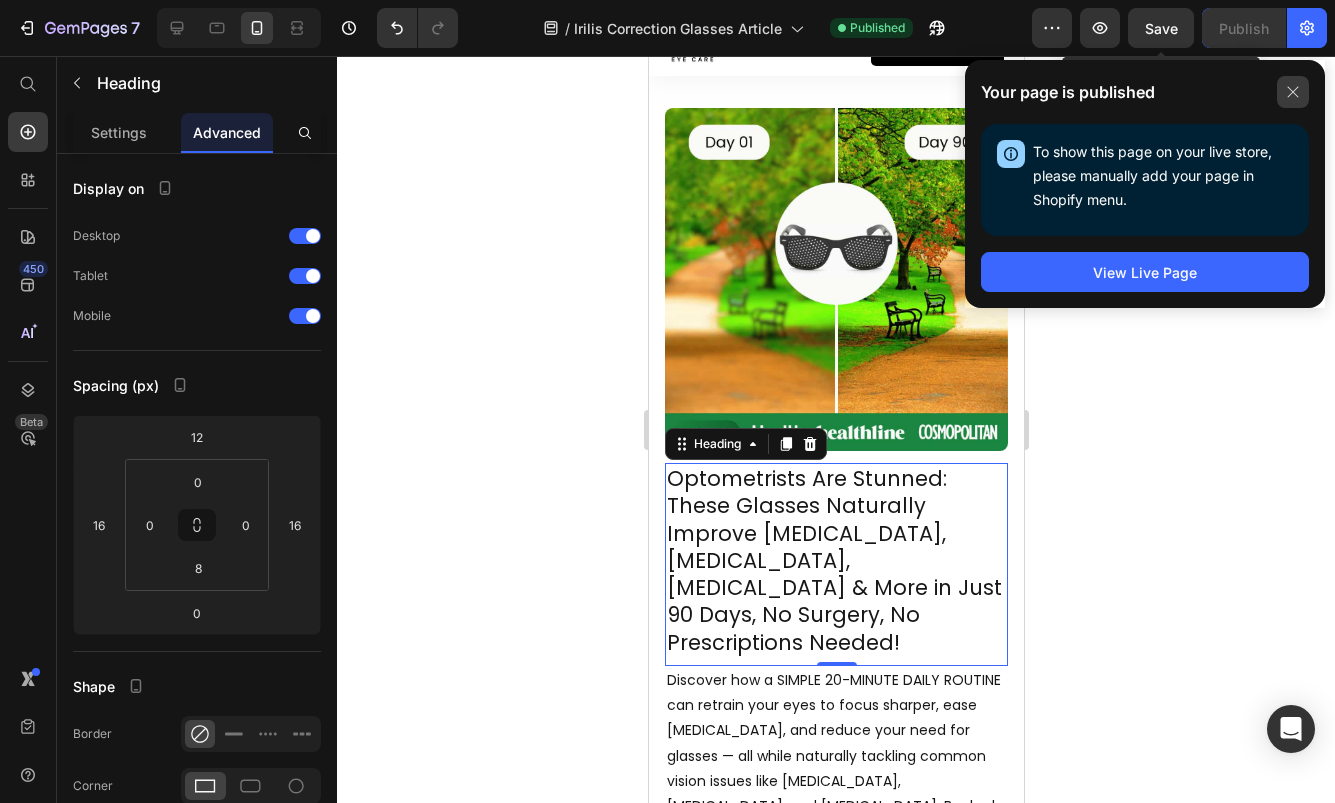 click 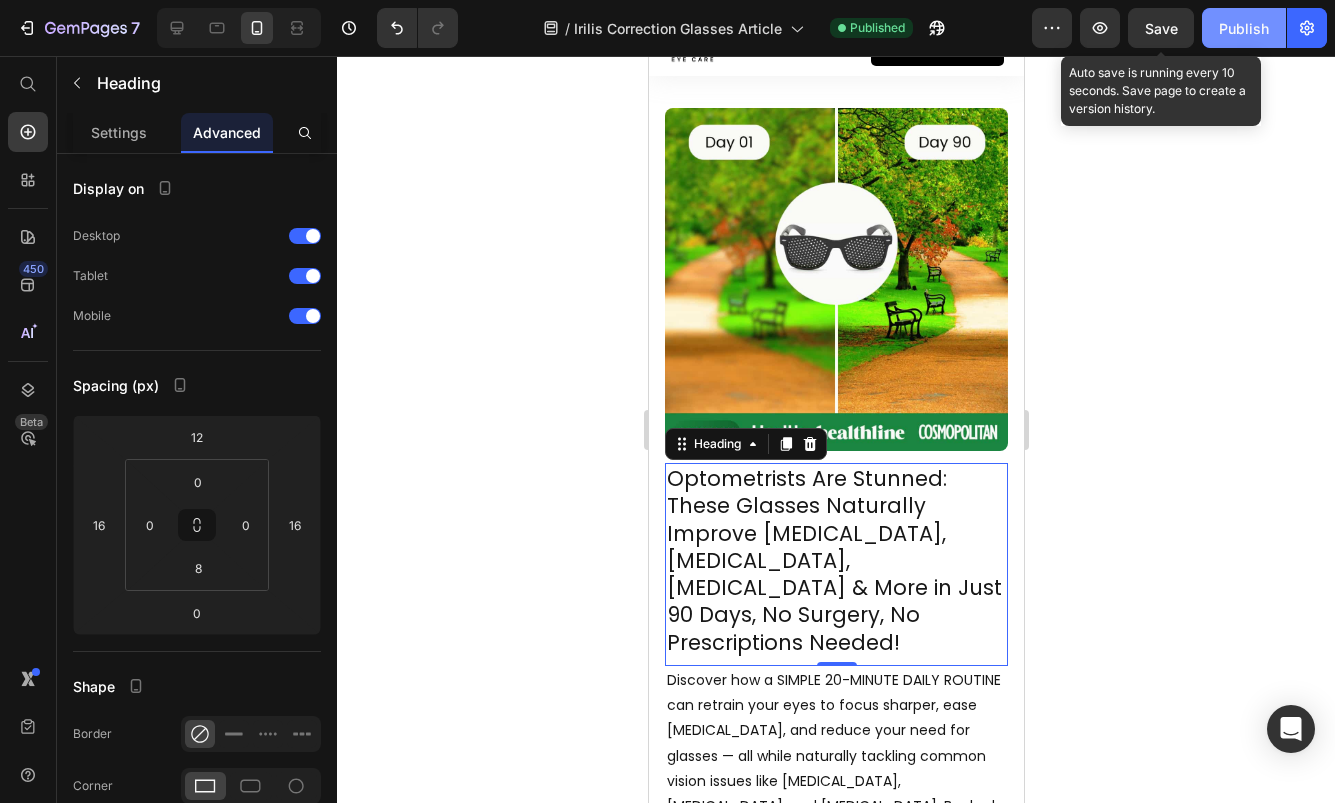 click on "Publish" 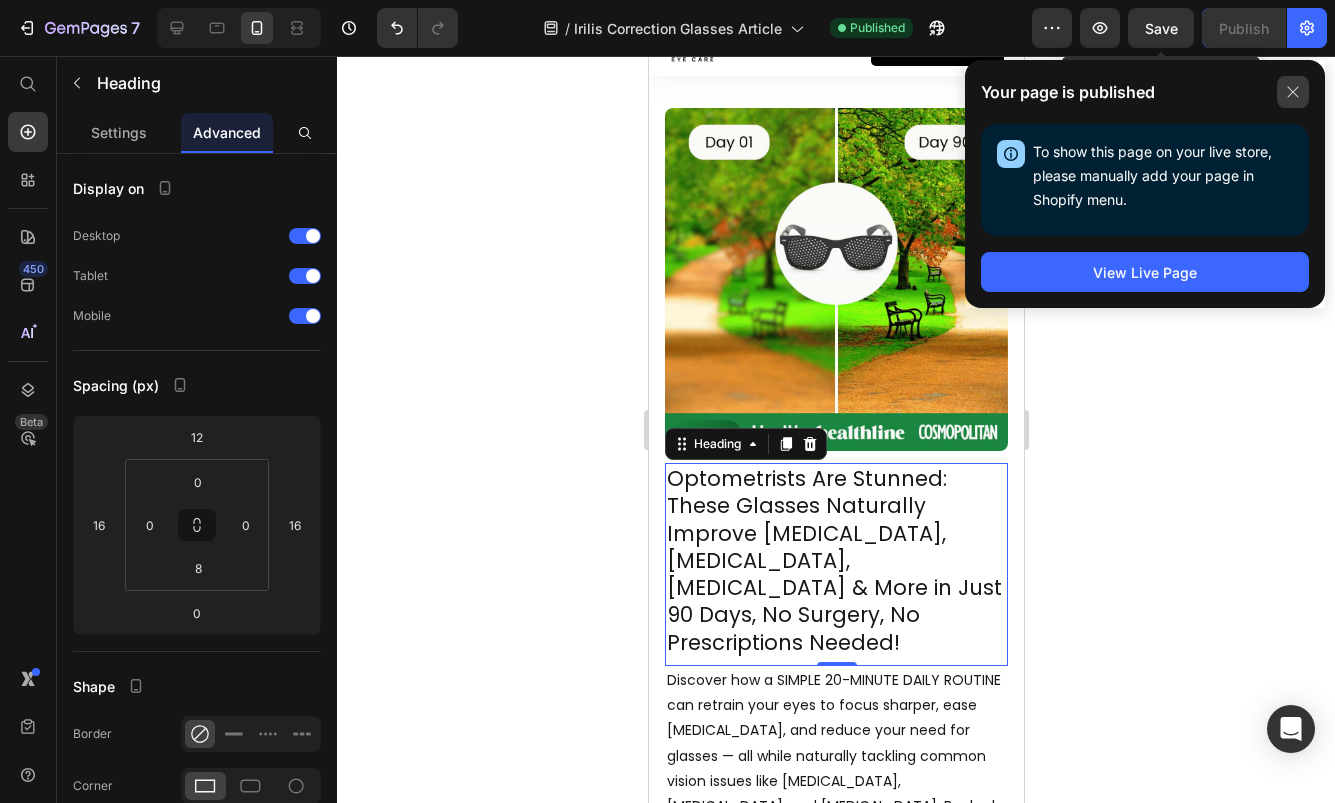 drag, startPoint x: 1291, startPoint y: 94, endPoint x: 1278, endPoint y: 101, distance: 14.764823 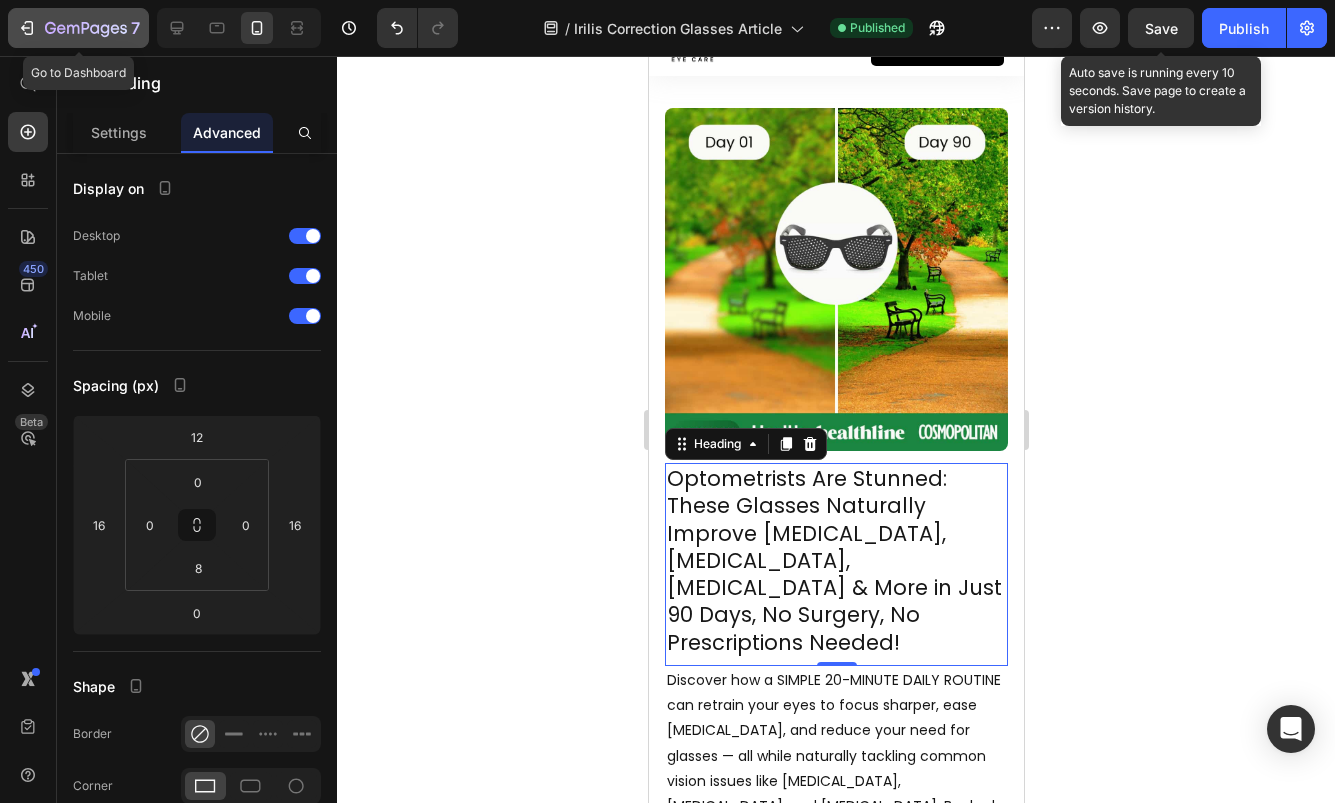click 